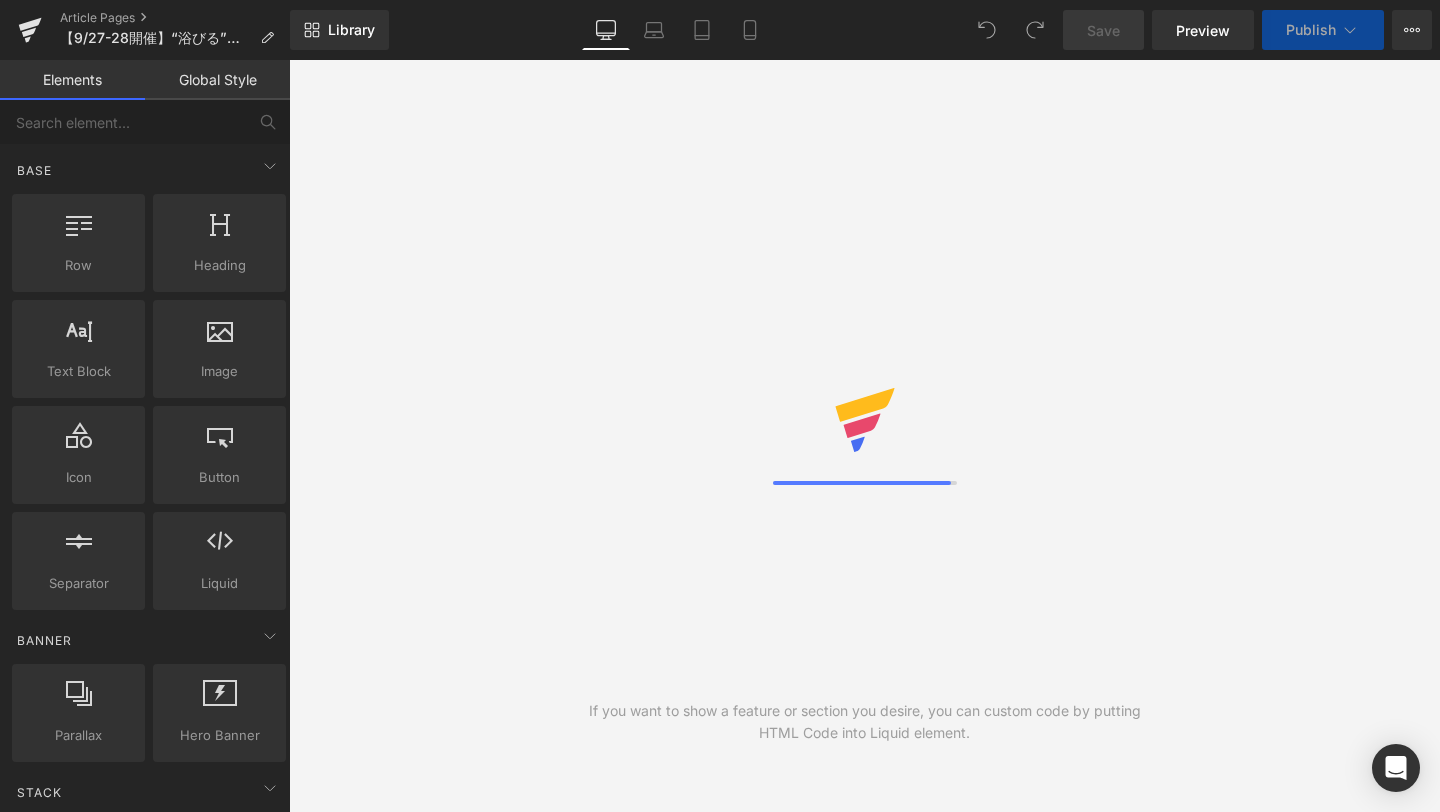 scroll, scrollTop: 0, scrollLeft: 0, axis: both 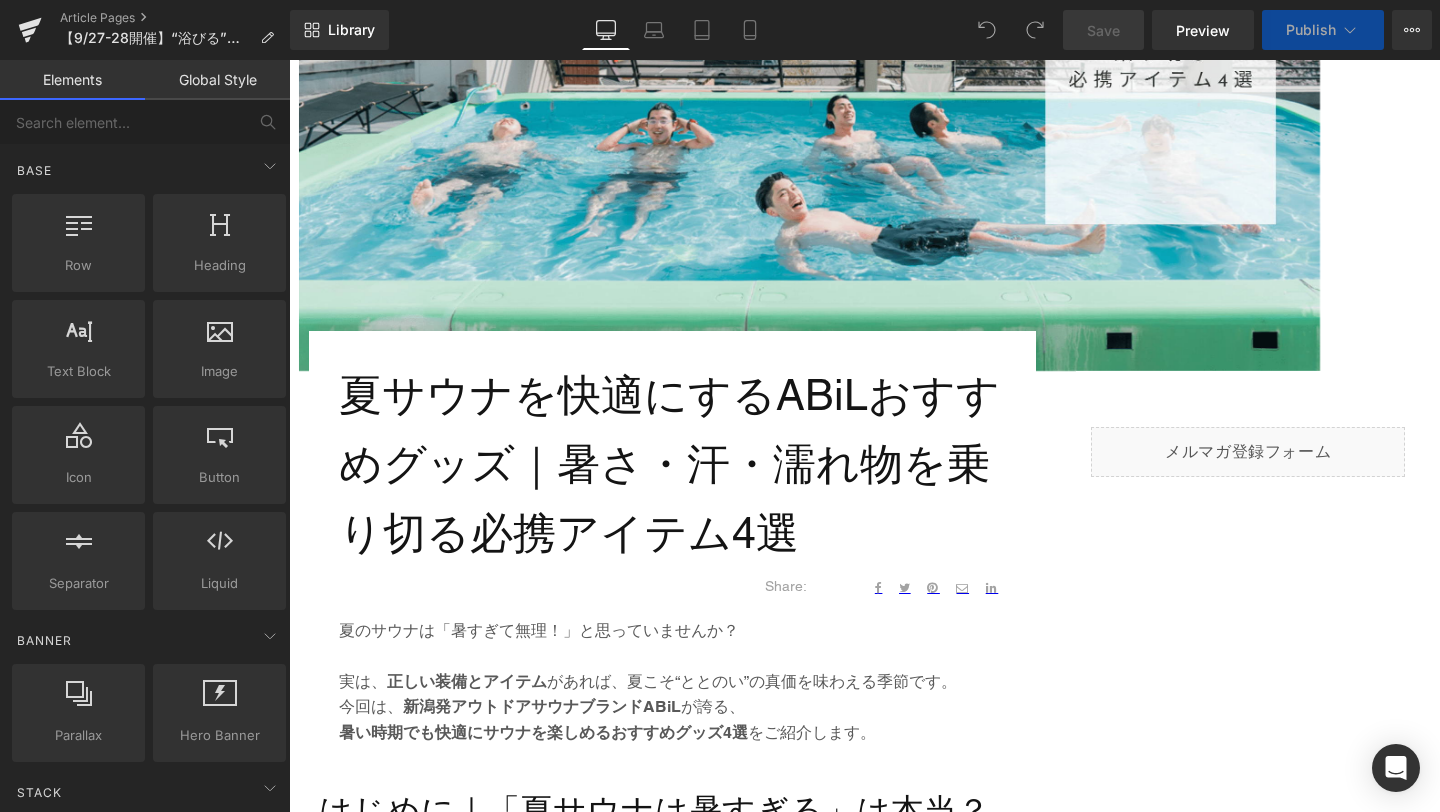 click on "夏サウナを快適にするABiLおすすめグッズ｜暑さ・汗・濡れ物を乗り切る必携アイテム4選 Heading" at bounding box center (672, 464) 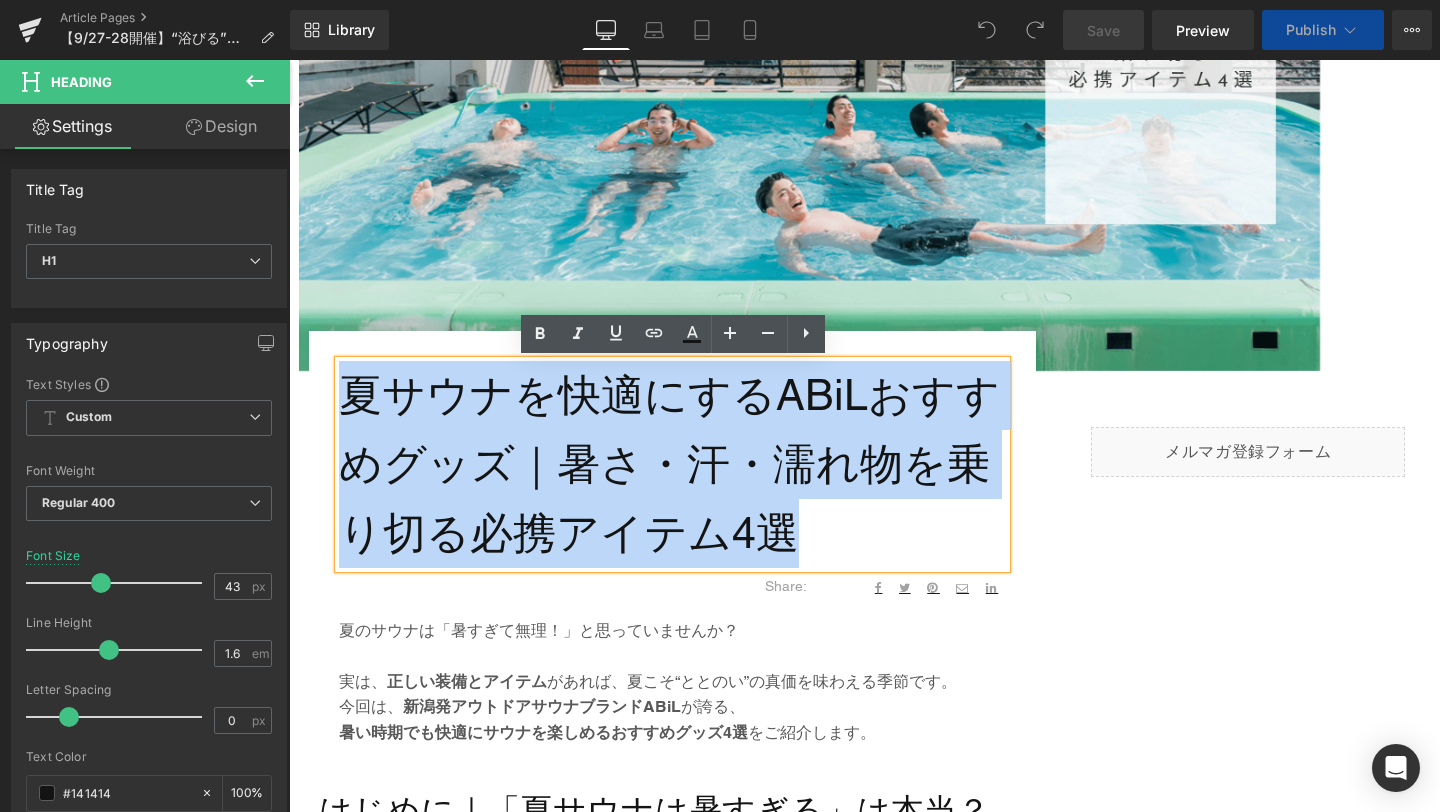 drag, startPoint x: 824, startPoint y: 547, endPoint x: 359, endPoint y: 386, distance: 492.0833 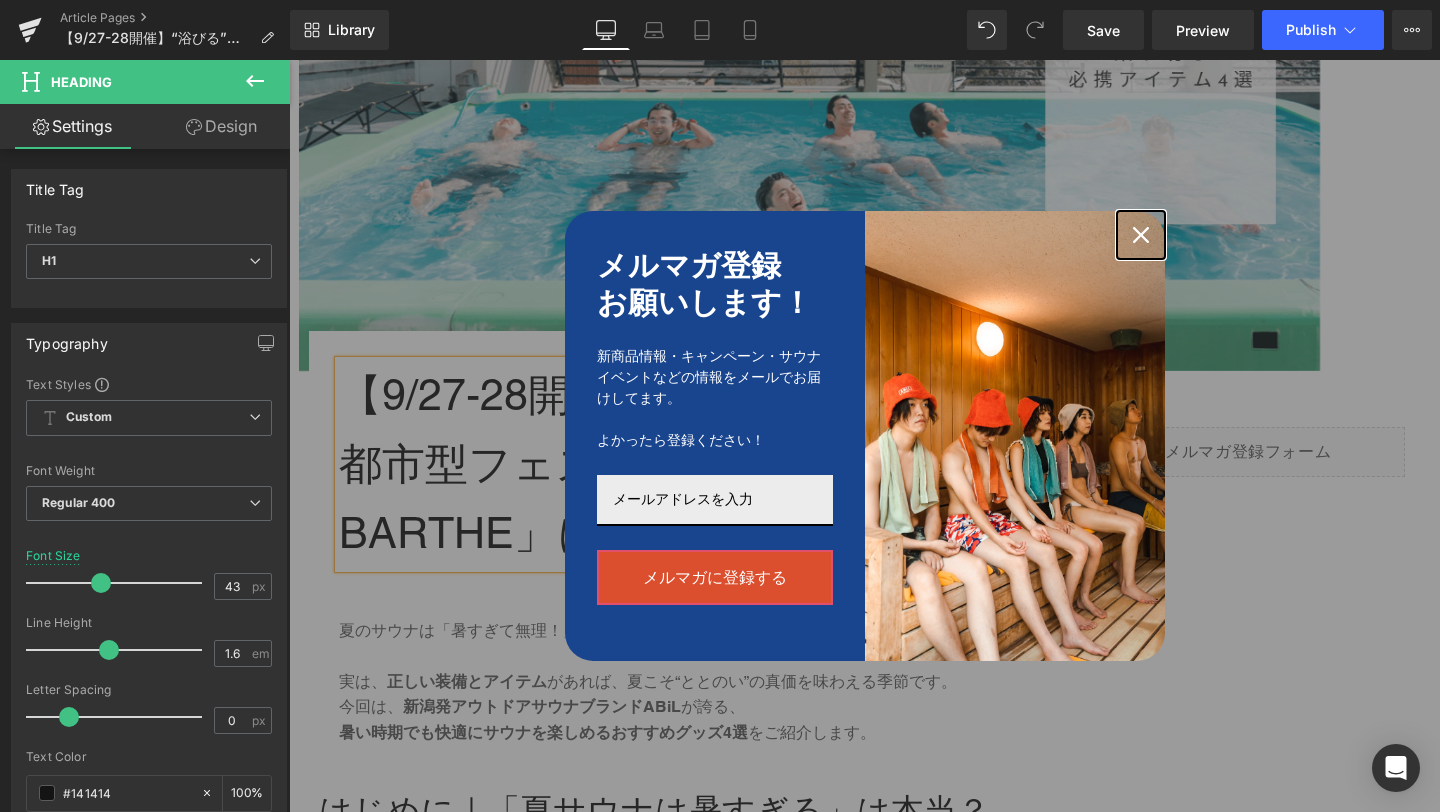 click 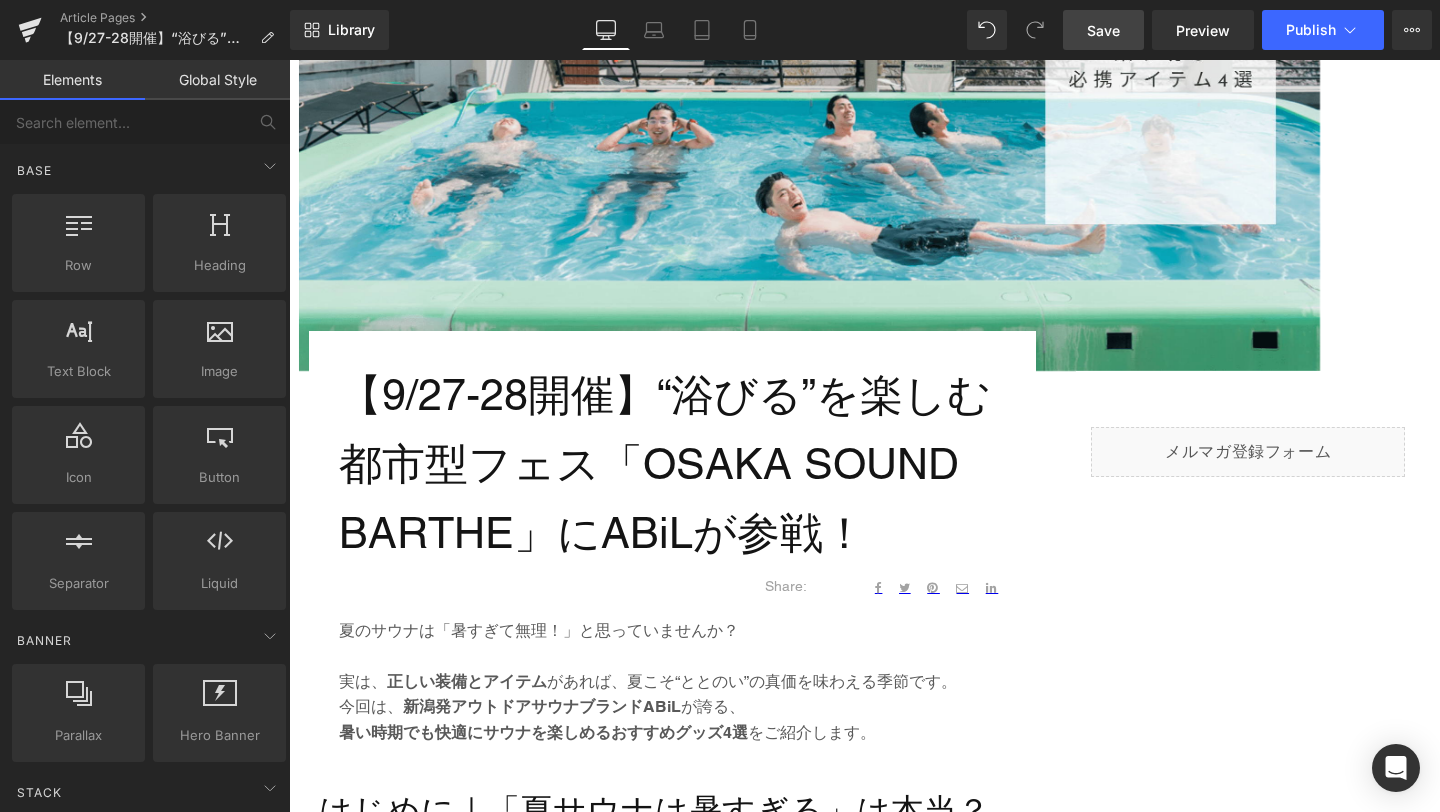 click on "Save" at bounding box center [1103, 30] 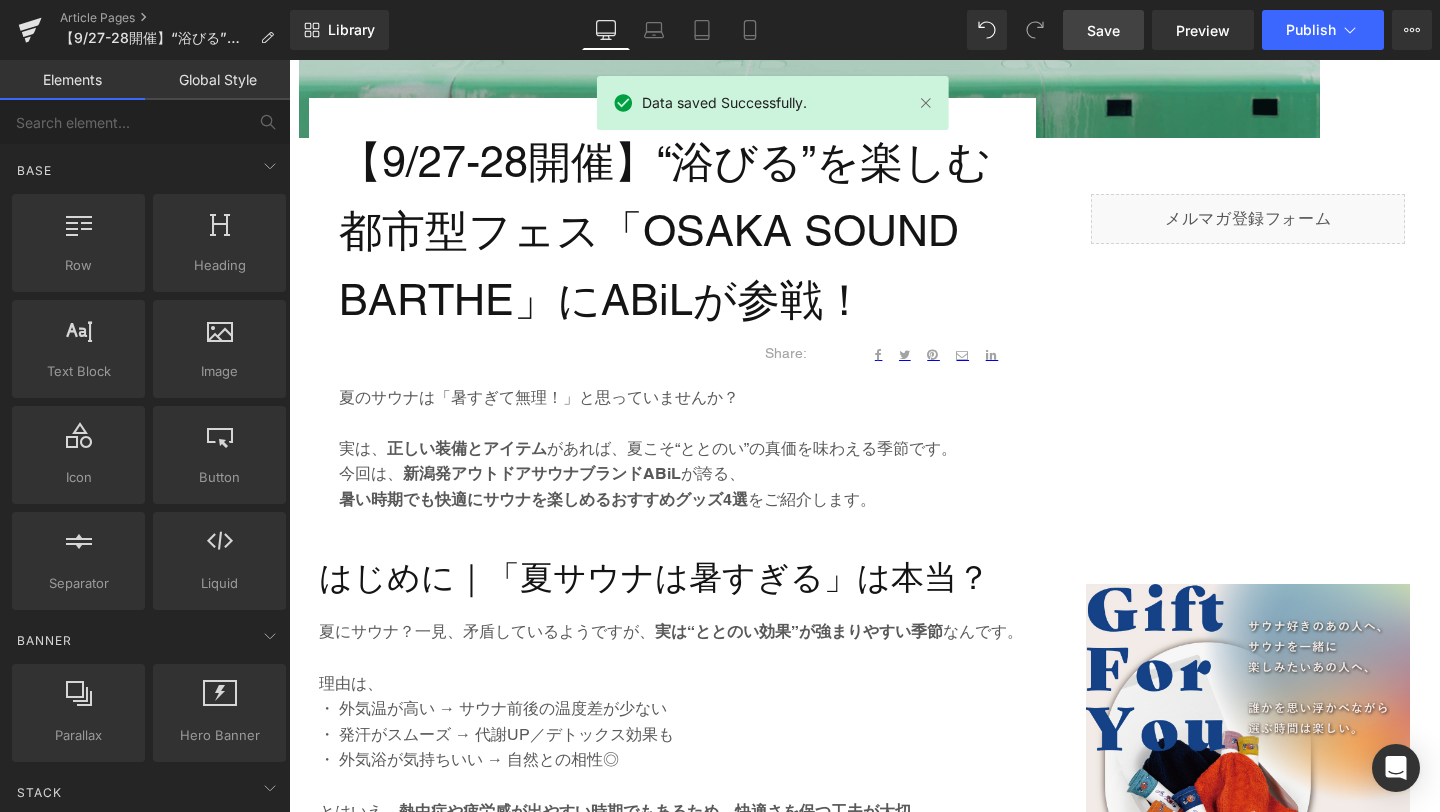 scroll, scrollTop: 742, scrollLeft: 0, axis: vertical 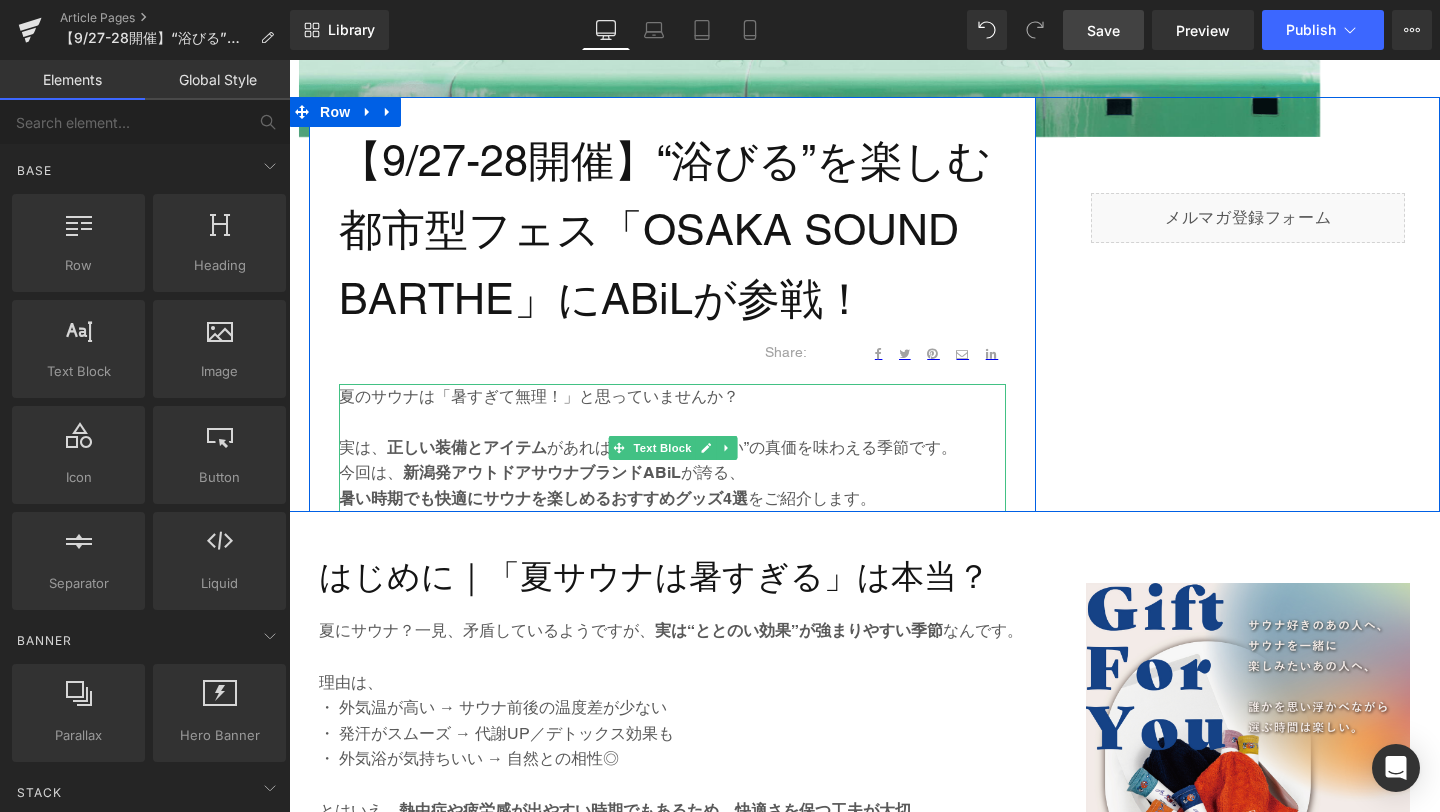 click on "今回は、 新潟発アウトドアサウナブランドABiL が誇る、" at bounding box center (672, 473) 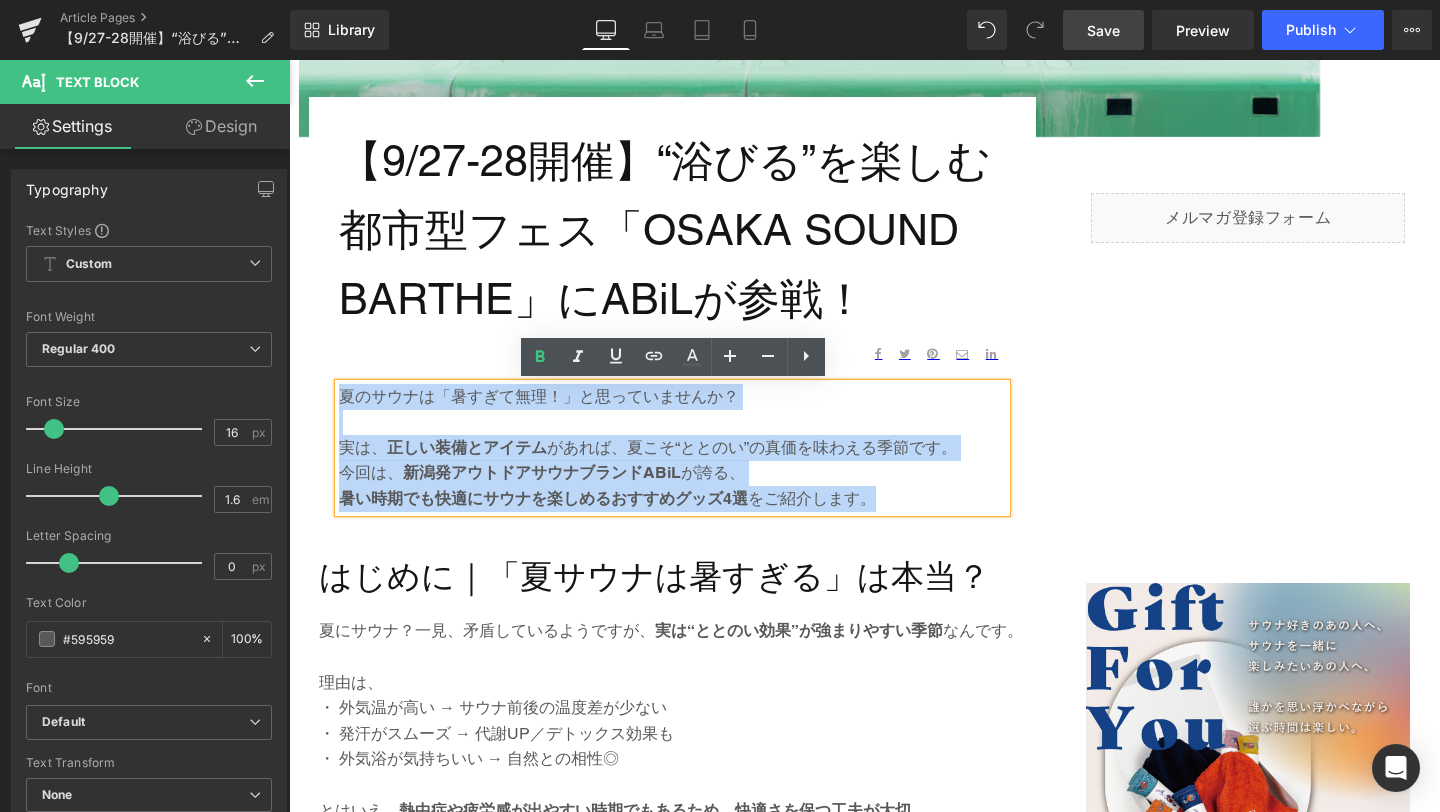 drag, startPoint x: 875, startPoint y: 499, endPoint x: 343, endPoint y: 394, distance: 542.2629 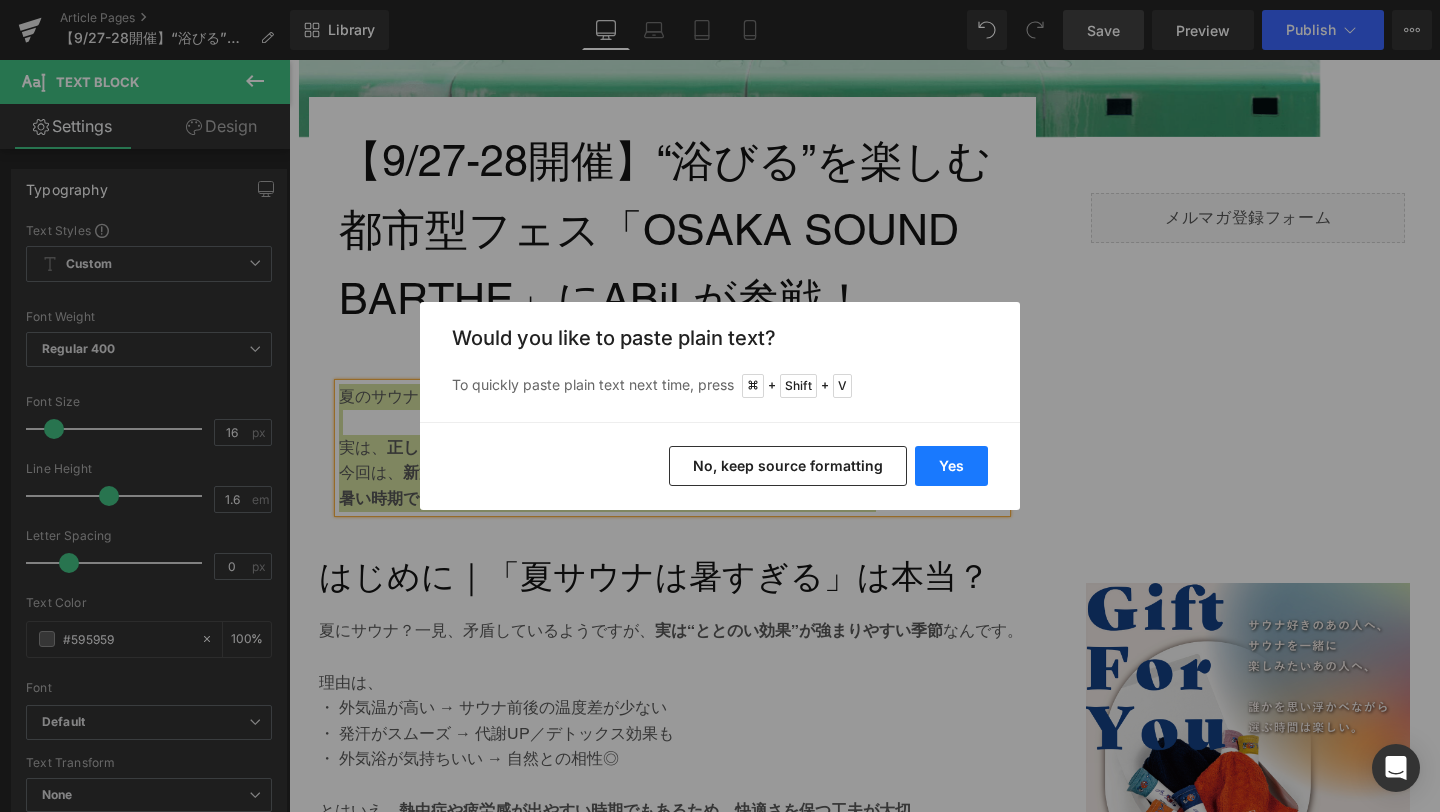 click on "Yes" at bounding box center [951, 466] 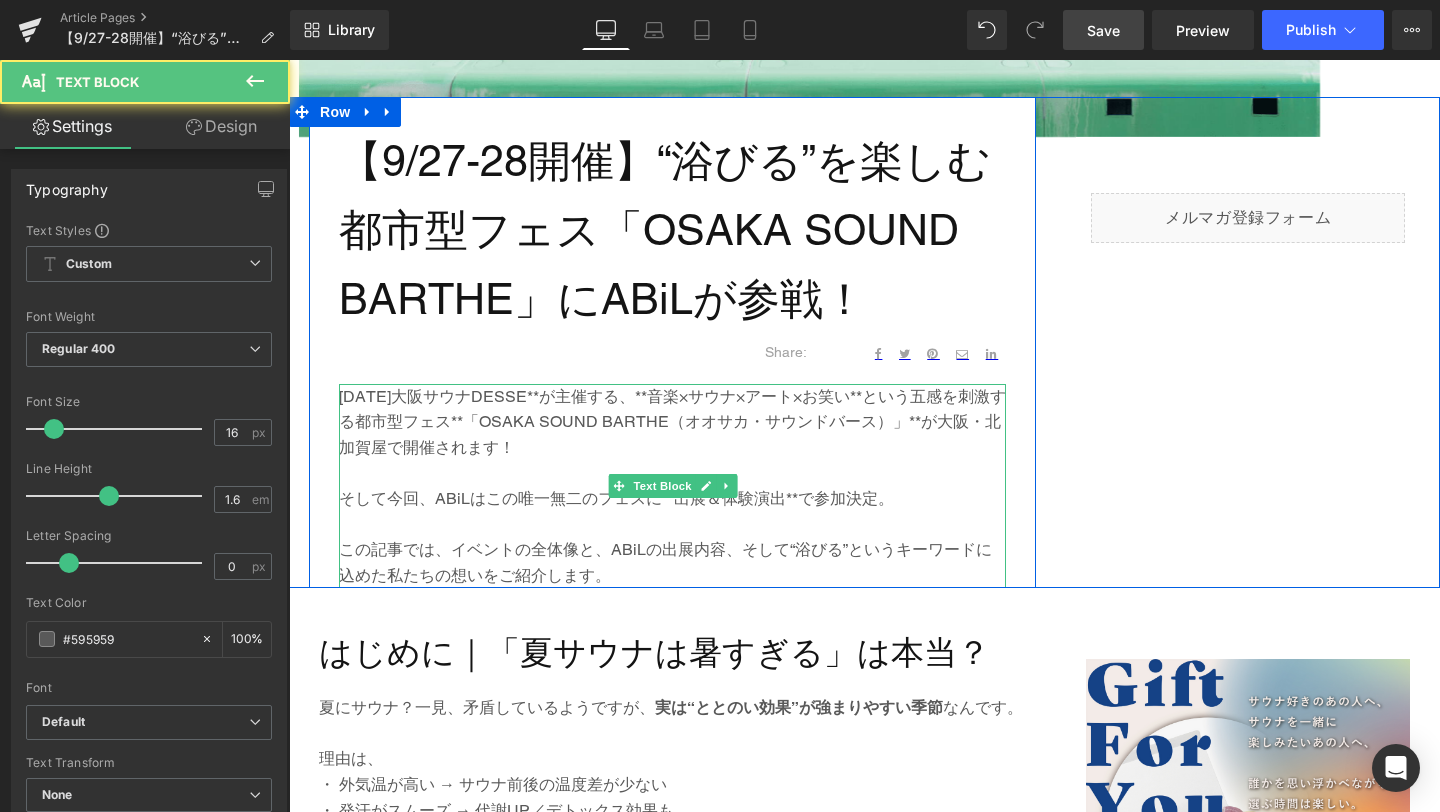 click at bounding box center [672, 525] 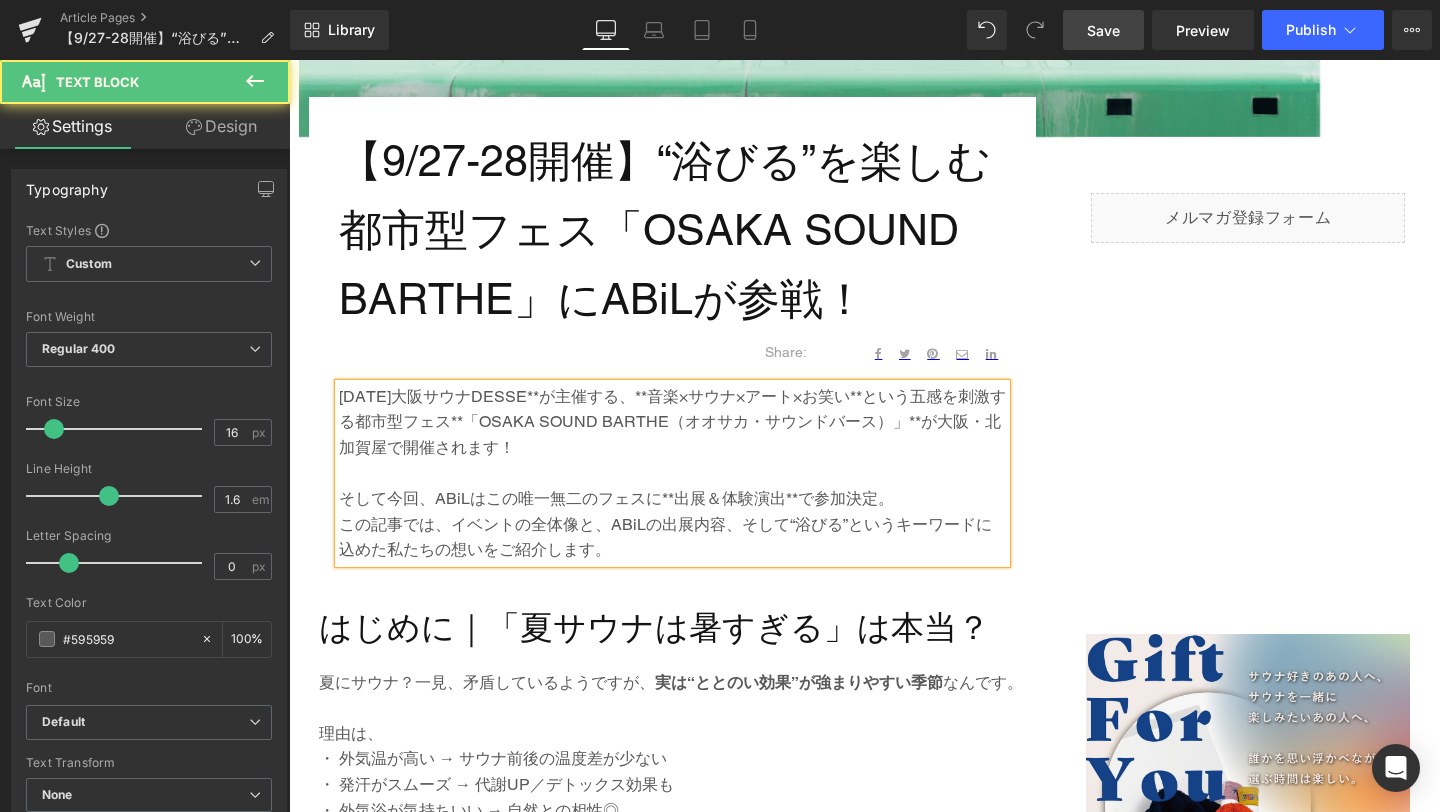 click on "[DATE]大阪サウナDESSE**が主催する、**音楽×サウナ×アート×お笑い**という五感を刺激する都市型フェス**「OSAKA SOUND BARTHE（オオサカ・サウンドバース）」**が大阪・北加賀屋で開催されます！" at bounding box center (672, 422) 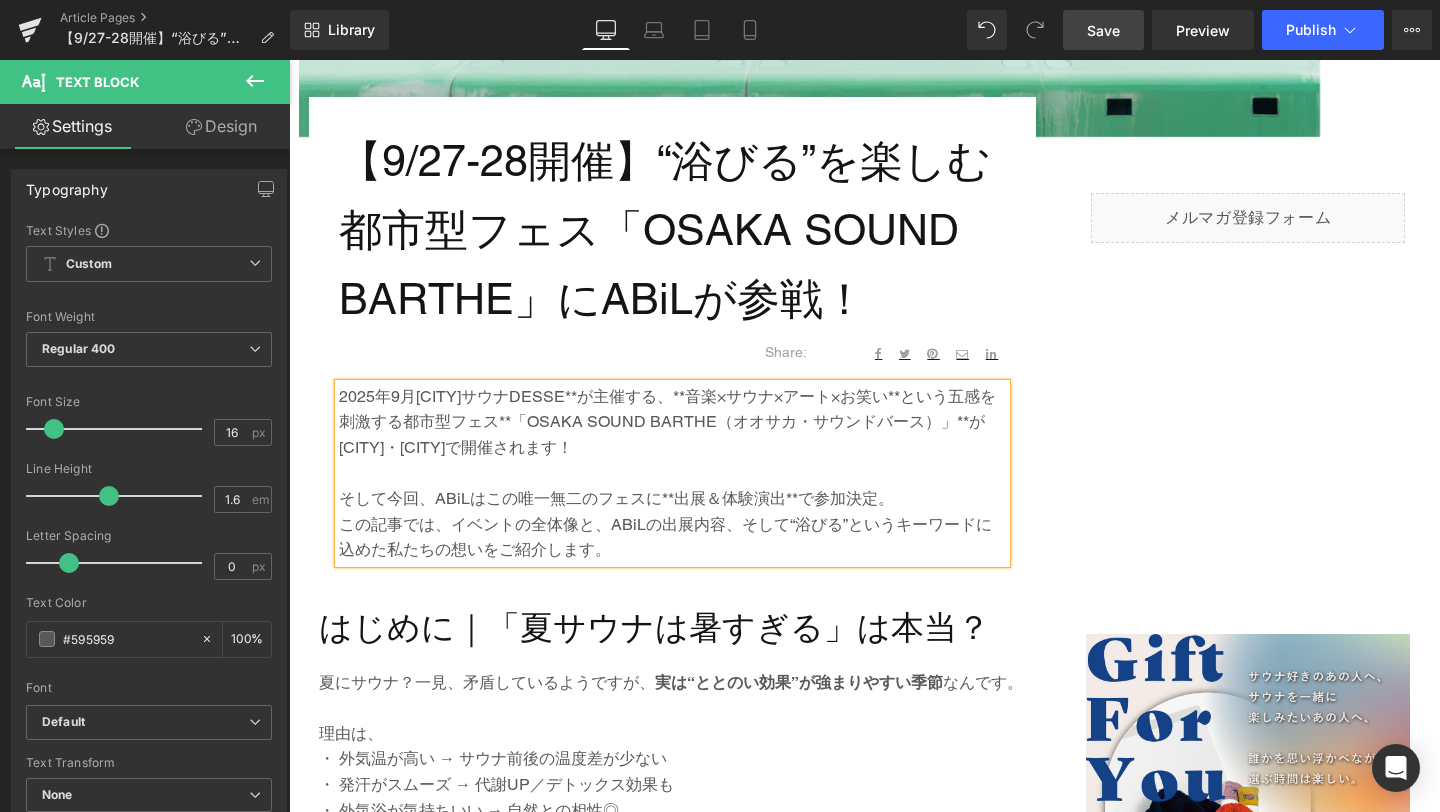 click on "2025年9月[CITY]サウナDESSE**が主催する、**音楽×サウナ×アート×お笑い**という五感を刺激する都市型フェス**「OSAKA SOUND BARTHE（オオサカ・サウンドバース）」**が[CITY]・[CITY]で開催されます！" at bounding box center (672, 422) 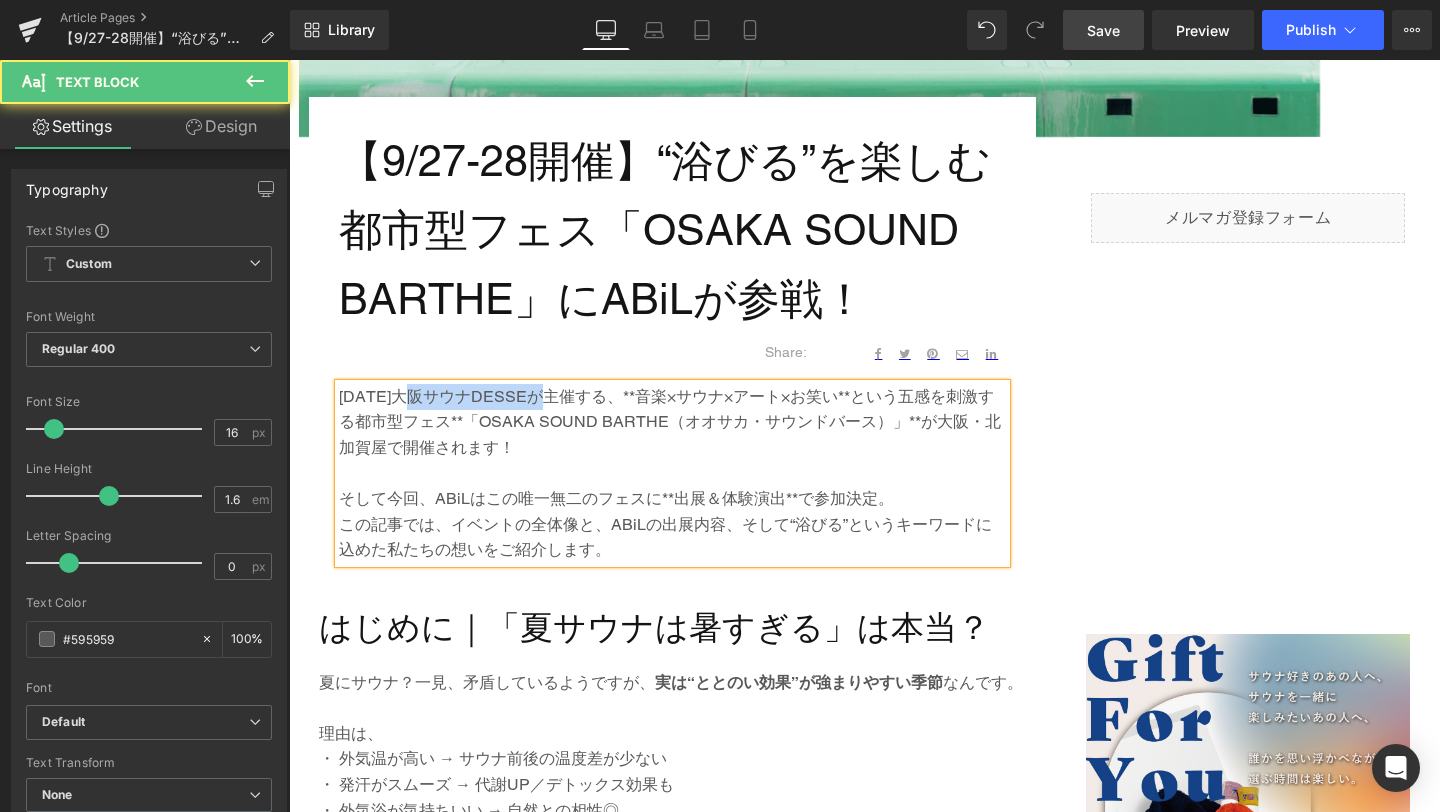 drag, startPoint x: 413, startPoint y: 396, endPoint x: 551, endPoint y: 390, distance: 138.13037 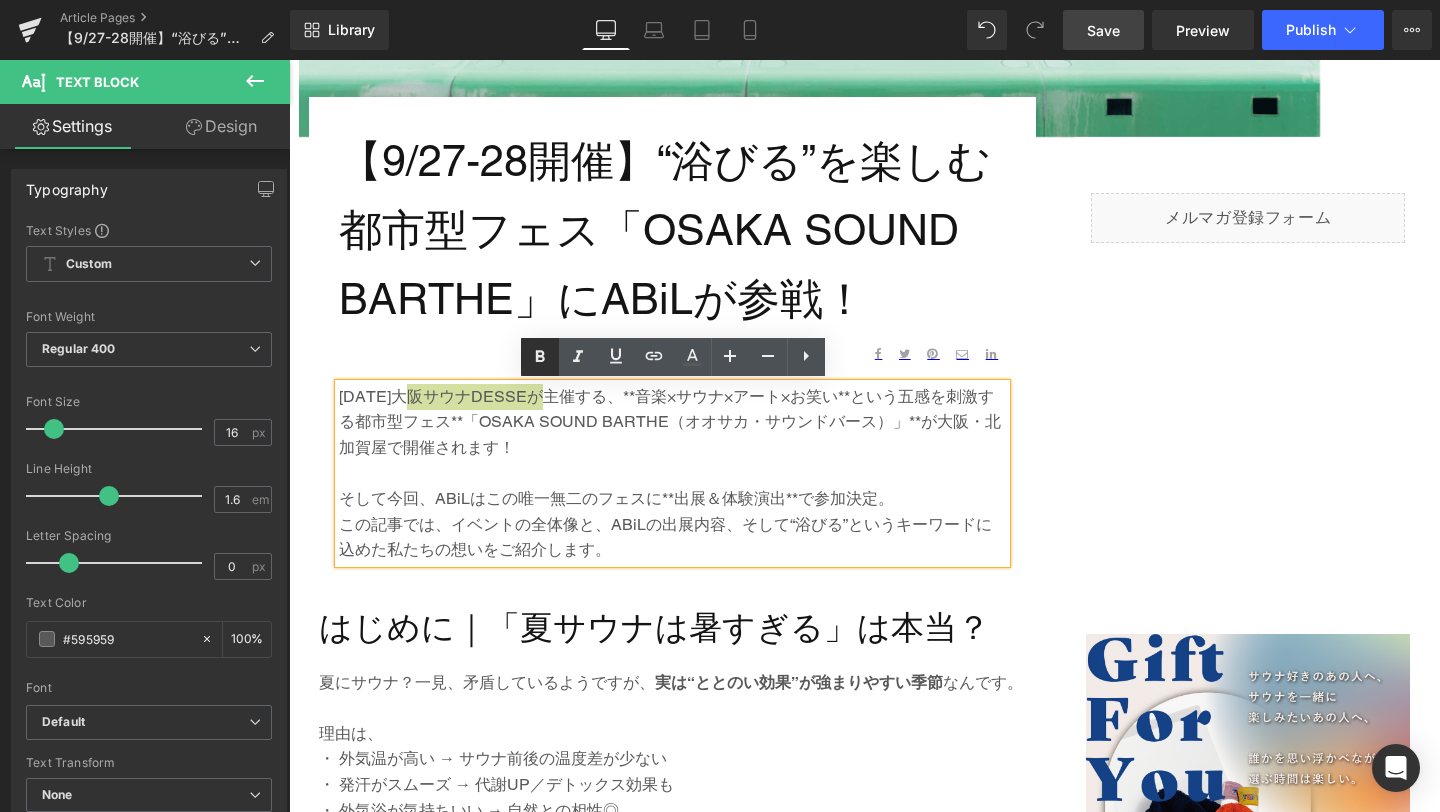 click 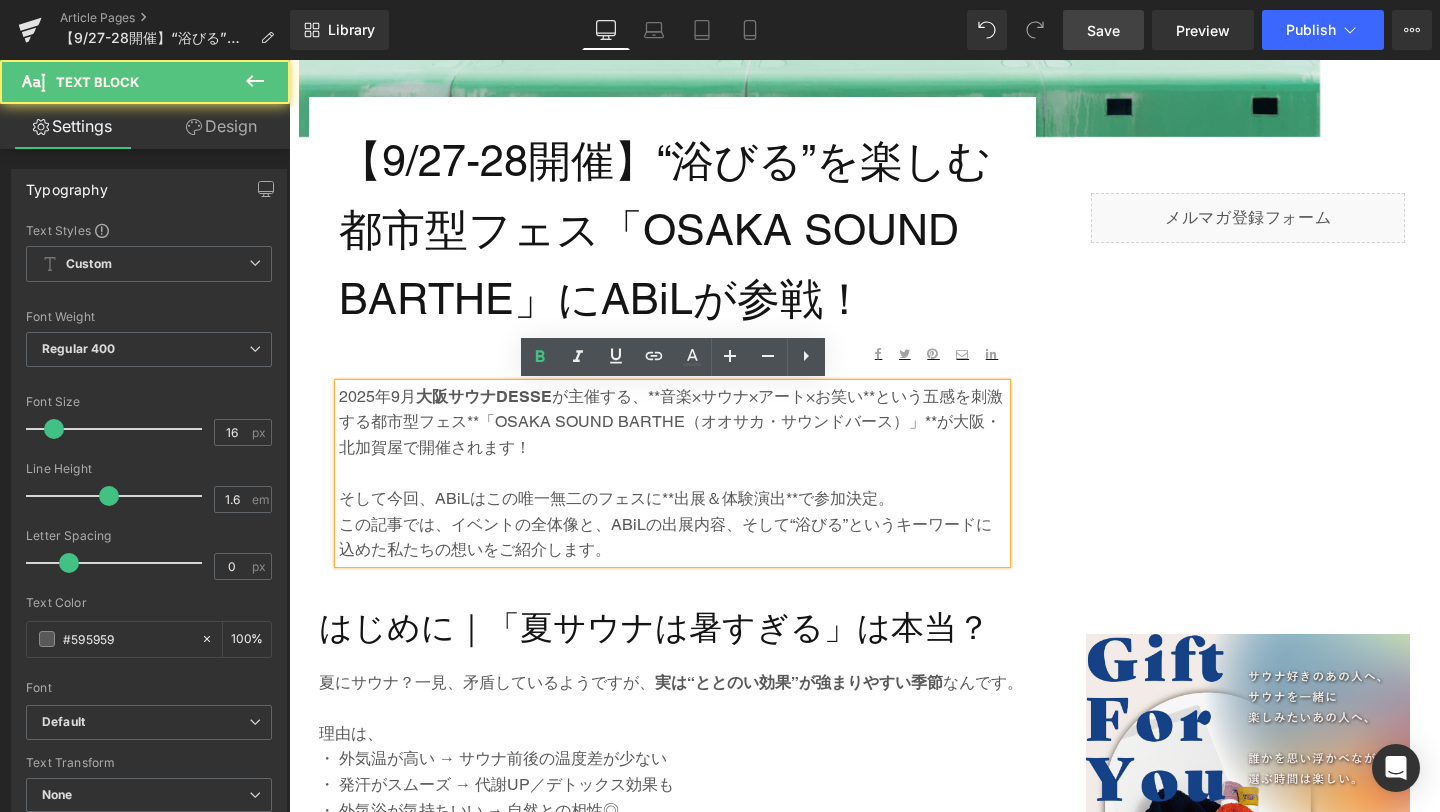 click on "2025年9月 [CITY]サウナDESSE が主催する、**音楽×サウナ×アート×お笑い**という五感を刺激する都市型フェス**「OSAKA SOUND BARTHE（オオサカ・サウンドバース）」**が[CITY]・[CITY]で開催されます！" at bounding box center (672, 422) 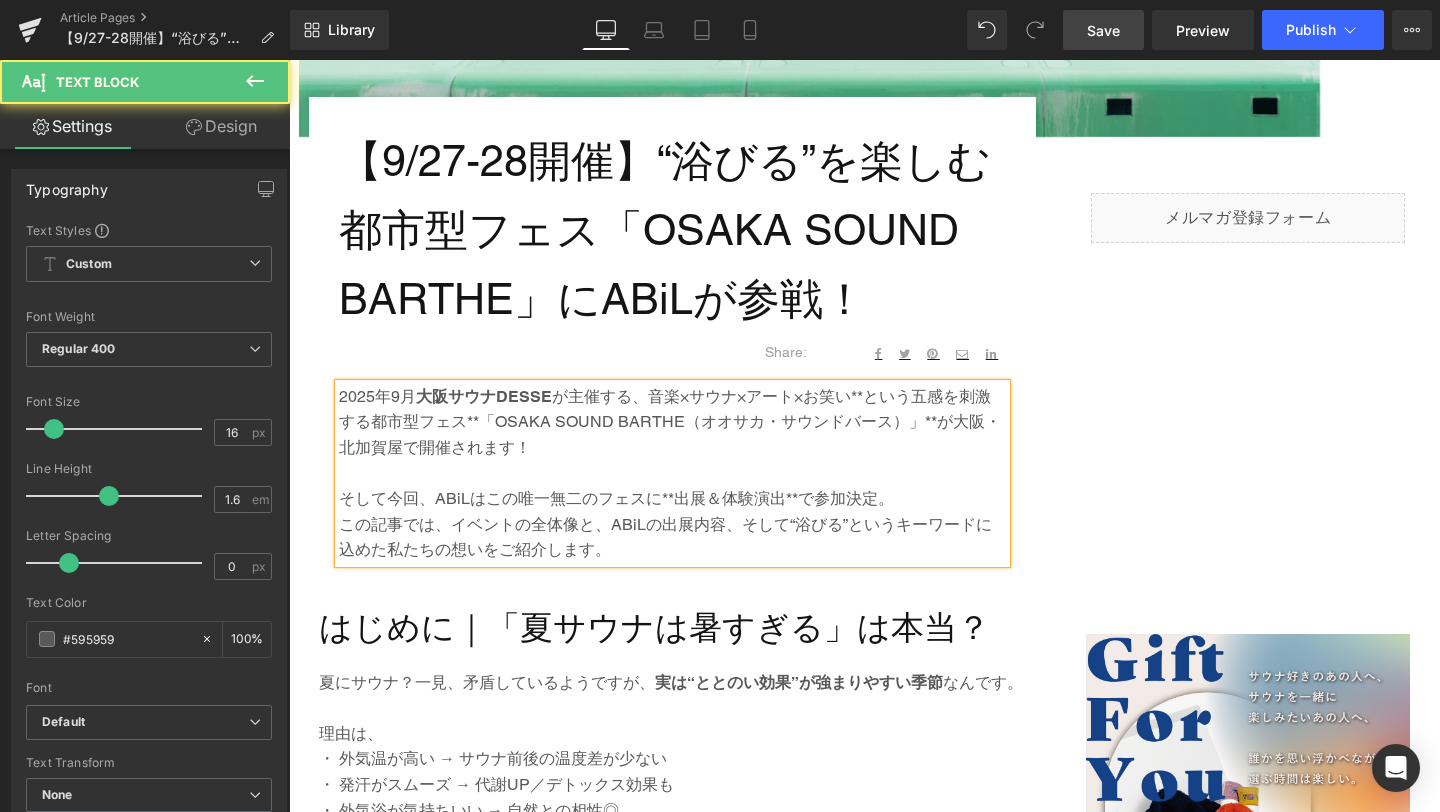click on "[DATE] 大阪サウナDESSE が主催する、音楽×サウナ×アート×お笑い**という五感を刺激する都市型フェス**「OSAKA SOUND BARTHE（オオサカ・サウンドバース）」**が大阪・北加賀屋で開催されます！" at bounding box center [672, 422] 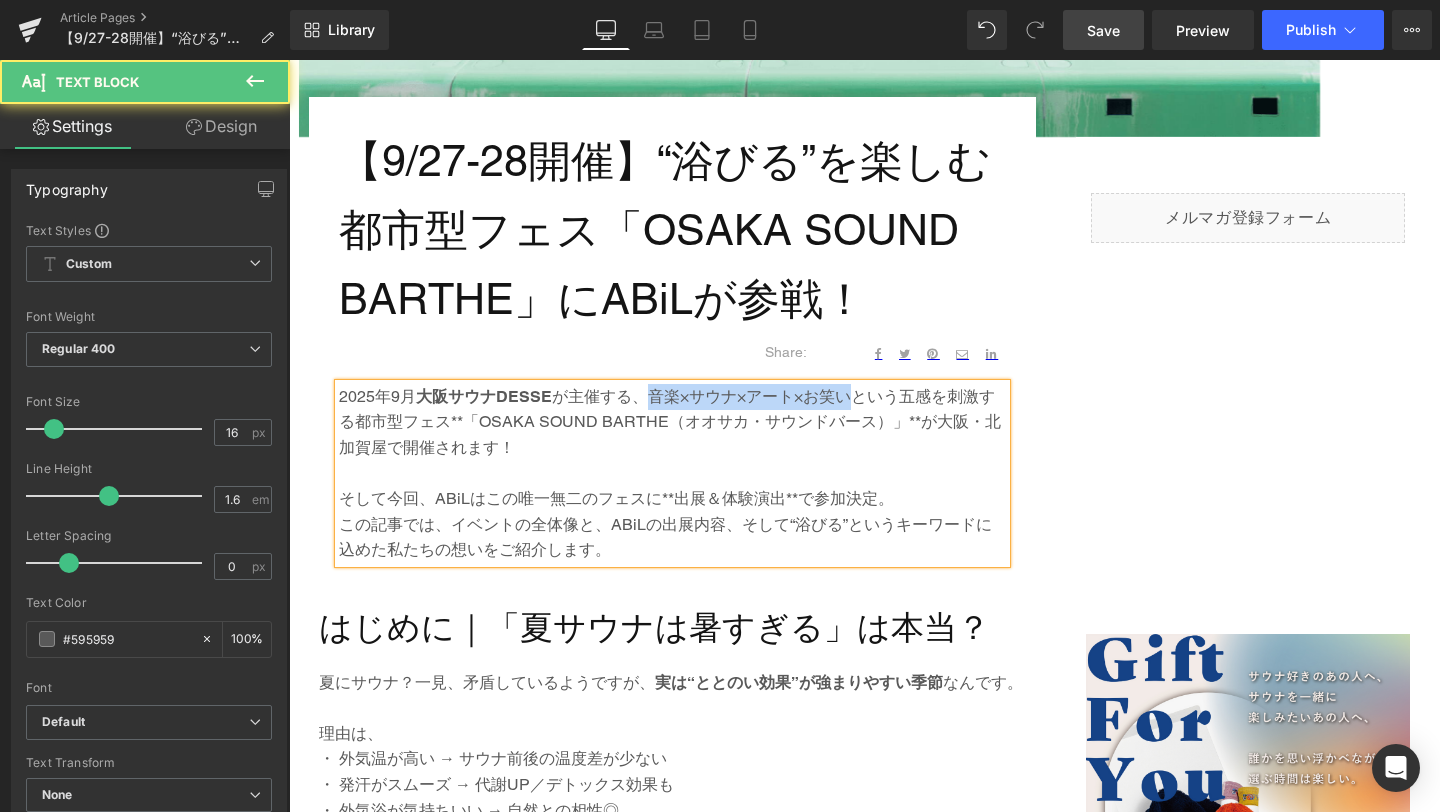 drag, startPoint x: 648, startPoint y: 397, endPoint x: 843, endPoint y: 396, distance: 195.00256 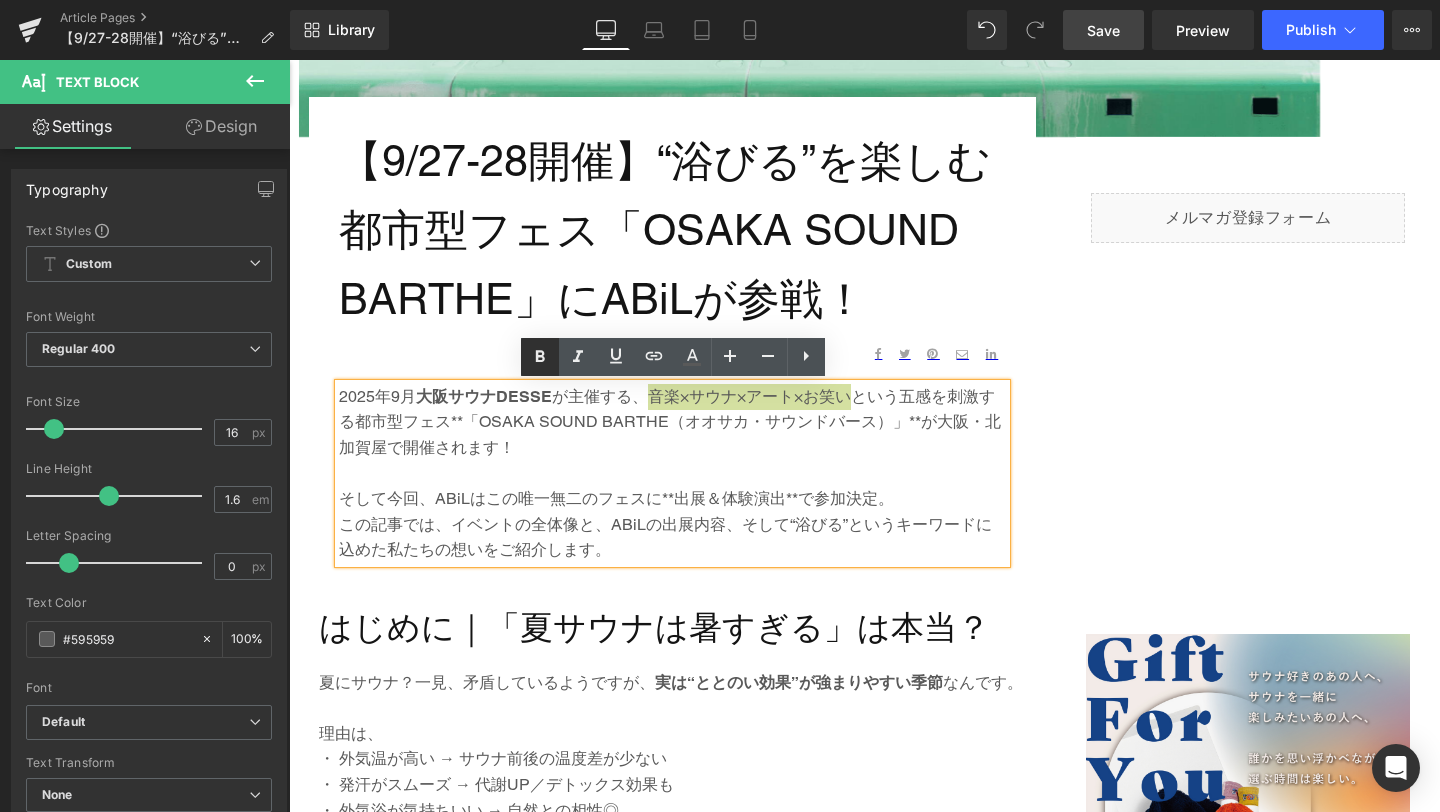 click 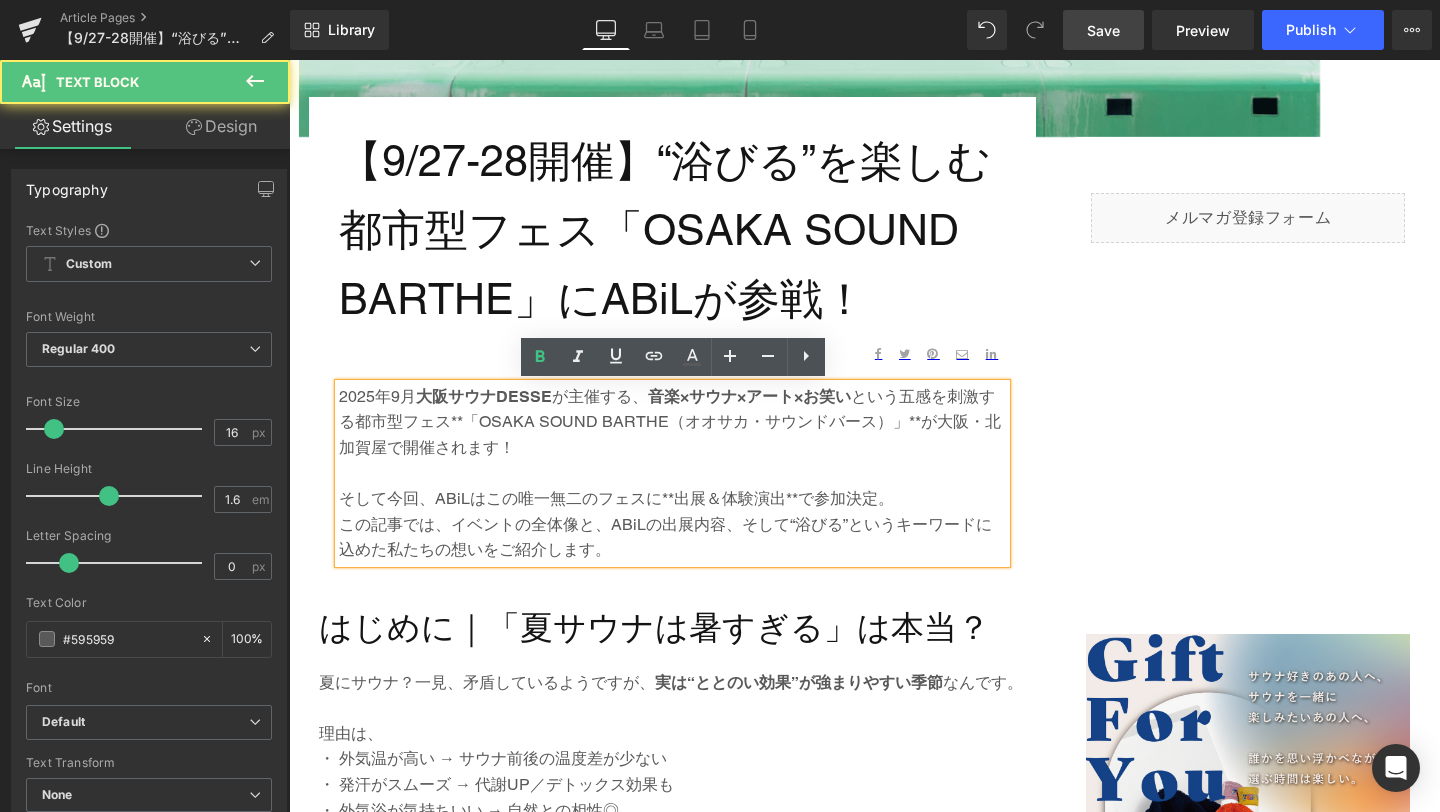click on "[DATE] 大阪サウナDESSE が主催する、 音楽×サウナ×アート×お笑い という五感を刺激する都市型フェス**「OSAKA SOUND BARTHE（オオサカ・サウンドバース）」**が大阪・北加賀屋で開催されます！" at bounding box center [672, 422] 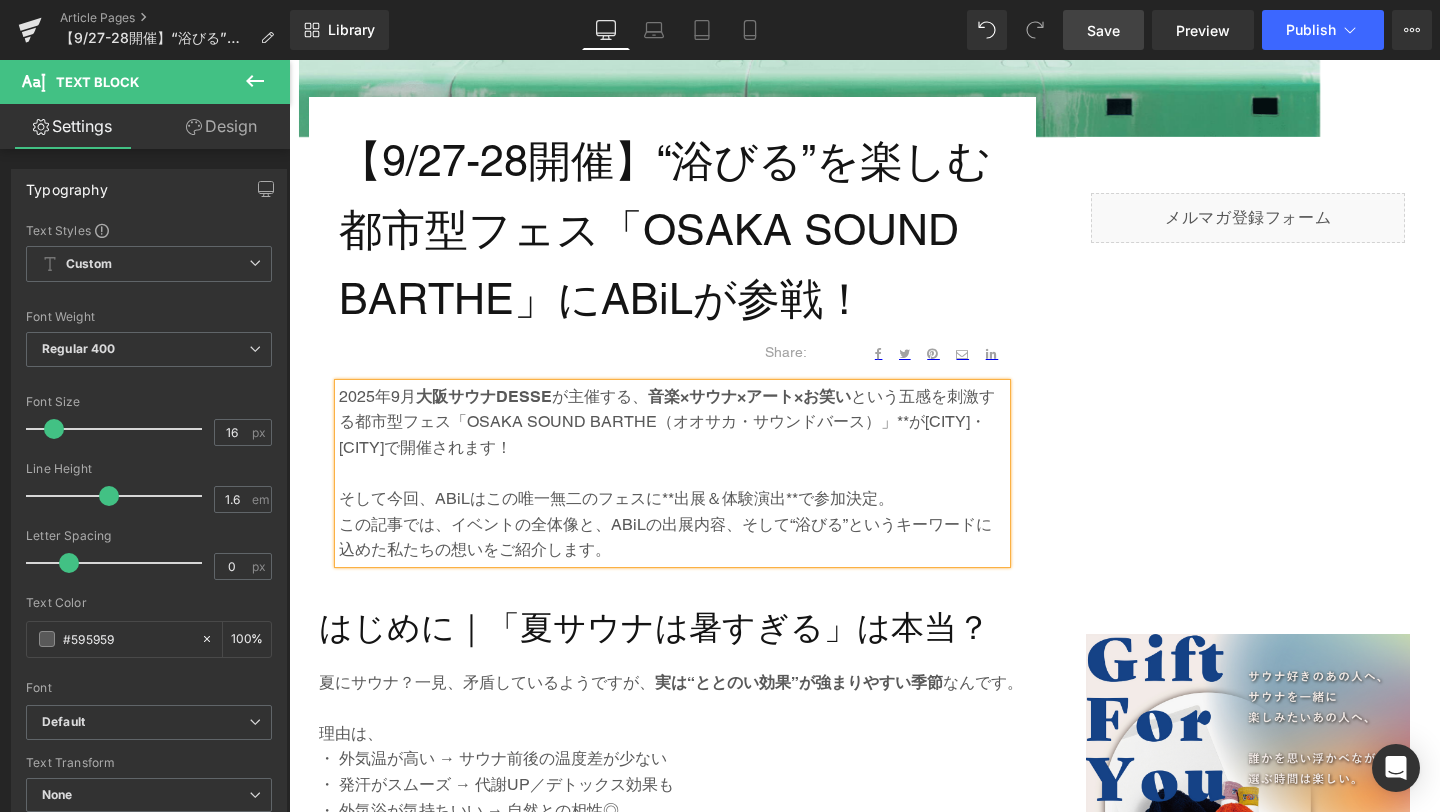 click on "2025年9月 [CITY]サウナDESSE が主催する、 音楽×サウナ×アート×お笑い という五感を刺激する都市型フェス「OSAKA SOUND BARTHE（オオサカ・サウンドバース）」**が[CITY]・[CITY]で開催されます！" at bounding box center (672, 422) 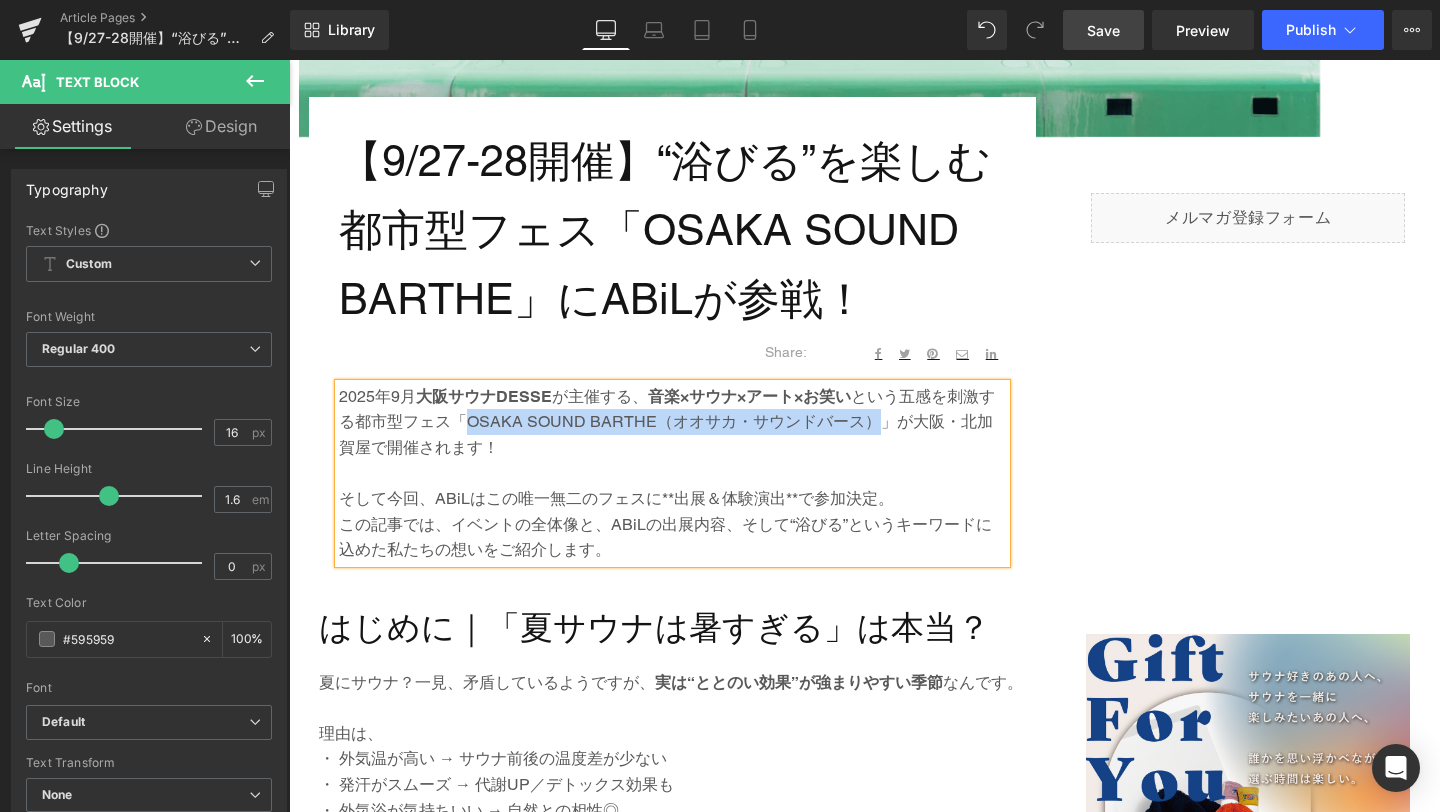 drag, startPoint x: 469, startPoint y: 423, endPoint x: 863, endPoint y: 423, distance: 394 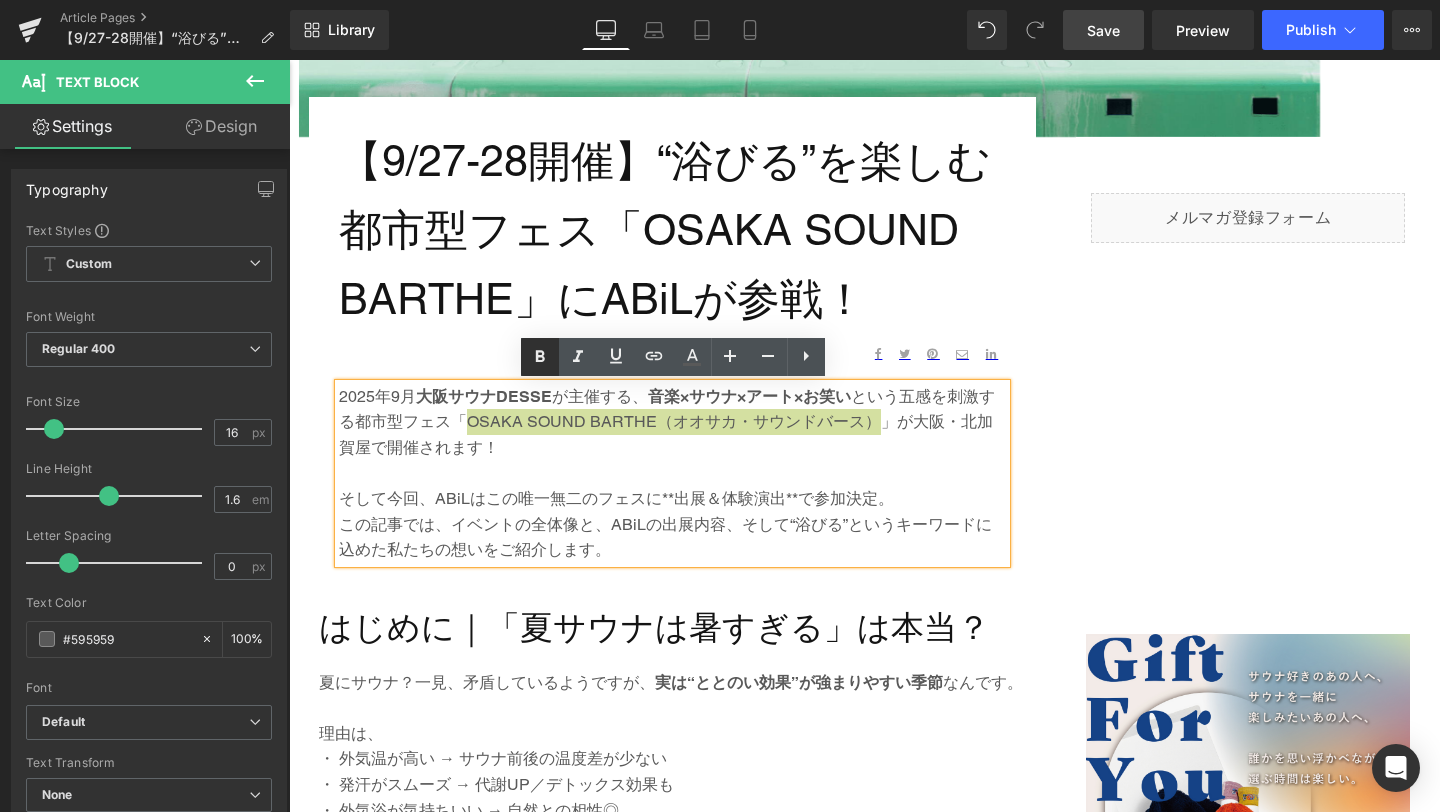 click 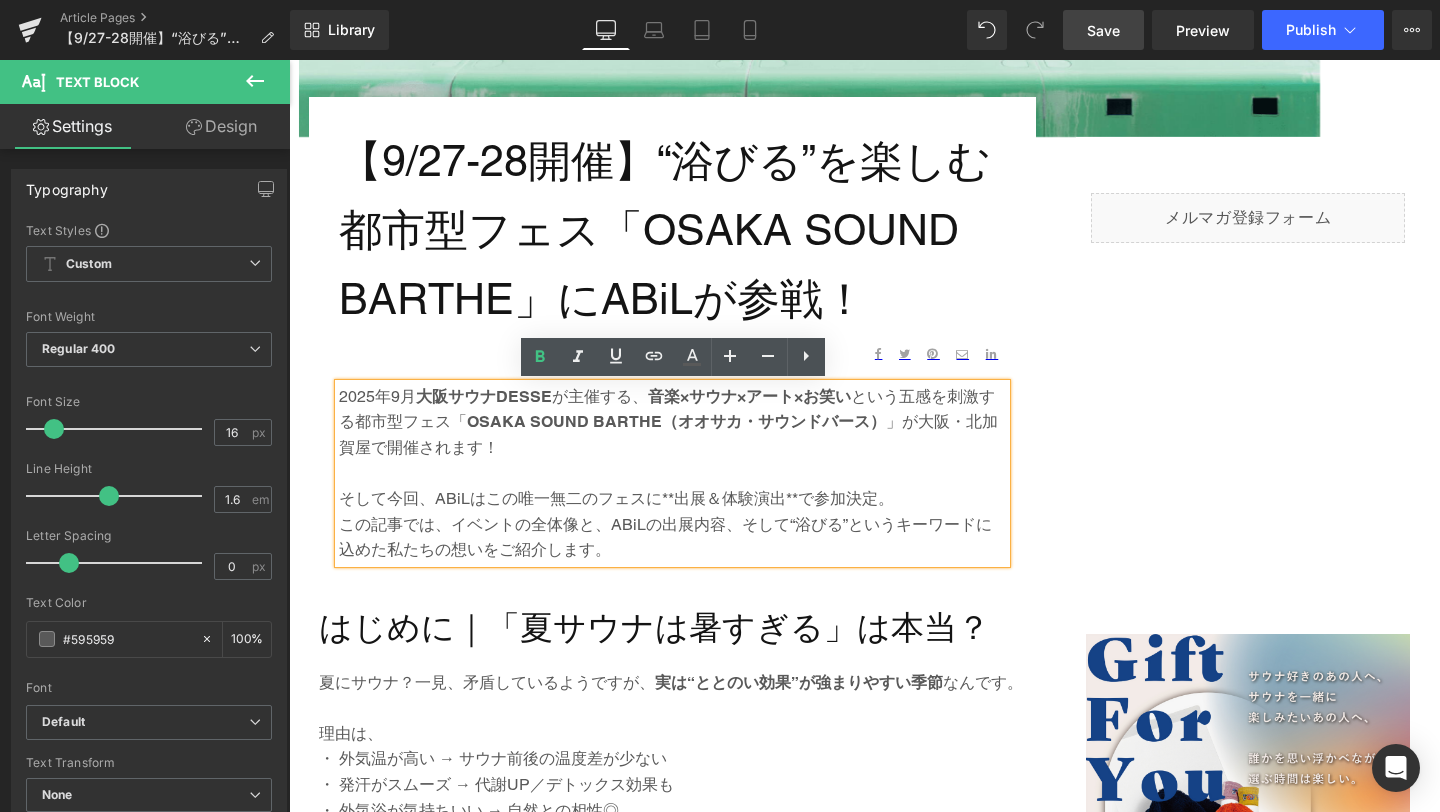 click on "そして今回、ABiLはこの唯一無二のフェスに**出展＆体験演出**で参加決定。" at bounding box center [672, 499] 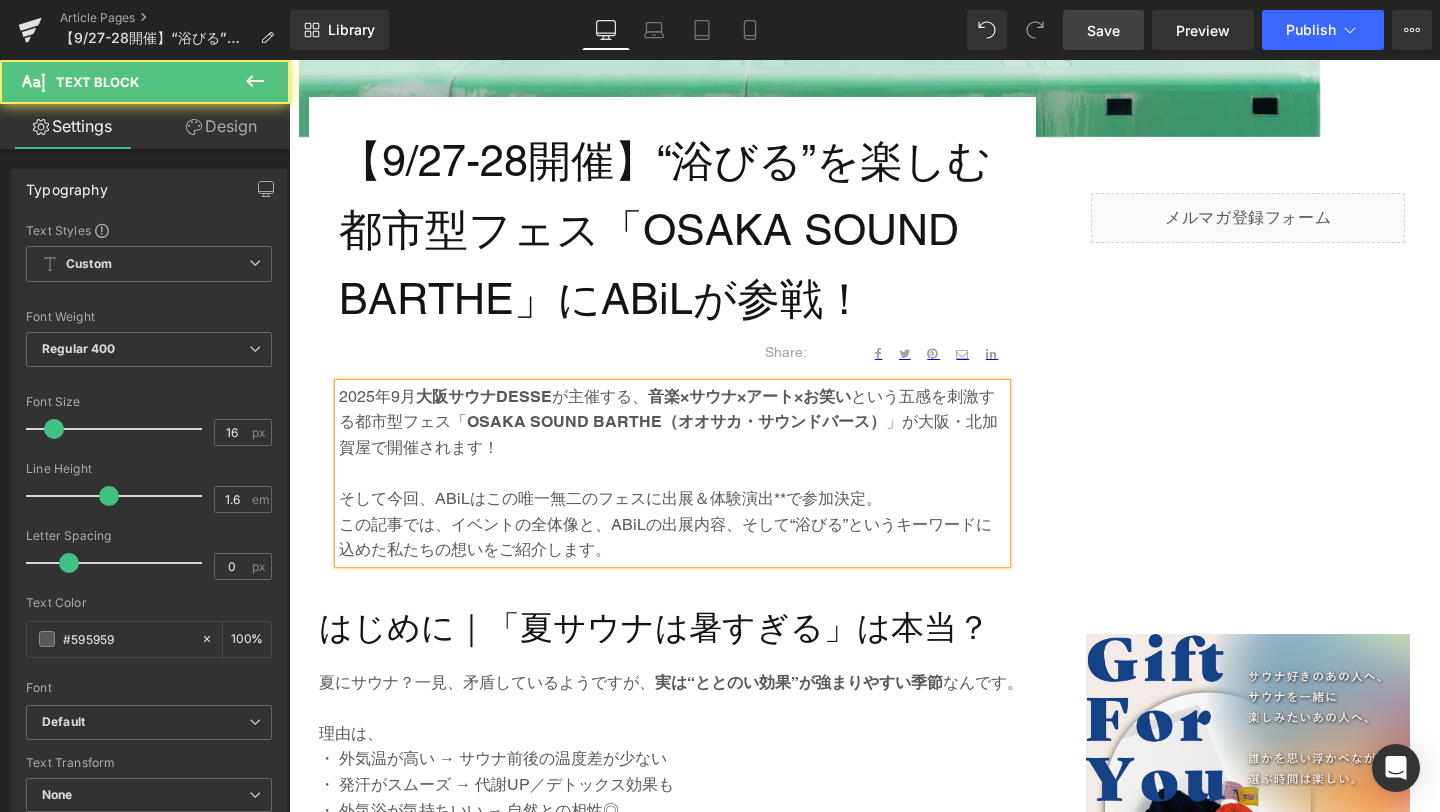 click on "そして今回、ABiLはこの唯一無二のフェスに出展＆体験演出**で参加決定。" at bounding box center [672, 499] 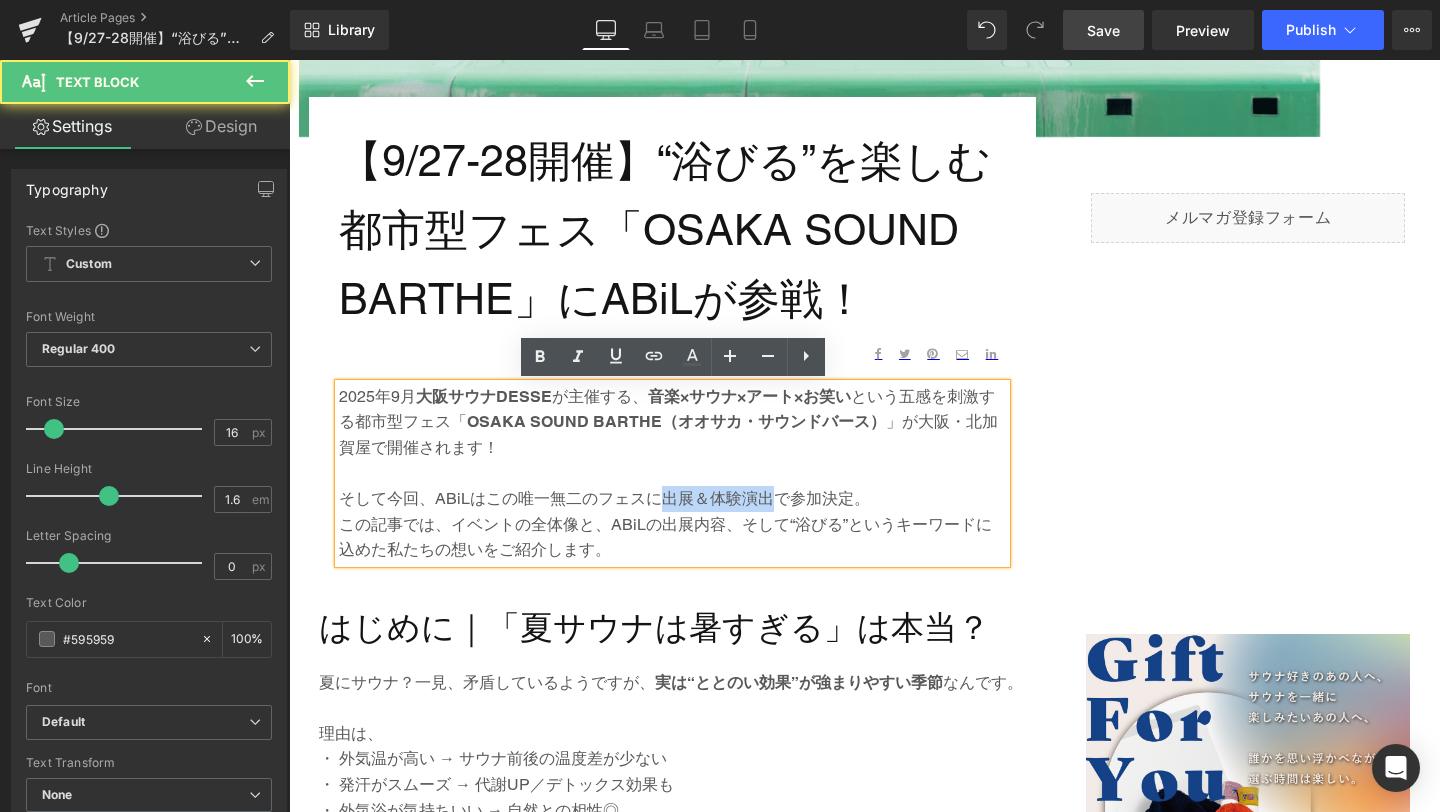 drag, startPoint x: 658, startPoint y: 501, endPoint x: 771, endPoint y: 497, distance: 113.07078 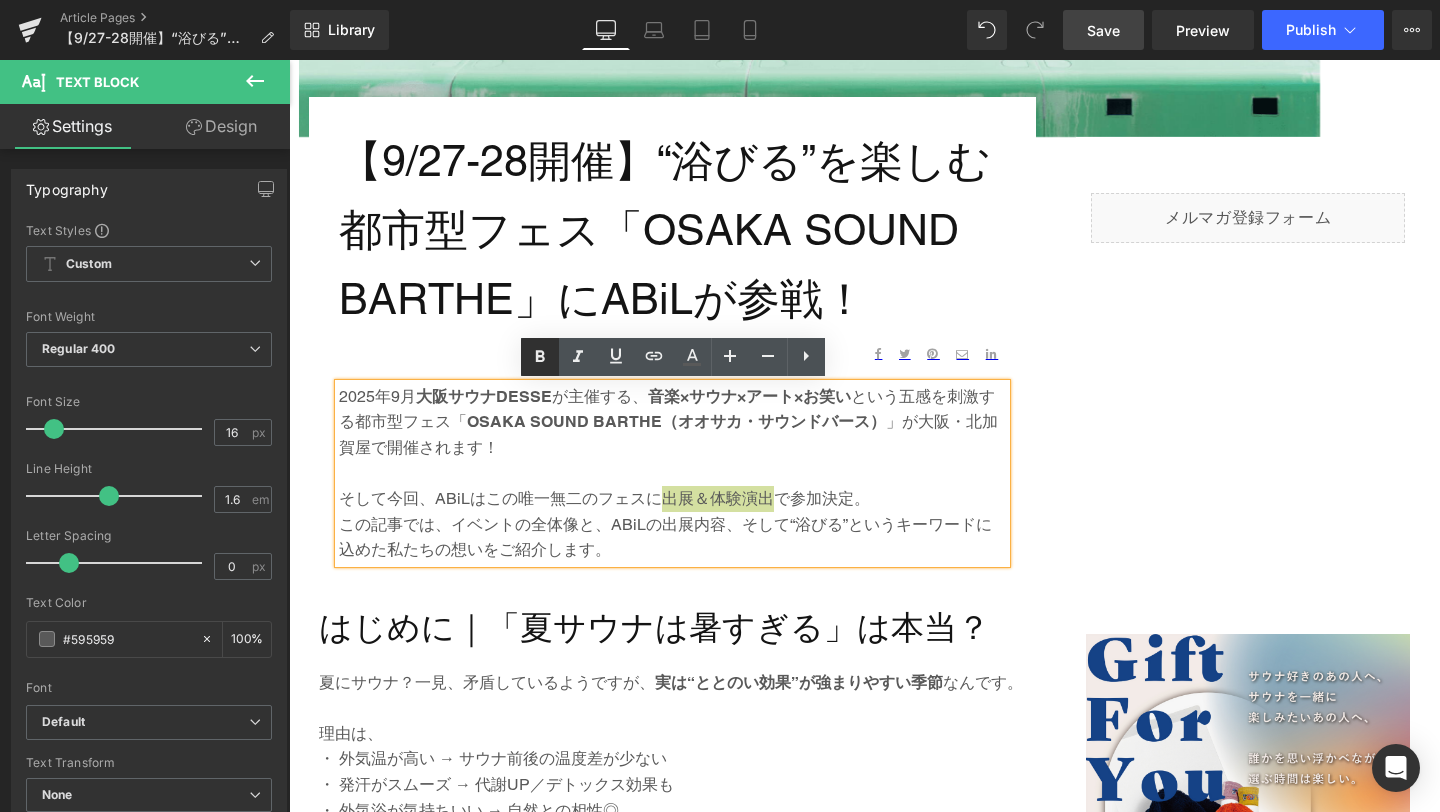 click 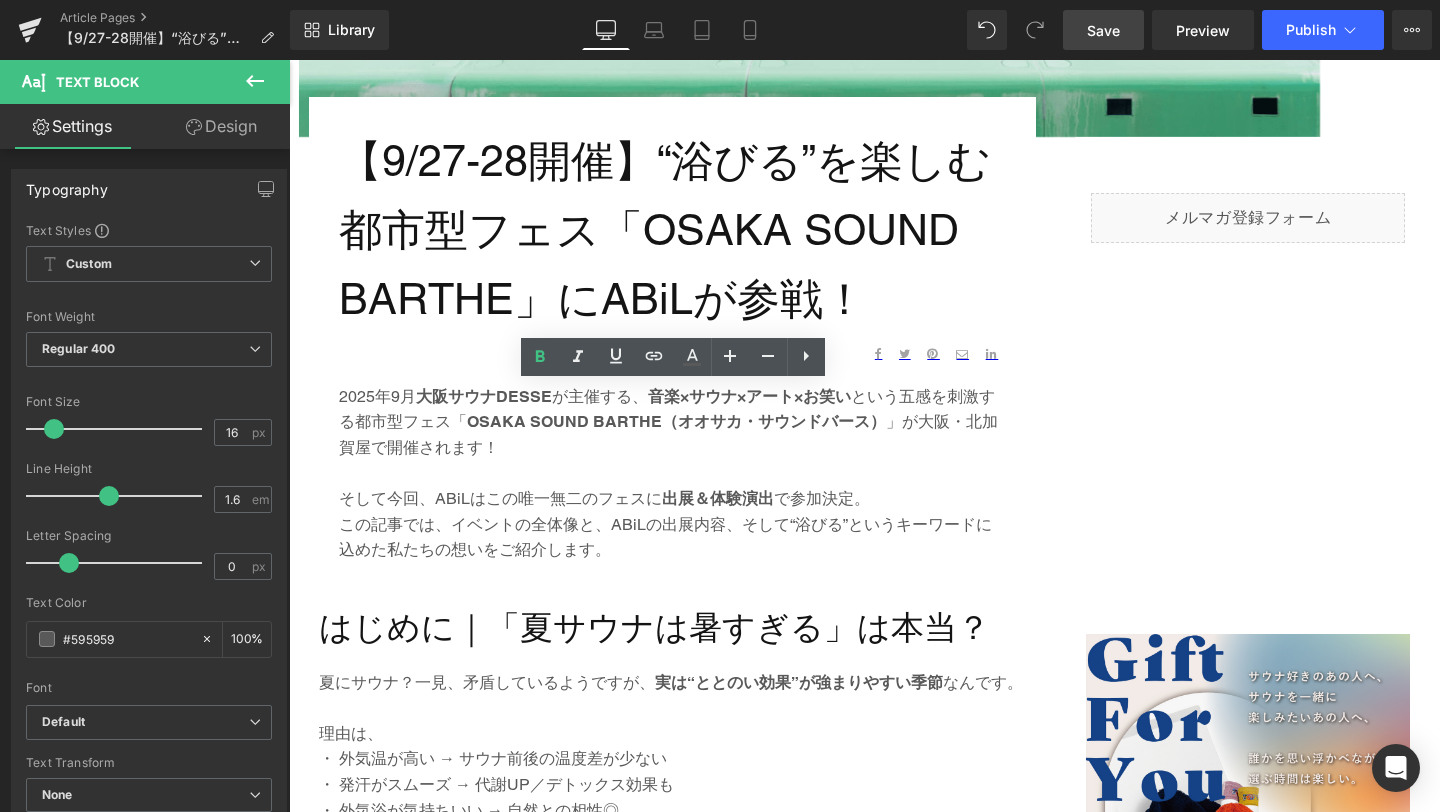 click on "Save" at bounding box center [1103, 30] 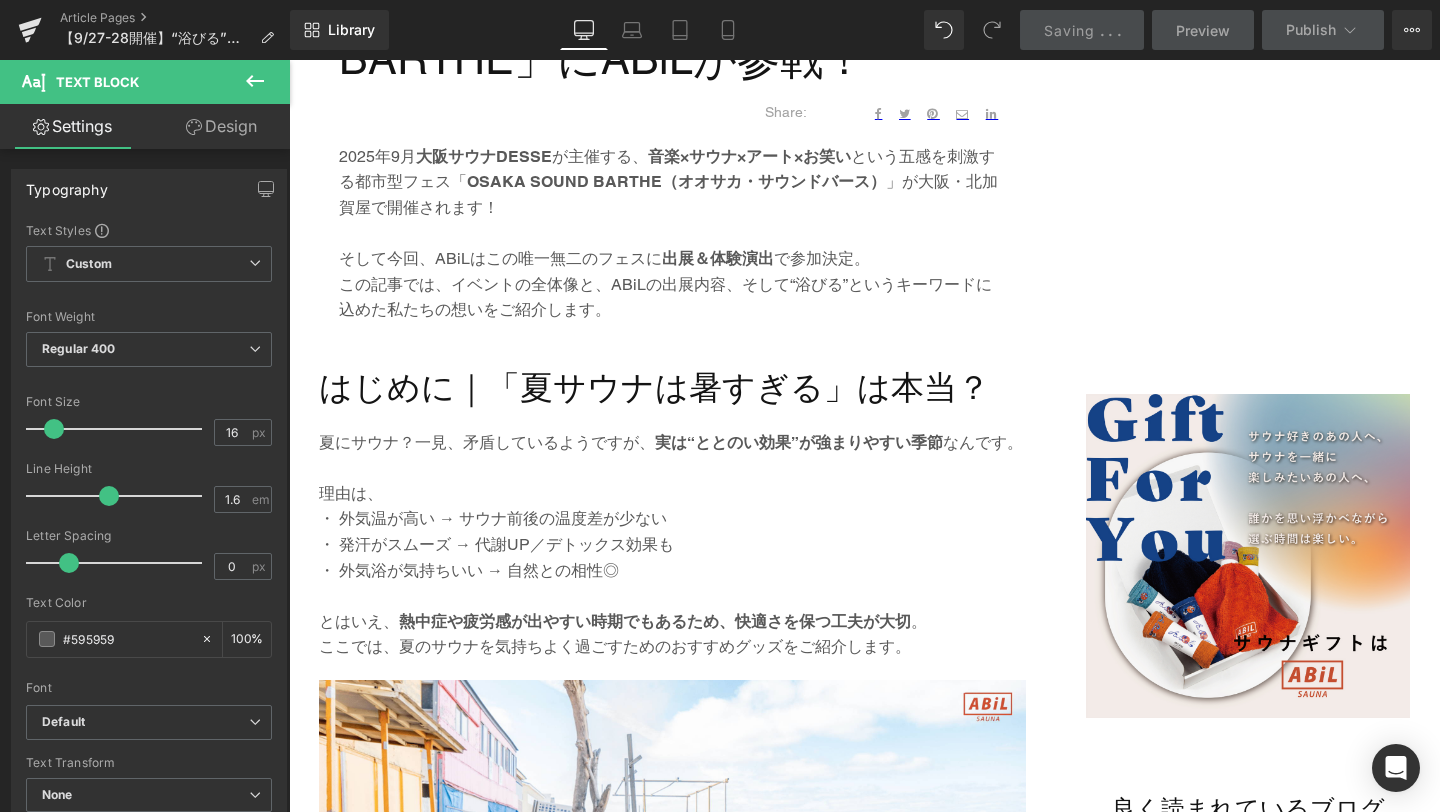 scroll, scrollTop: 1024, scrollLeft: 0, axis: vertical 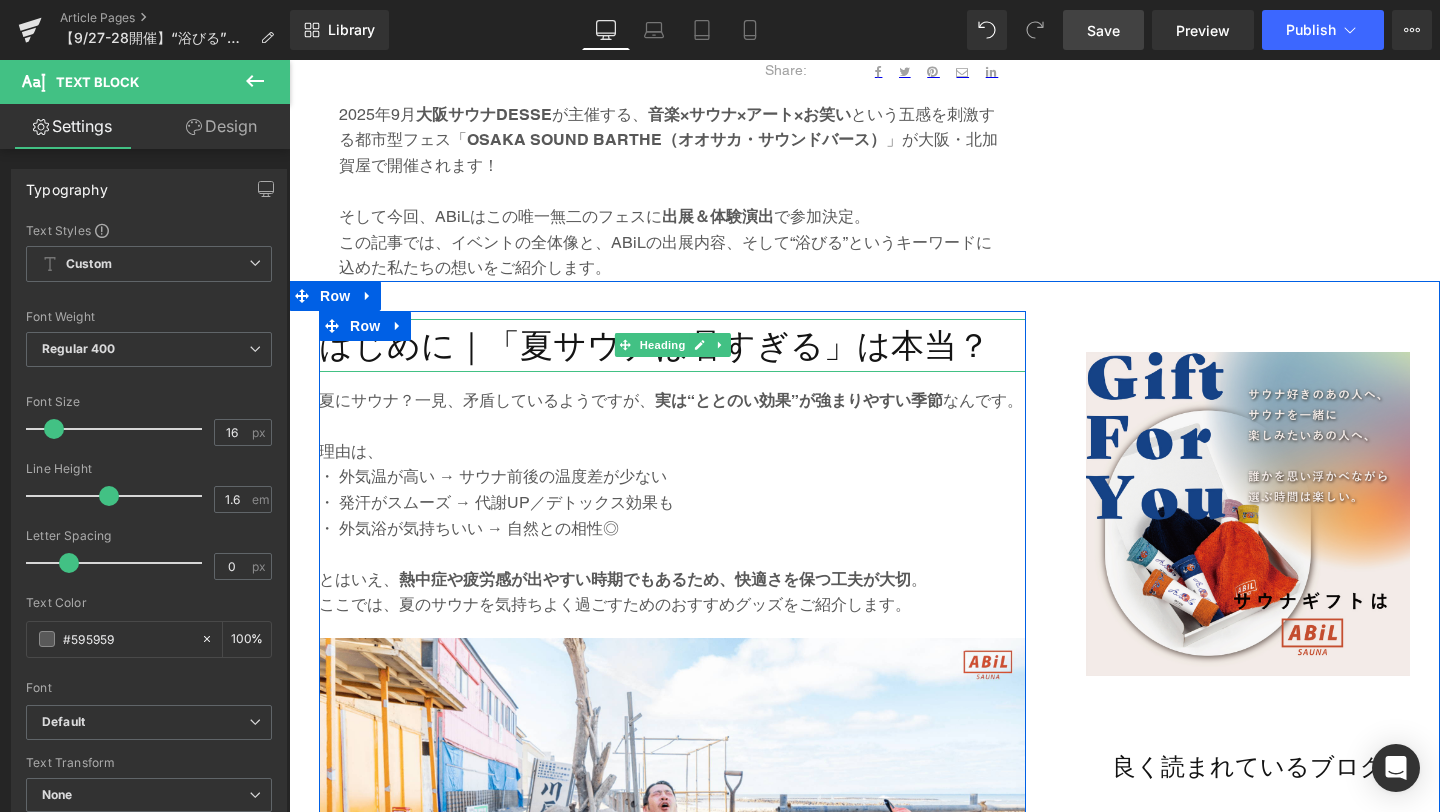 click on "はじめに｜「夏サウナは暑すぎる」は本当？" at bounding box center (672, 345) 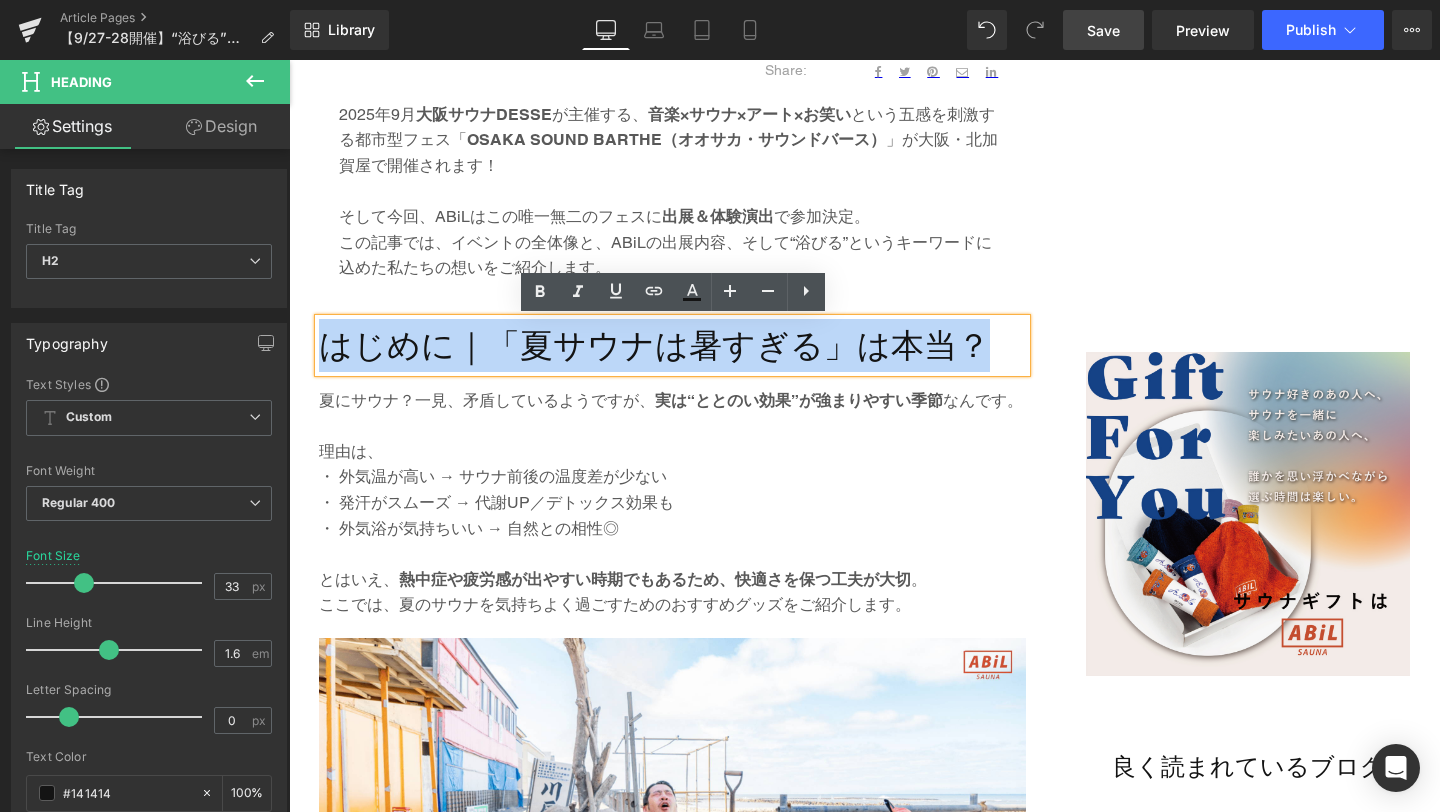 drag, startPoint x: 976, startPoint y: 338, endPoint x: 299, endPoint y: 345, distance: 677.0362 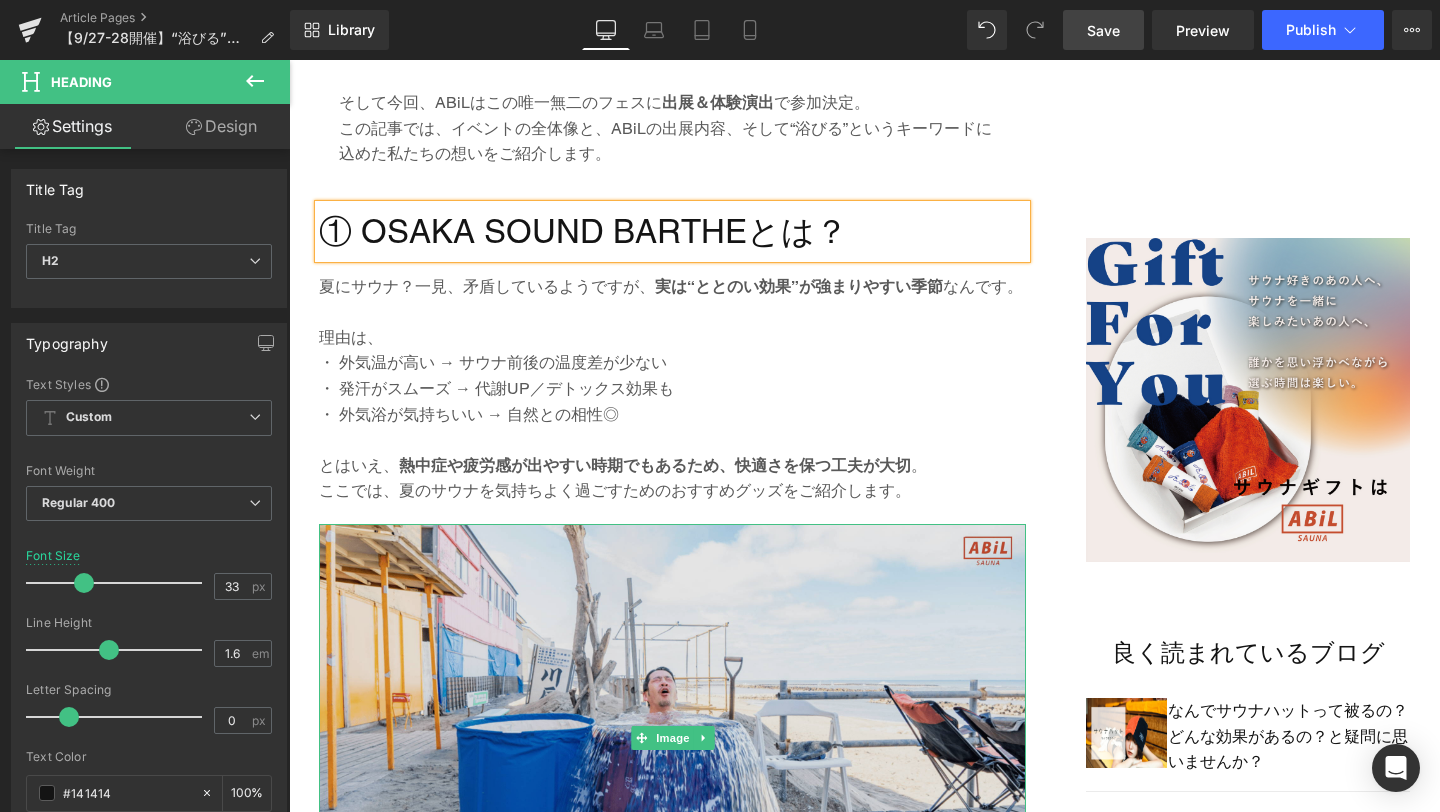 scroll, scrollTop: 1153, scrollLeft: 0, axis: vertical 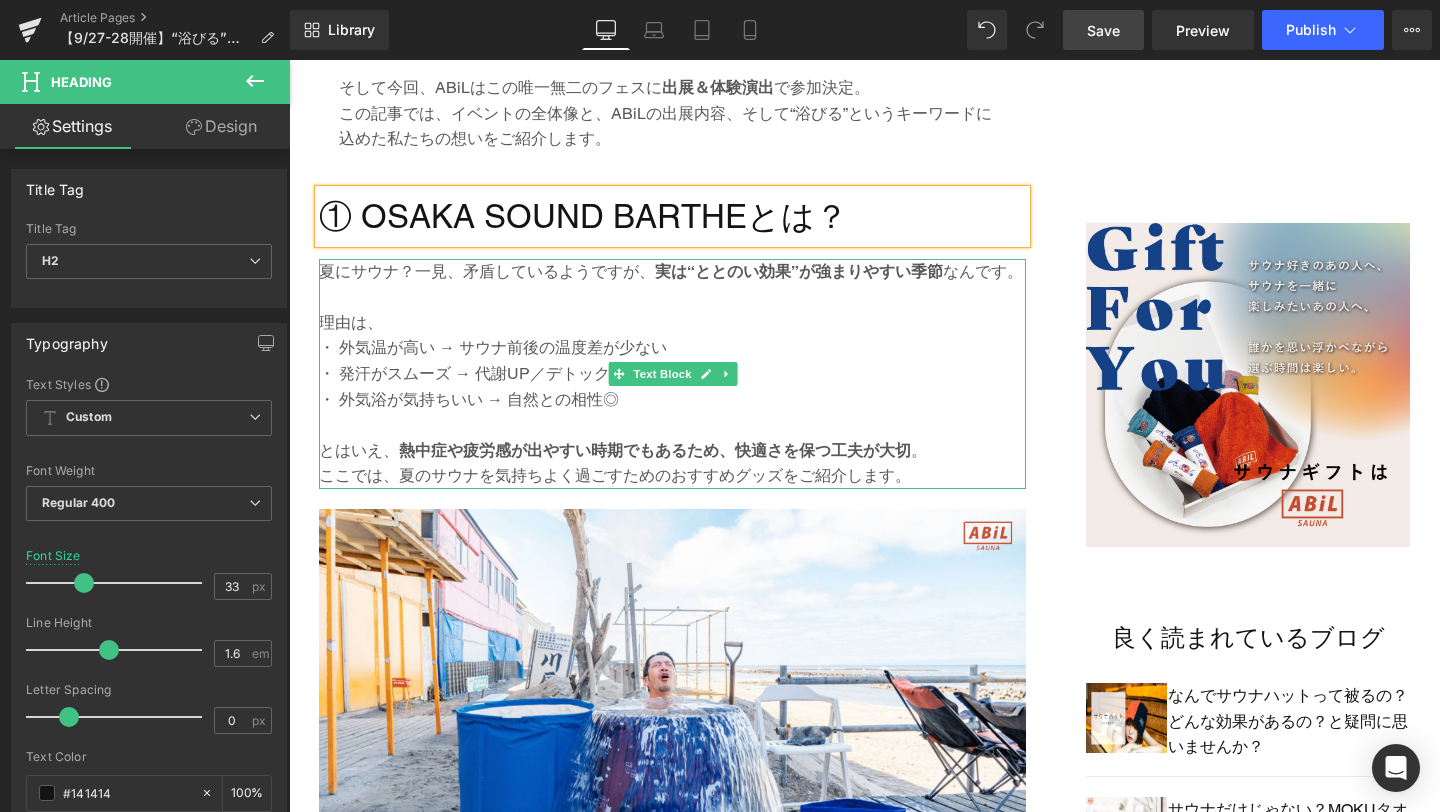 click on "熱中症や疲労感が出やすい時期でもあるため、快適さを保つ工夫が大切" at bounding box center (655, 450) 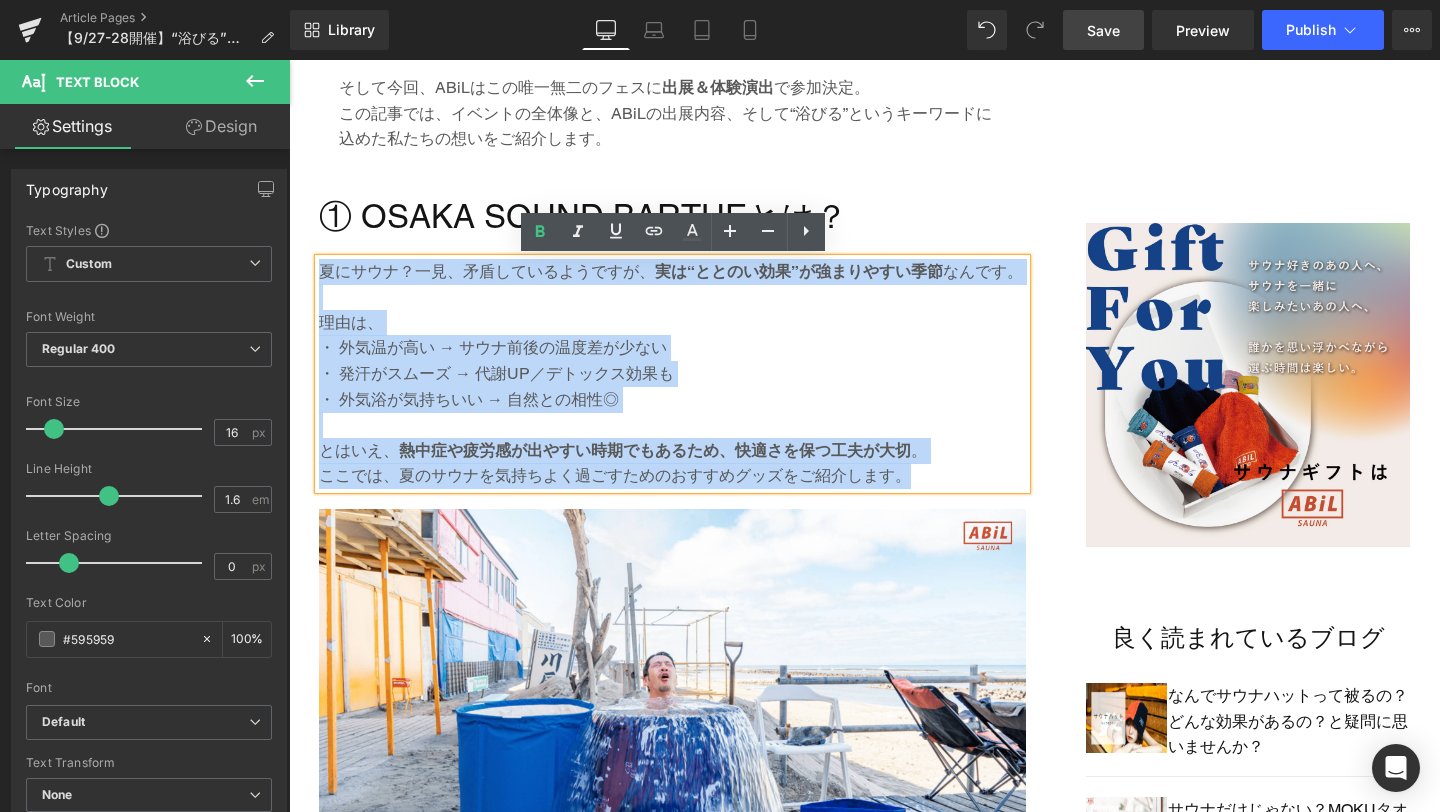 drag, startPoint x: 925, startPoint y: 477, endPoint x: 306, endPoint y: 274, distance: 651.4369 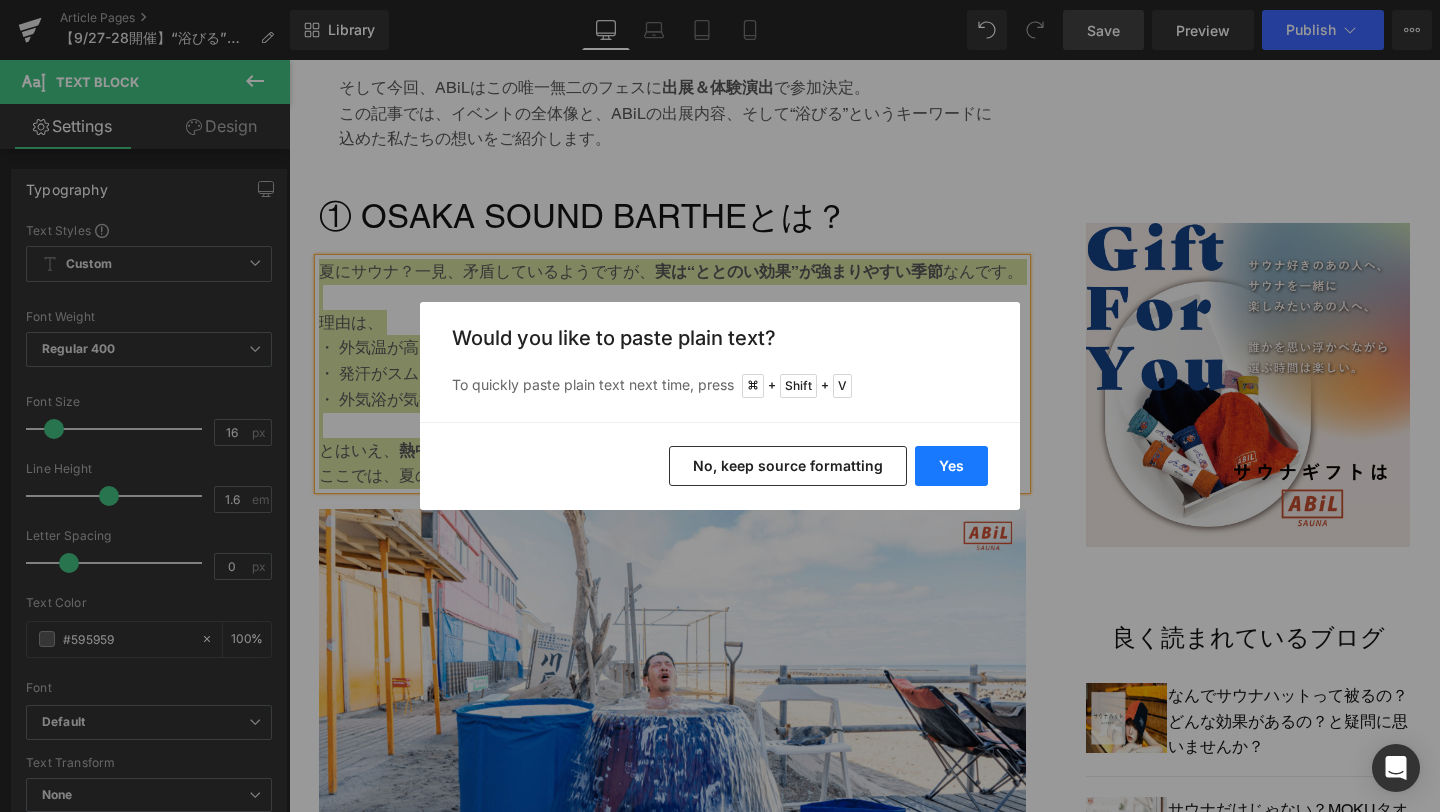 click on "Yes" at bounding box center [951, 466] 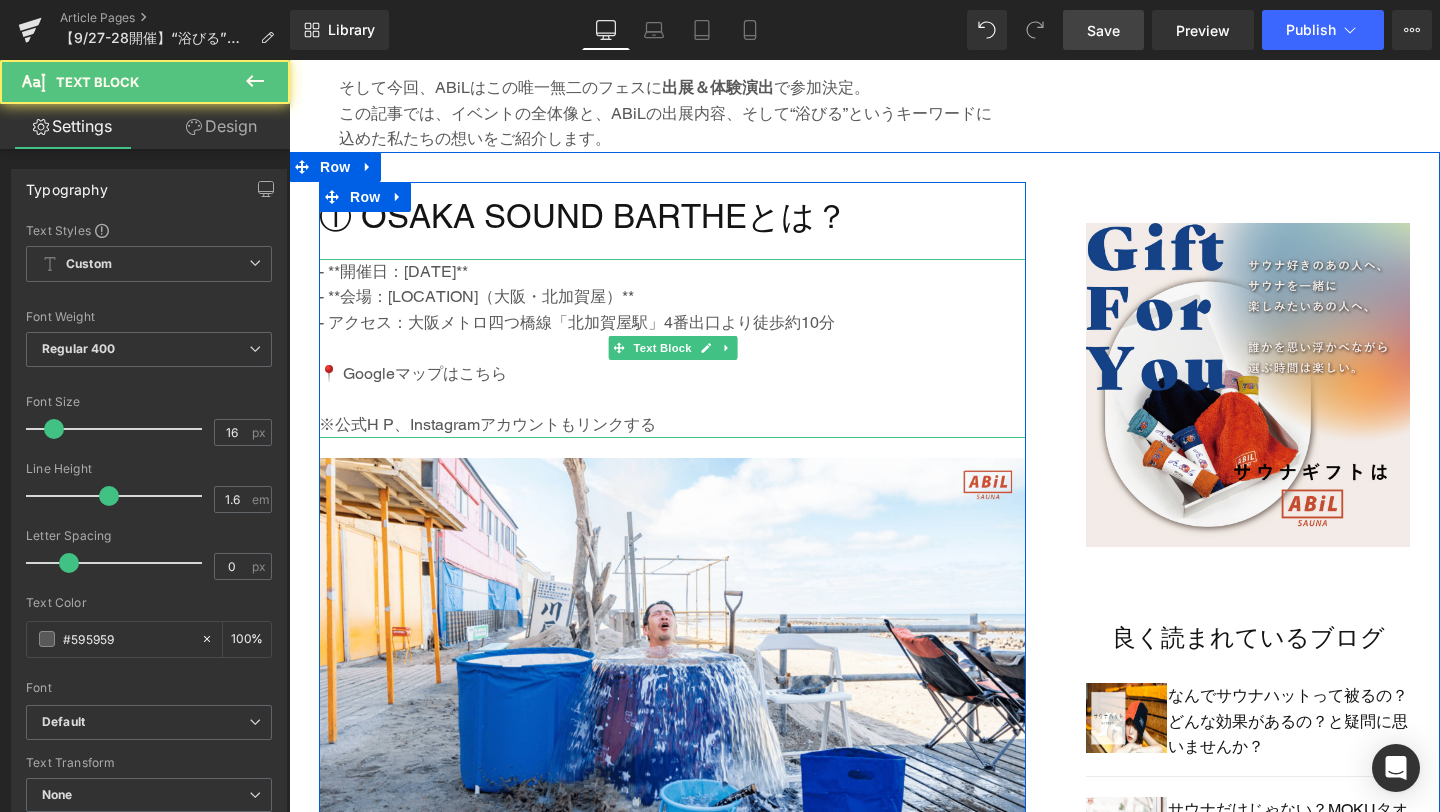 click on "- **開催日：[DATE]**" at bounding box center (672, 272) 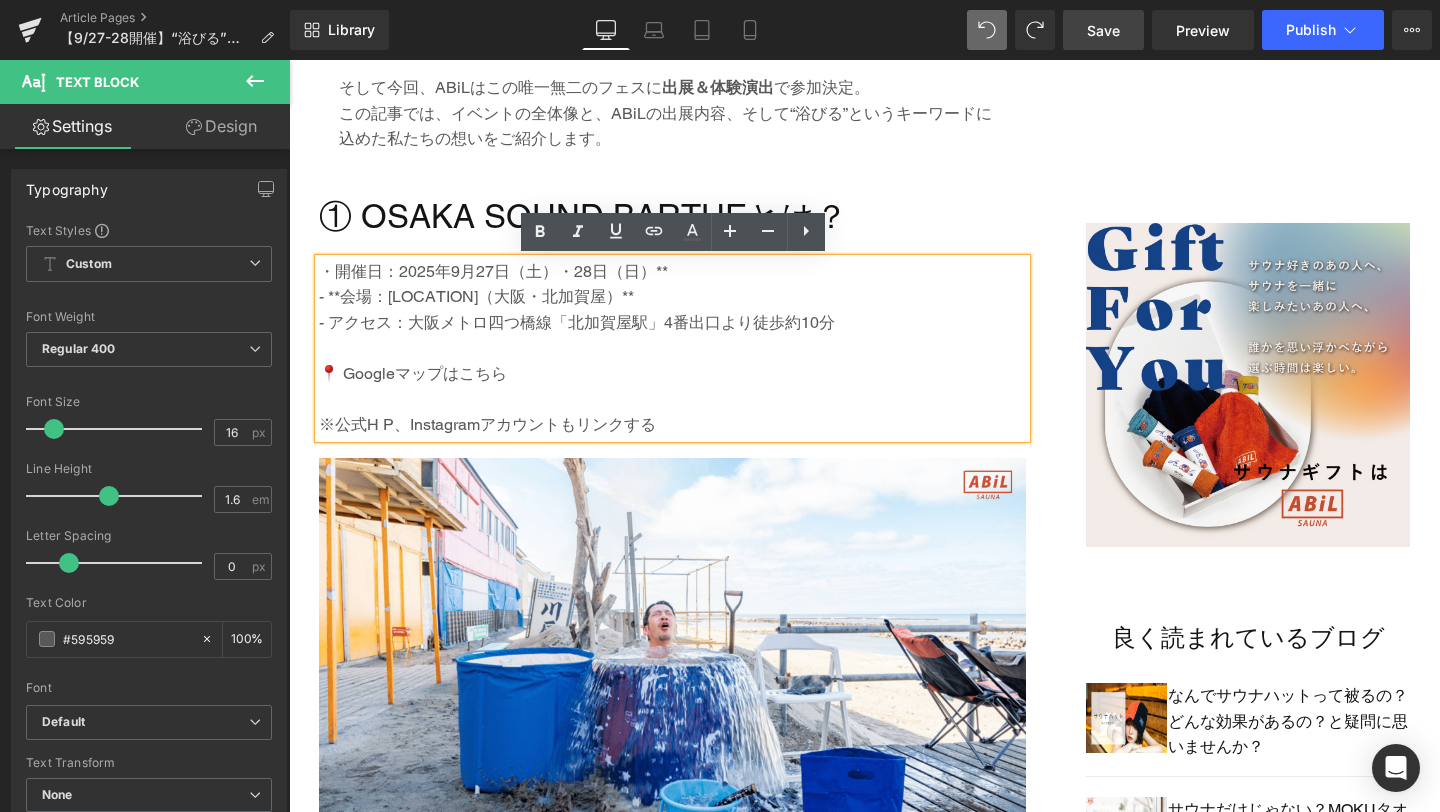 click on "- **会場：[LOCATION]（大阪・北加賀屋）**" at bounding box center (672, 297) 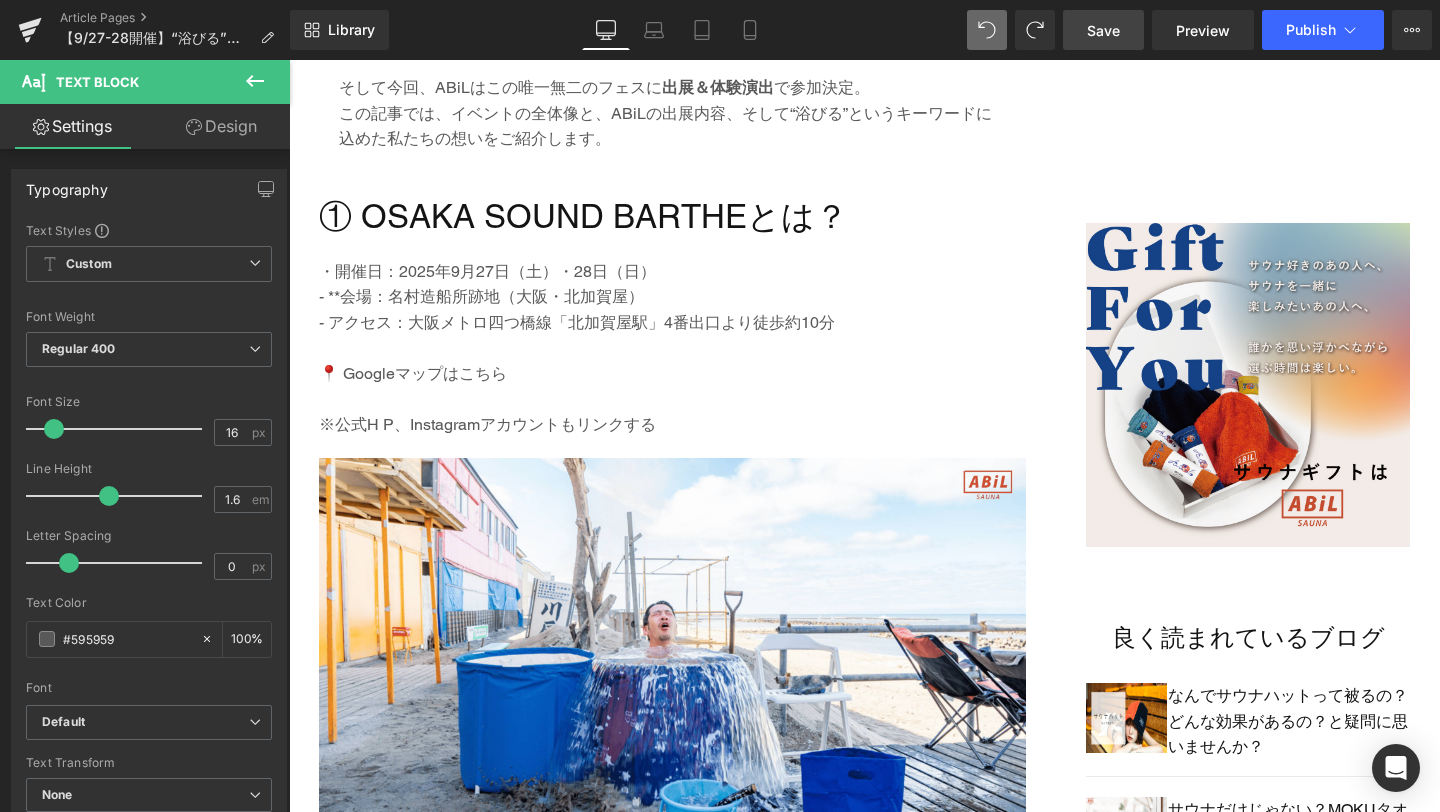 click on "Save" at bounding box center (1103, 30) 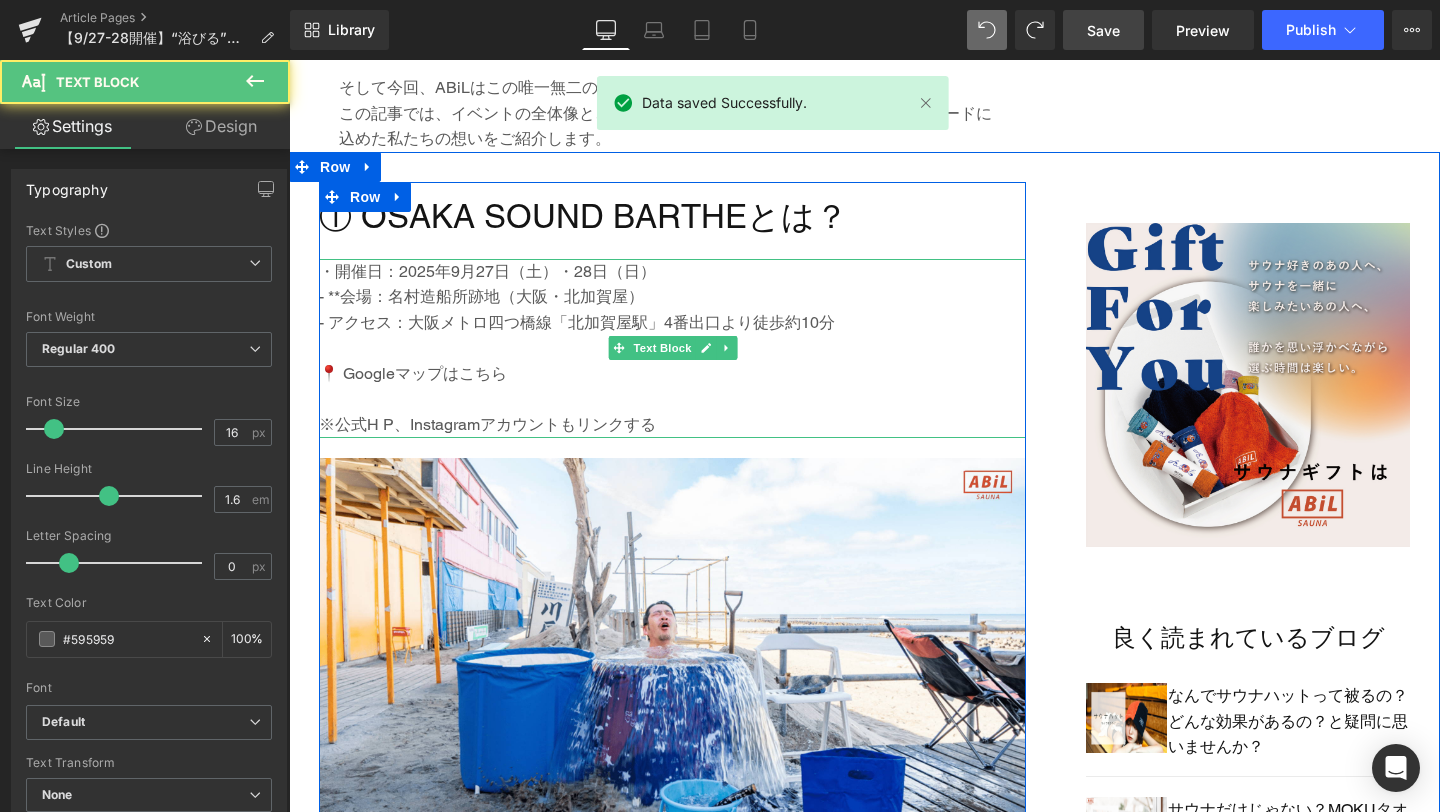 click on "- **会場：名村造船所跡地（大阪・北加賀屋）" at bounding box center [672, 297] 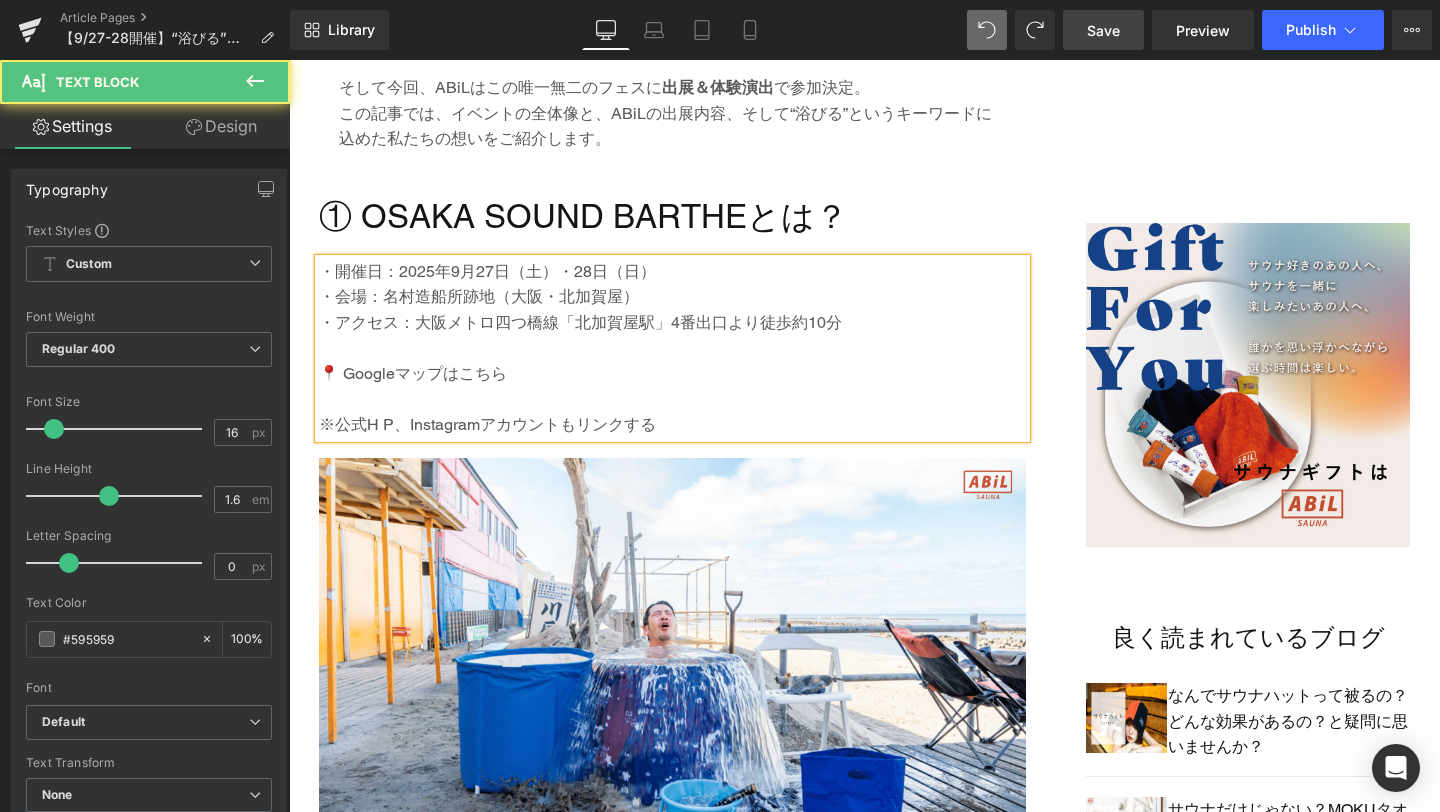 click on "📍 Googleマップはこちら" at bounding box center [672, 374] 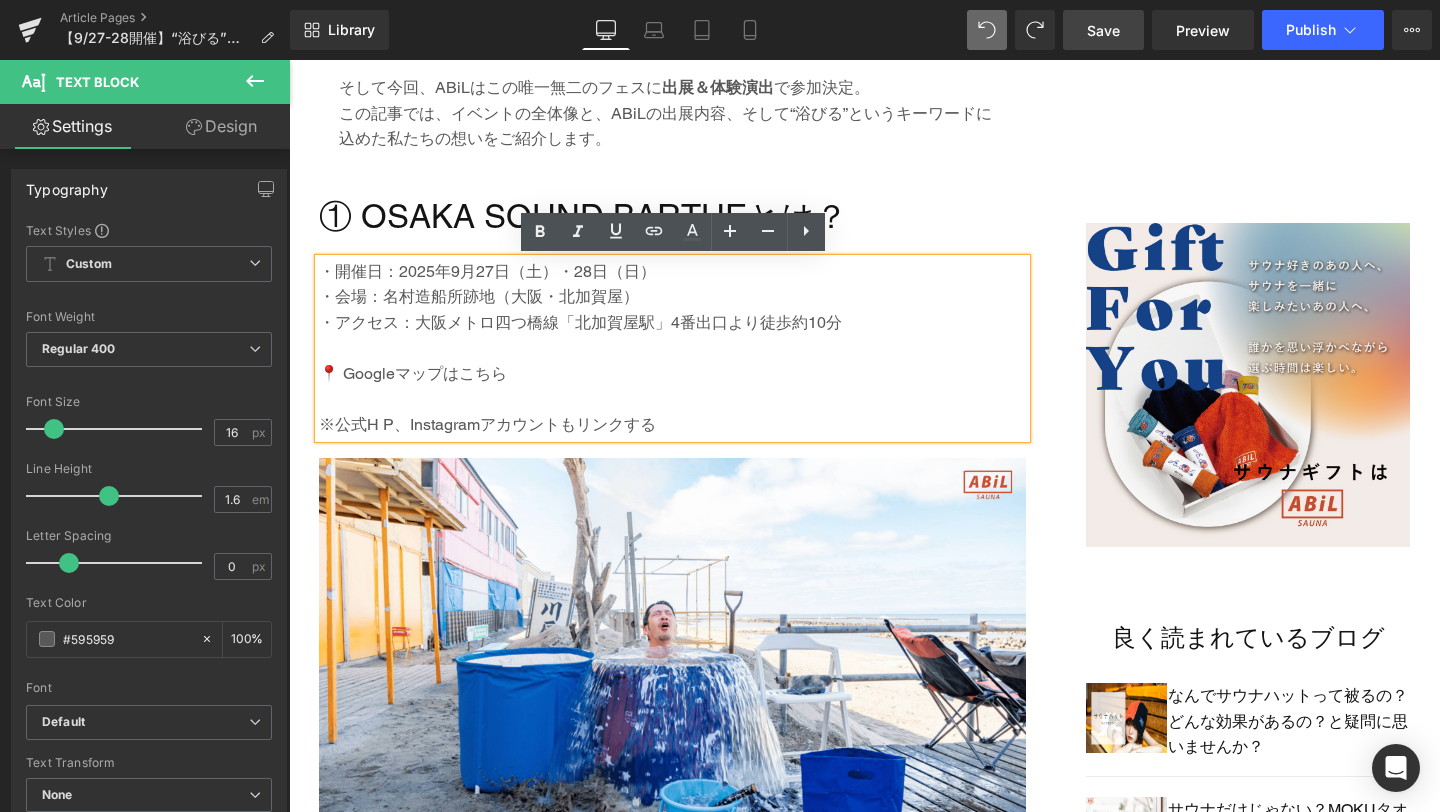 drag, startPoint x: 690, startPoint y: 421, endPoint x: 315, endPoint y: 363, distance: 379.45883 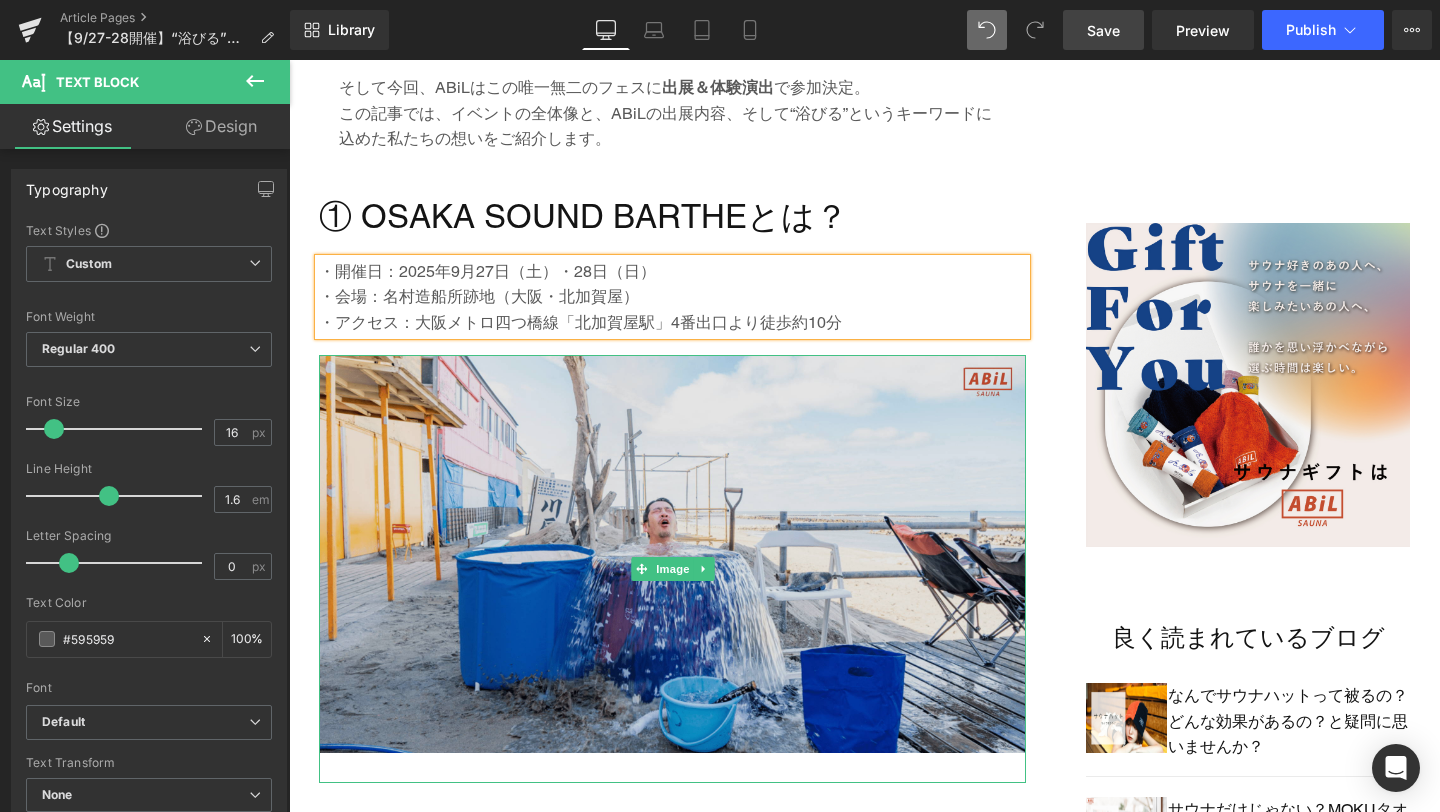 click at bounding box center [672, 569] 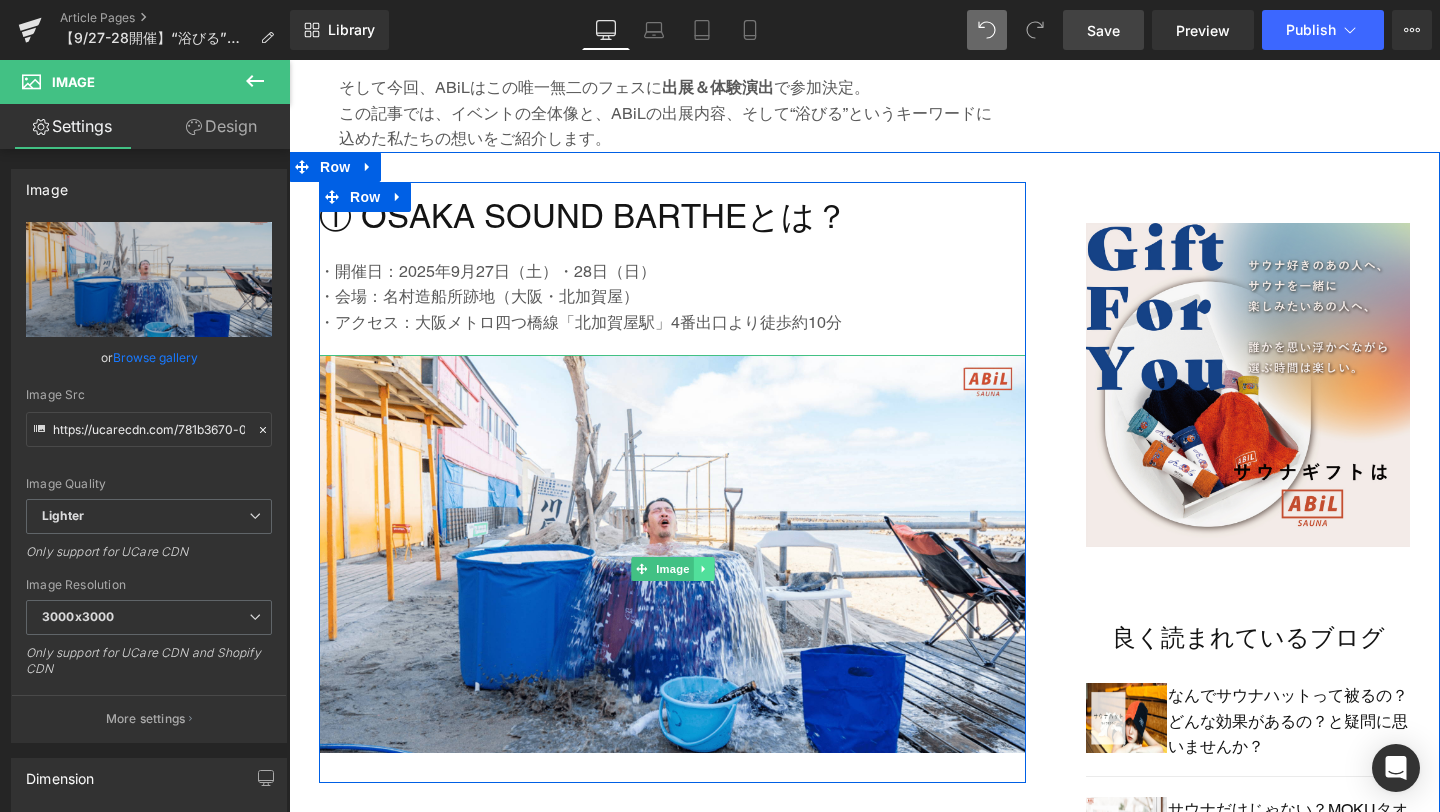click at bounding box center (703, 569) 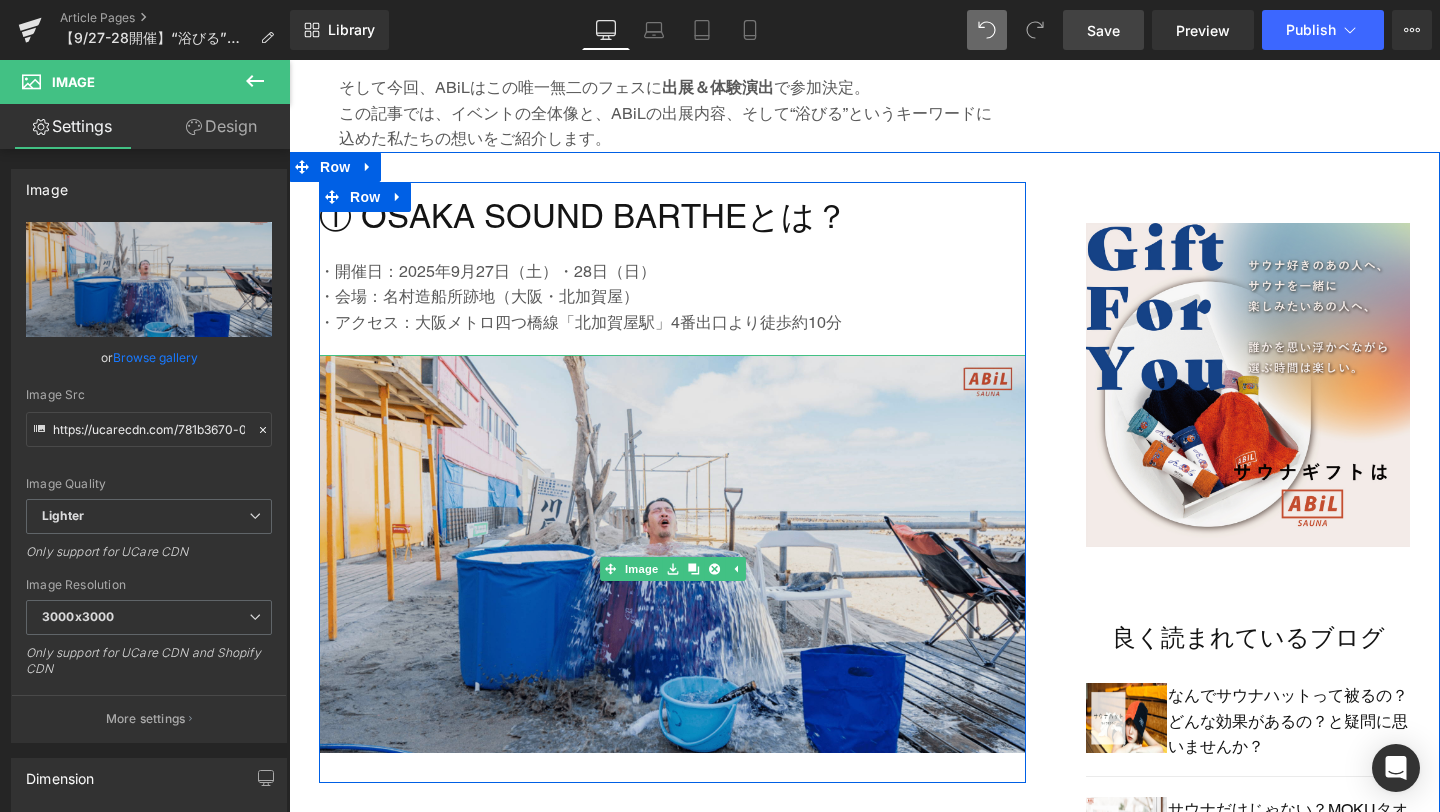 click at bounding box center (672, 569) 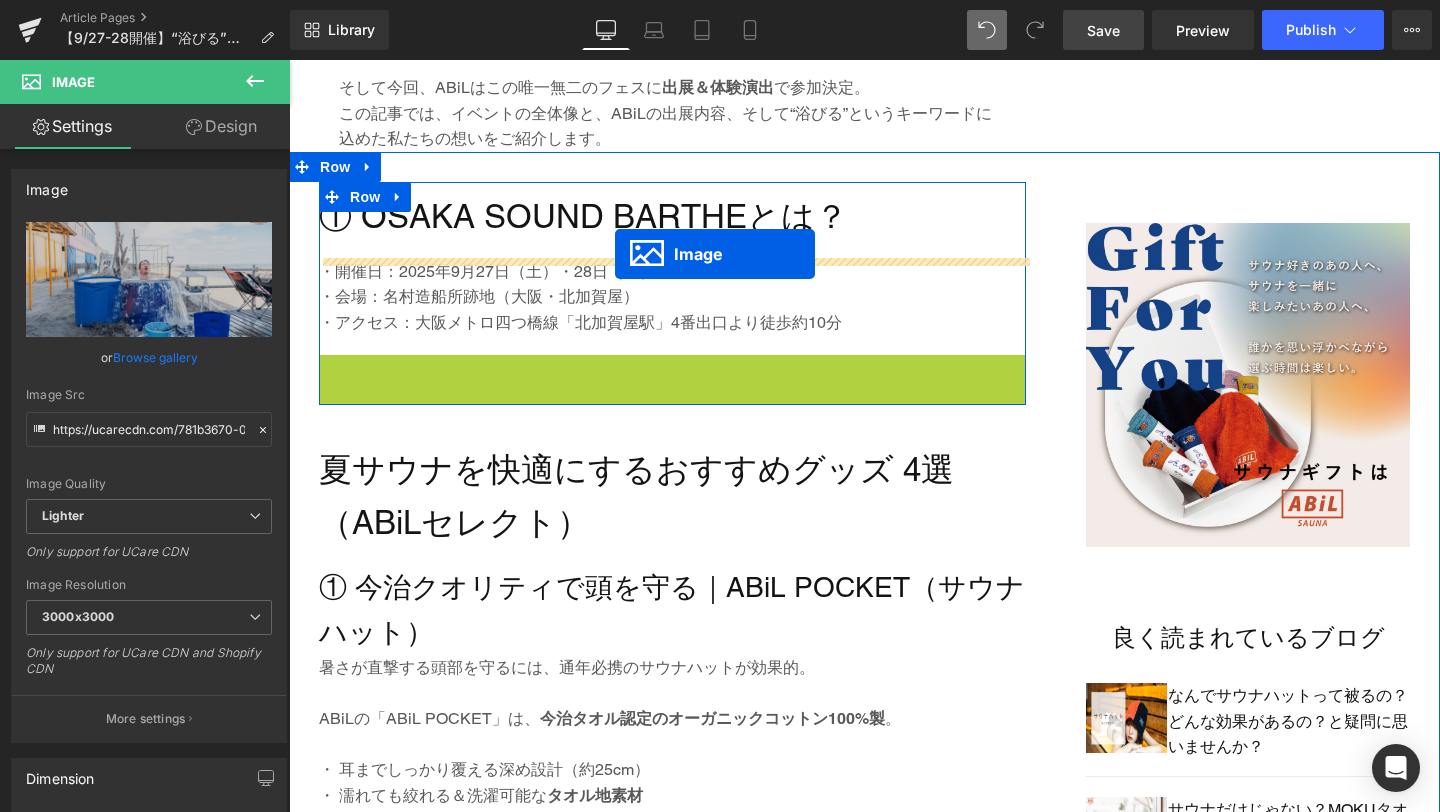 drag, startPoint x: 610, startPoint y: 567, endPoint x: 615, endPoint y: 254, distance: 313.03995 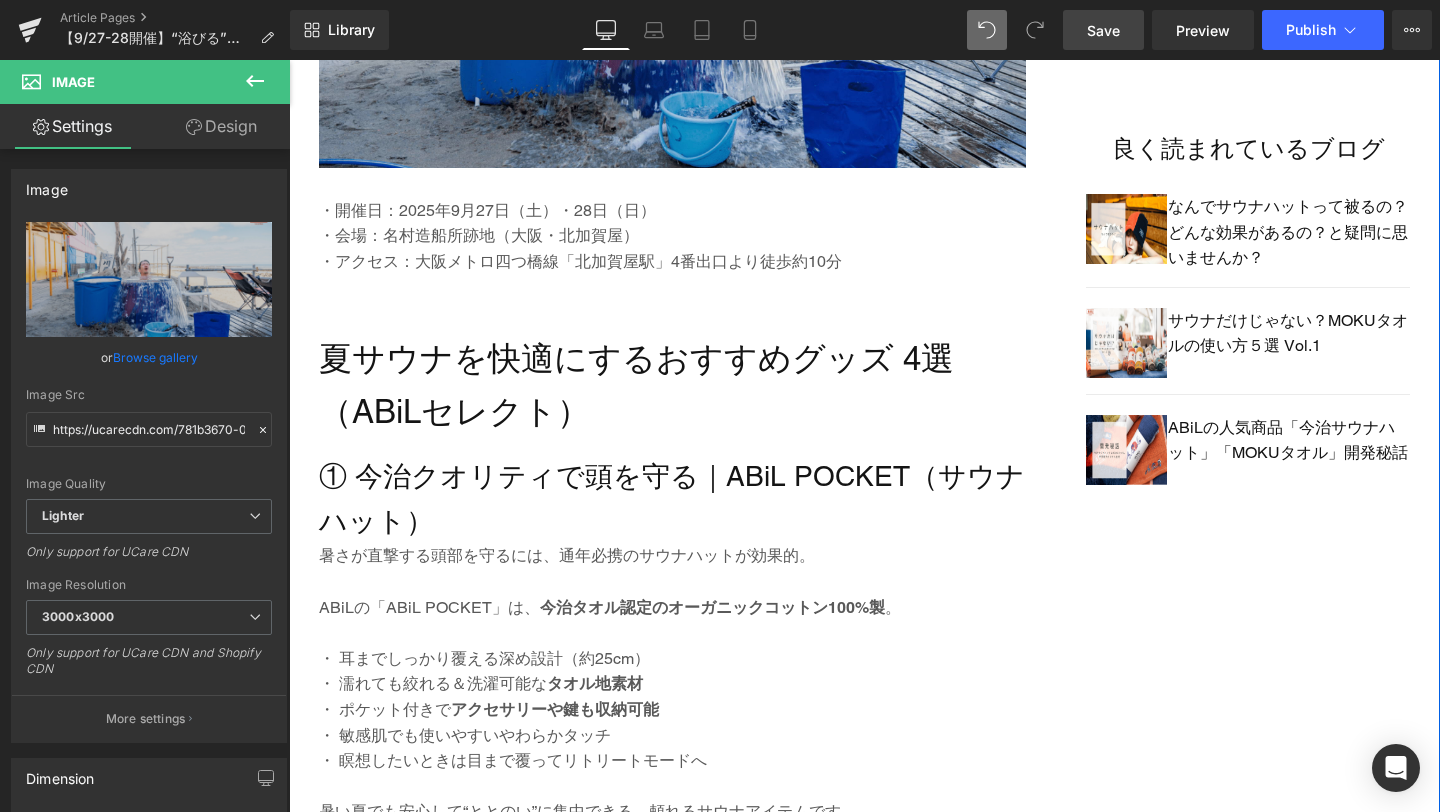 scroll, scrollTop: 1631, scrollLeft: 0, axis: vertical 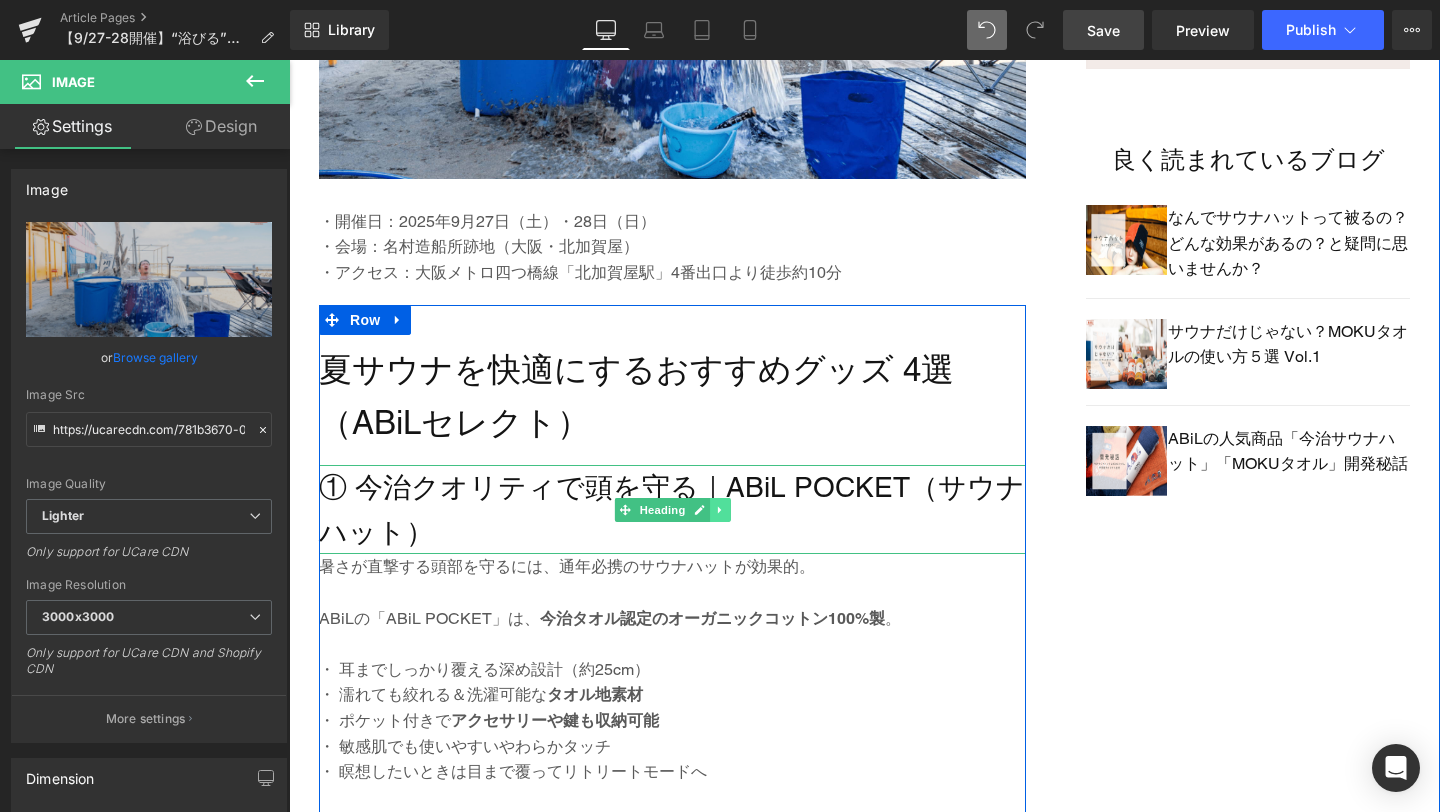 click 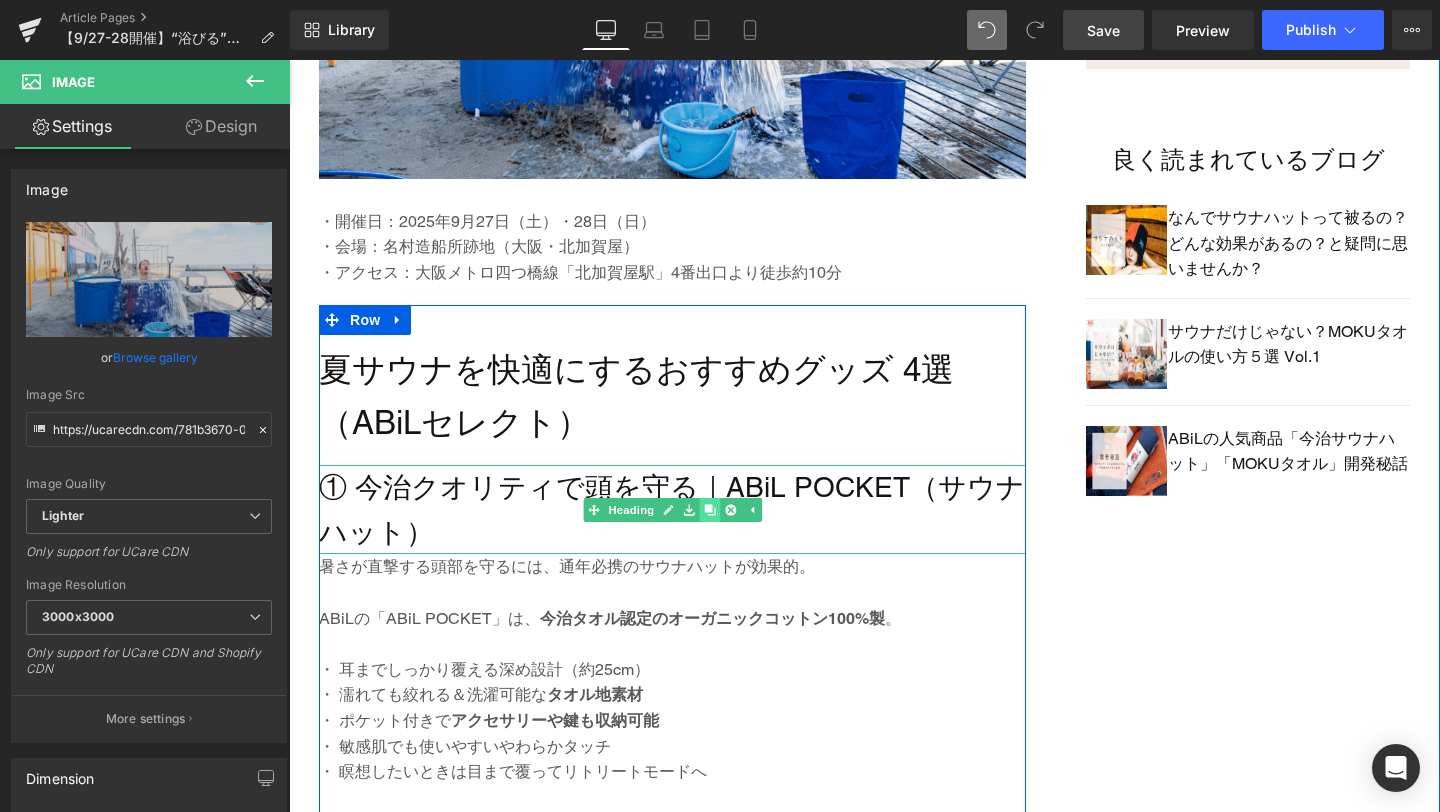 click 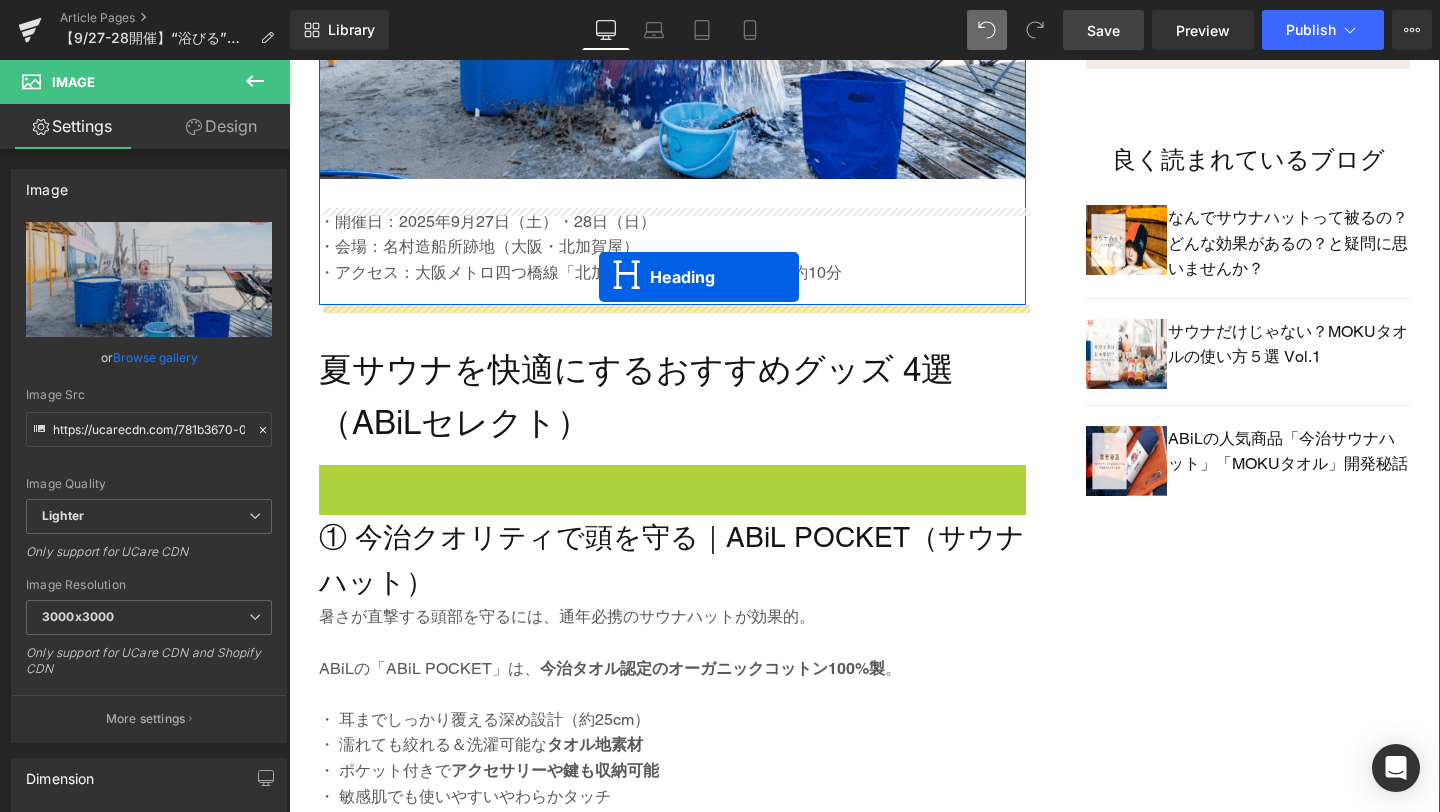 drag, startPoint x: 592, startPoint y: 507, endPoint x: 599, endPoint y: 277, distance: 230.10649 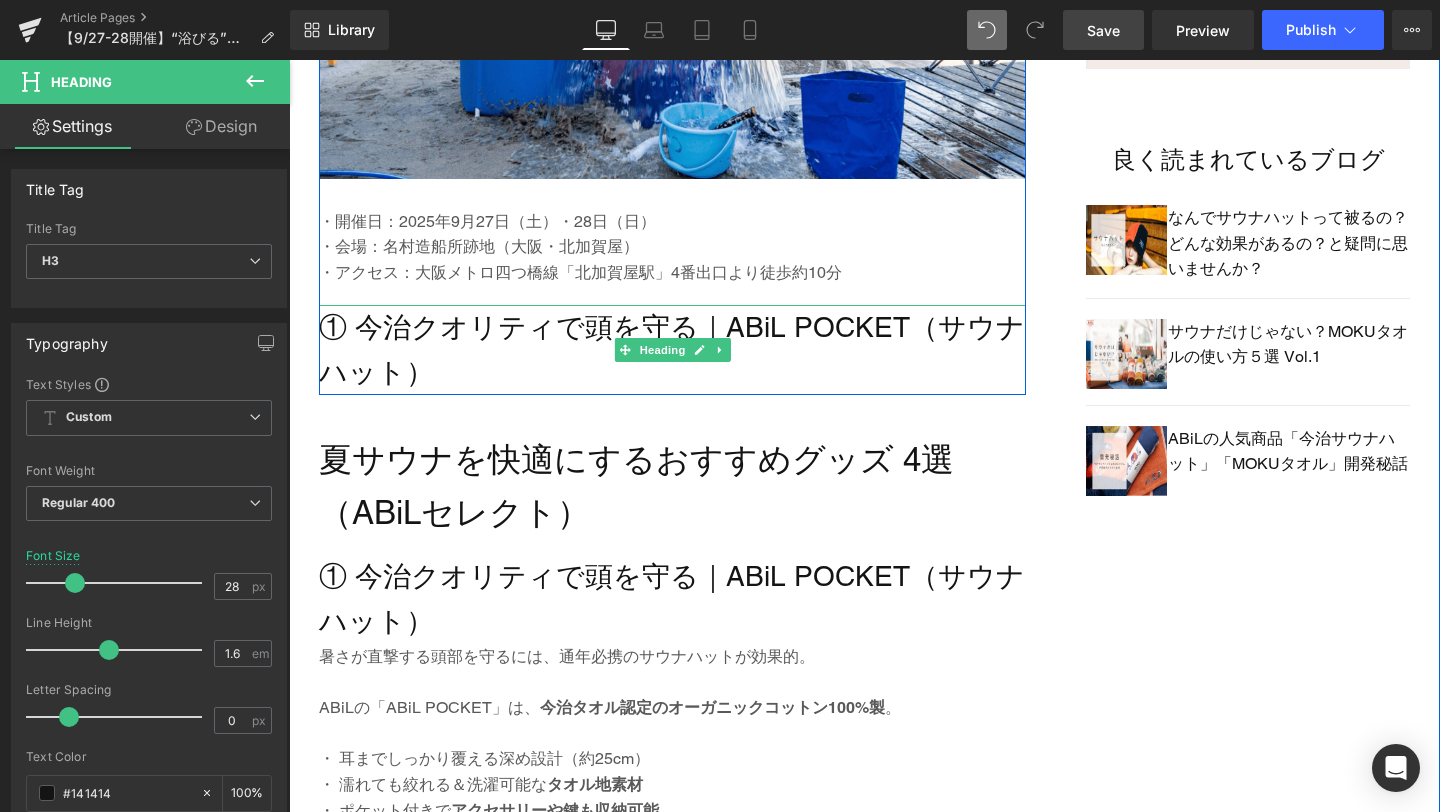 click on "① 今治クオリティで頭を守る｜ABiL POCKET（サウナハット）" at bounding box center (672, 350) 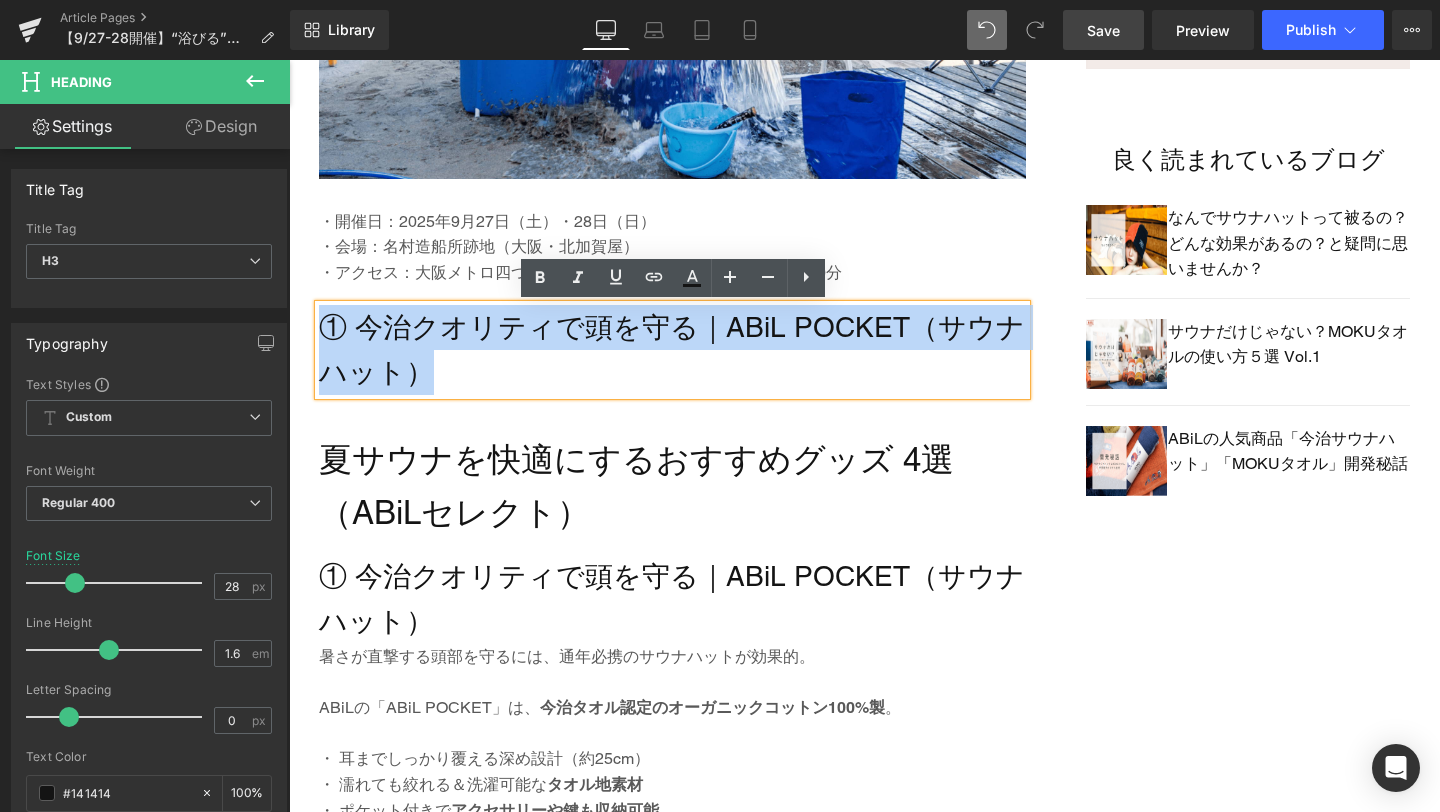 drag, startPoint x: 421, startPoint y: 368, endPoint x: 325, endPoint y: 323, distance: 106.02358 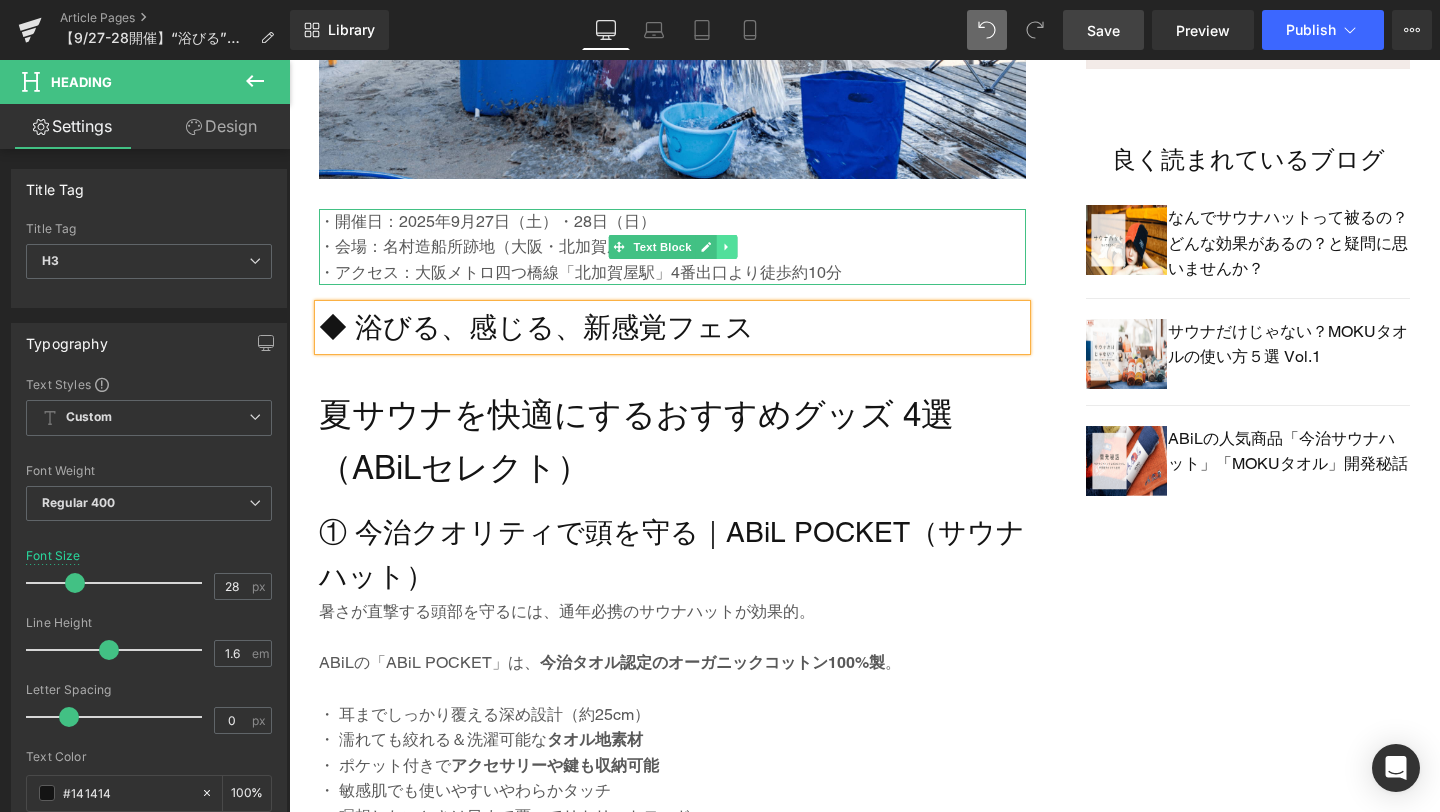 click 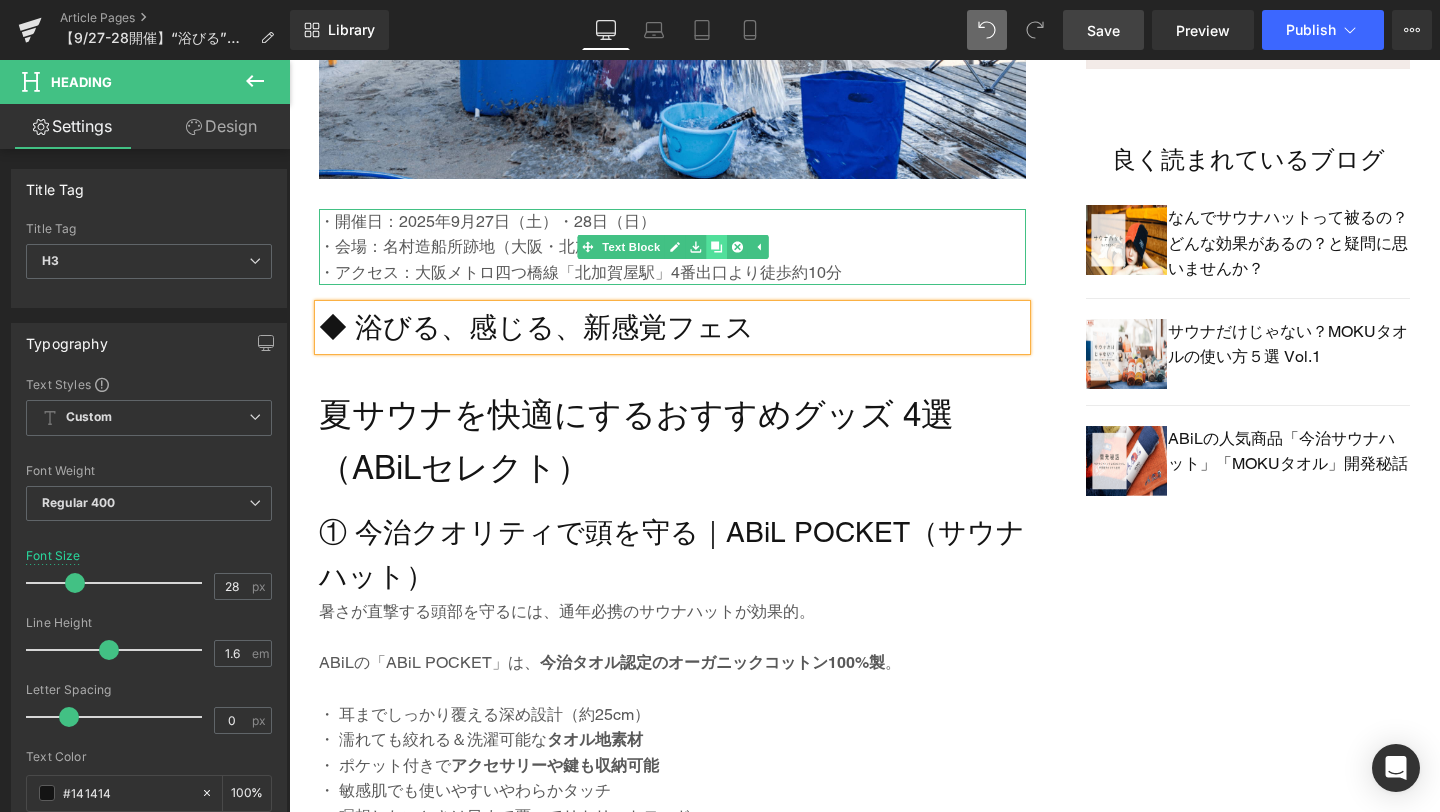 click 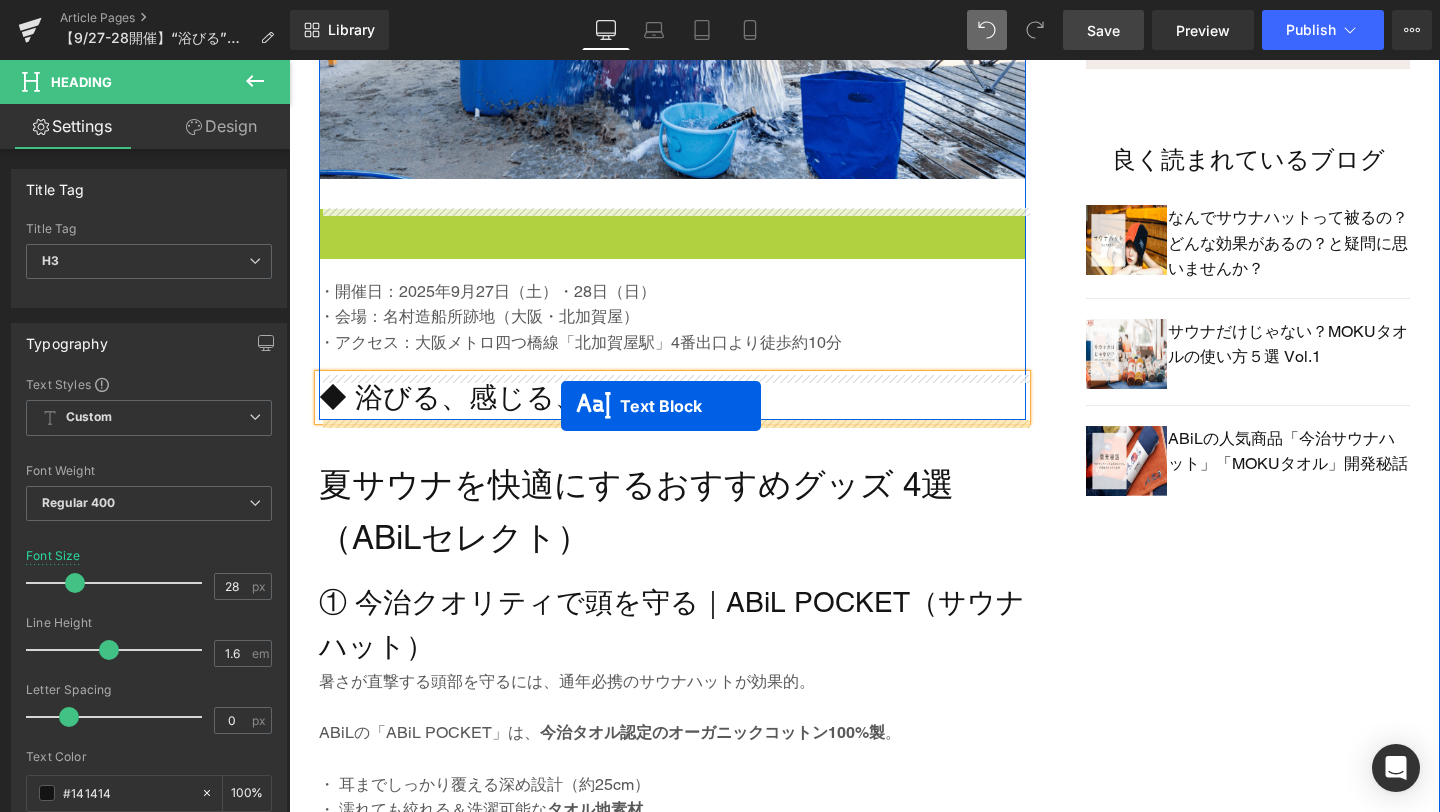 drag, startPoint x: 592, startPoint y: 243, endPoint x: 561, endPoint y: 406, distance: 165.92166 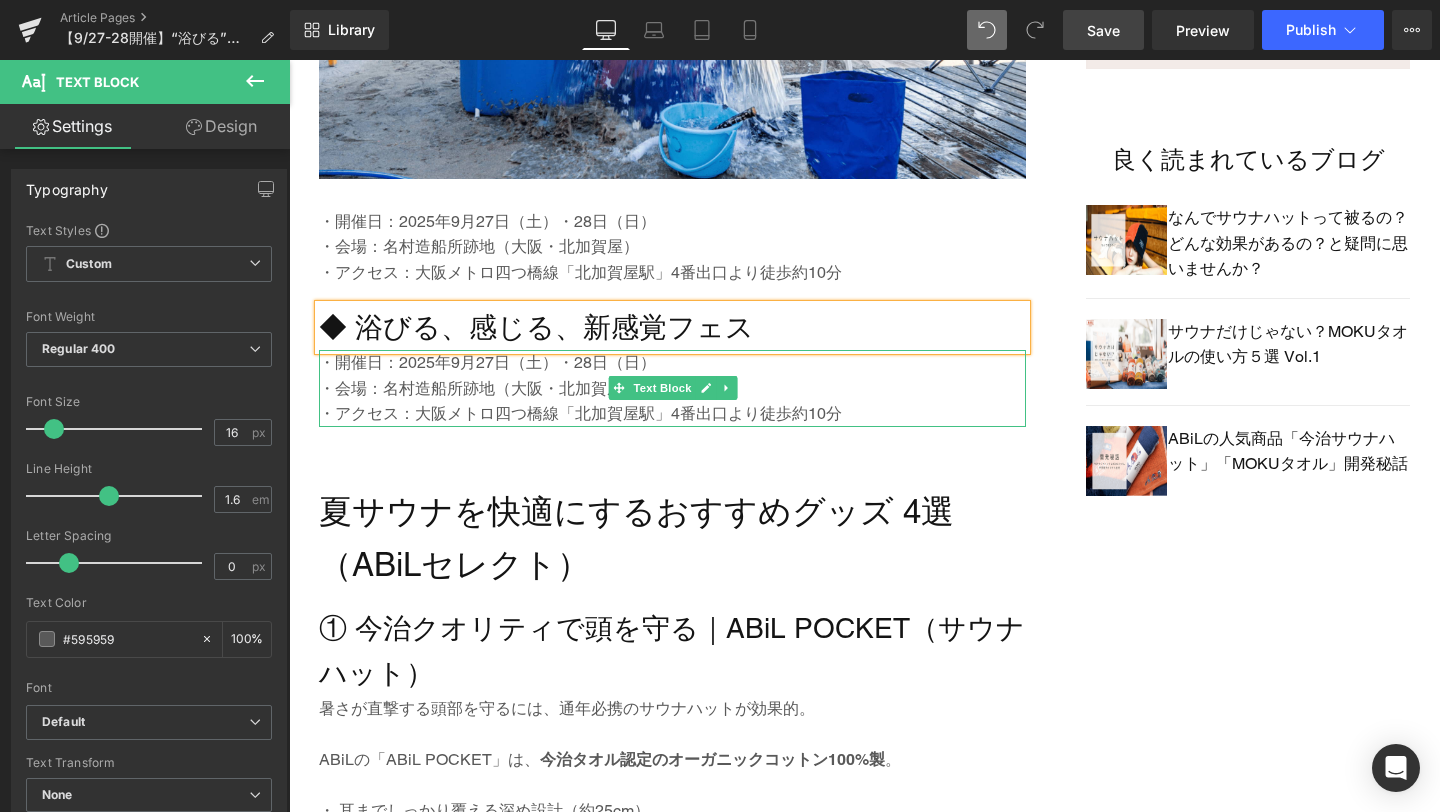 click on "・アクセス：大阪メトロ四つ橋線「北加賀屋駅」4番出口より徒歩約10分" at bounding box center [672, 414] 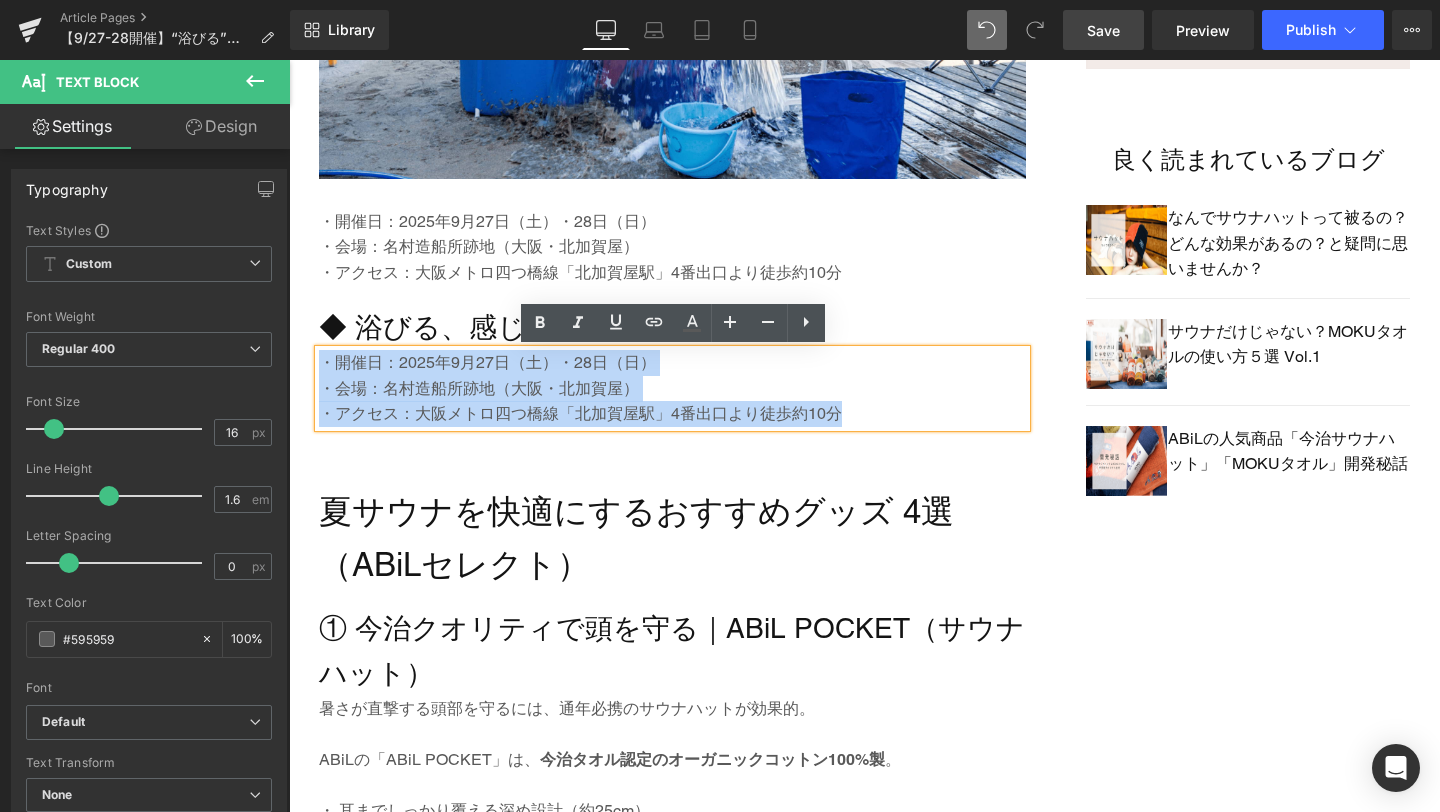 drag, startPoint x: 870, startPoint y: 423, endPoint x: 325, endPoint y: 363, distance: 548.2928 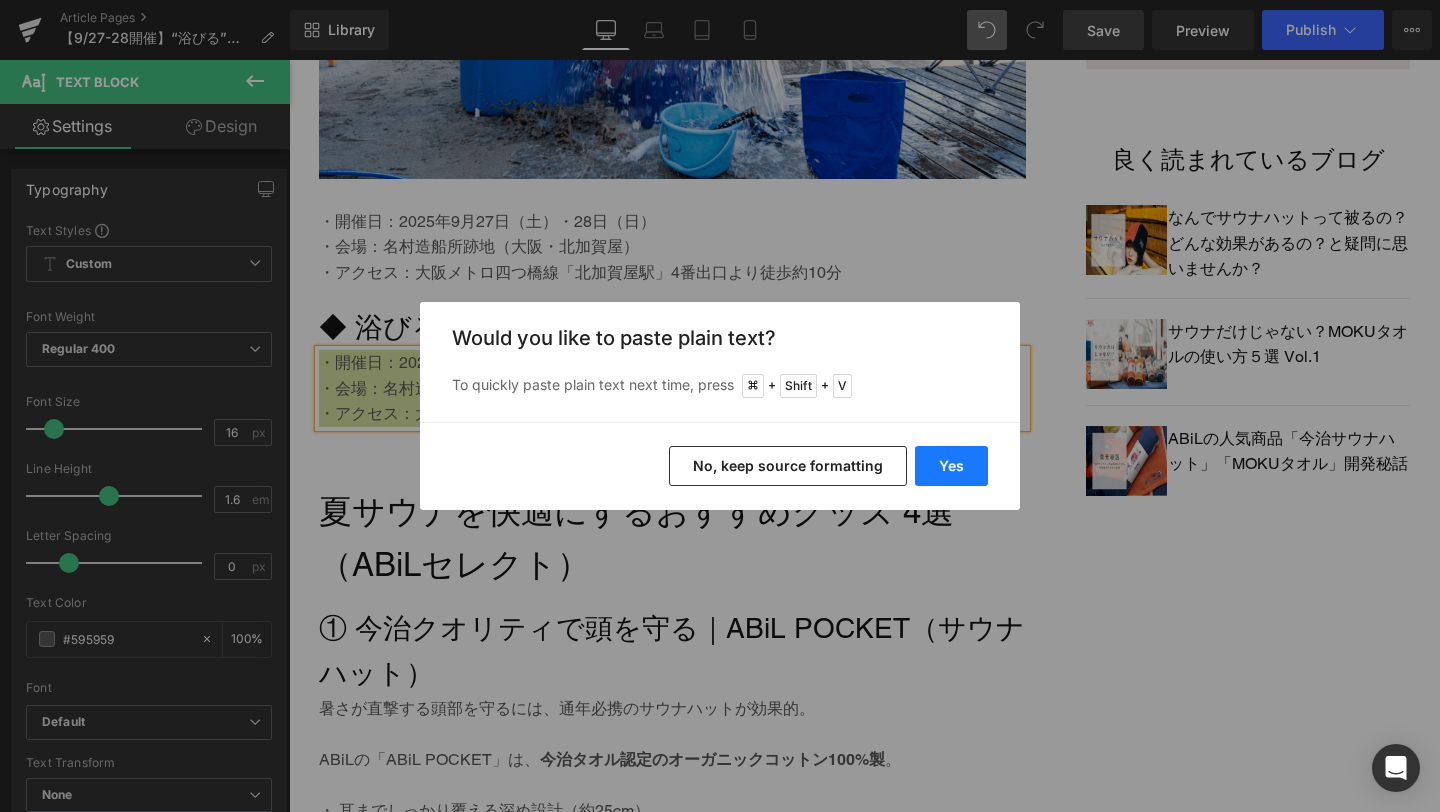 click on "Yes" at bounding box center (951, 466) 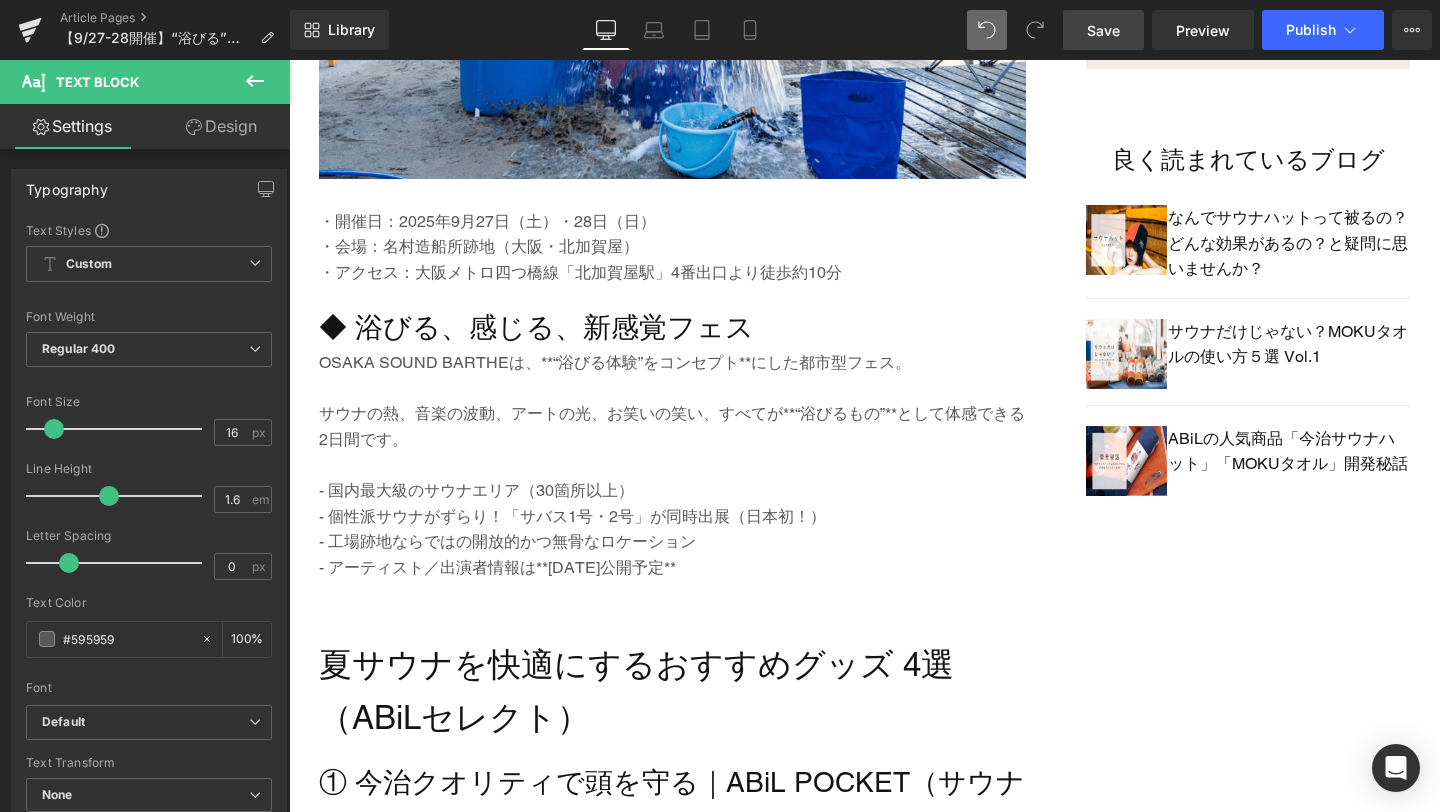 click on "Save" at bounding box center (1103, 30) 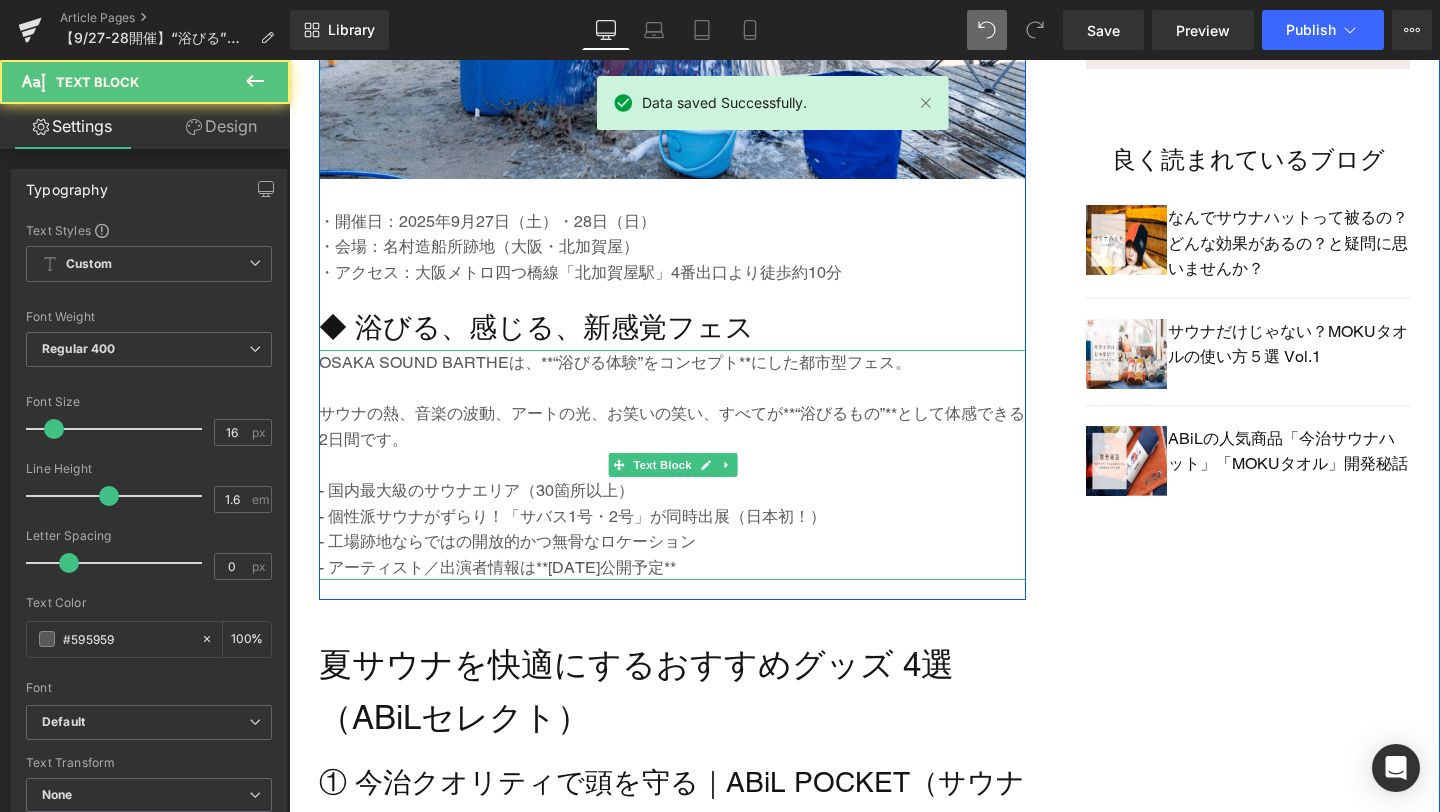 click on "OSAKA SOUND BARTHEは、**“浴びる体験”をコンセプト**にした都市型フェス。" at bounding box center (672, 363) 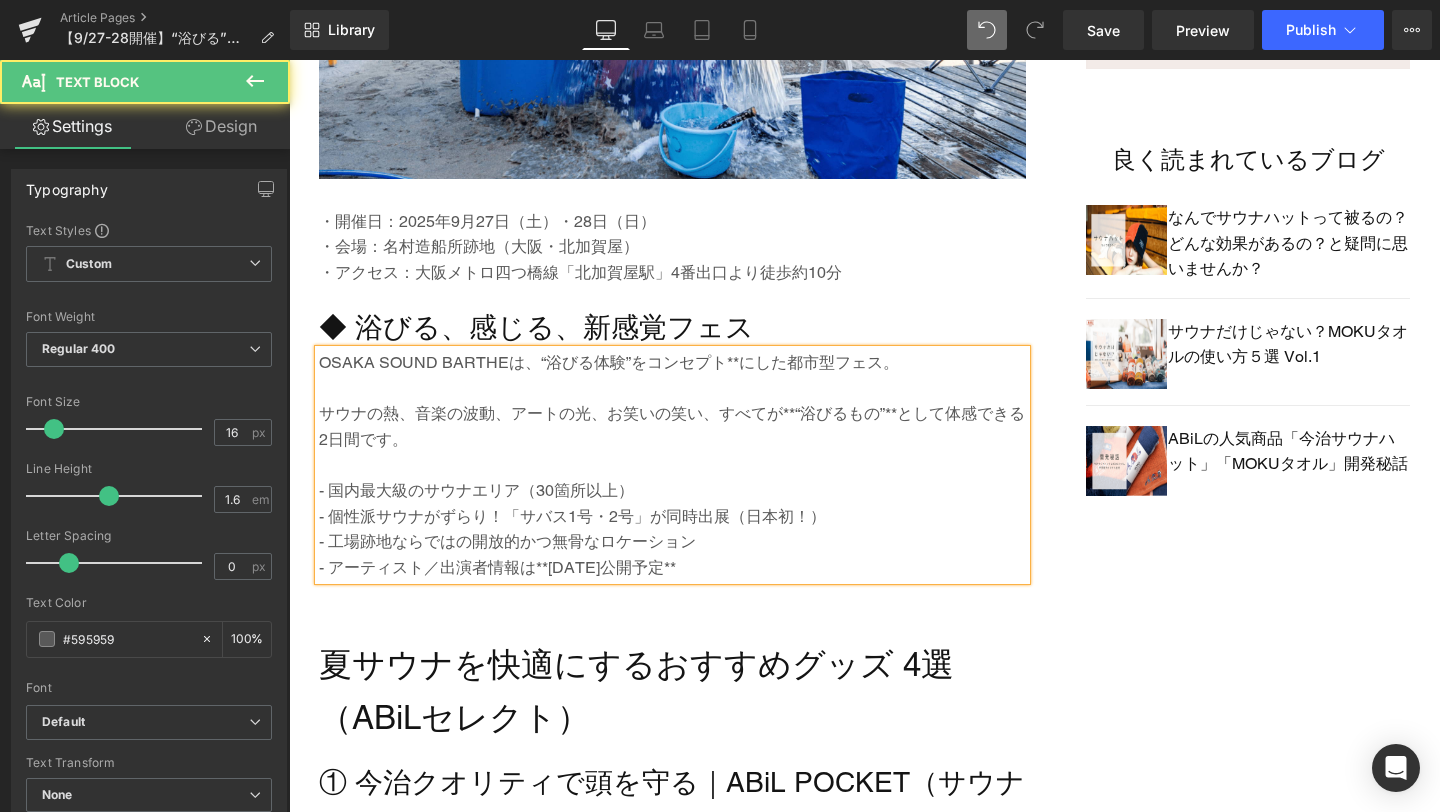 click on "OSAKA SOUND BARTHEは、“浴びる体験”をコンセプト**にした都市型フェス。" at bounding box center (672, 363) 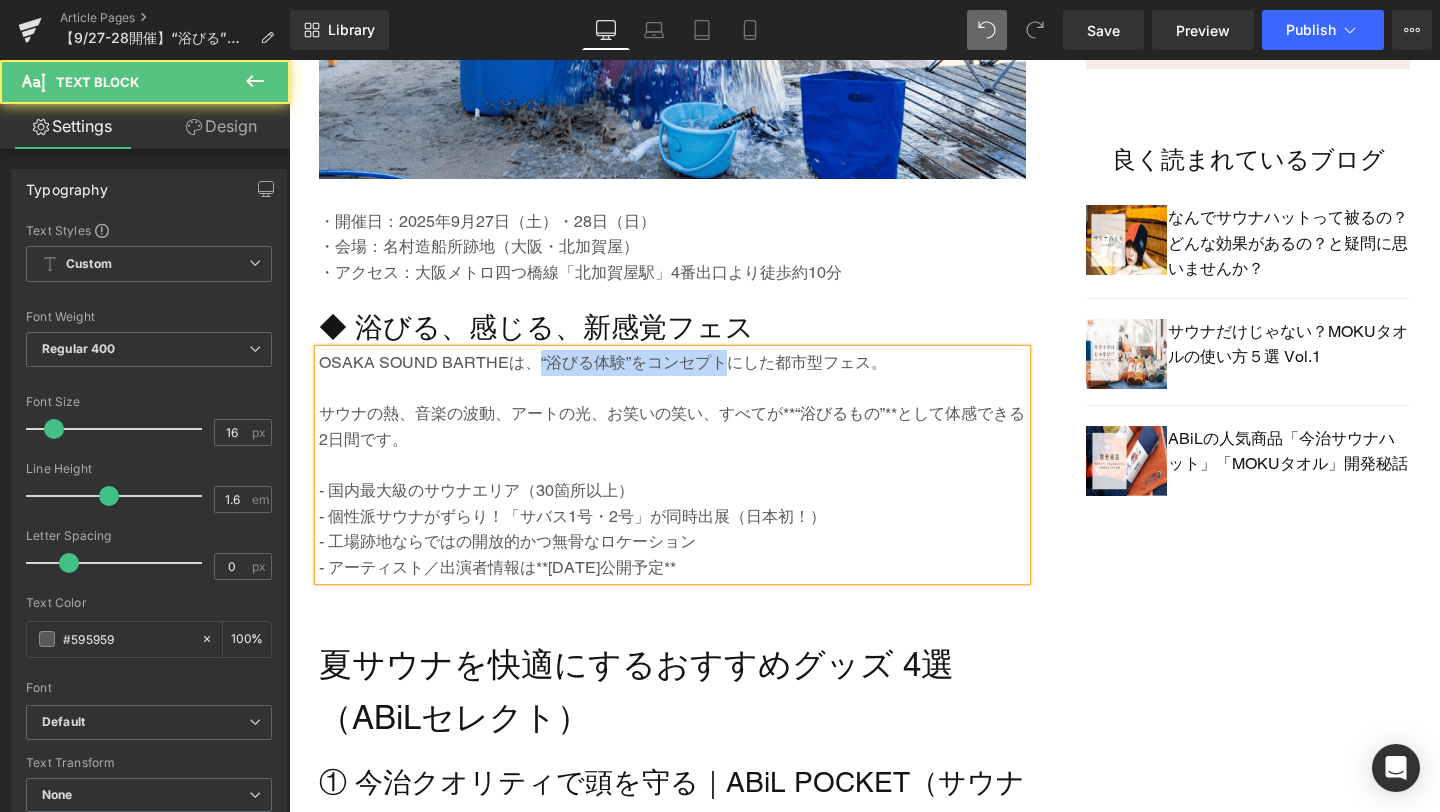 drag, startPoint x: 534, startPoint y: 364, endPoint x: 719, endPoint y: 365, distance: 185.0027 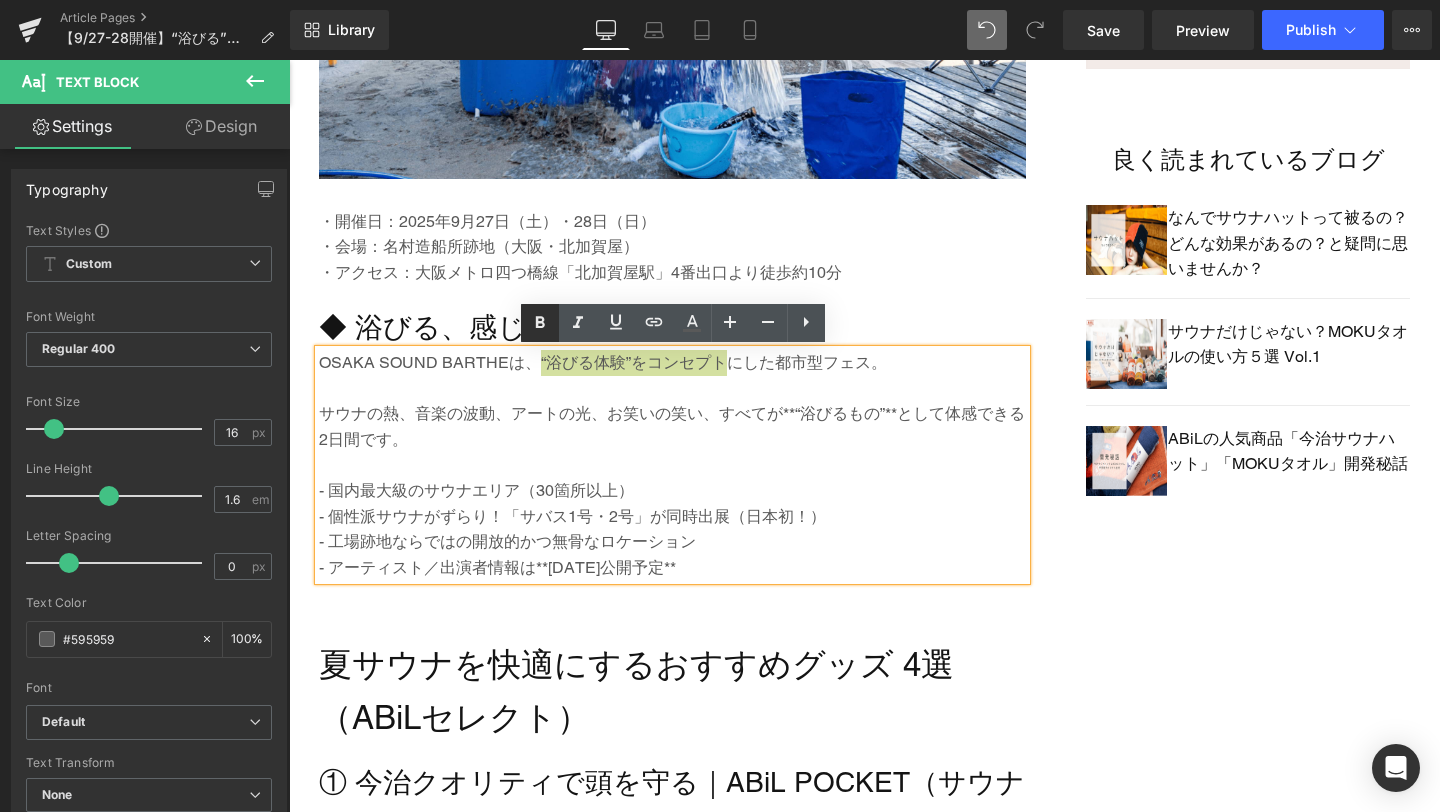 click 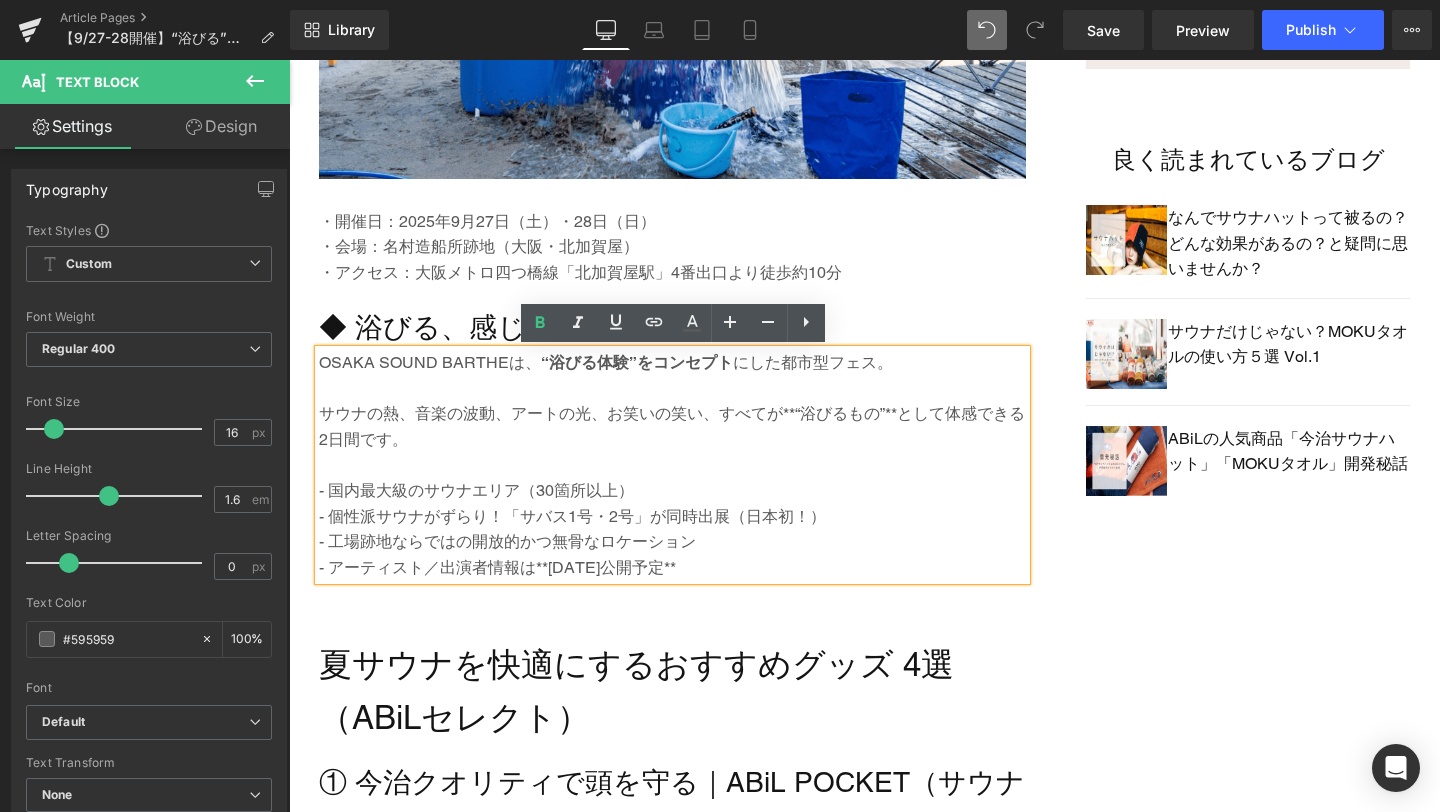 click on "サウナの熱、音楽の波動、アートの光、お笑いの笑い、すべてが**“浴びるもの”**として体感できる2日間です。" at bounding box center (672, 426) 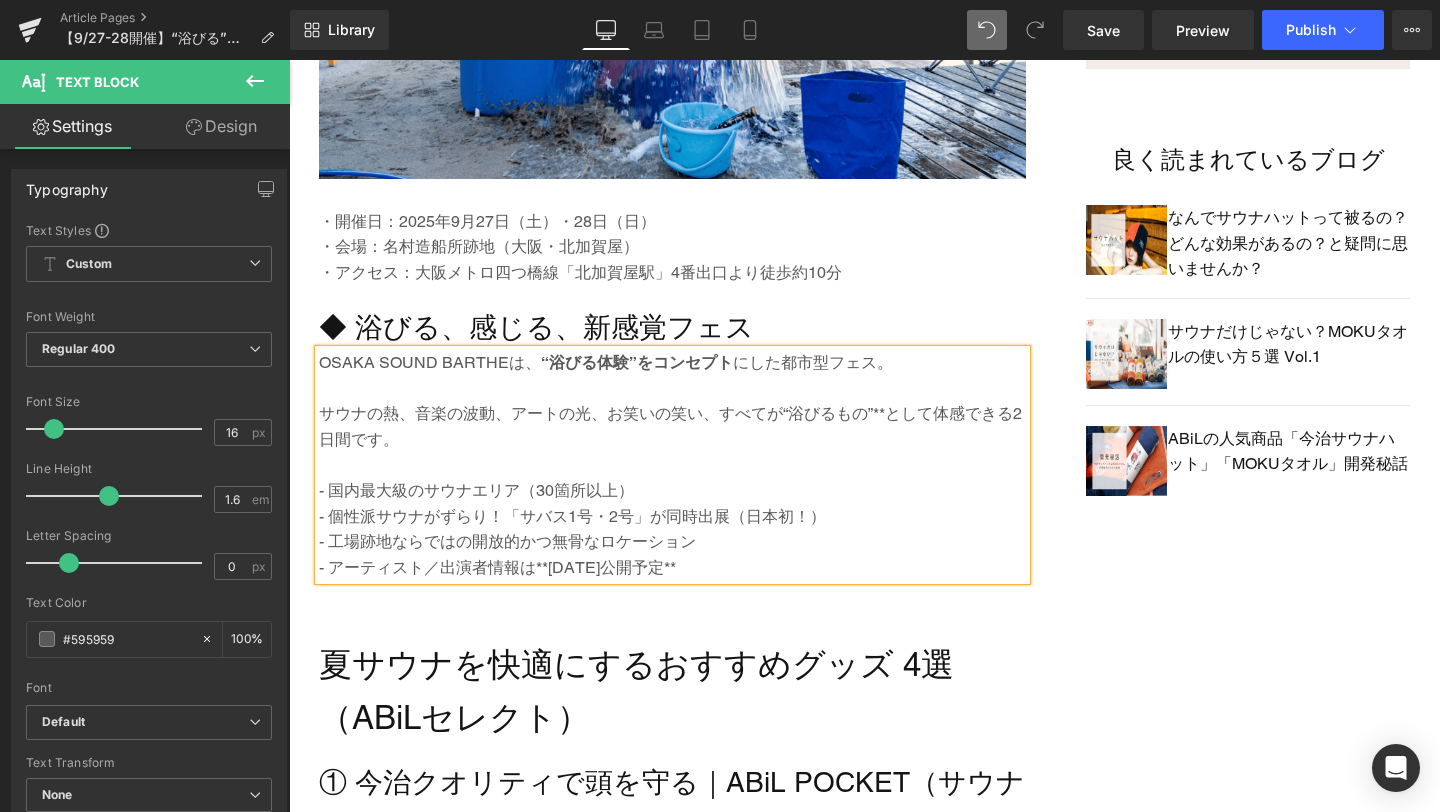 click on "サウナの熱、音楽の波動、アートの光、お笑いの笑い、すべてが“浴びるもの”**として体感できる2日間です。" at bounding box center (672, 426) 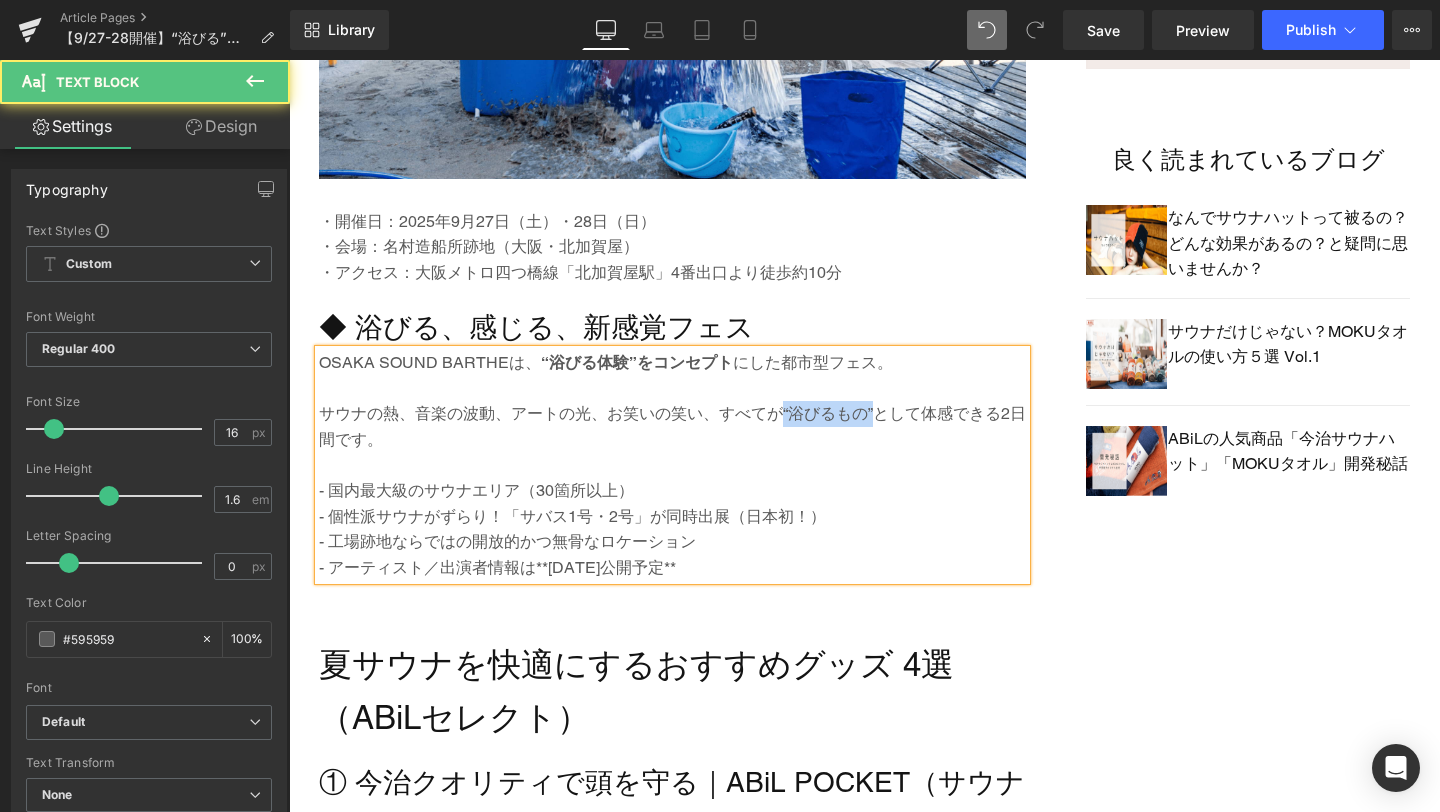 drag, startPoint x: 781, startPoint y: 418, endPoint x: 875, endPoint y: 417, distance: 94.00532 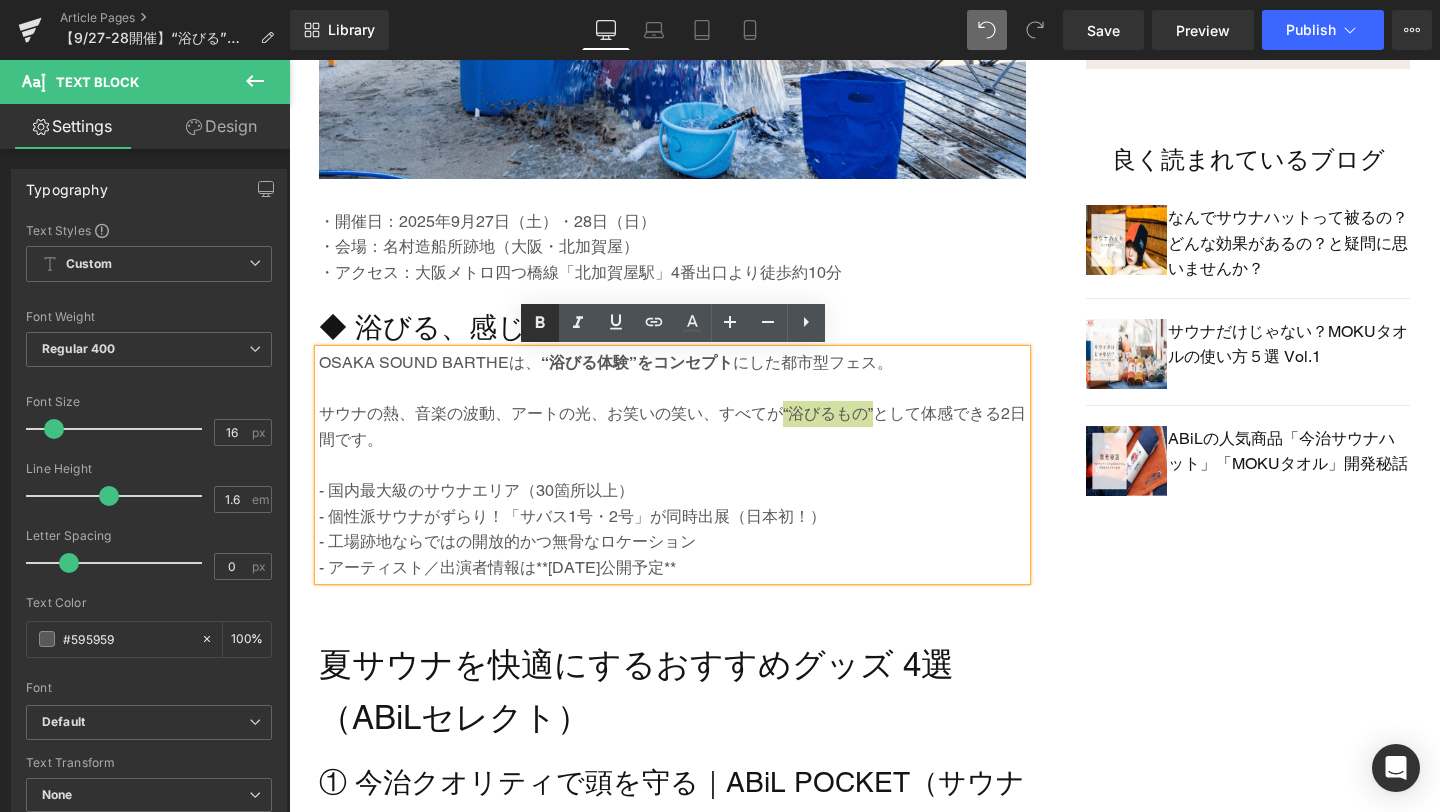 click 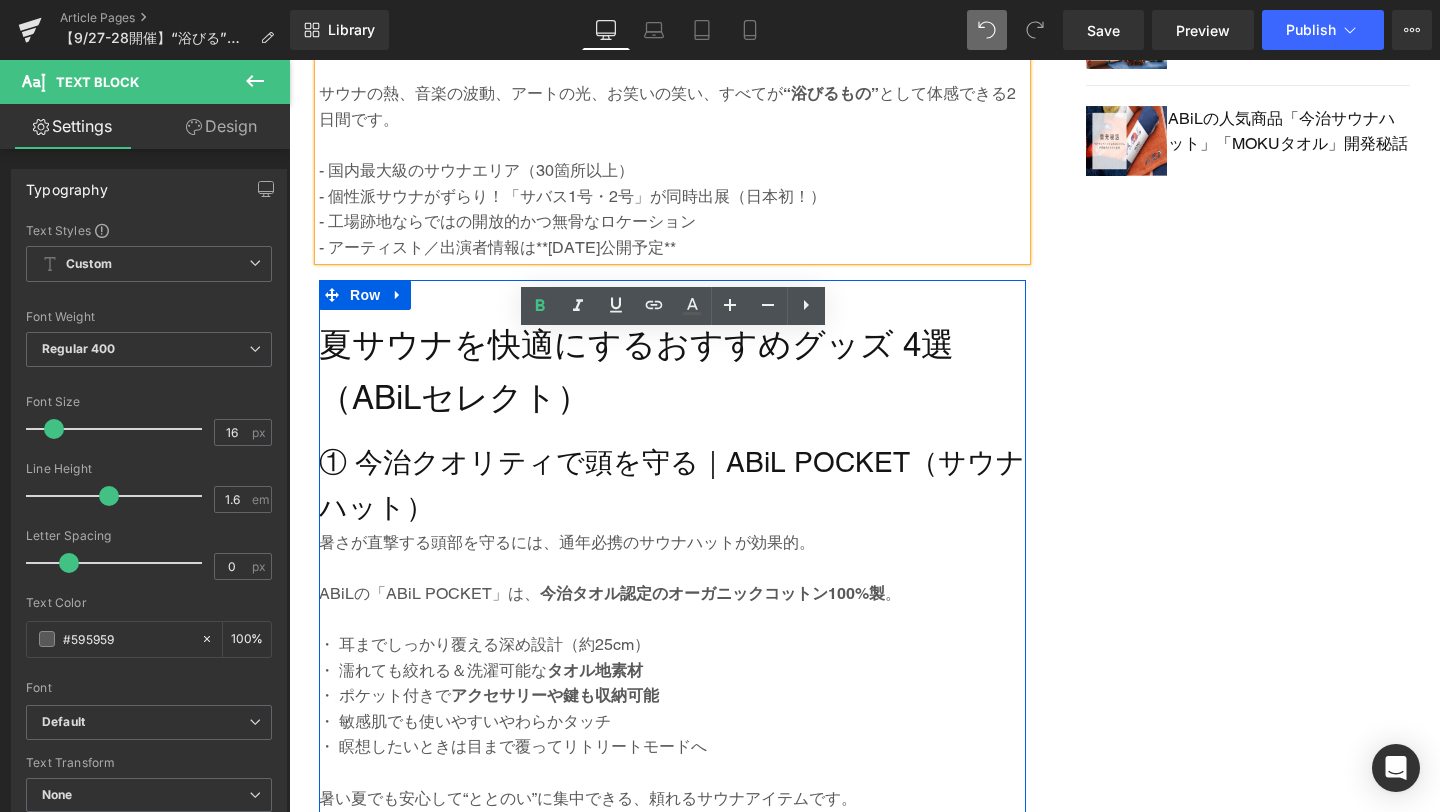 scroll, scrollTop: 1975, scrollLeft: 0, axis: vertical 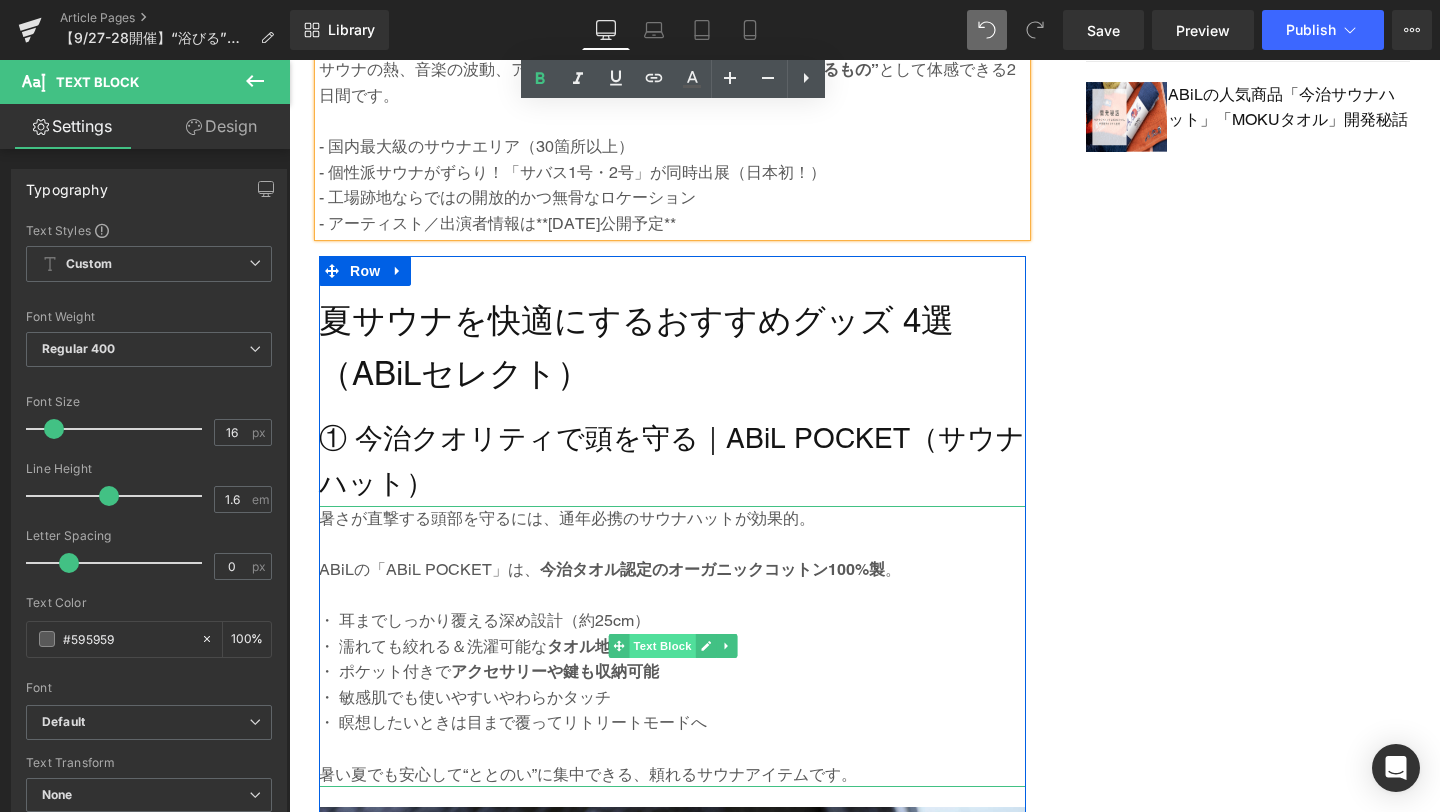 click on "Text Block" at bounding box center (662, 646) 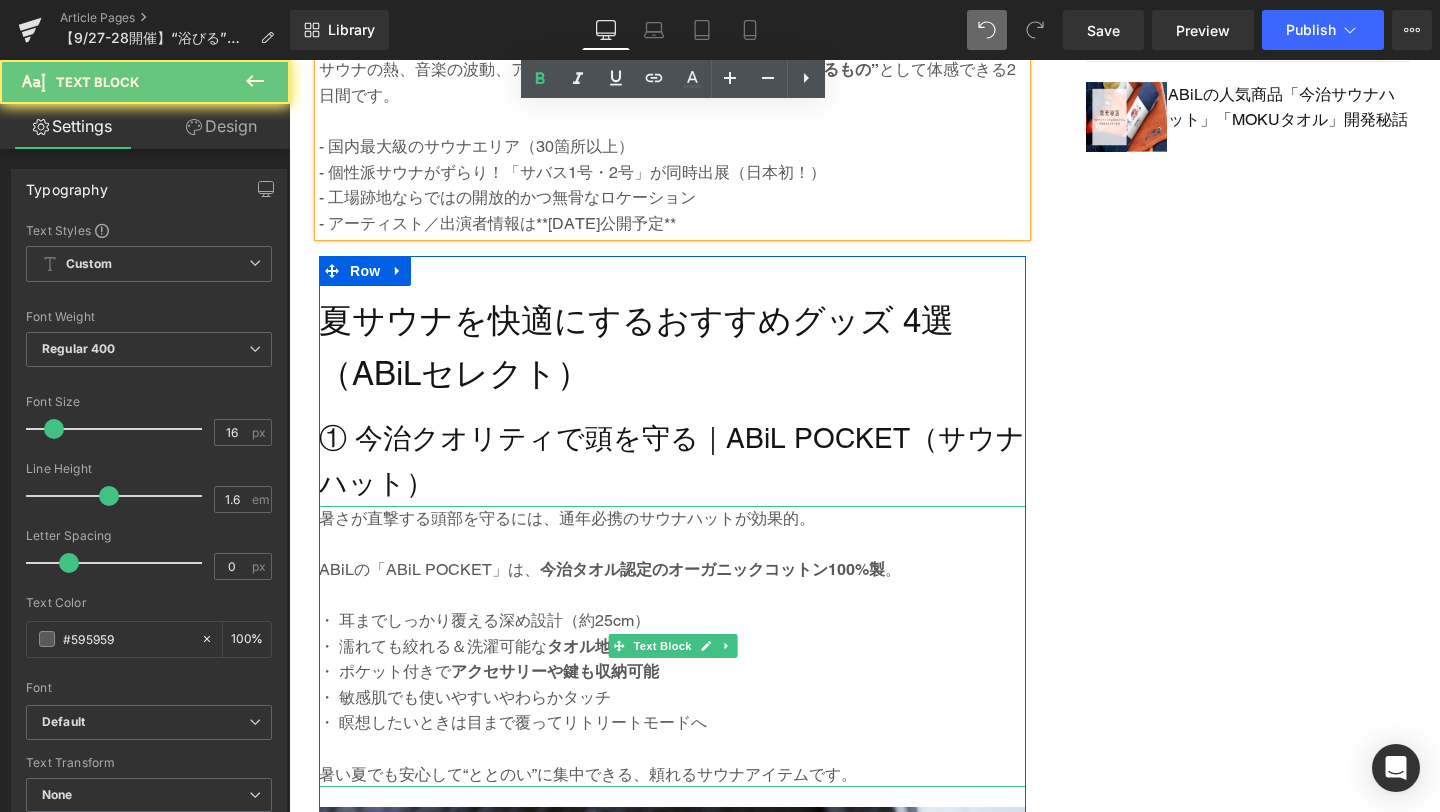 click at bounding box center [672, 595] 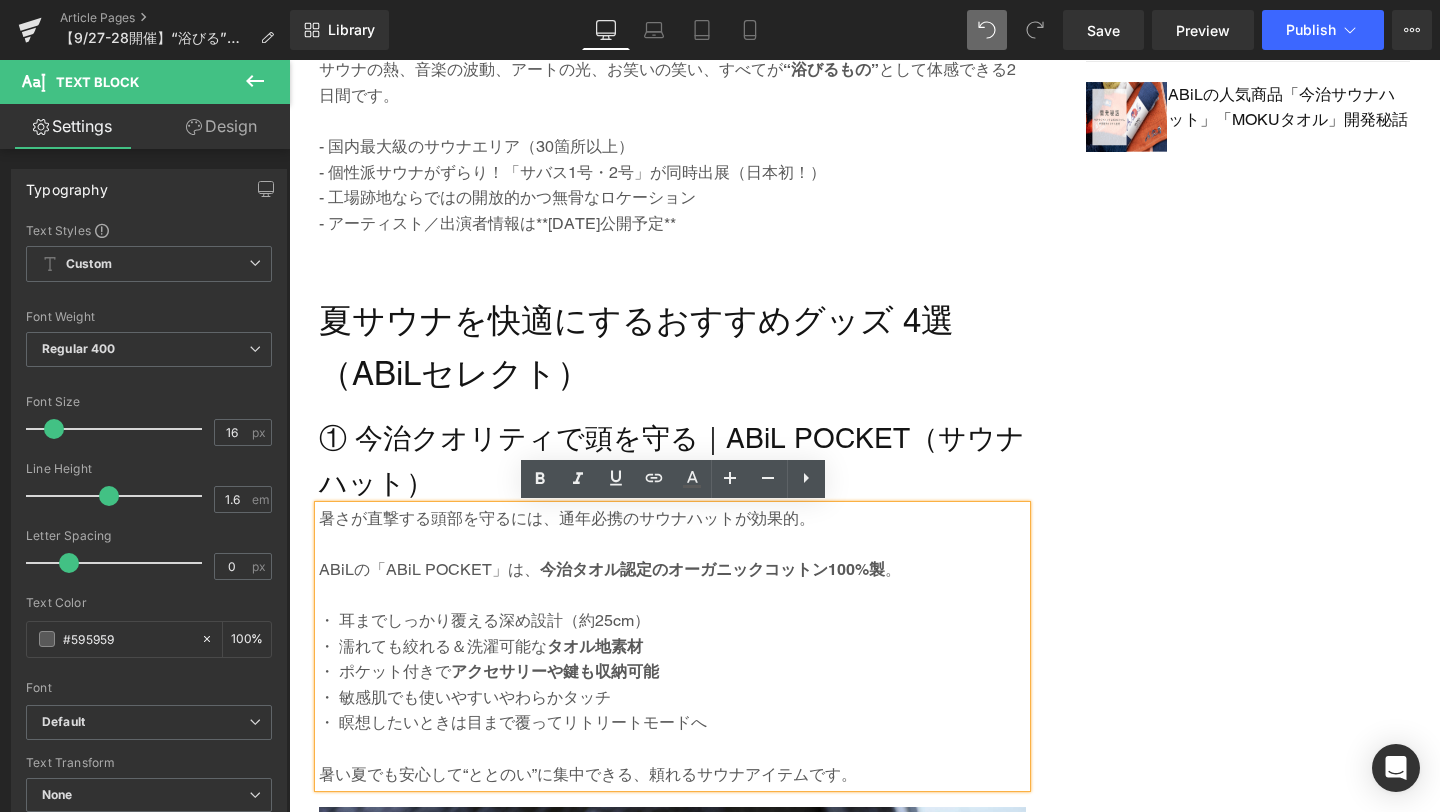 click on "① OSAKA SOUND BARTHEとは？ Heading         Image         ・開催日：2025年9月27日（土）・28日（日） ・会場：名村造船所跡地（[CITY]・[CITY]） ・アクセス：[STATE]メトロ四つ橋線「[CITY]駅」4番出口より徒歩約10分 Text Block         ◆ 浴びる、感じる、新感覚フェス Heading         OSAKA SOUND BARTHEは、 “浴びる体験”をコンセプト にした都市型フェス。 サウナの熱、音楽の波動、アートの光、お笑いの笑い、すべてが “浴びるもの” として体感できる2日間です。 - 国内最大級のサウナエリア（30箇所以上） - 個性派サウナがずらり！「サバス1号・2号」が同時出展（日本初！） - 工場跡地ならではの開放的かつ無骨なロケーション - アーティスト／出演者情報は**2025年8月末公開予定** Text Block         Row         夏サウナを快適にするおすすめグッズ 4選（ABiLセレクト） Heading" at bounding box center [864, 2177] 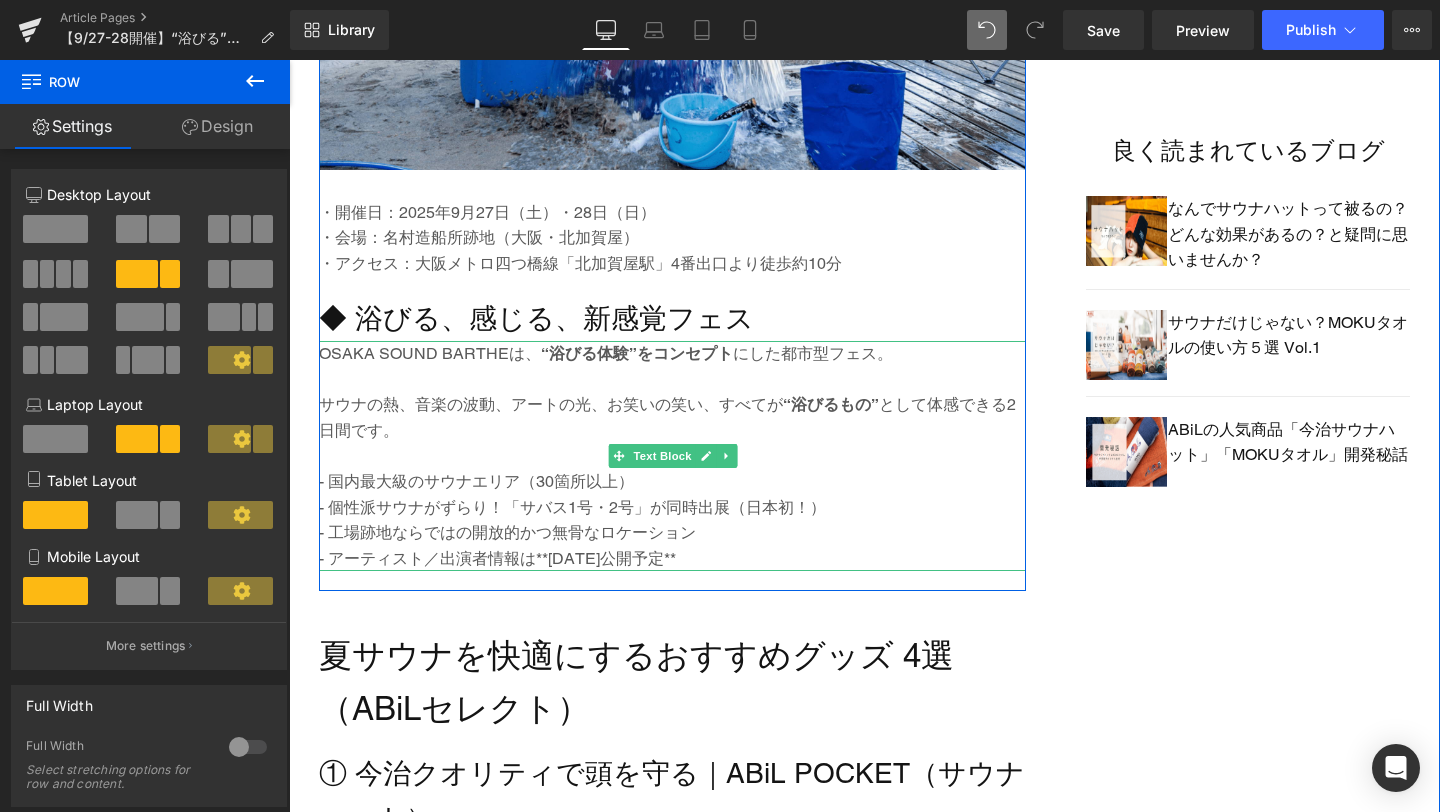 scroll, scrollTop: 1635, scrollLeft: 0, axis: vertical 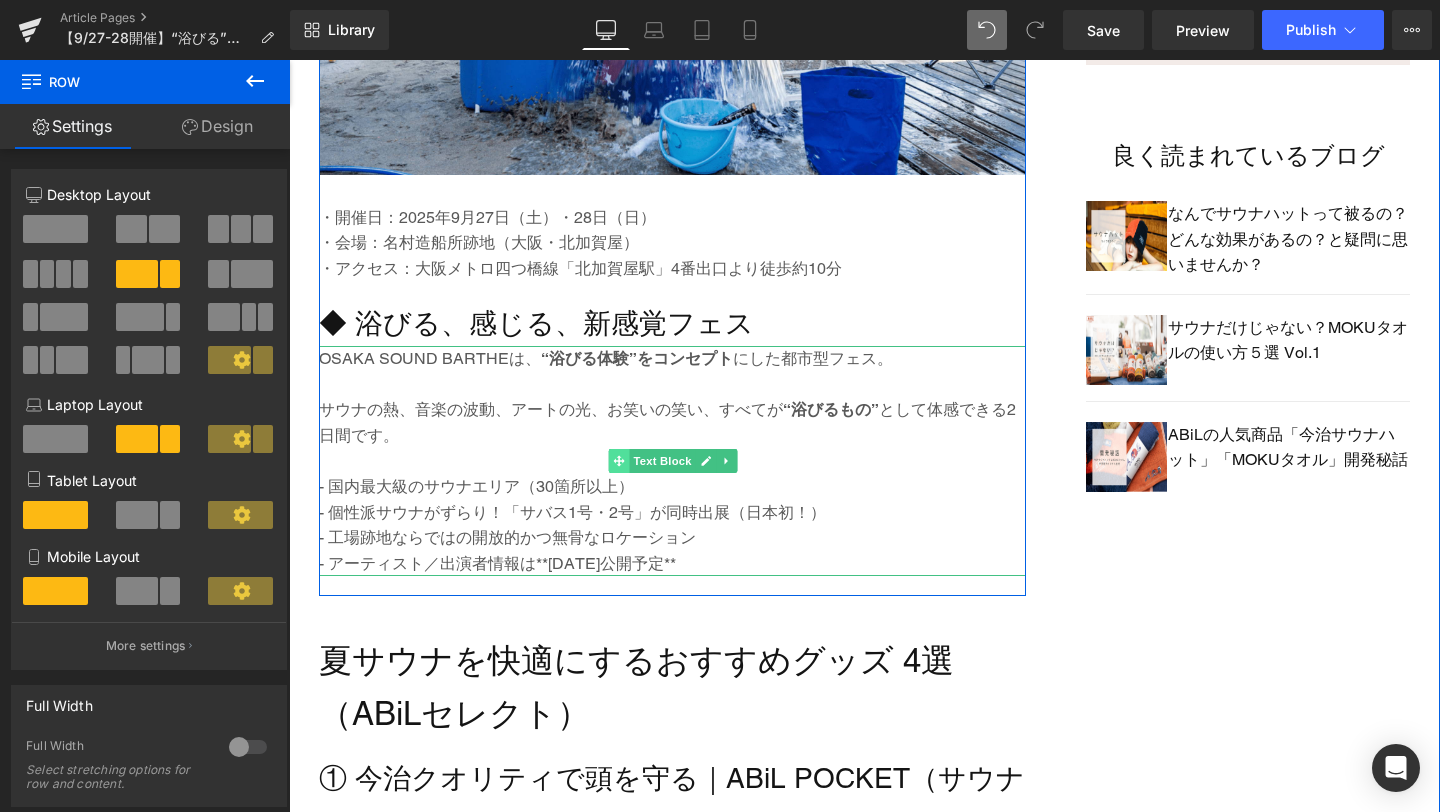 click 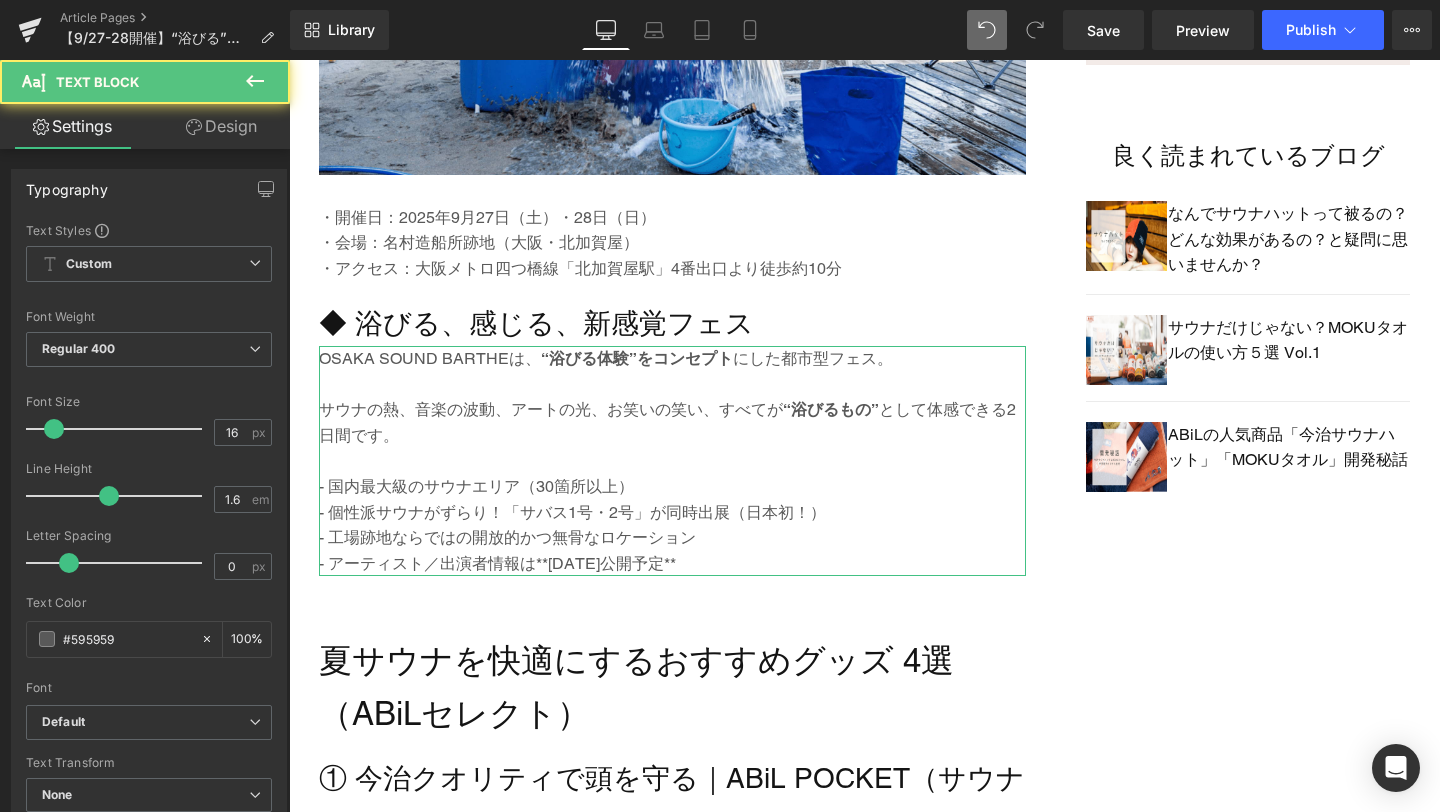 click 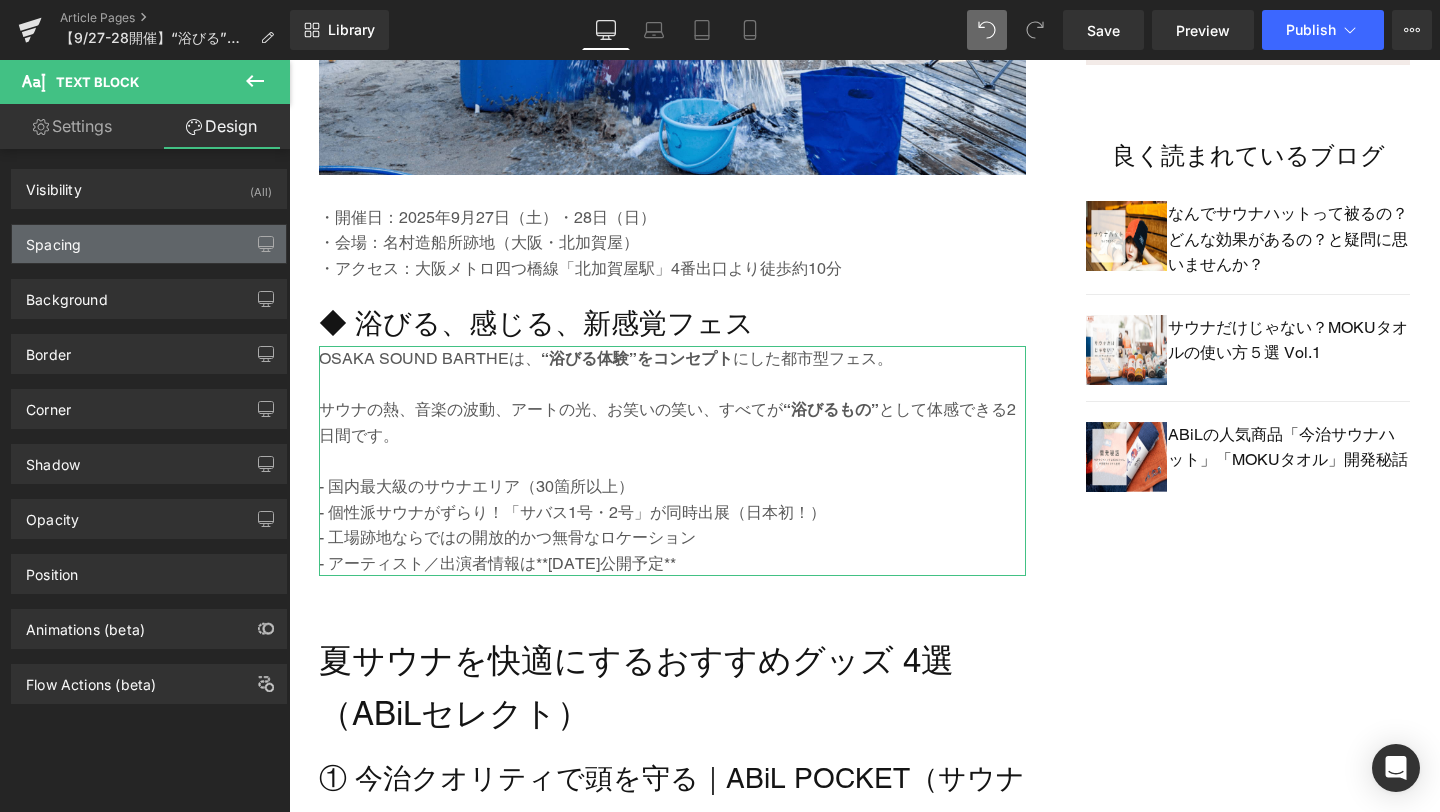 click on "Spacing" at bounding box center [149, 244] 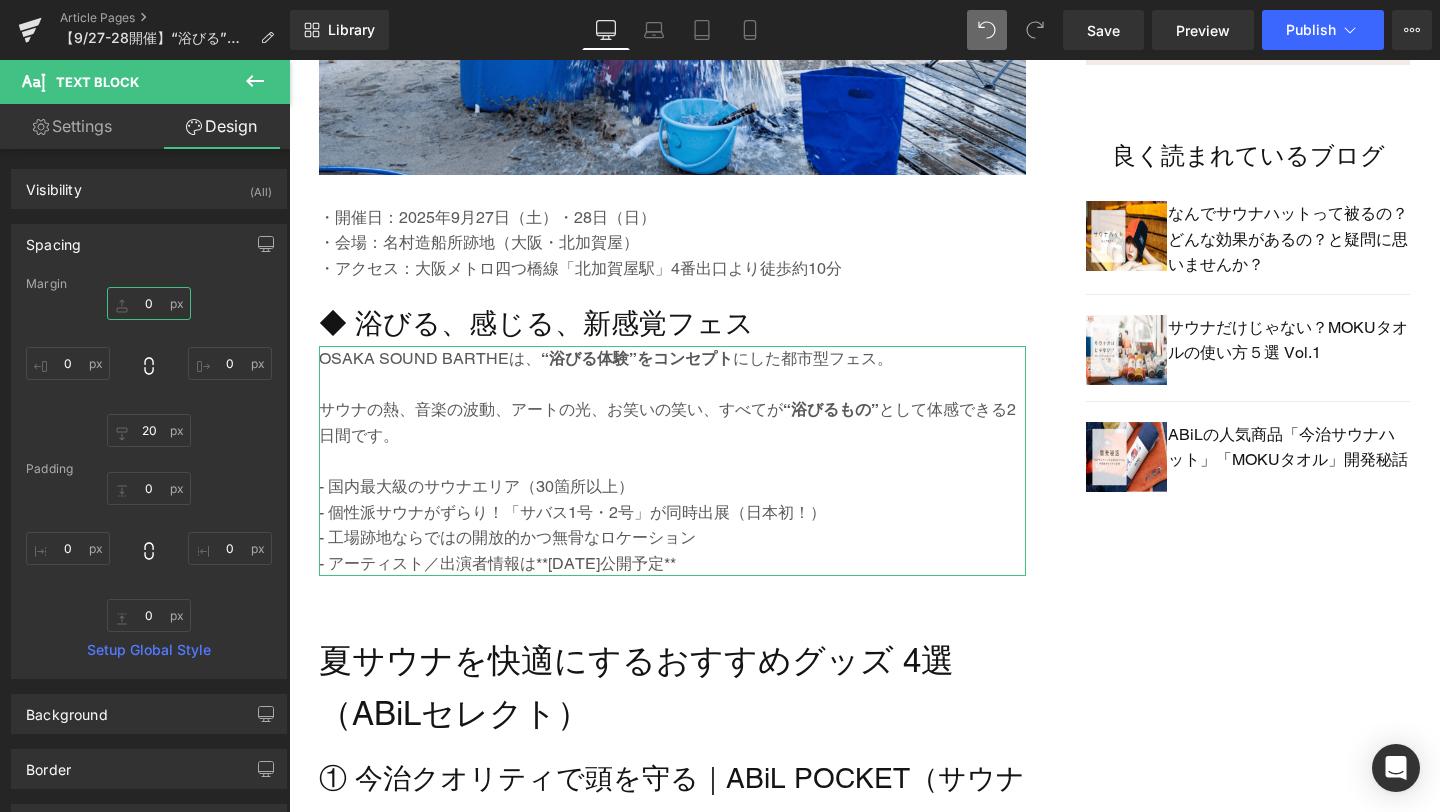click at bounding box center [149, 303] 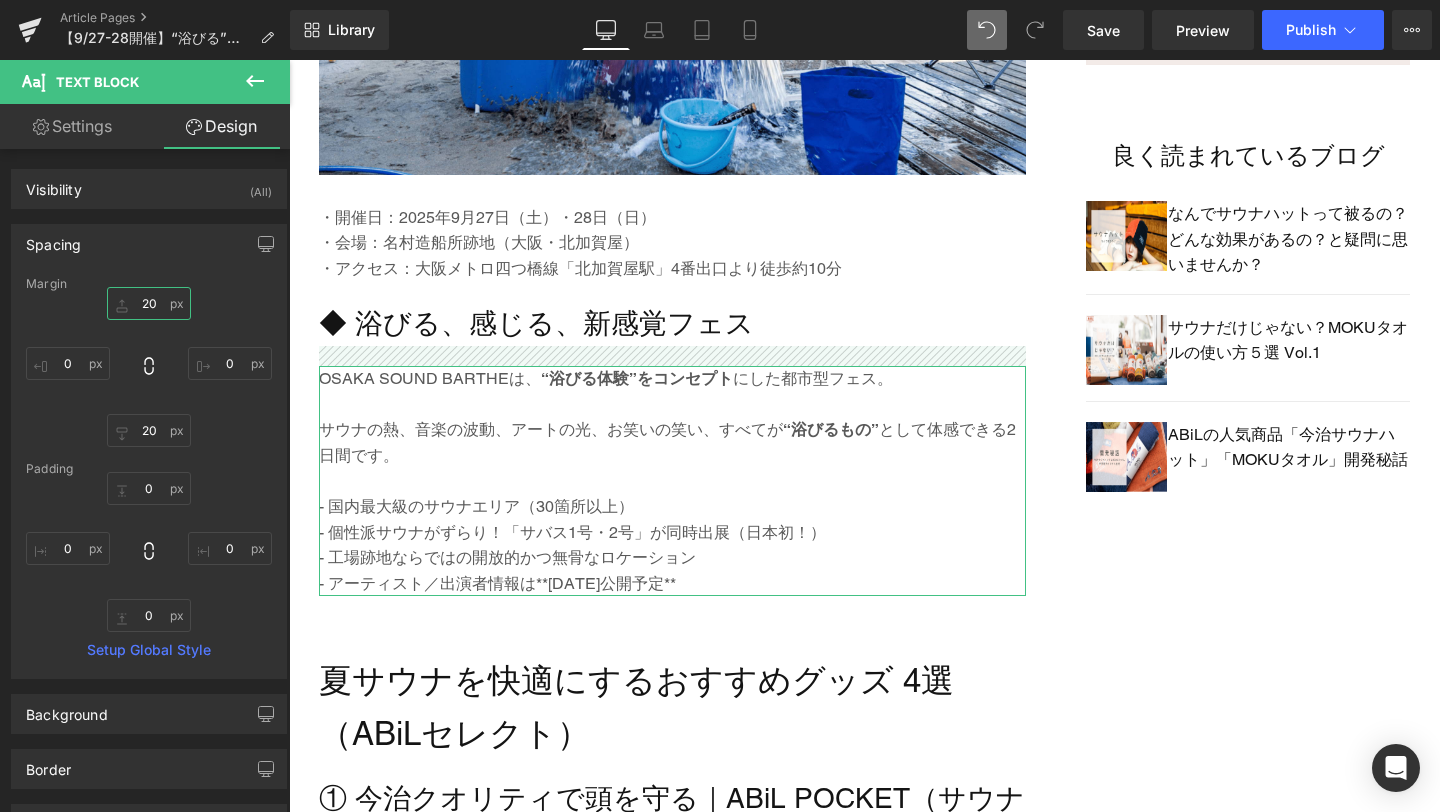 type on "2" 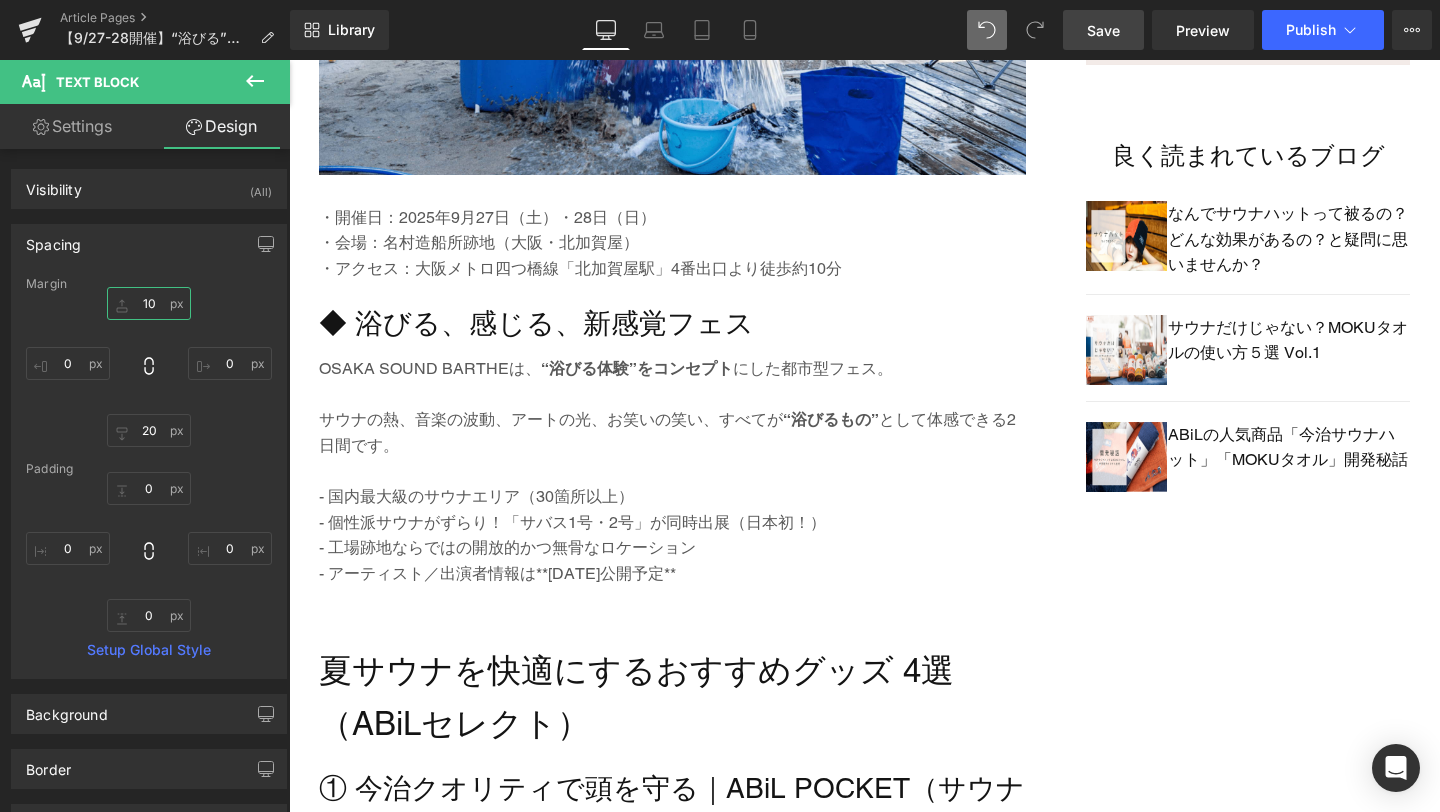 type on "10" 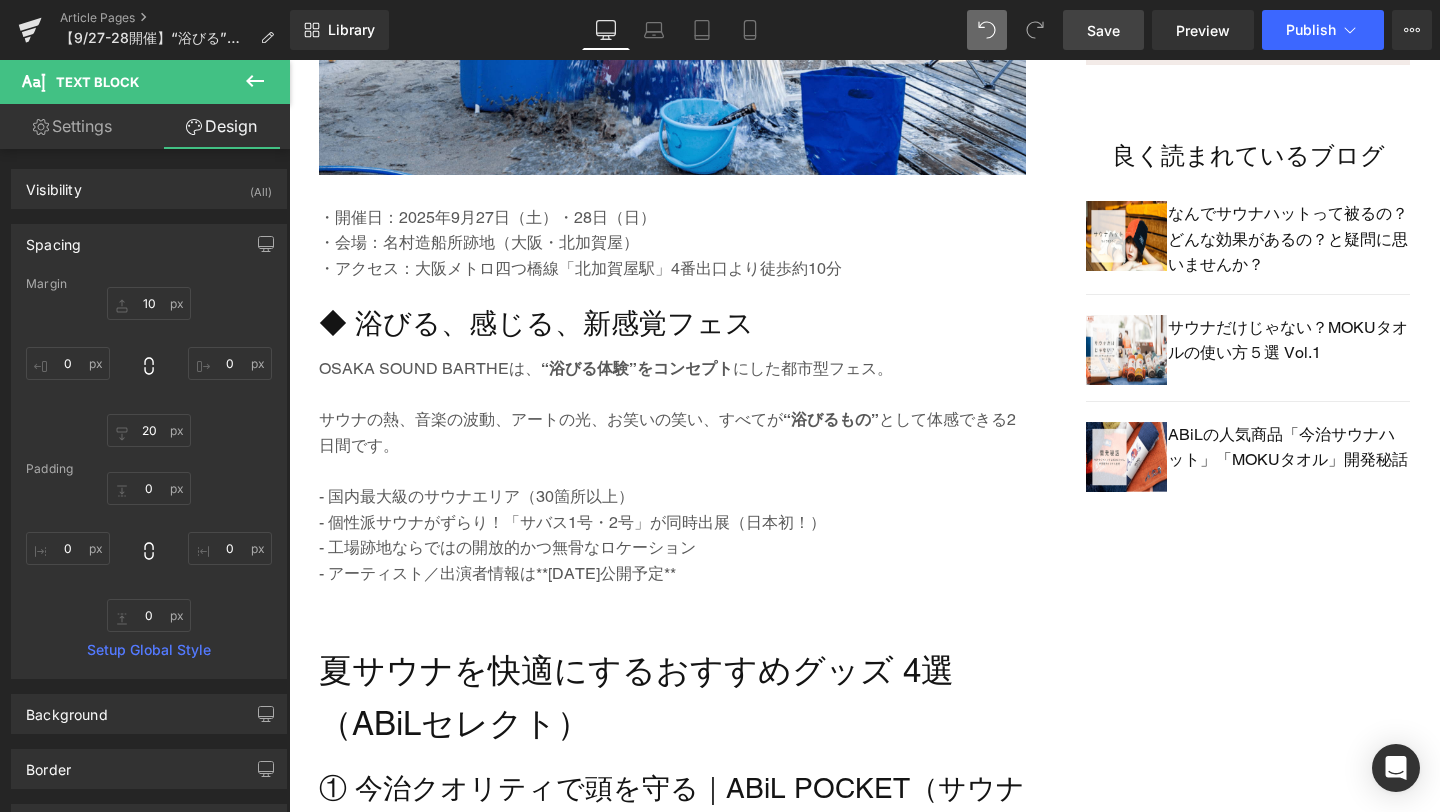 click on "Save" at bounding box center [1103, 30] 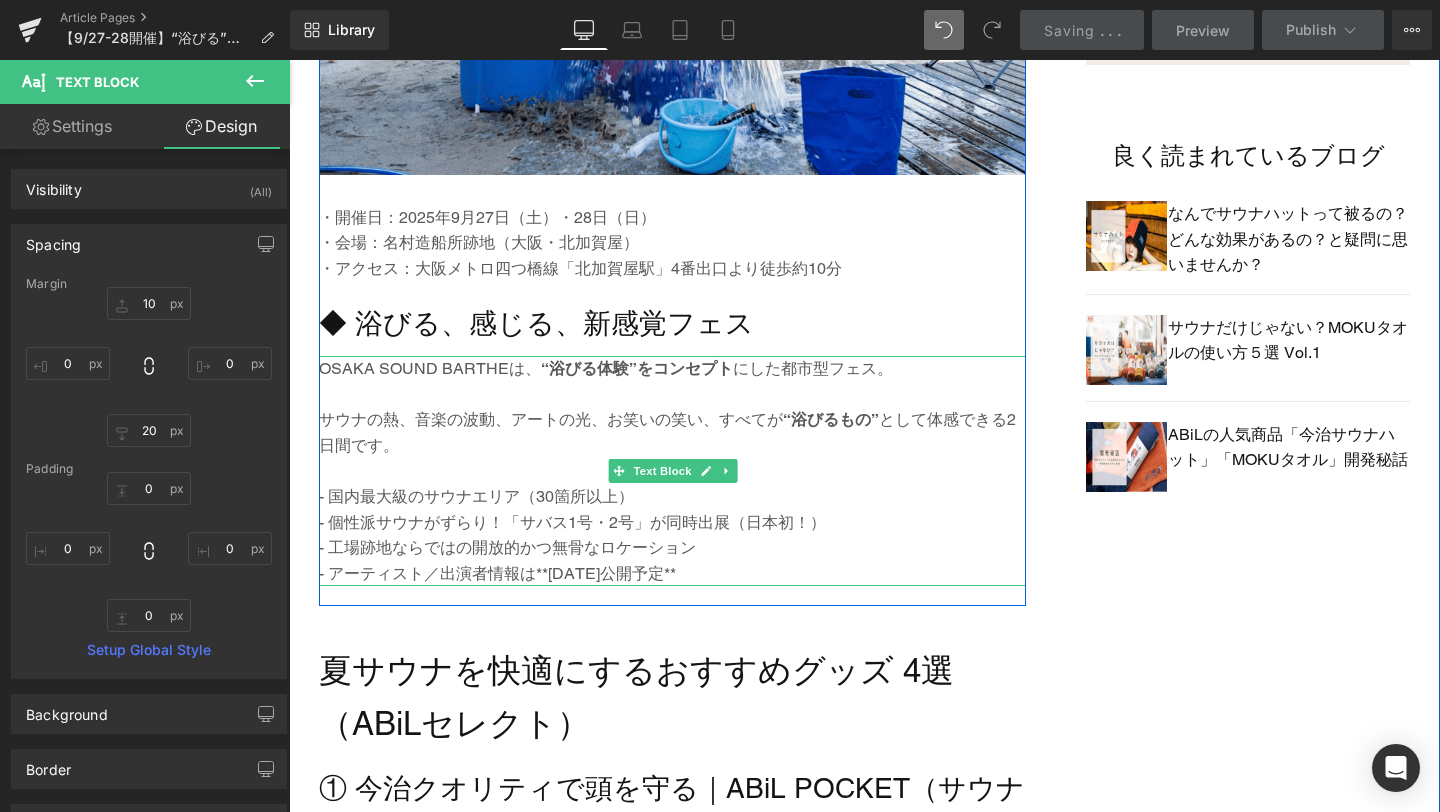 scroll, scrollTop: 1682, scrollLeft: 0, axis: vertical 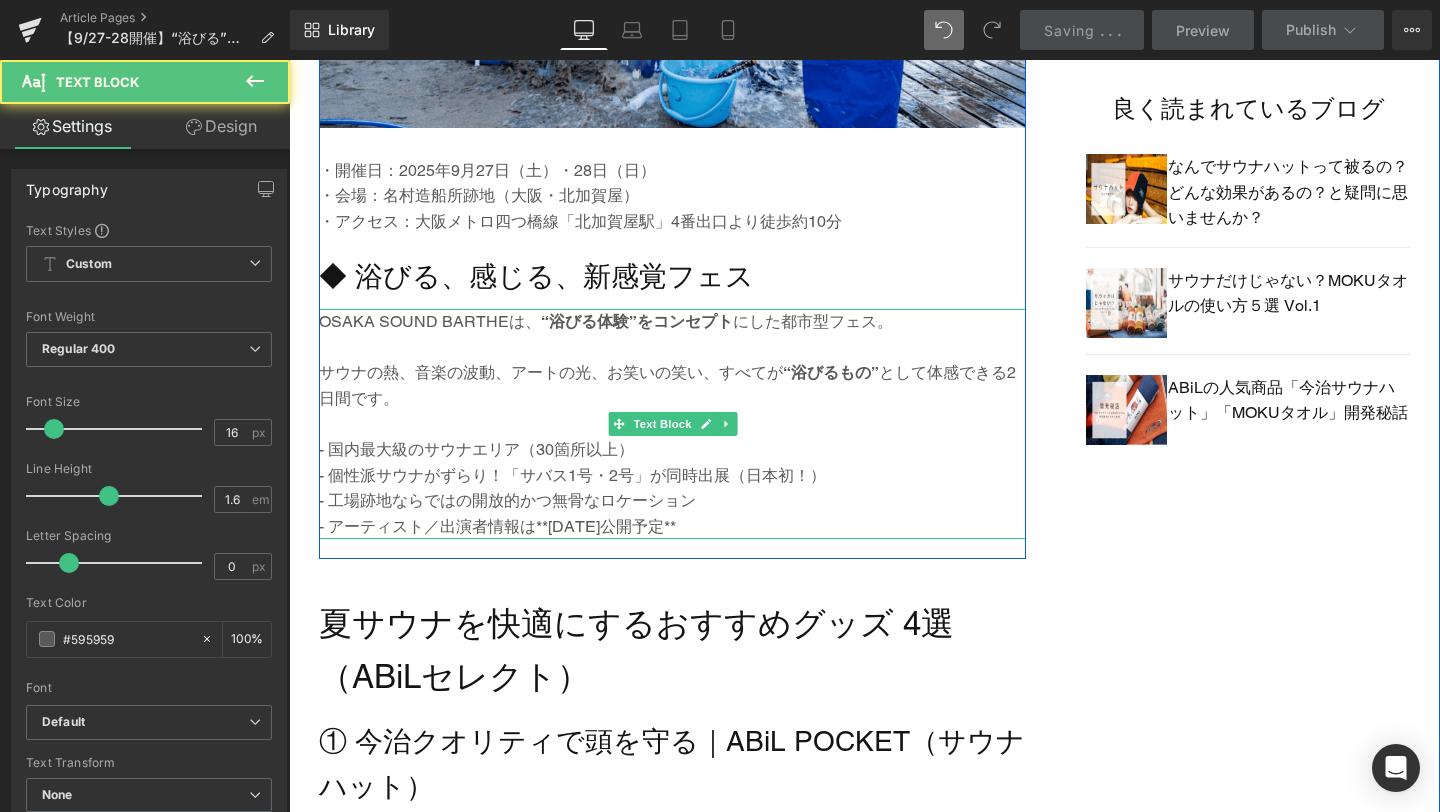 click on "- 国内最大級のサウナエリア（30箇所以上）" at bounding box center [672, 450] 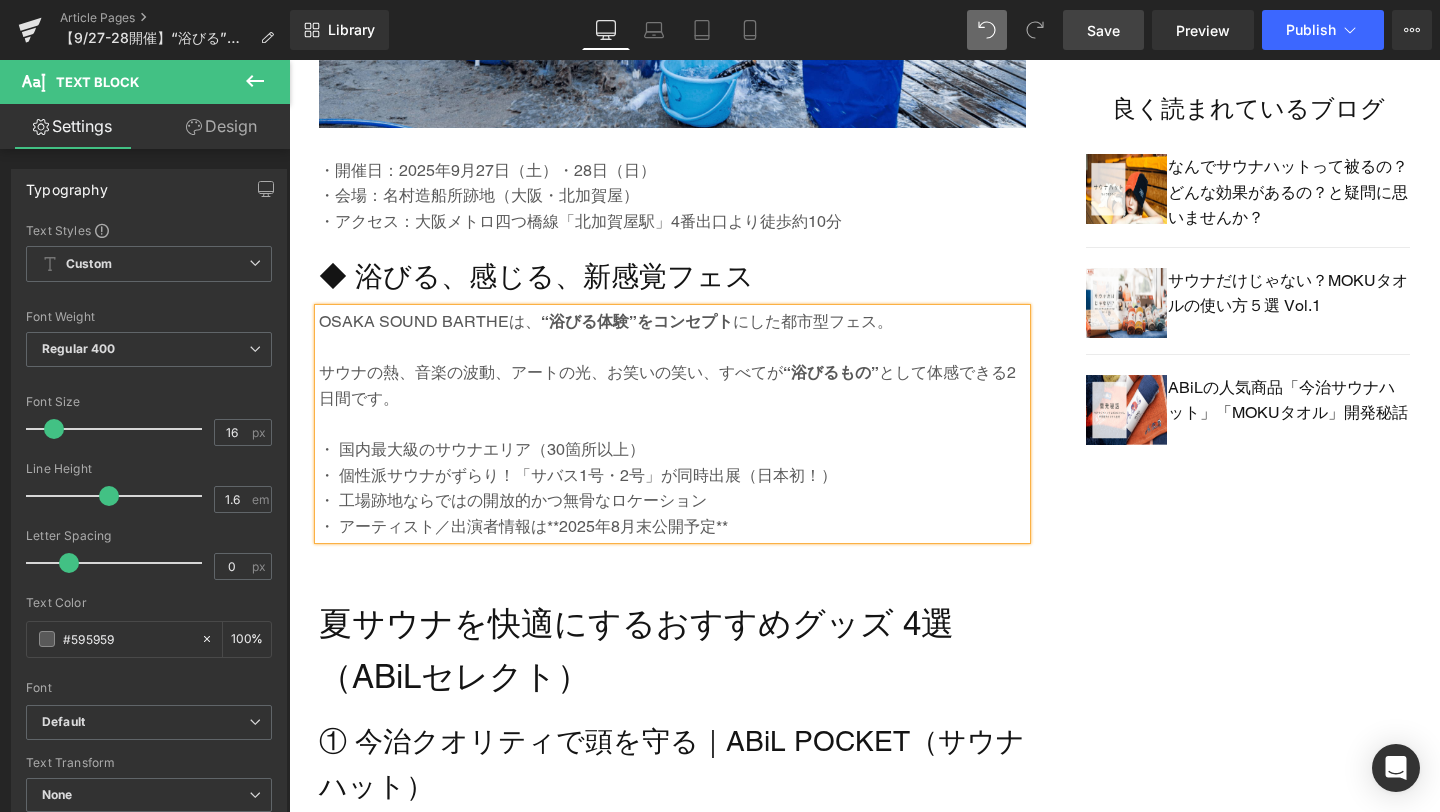 click on "・ アーティスト／出演者情報は**2025年8月末公開予定**" at bounding box center (672, 527) 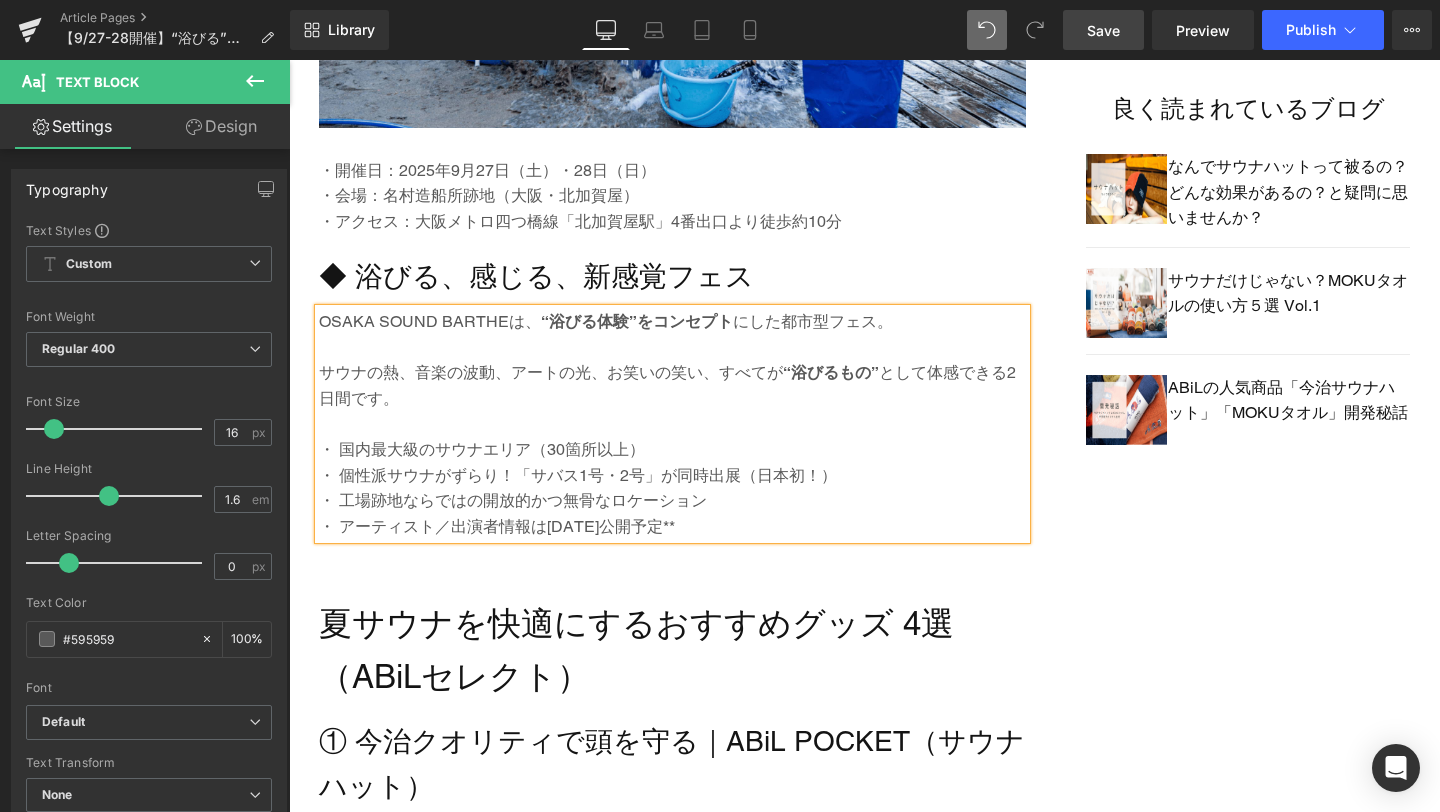 click on "・ アーティスト／出演者情報は[DATE]公開予定**" at bounding box center (672, 527) 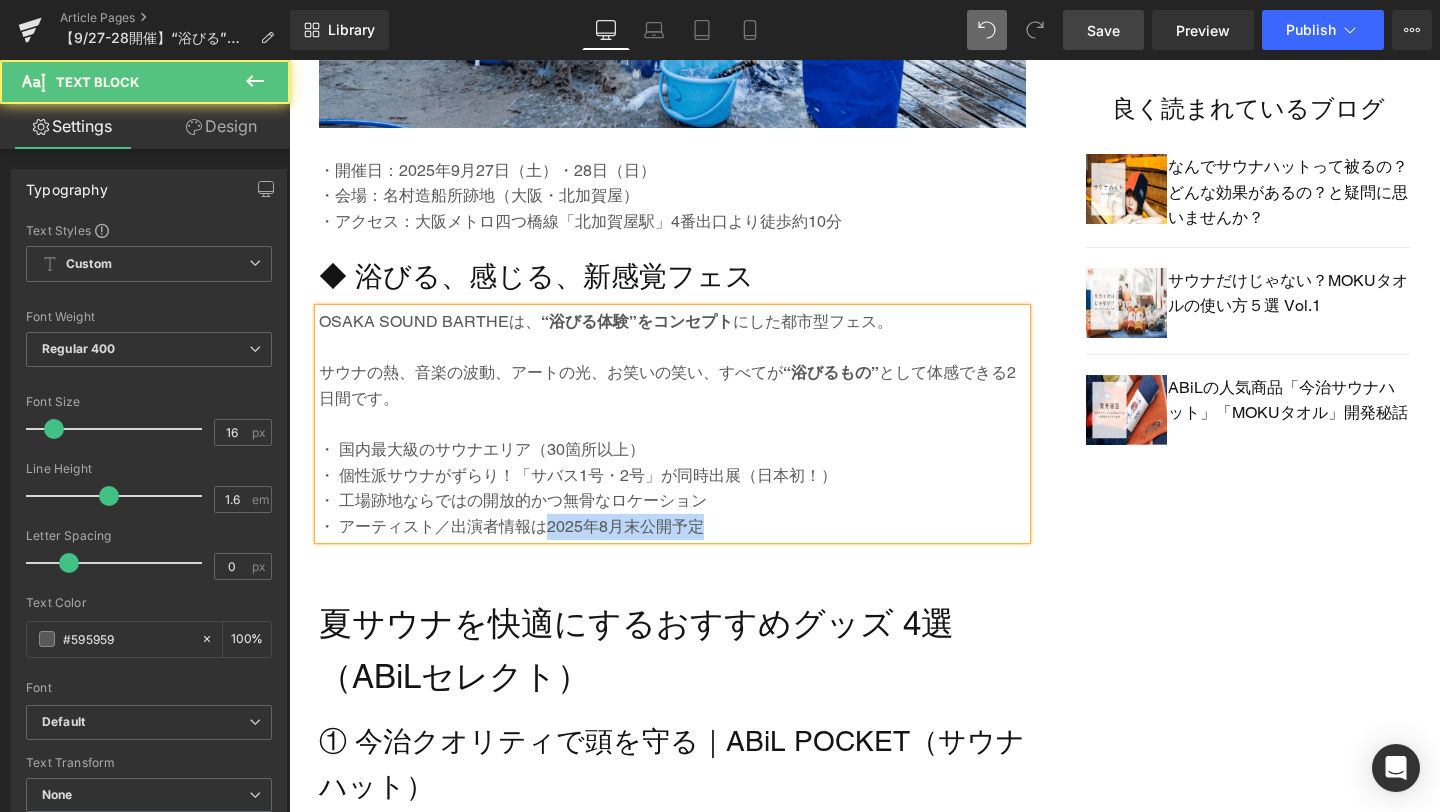 drag, startPoint x: 548, startPoint y: 526, endPoint x: 709, endPoint y: 528, distance: 161.01242 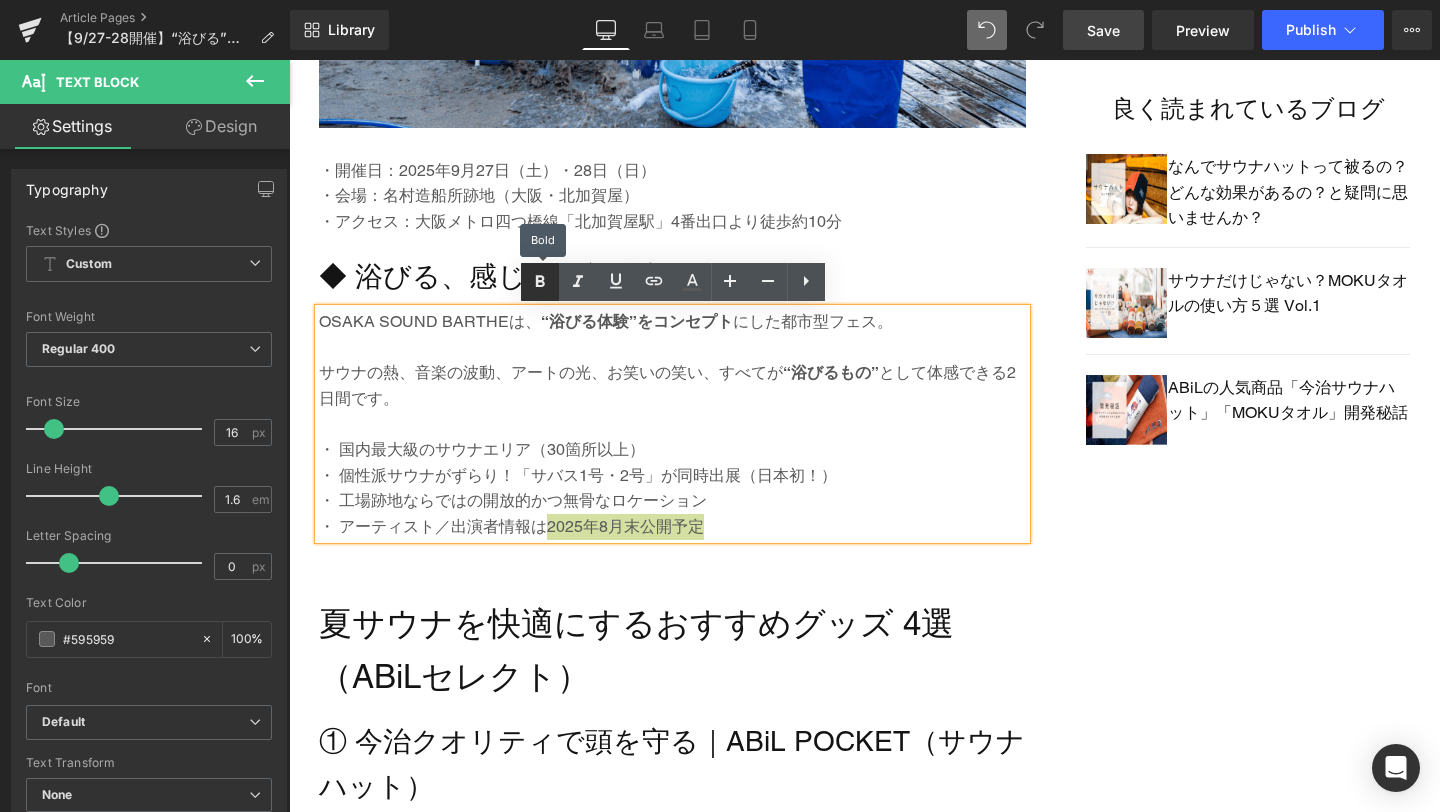click 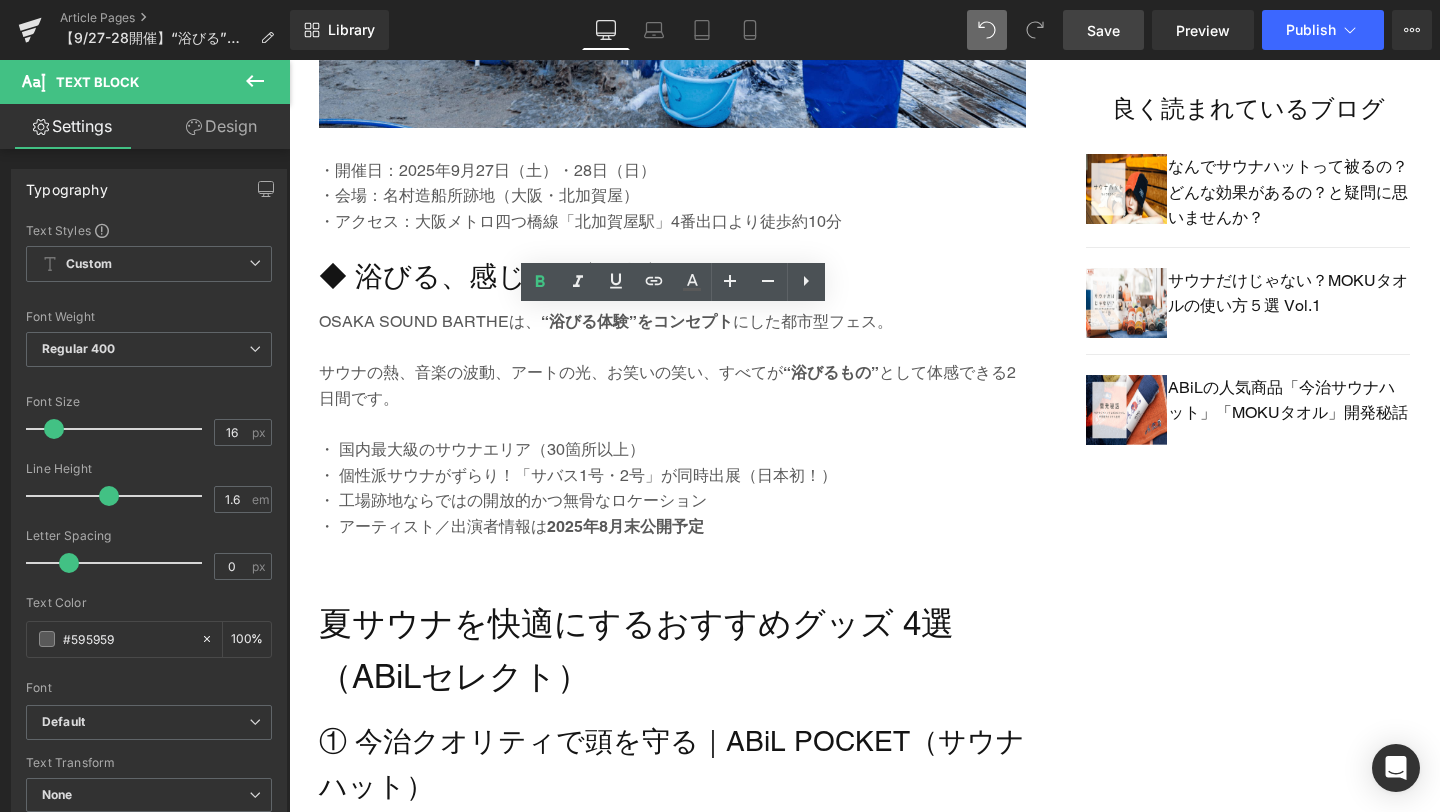 click on "Save" at bounding box center (1103, 30) 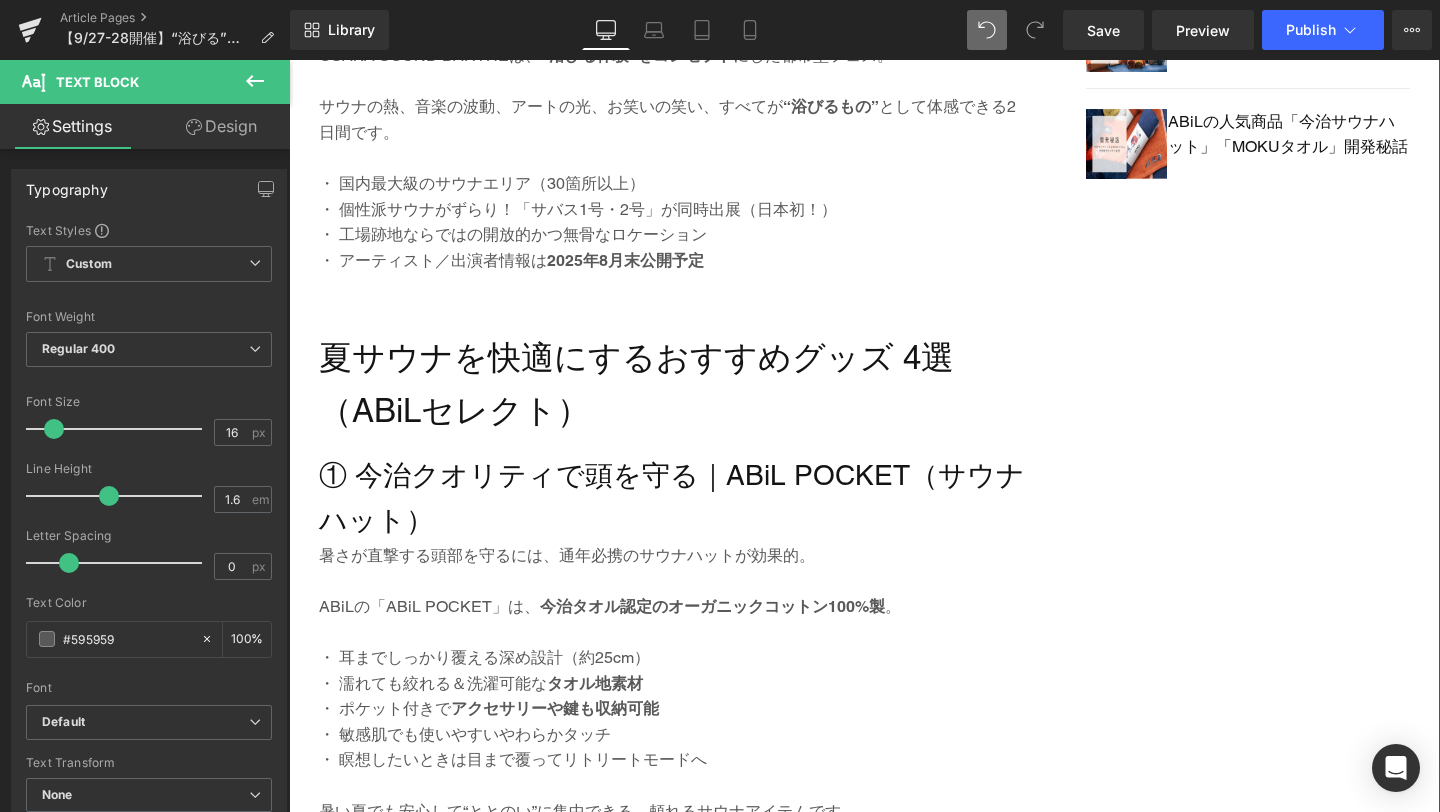 scroll, scrollTop: 2000, scrollLeft: 0, axis: vertical 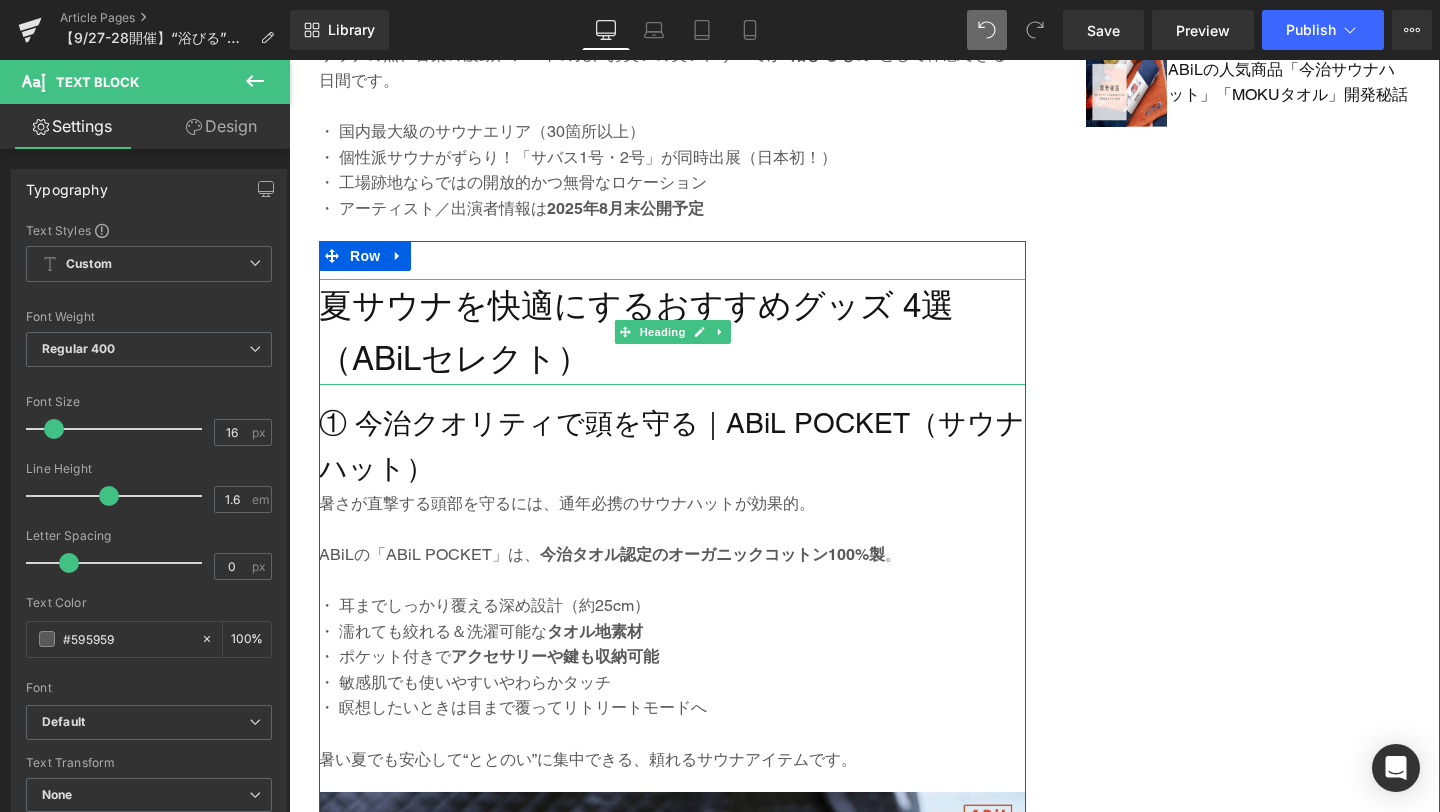 click on "夏サウナを快適にするおすすめグッズ 4選（ABiLセレクト）" at bounding box center (672, 332) 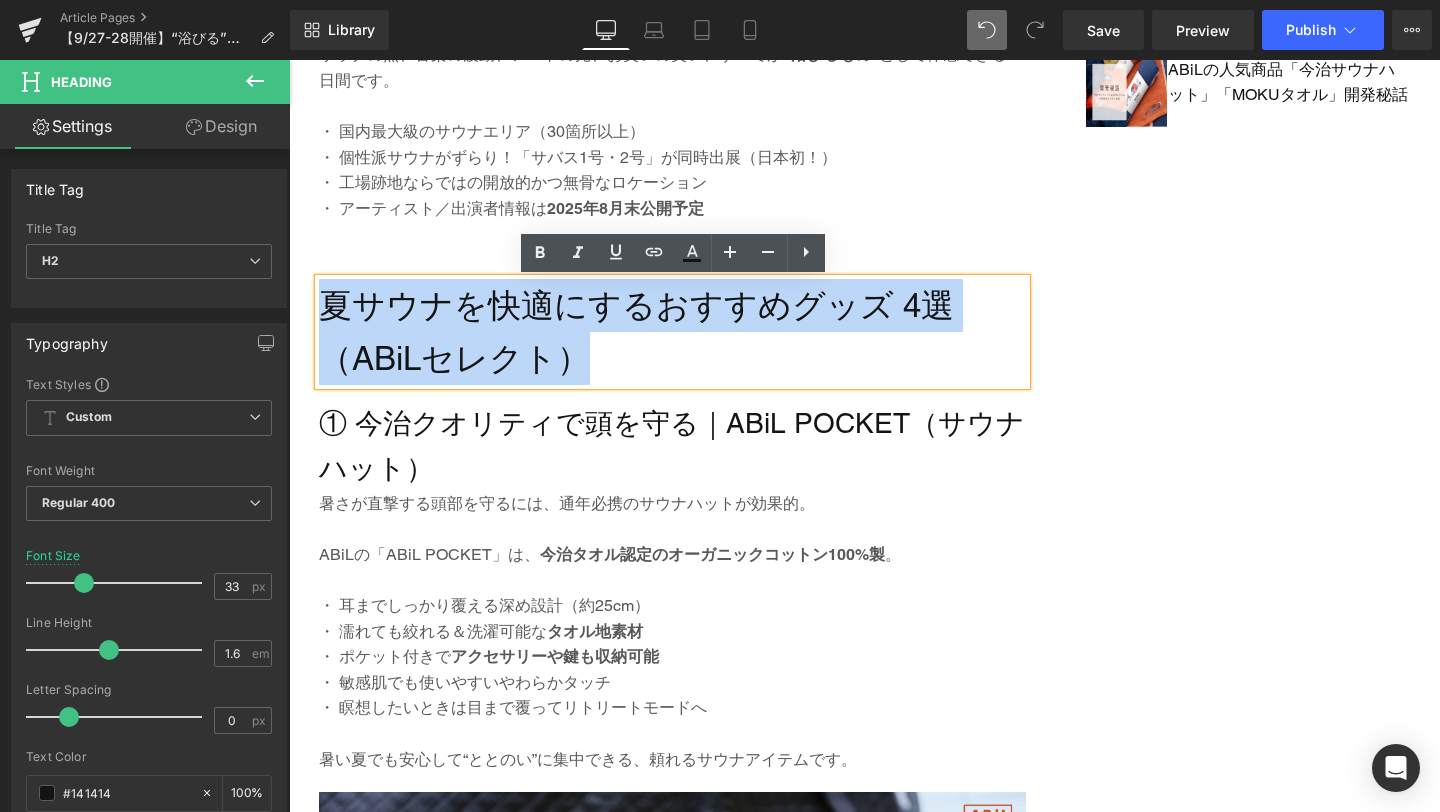 drag, startPoint x: 581, startPoint y: 369, endPoint x: 312, endPoint y: 268, distance: 287.33603 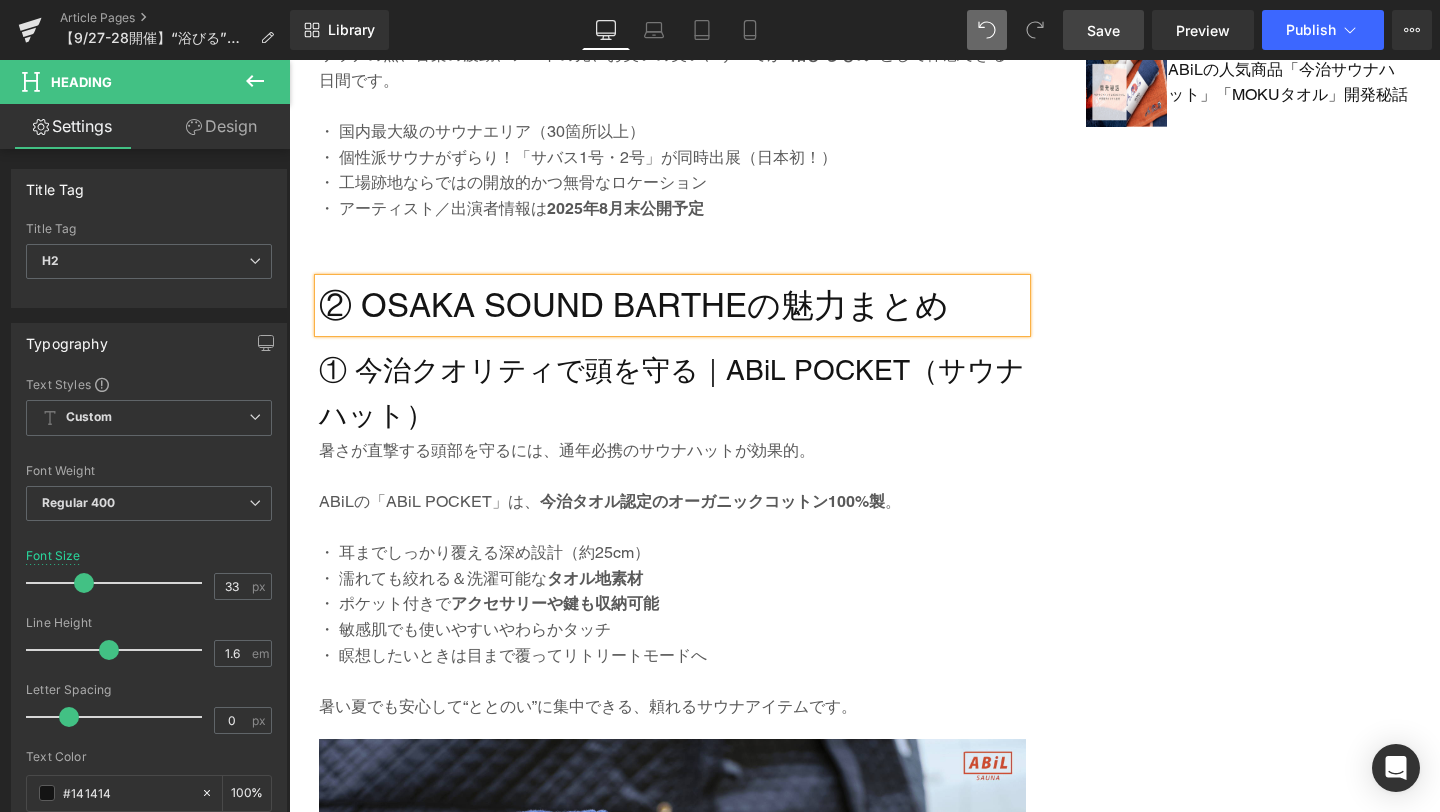 click on "Save" at bounding box center (1103, 30) 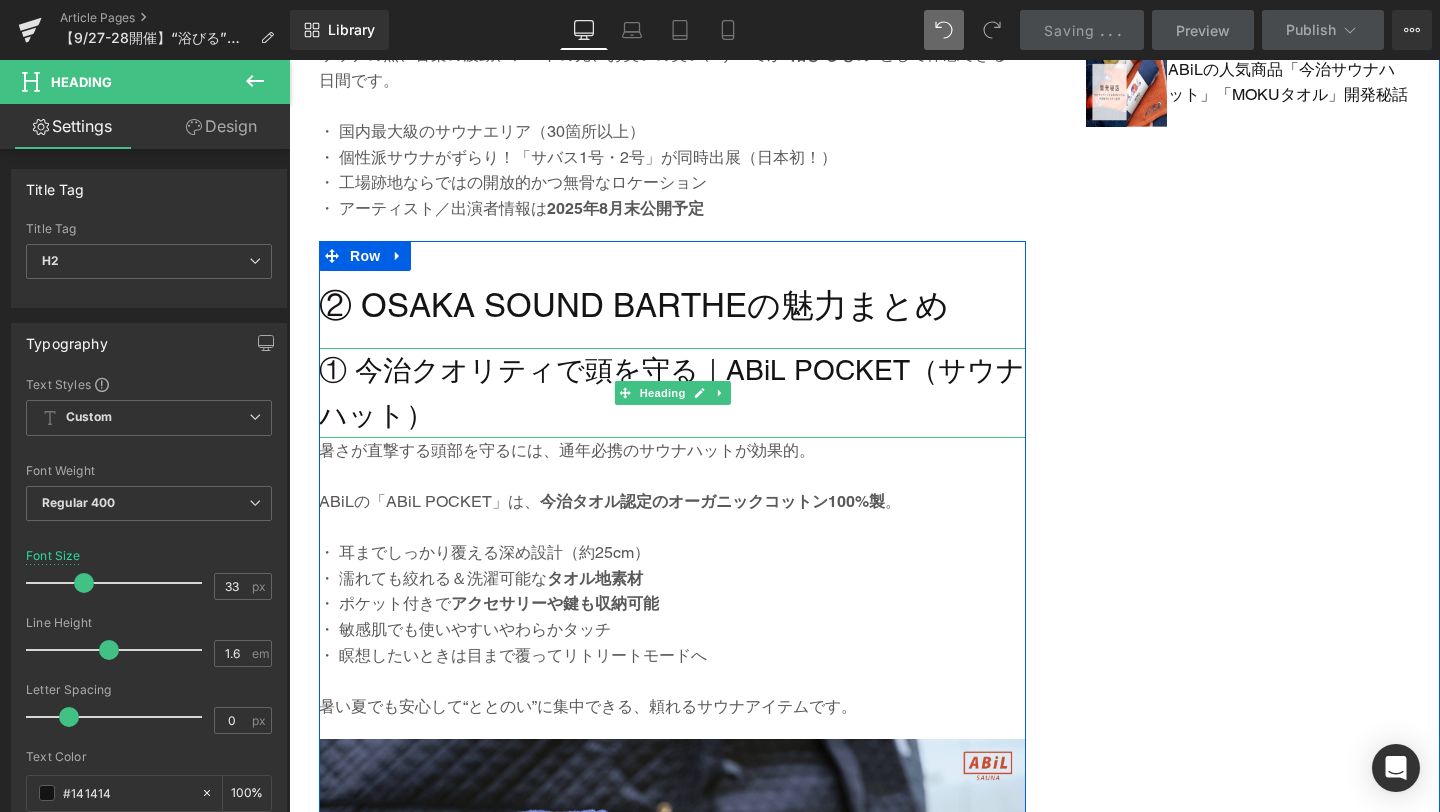 click on "① 今治クオリティで頭を守る｜ABiL POCKET（サウナハット）" at bounding box center [672, 393] 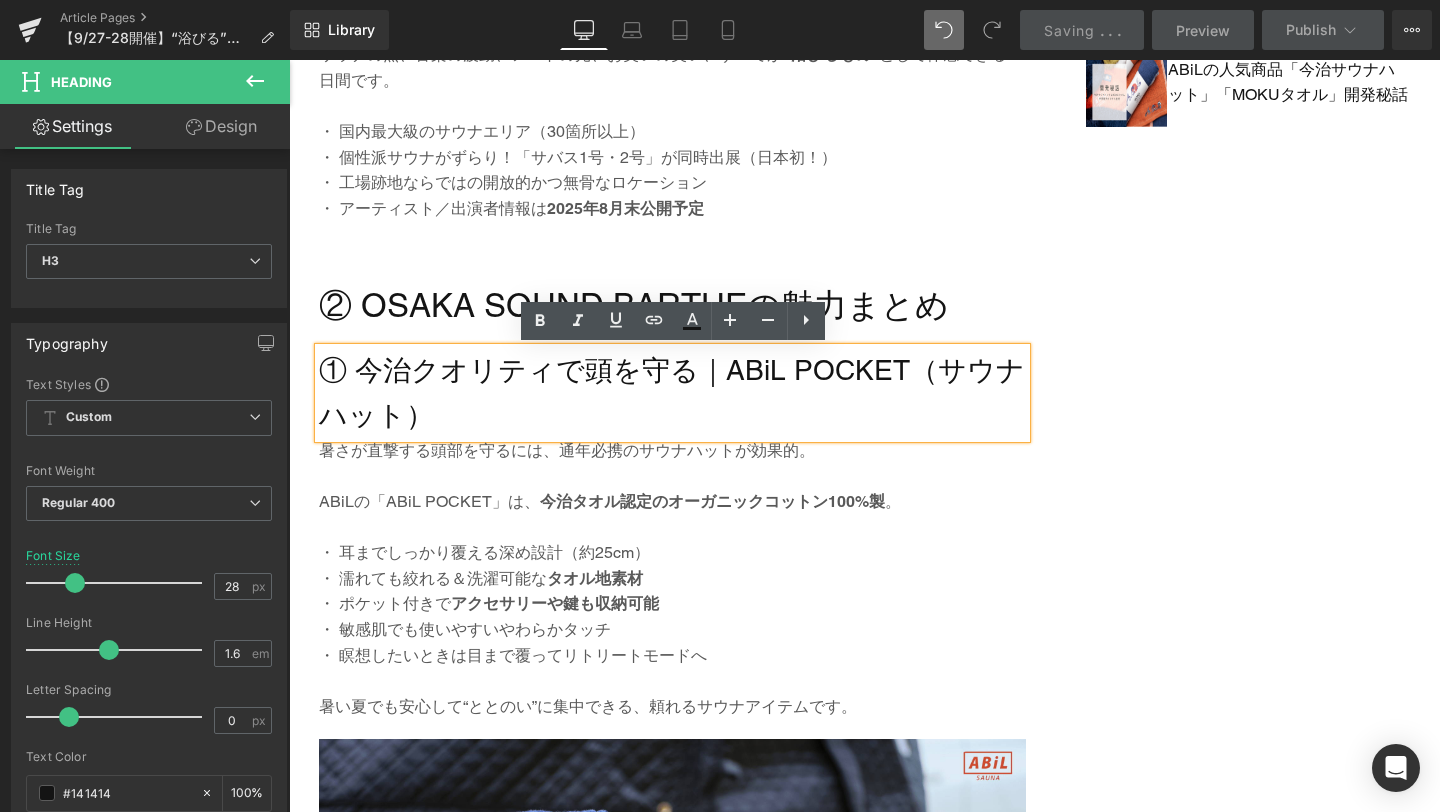 click on "① OSAKA SOUND BARTHEとは？ Heading         Image         ・開催日：[DATE] ・会場：[LOCATION]（大阪・北加賀屋） ・アクセス：[TRANSIT] Text Block         ◆ 浴びる、感じる、新感覚フェス Heading         OSAKA SOUND BARTHEは、 “浴びる体験”をコンセプト にした都市型フェス。 サウナの熱、音楽の波動、アートの光、お笑いの笑い、すべてが “浴びるもの” として体感できる2日間です。 ・ 国内最大級のサウナエリア（30箇所以上） ・ 個性派サウナがずらり！「サバス1号・2号」が同時出展（日本初！） ・ 工場跡地ならではの開放的かつ無骨なロケーション ・ アーティスト／出演者情報は [DATE] 公開予定 Text Block         Row         ② OSAKA SOUND BARTHEの魅力まとめ Heading         Heading         。" at bounding box center (864, 2130) 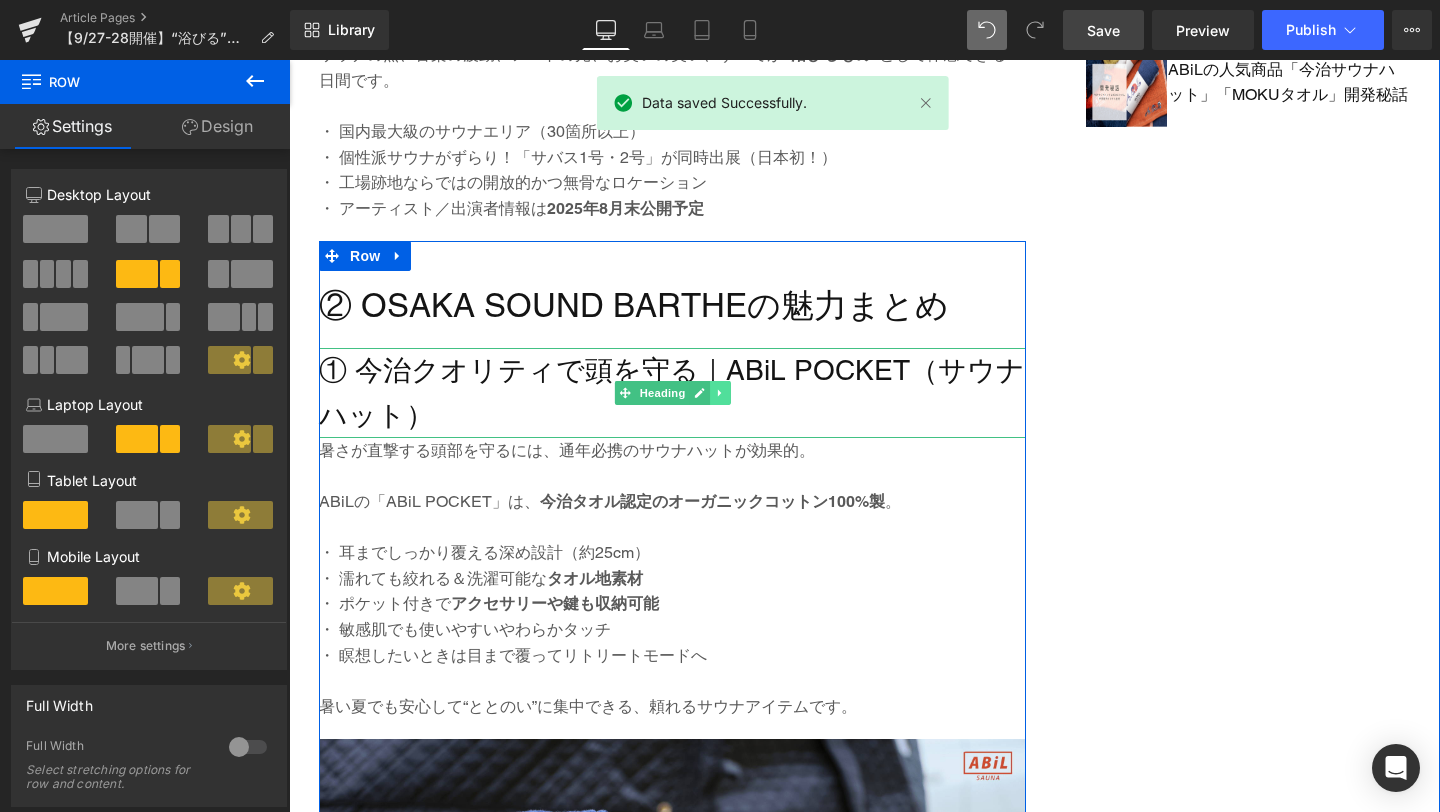 click 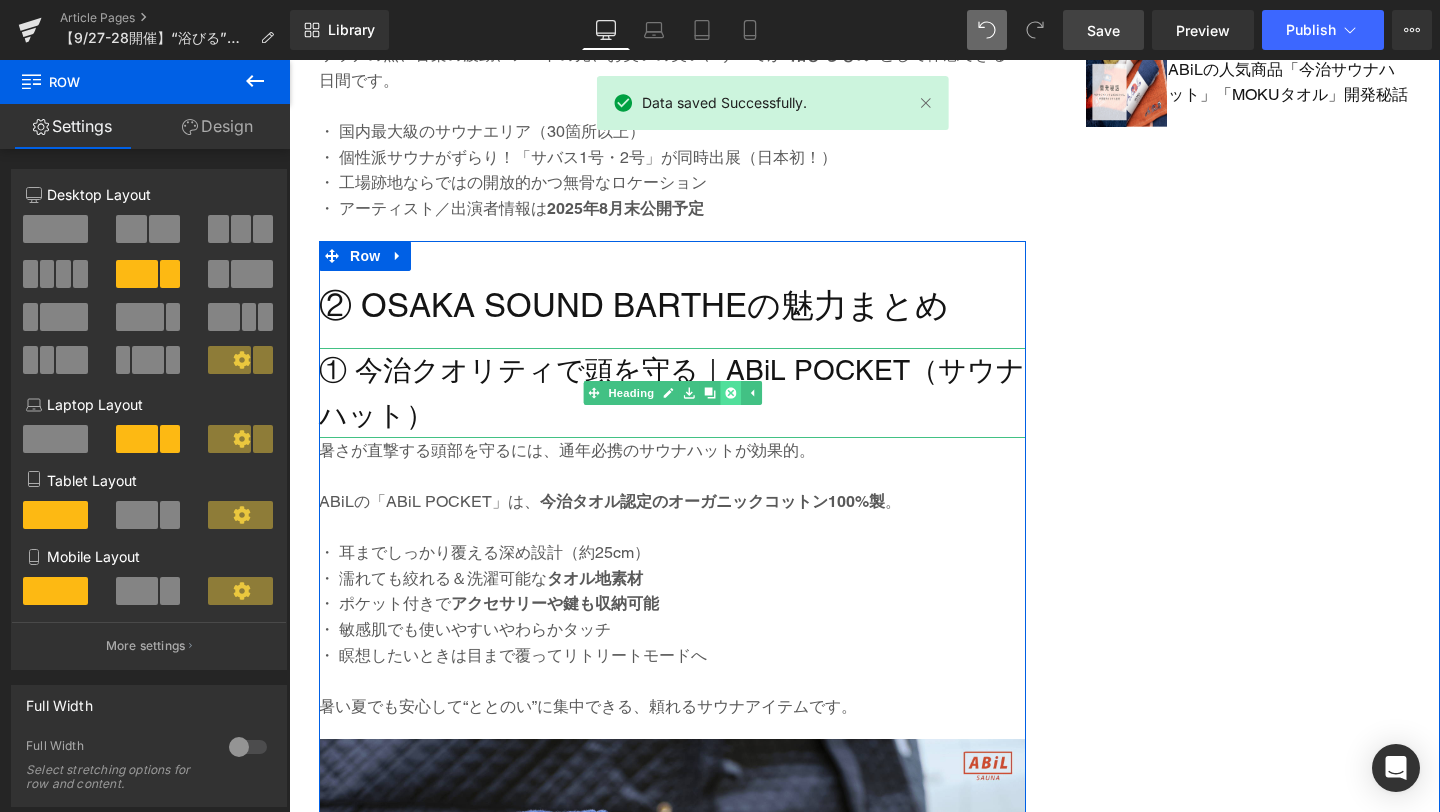 click 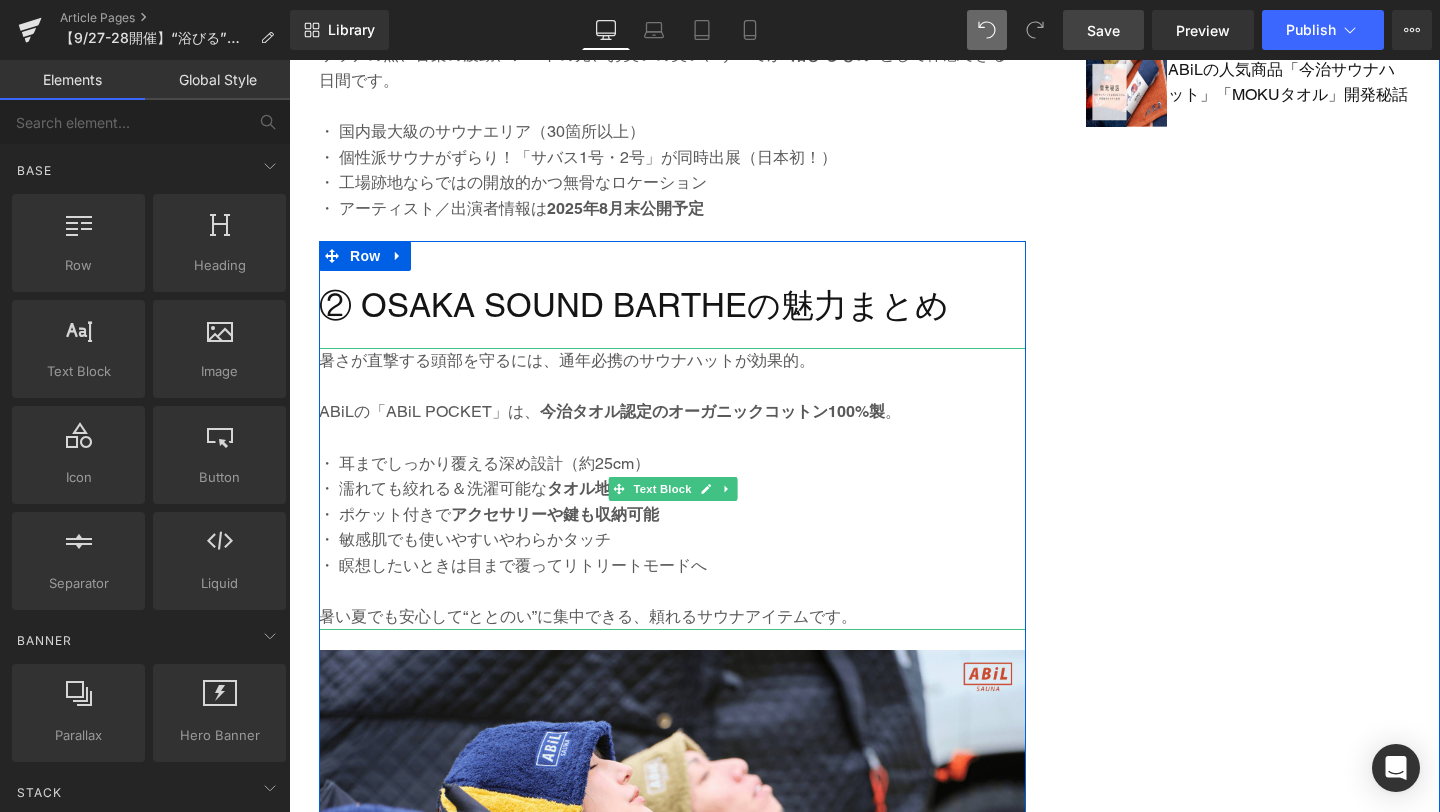 click on "アクセサリーや鍵も収納可能" at bounding box center (555, 514) 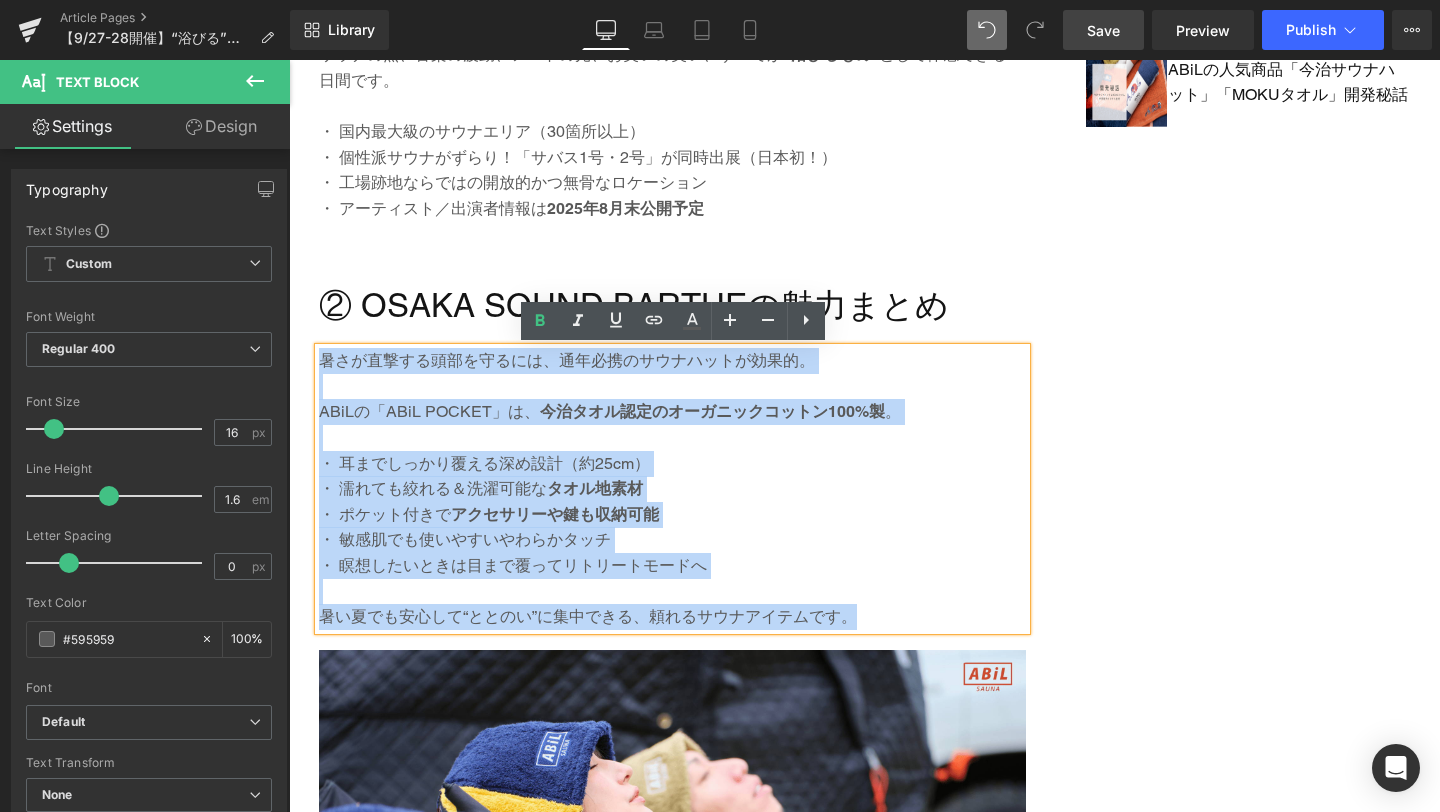 drag, startPoint x: 850, startPoint y: 619, endPoint x: 321, endPoint y: 358, distance: 589.88306 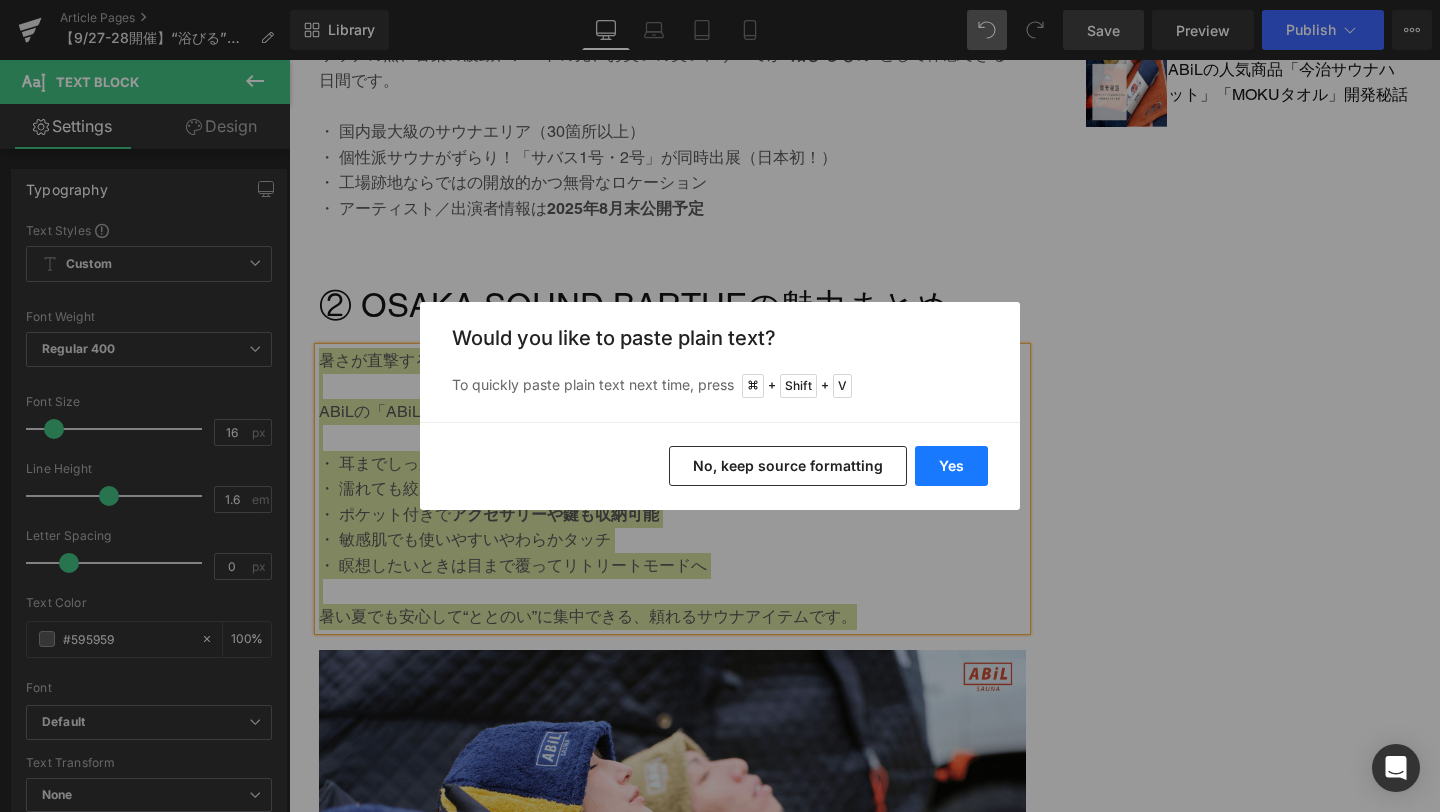 click on "Yes" at bounding box center [951, 466] 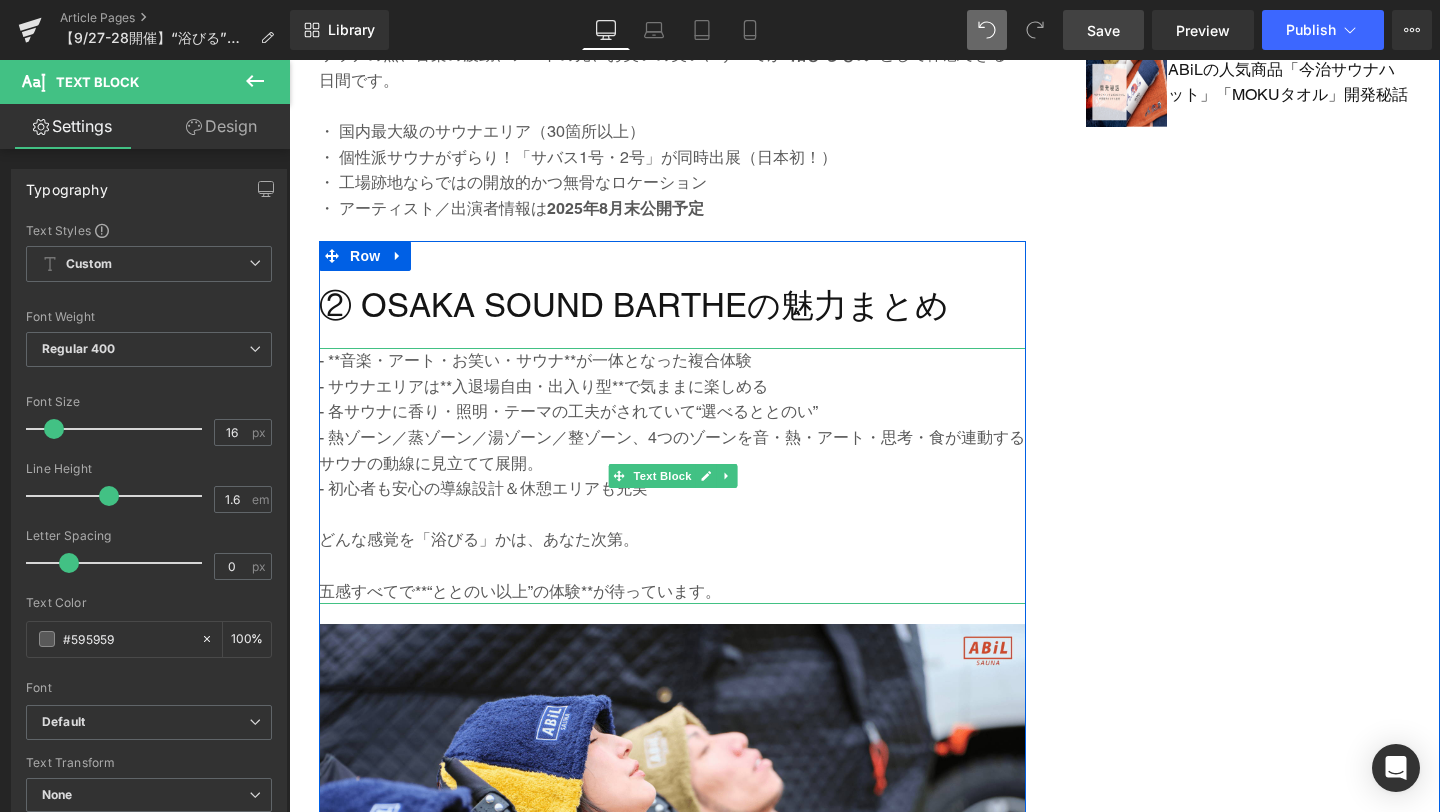 click on "- **音楽・アート・お笑い・サウナ**が一体となった複合体験" at bounding box center [672, 361] 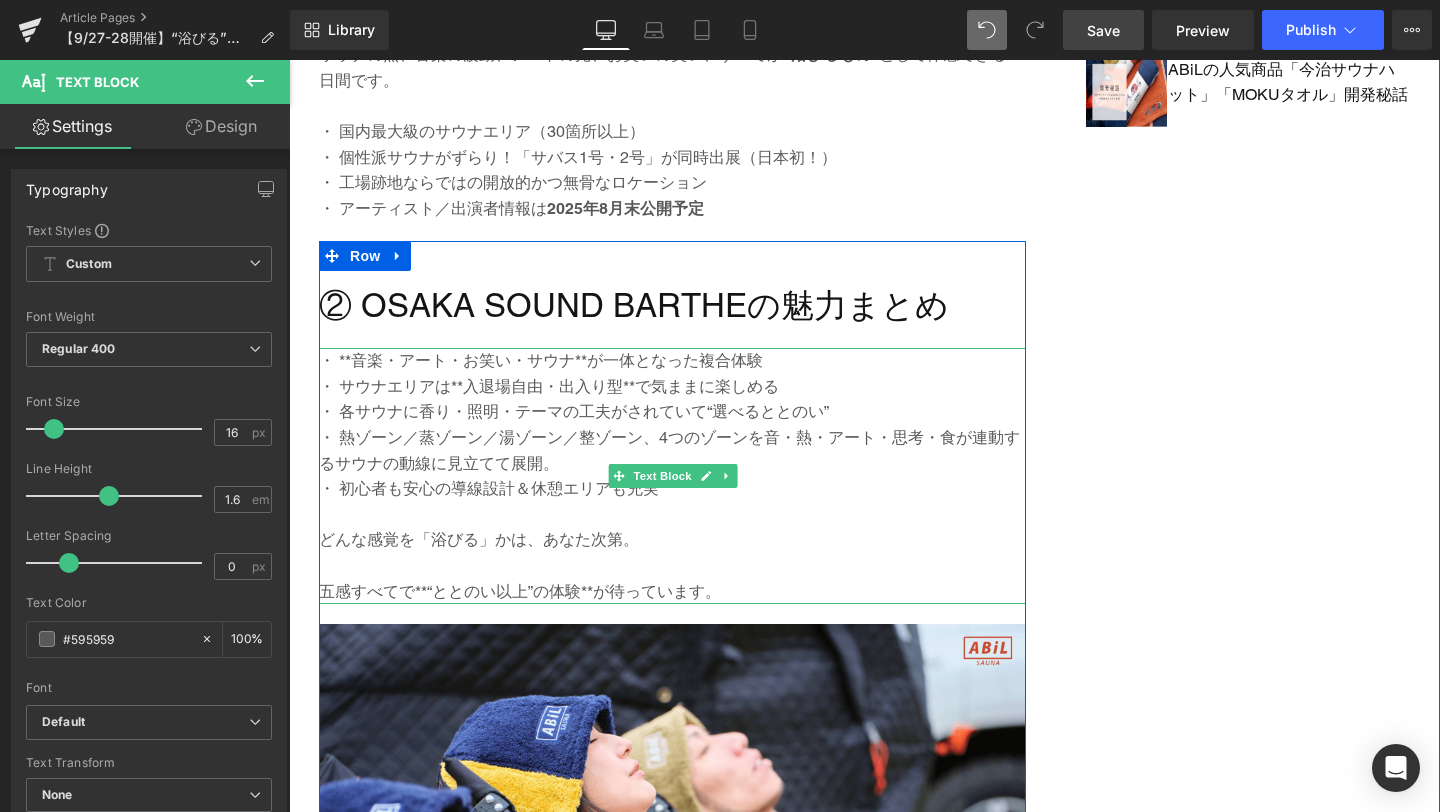 click at bounding box center [672, 566] 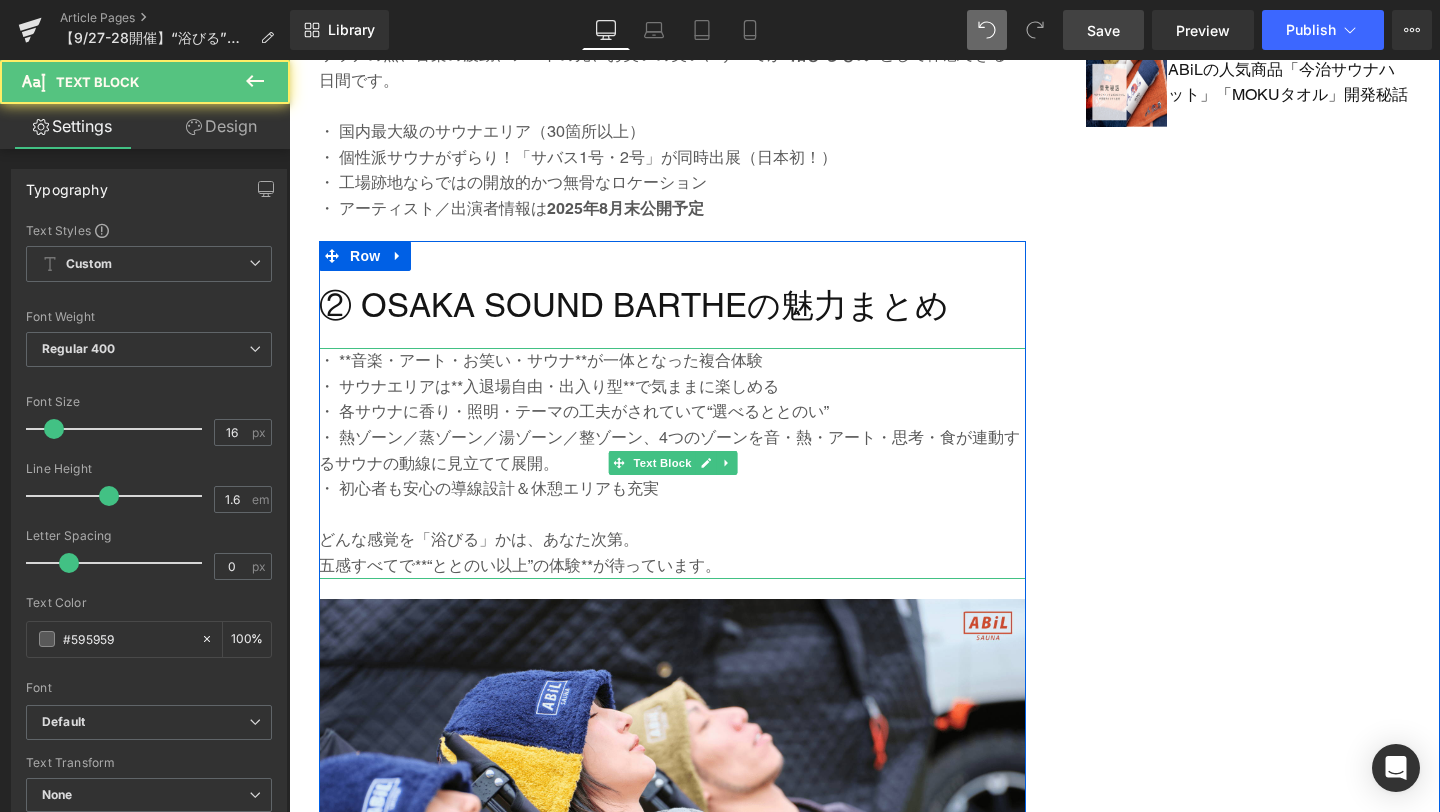 click on "五感すべてで**“ととのい以上”の体験**が待っています。" at bounding box center [672, 566] 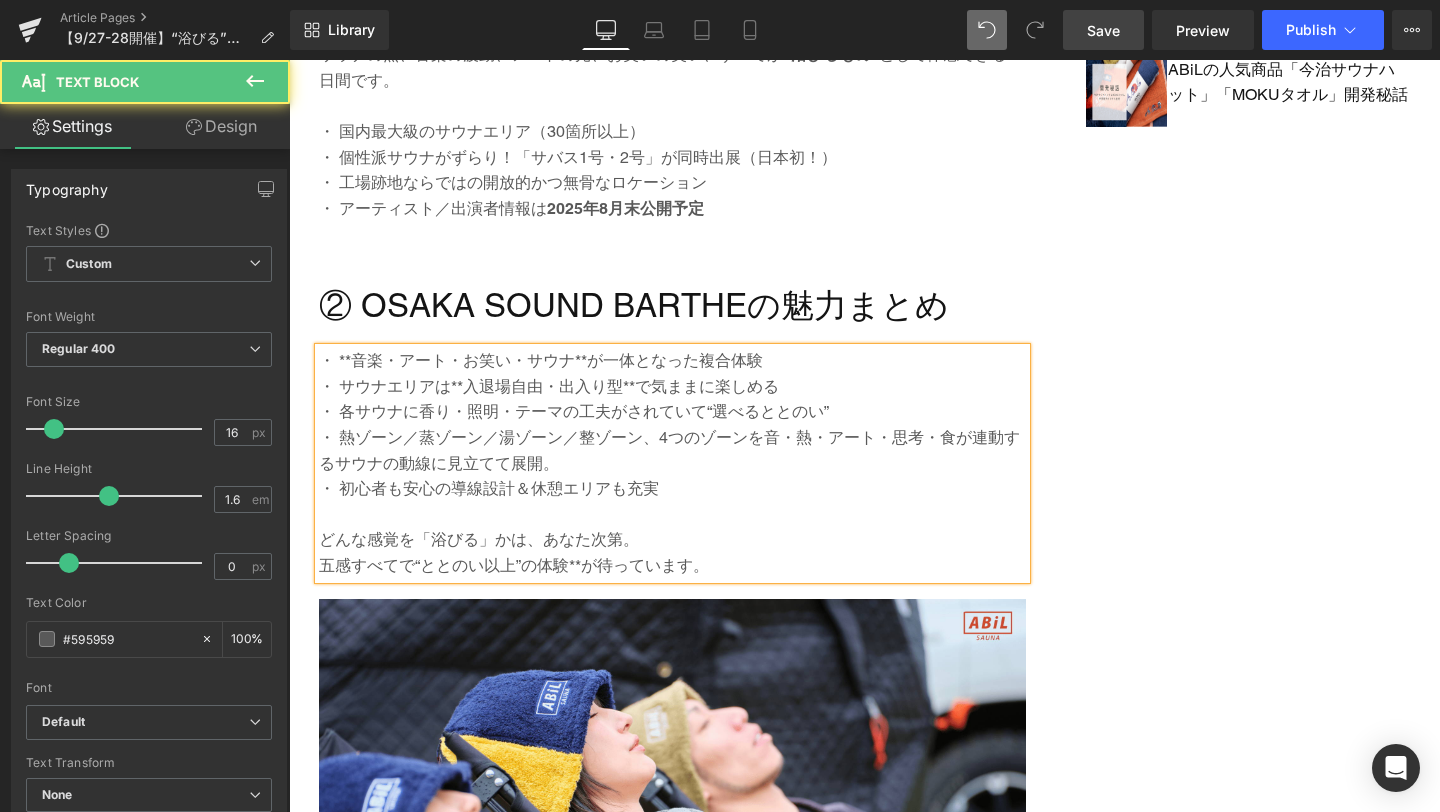 click on "五感すべてで“ととのい以上”の体験**が待っています。" at bounding box center (672, 566) 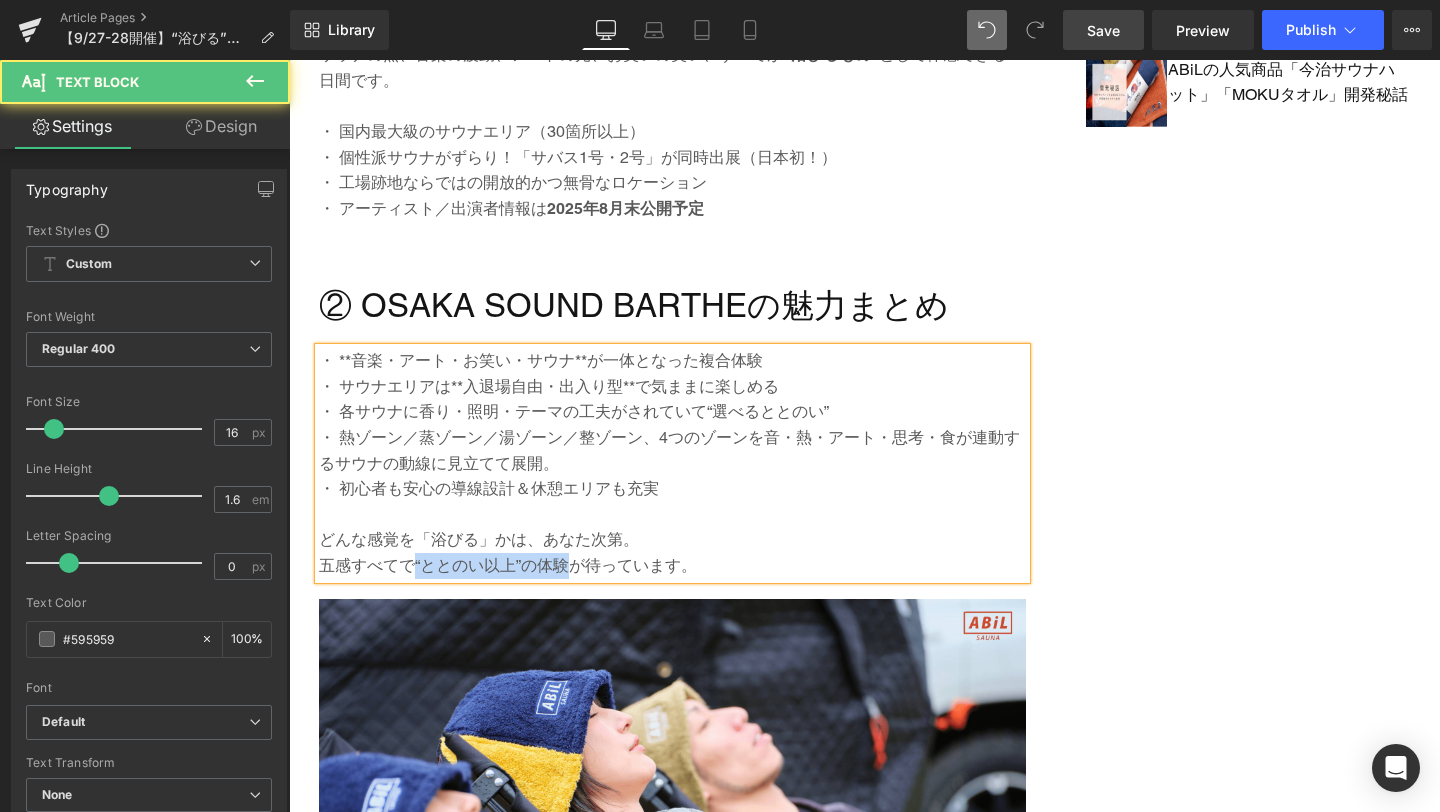 drag, startPoint x: 415, startPoint y: 564, endPoint x: 572, endPoint y: 558, distance: 157.11461 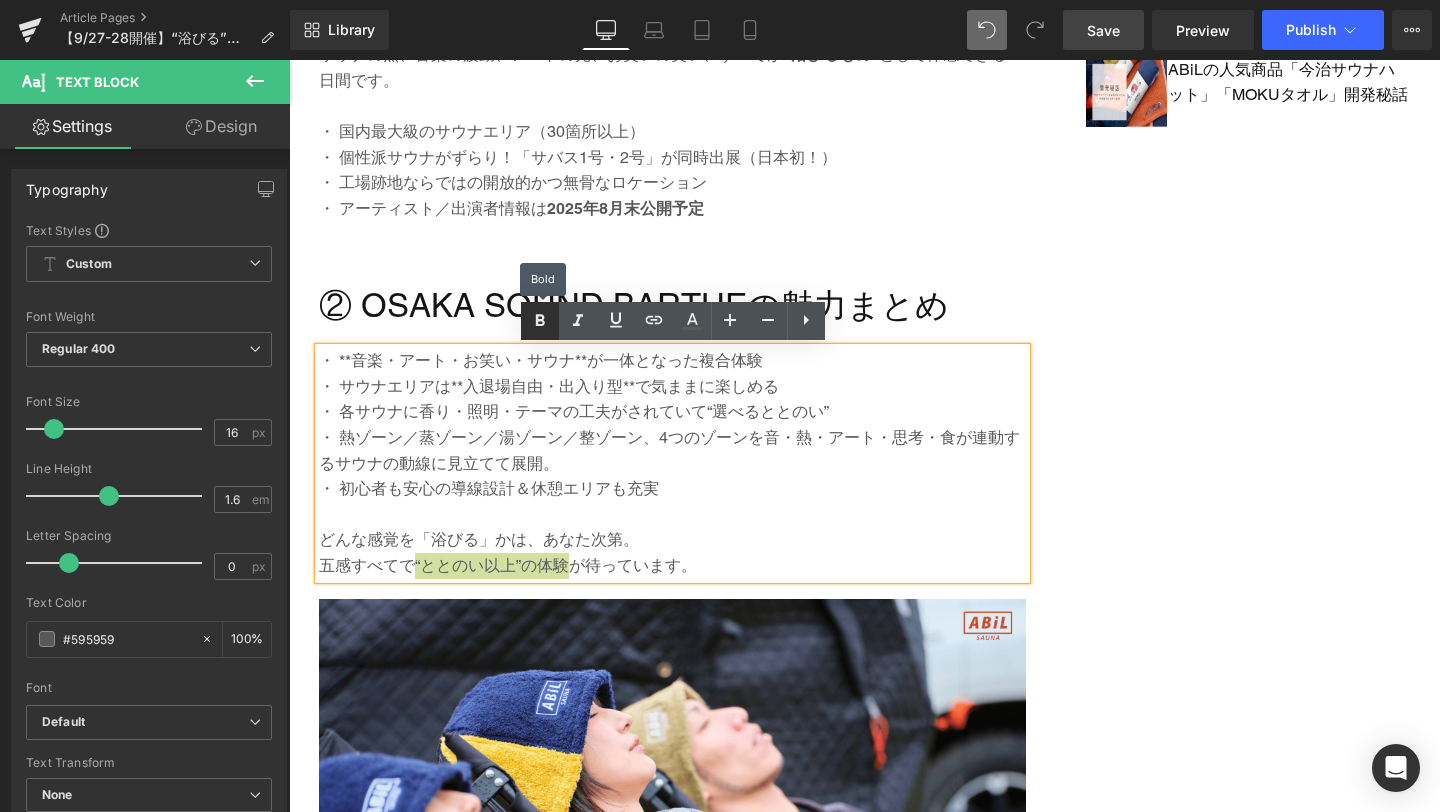 click 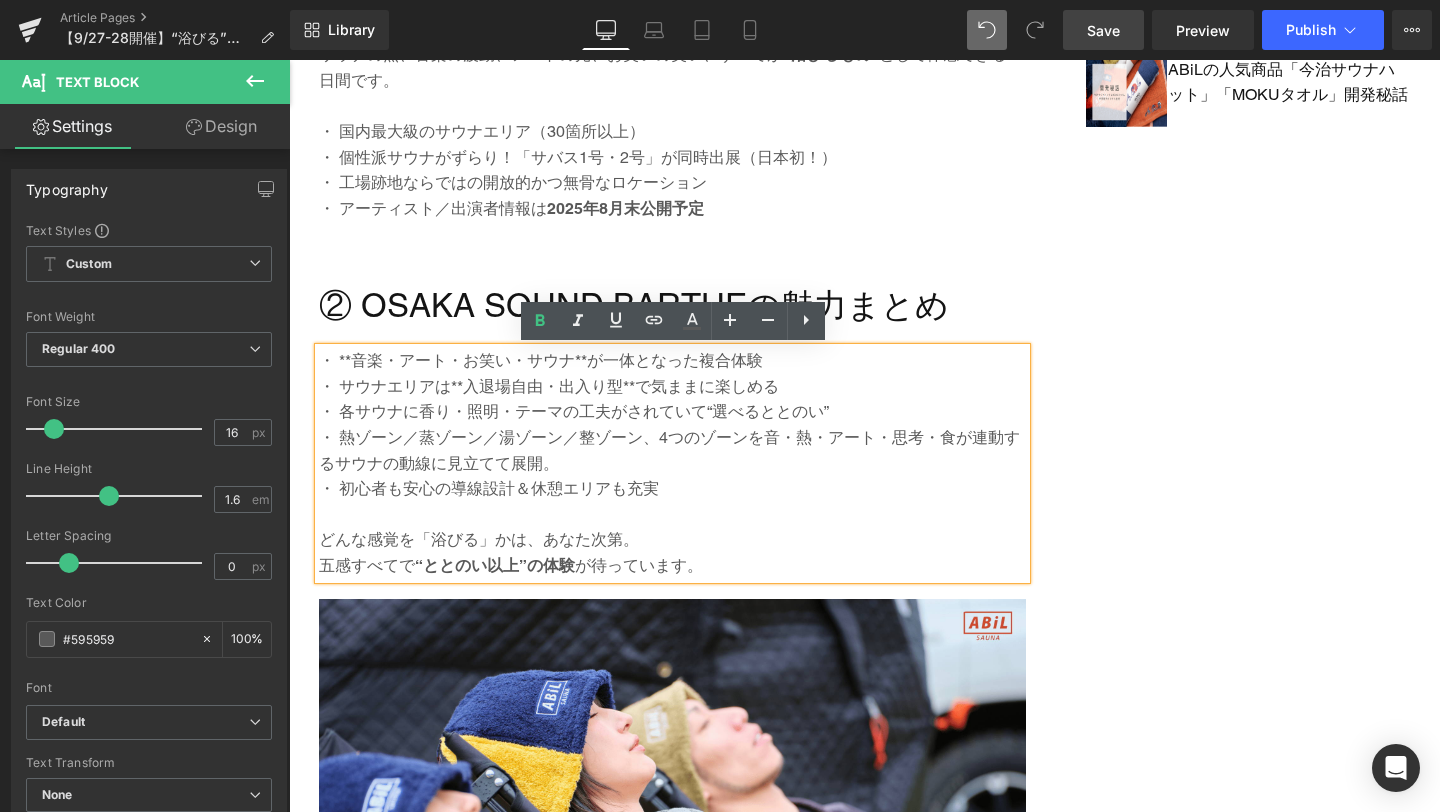 click on "・ **音楽・アート・お笑い・サウナ**が一体となった複合体験" at bounding box center (672, 361) 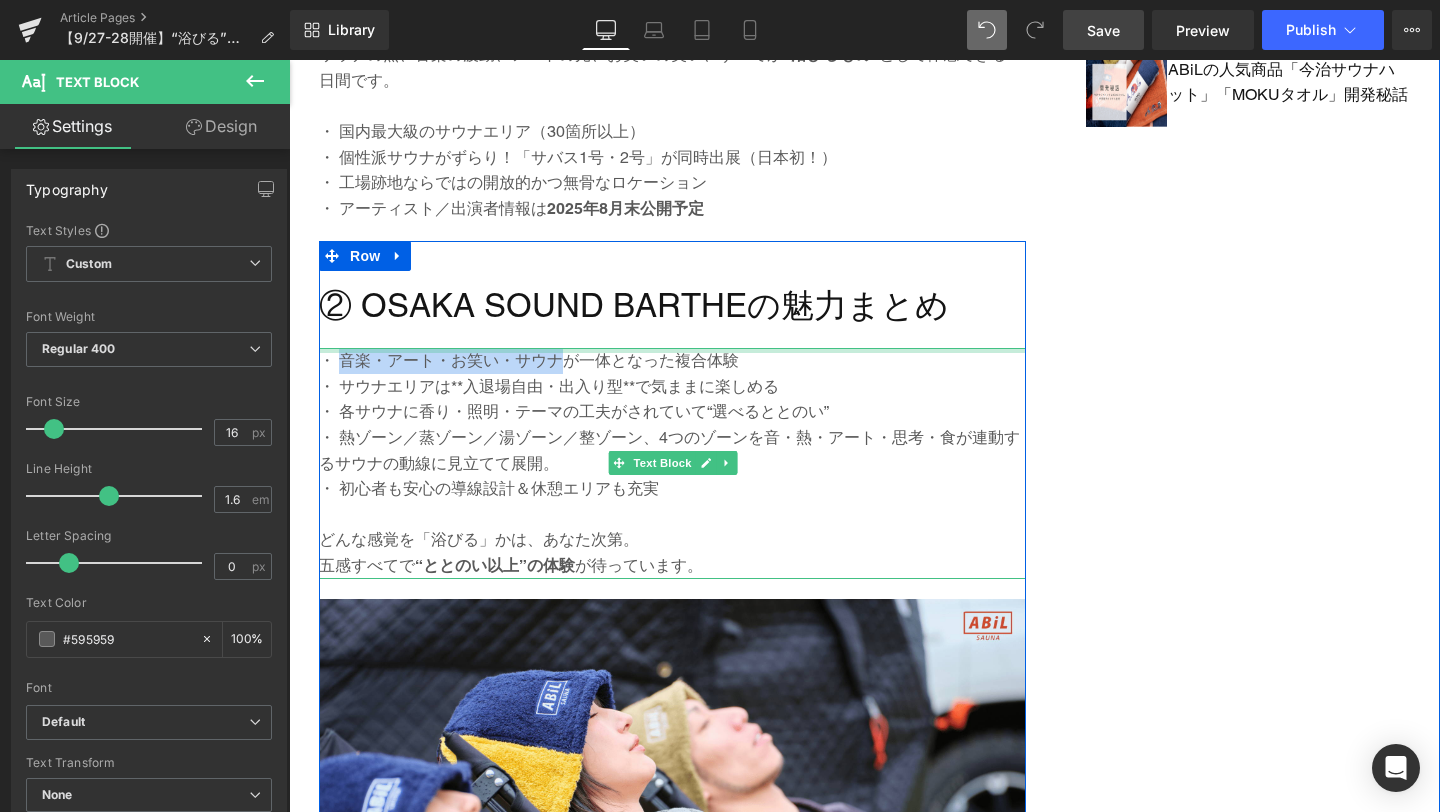 drag, startPoint x: 340, startPoint y: 360, endPoint x: 567, endPoint y: 351, distance: 227.17834 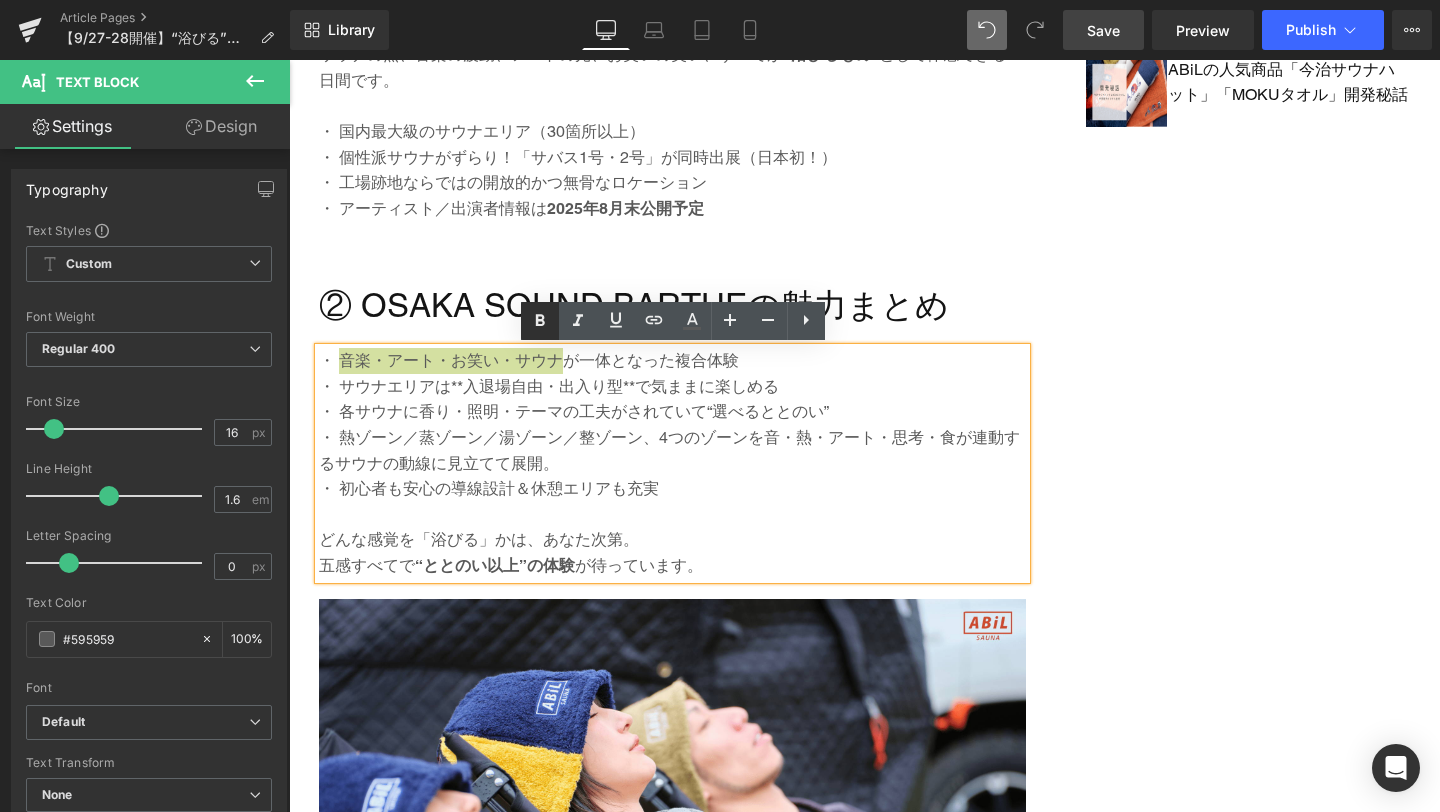 click 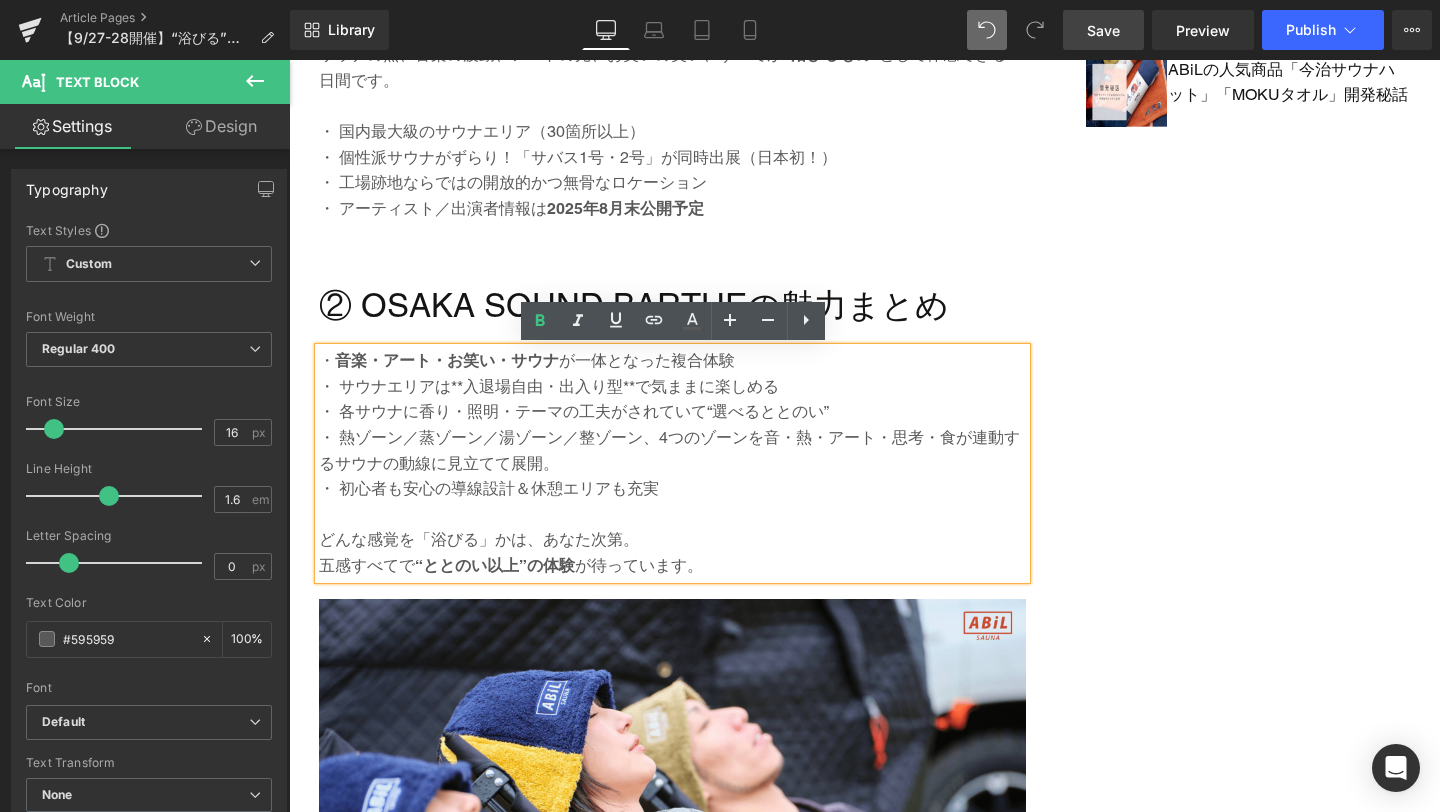 click on "・ サウナエリアは**入退場自由・出入り型**で気ままに楽しめる" at bounding box center [672, 387] 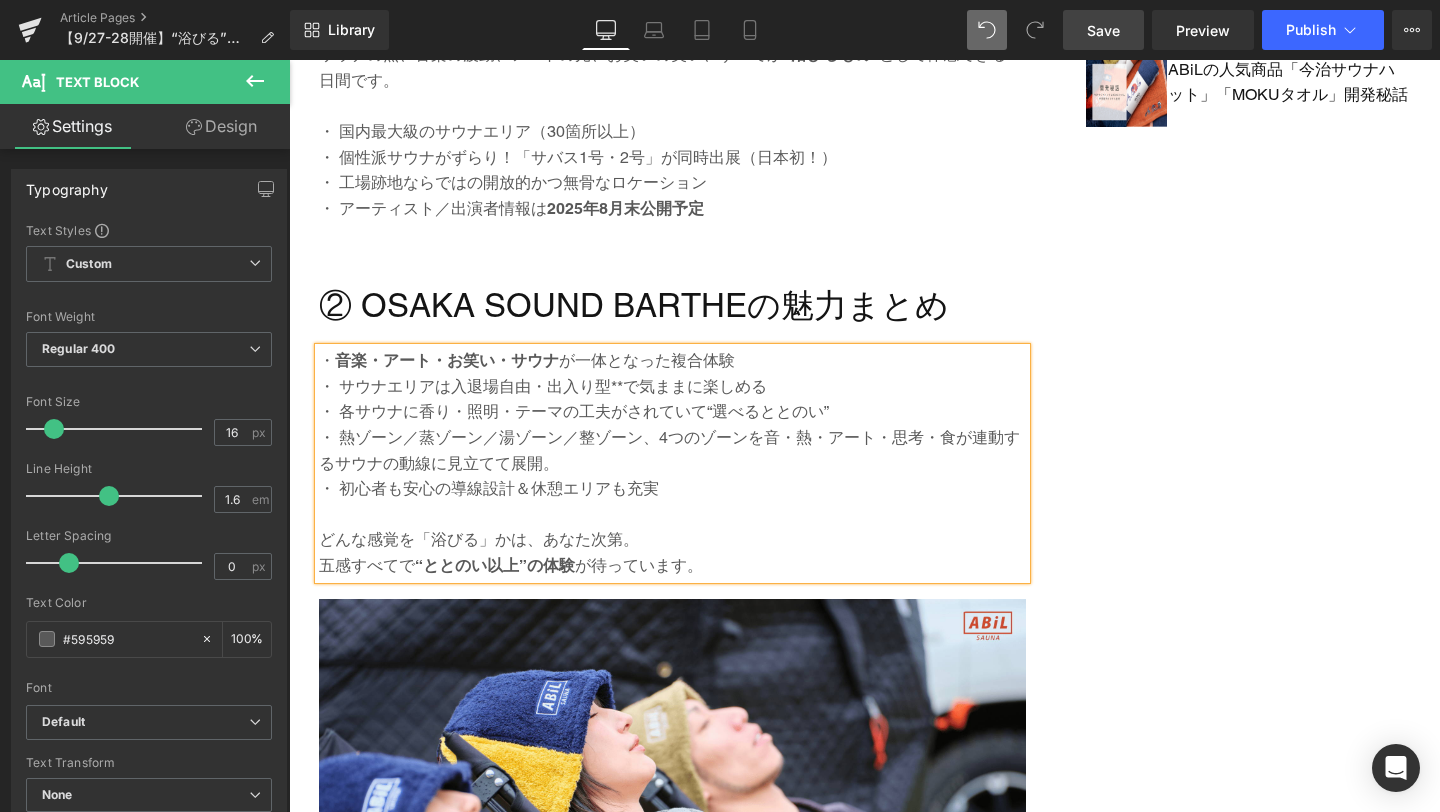 click on "・ サウナエリアは入退場自由・出入り型**で気ままに楽しめる" at bounding box center (672, 387) 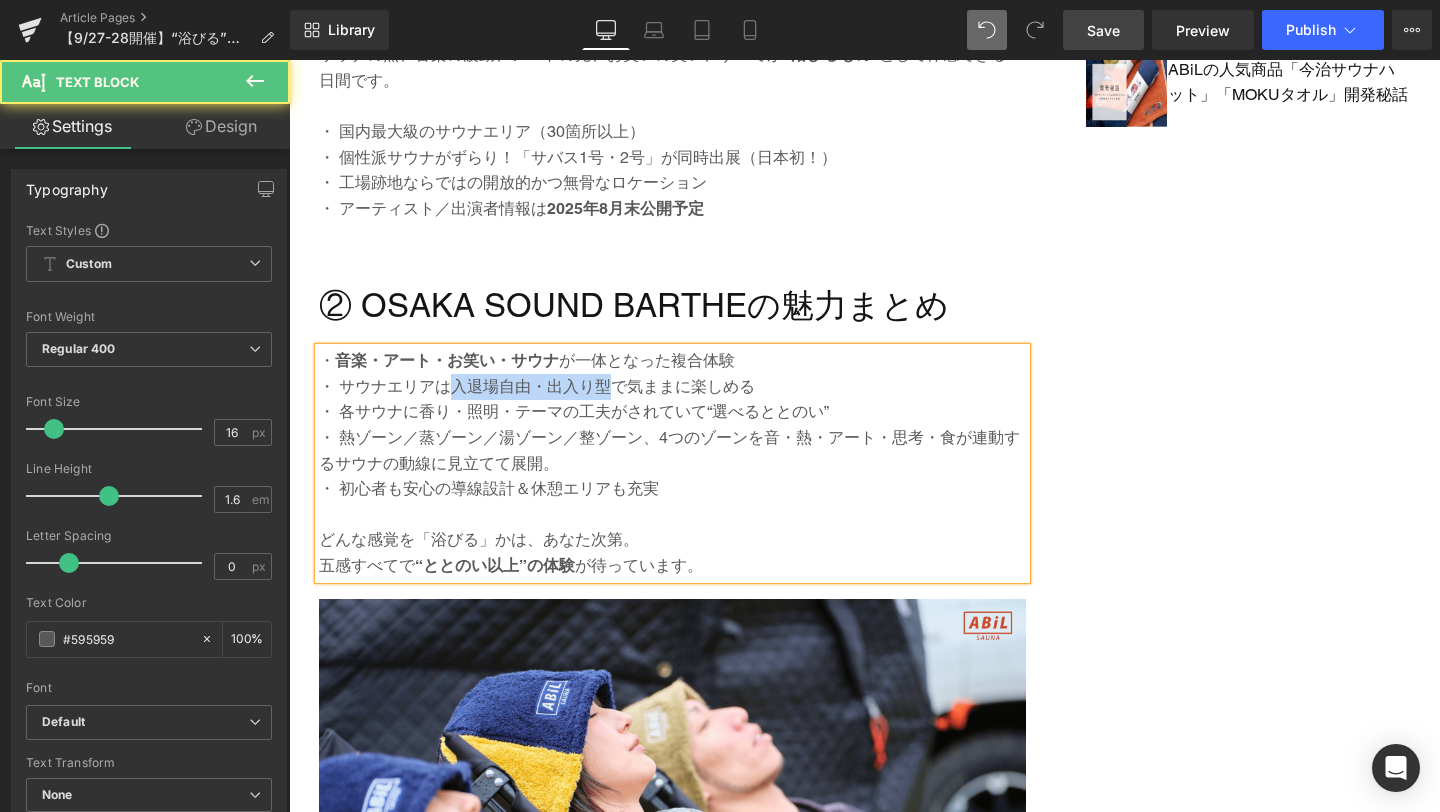 drag, startPoint x: 452, startPoint y: 386, endPoint x: 614, endPoint y: 387, distance: 162.00308 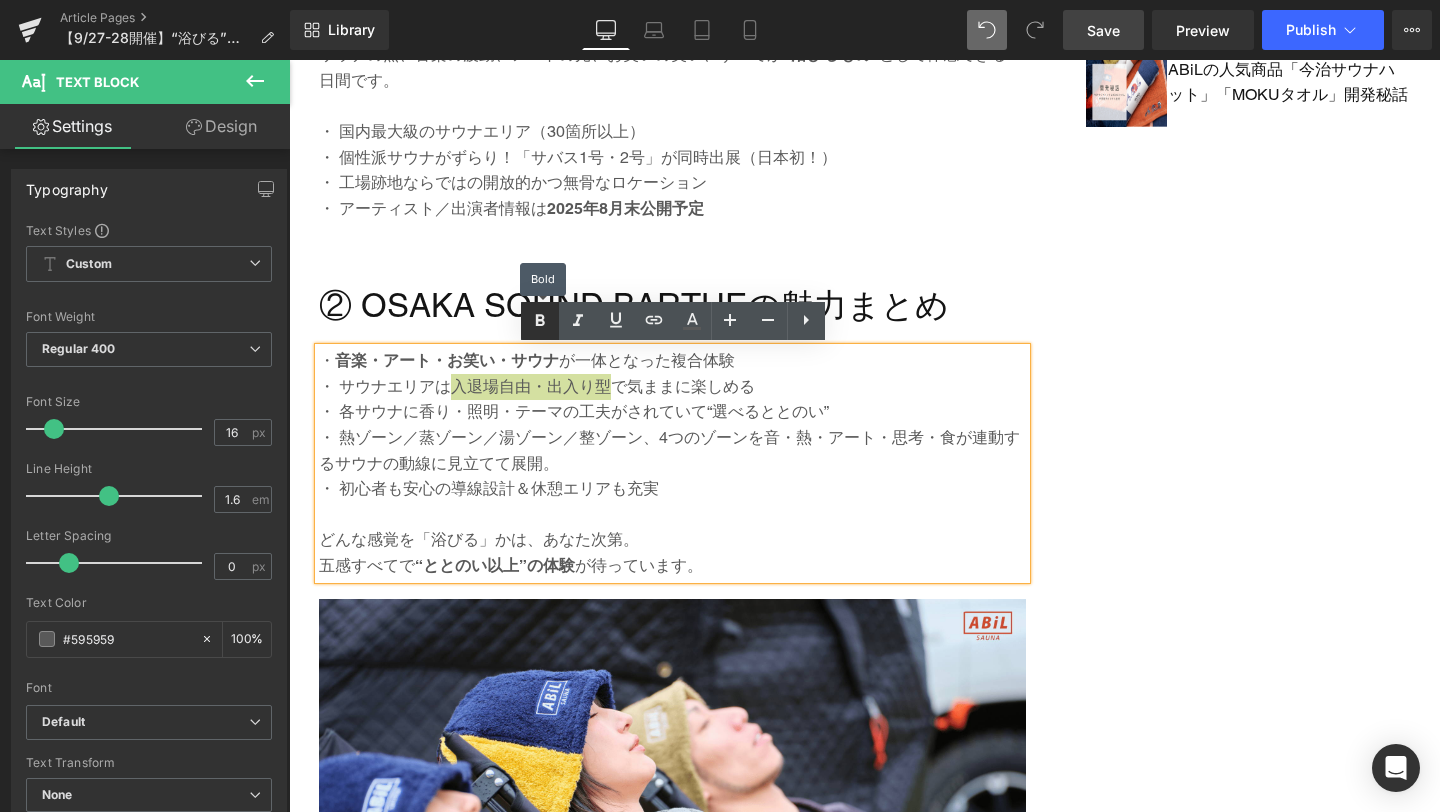 click 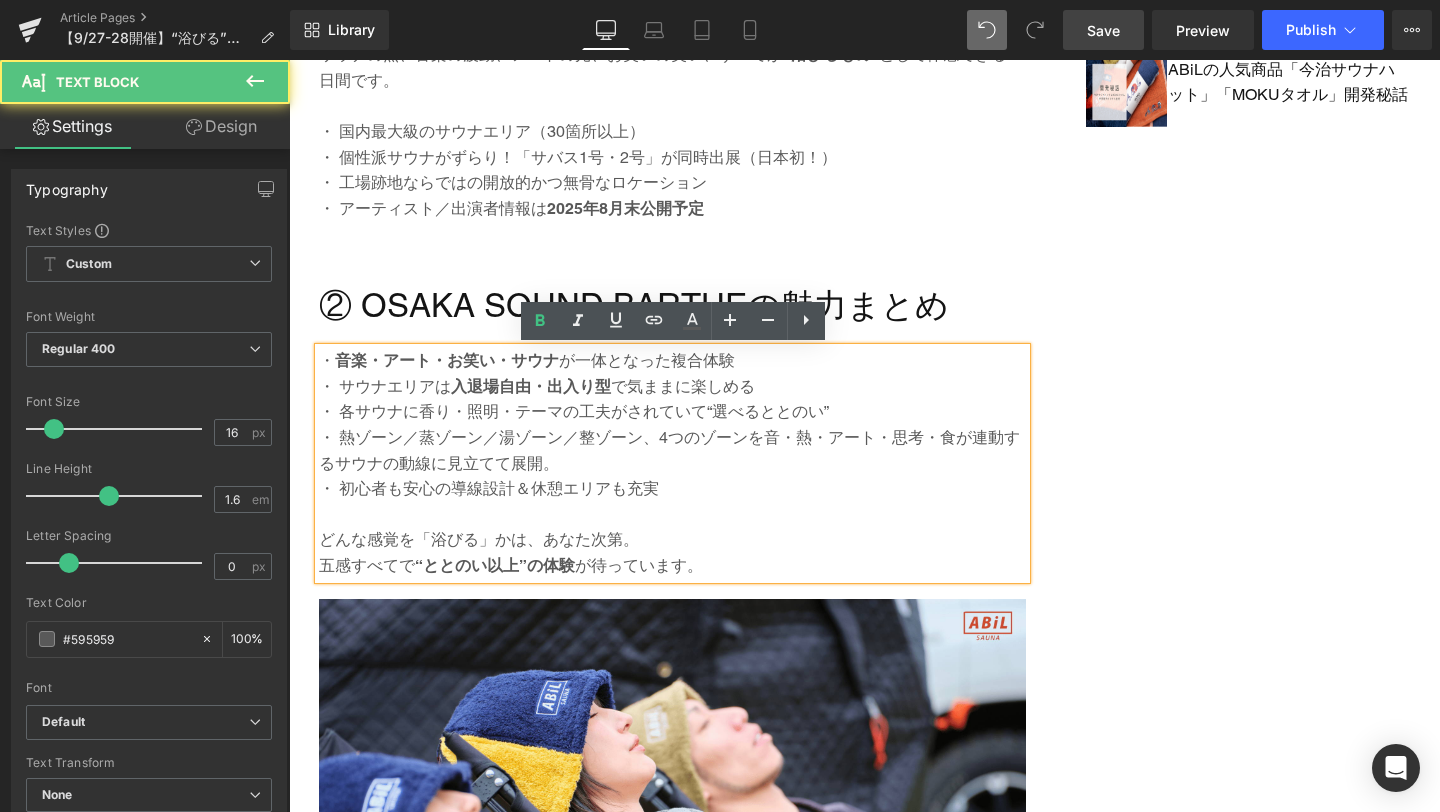 click on "・ 初心者も安心の導線設計＆休憩エリアも充実" at bounding box center [672, 489] 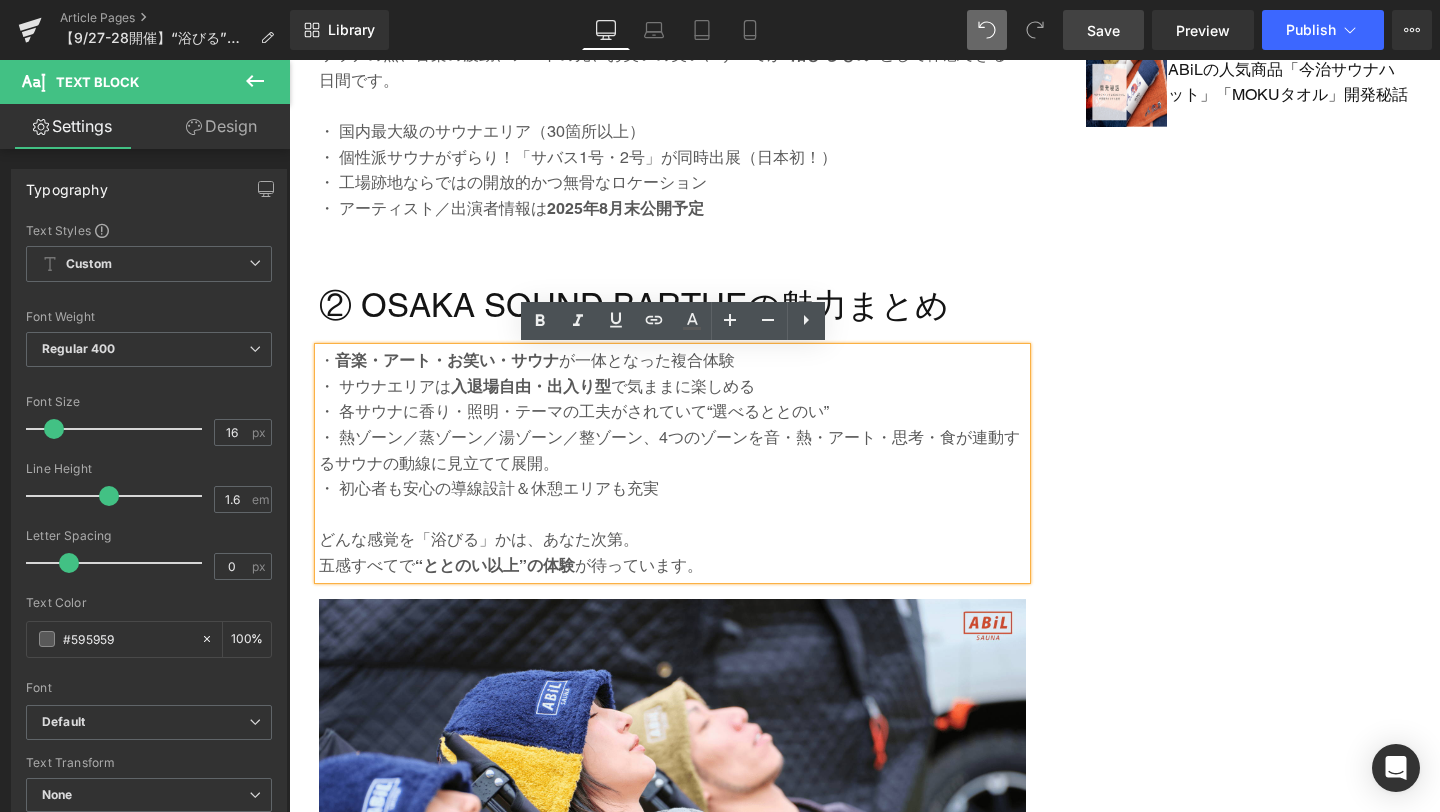 click on "① OSAKA SOUND BARTHEとは？ Heading         Image         ・開催日：2025年9月27日（土）・28日（日） ・会場：名村造船所跡地（[CITY]・[CITY]） ・アクセス：[STATE]メトロ四つ橋線「[CITY]駅」4番出口より徒歩約10分 Text Block         ◆ 浴びる、感じる、新感覚フェス Heading         OSAKA SOUND BARTHEは、 “浴びる体験”をコンセプト にした都市型フェス。 サウナの熱、音楽の波動、アートの光、お笑いの笑い、すべてが “浴びるもの” として体感できる2日間です。 ・ 国内最大級のサウナエリア（30箇所以上） ・ 個性派サウナがずらり！「サバス1号・2号」が同時出展（日本初！） ・ 工場跡地ならではの開放的かつ無骨なロケーション ・ アーティスト／出演者情報は 2025年8月末公開予定 Text Block         Row         ② OSAKA SOUND BARTHEの魅力まとめ Heading         ・  五感すべてで" at bounding box center [864, 2060] 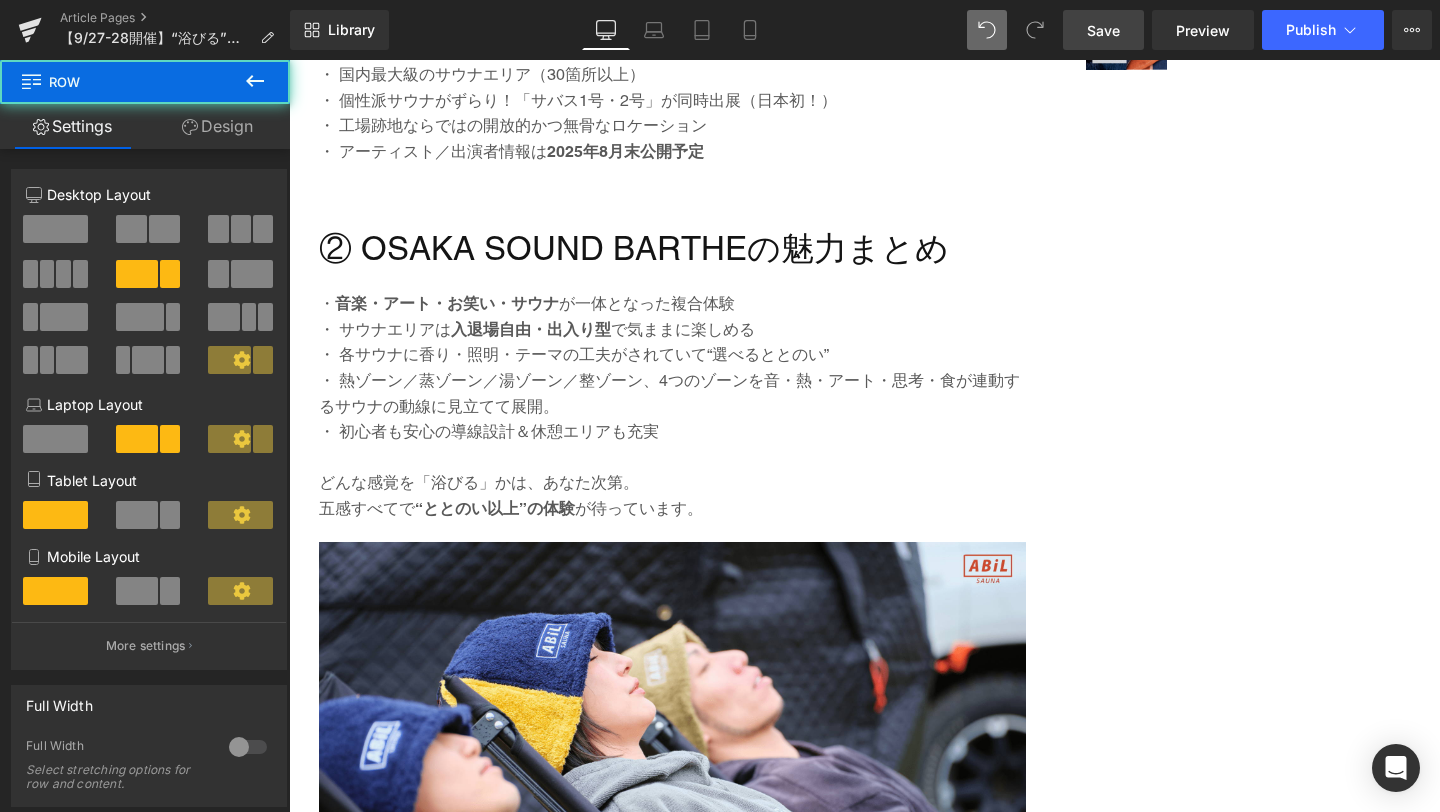 scroll, scrollTop: 2063, scrollLeft: 0, axis: vertical 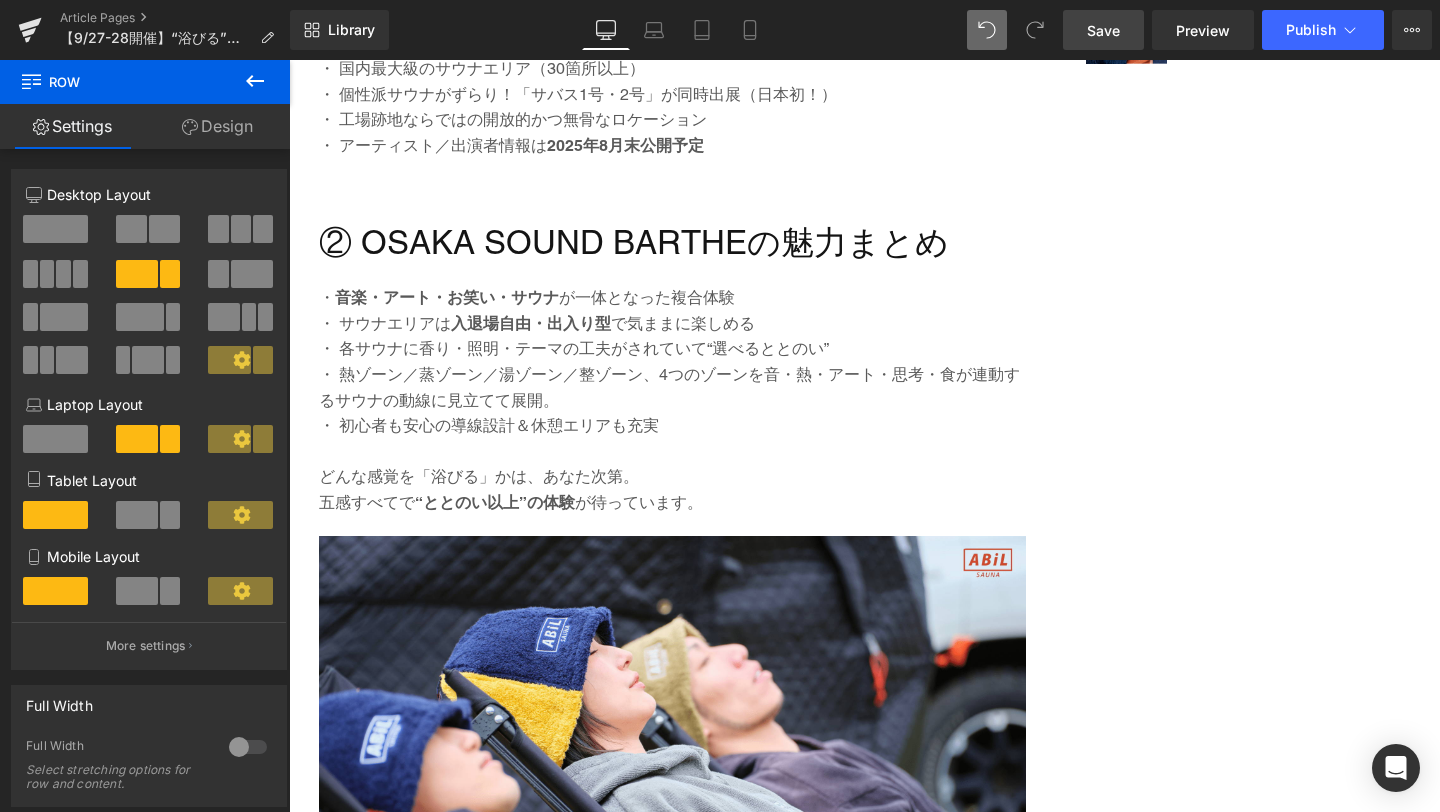 click on "Save" at bounding box center (1103, 30) 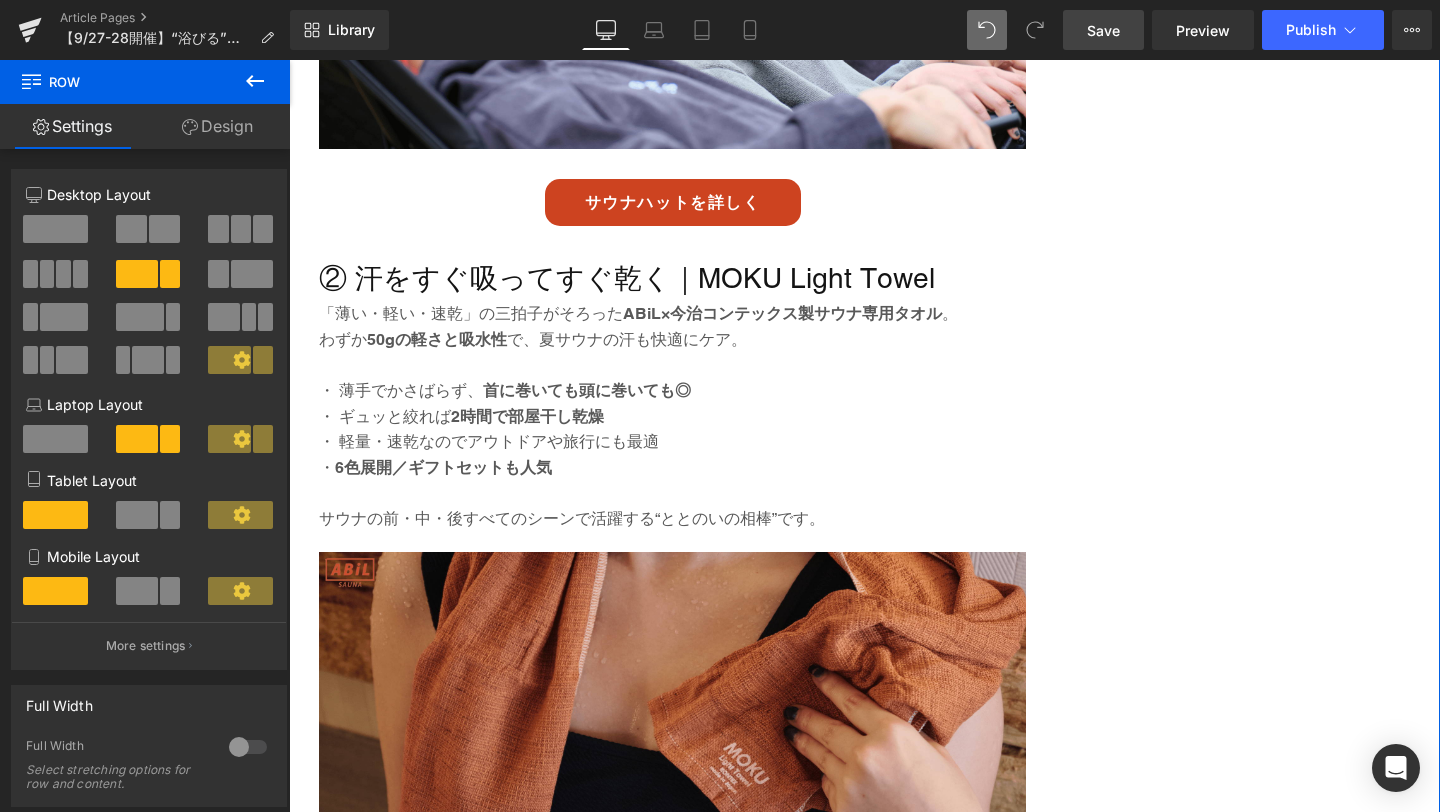 scroll, scrollTop: 2843, scrollLeft: 0, axis: vertical 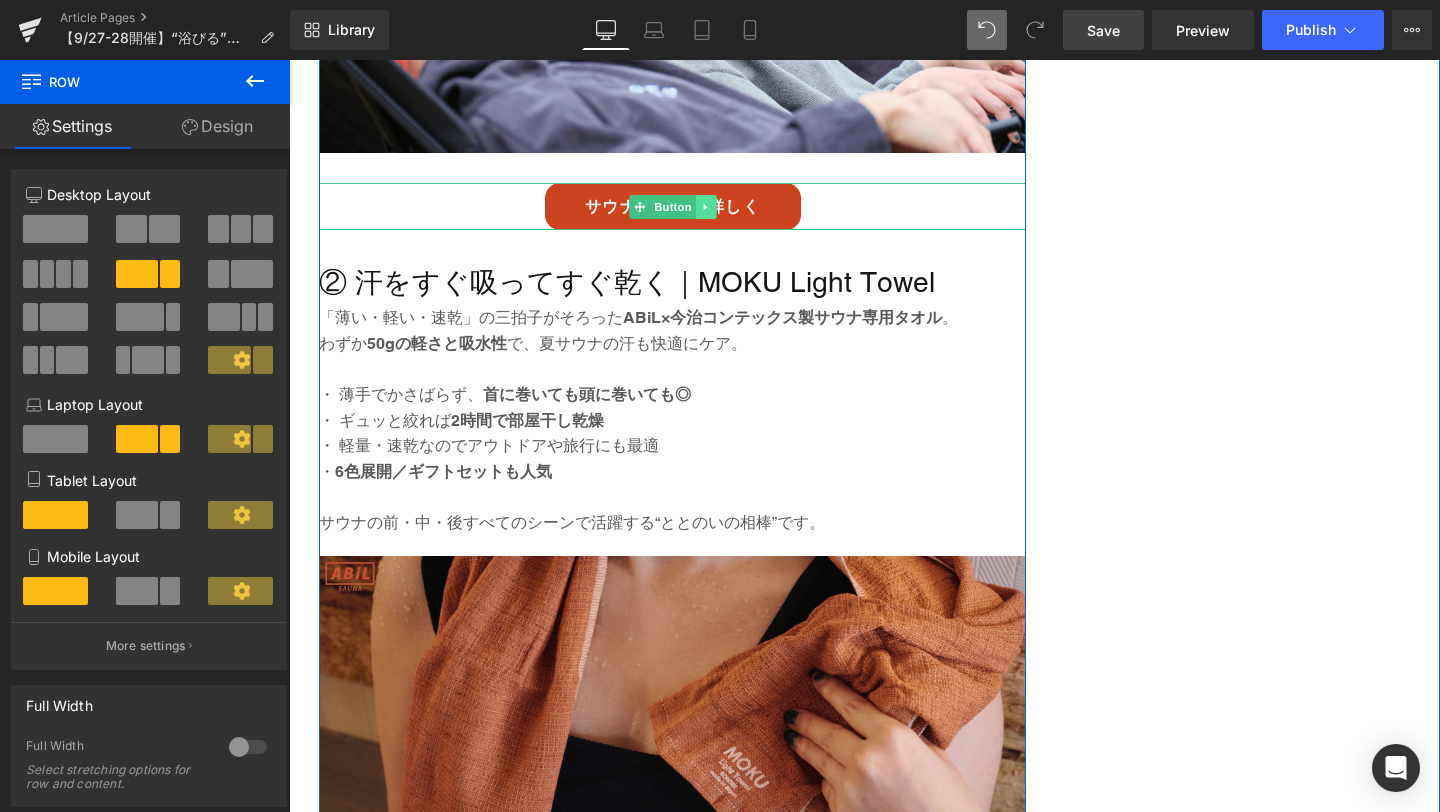 click at bounding box center (705, 207) 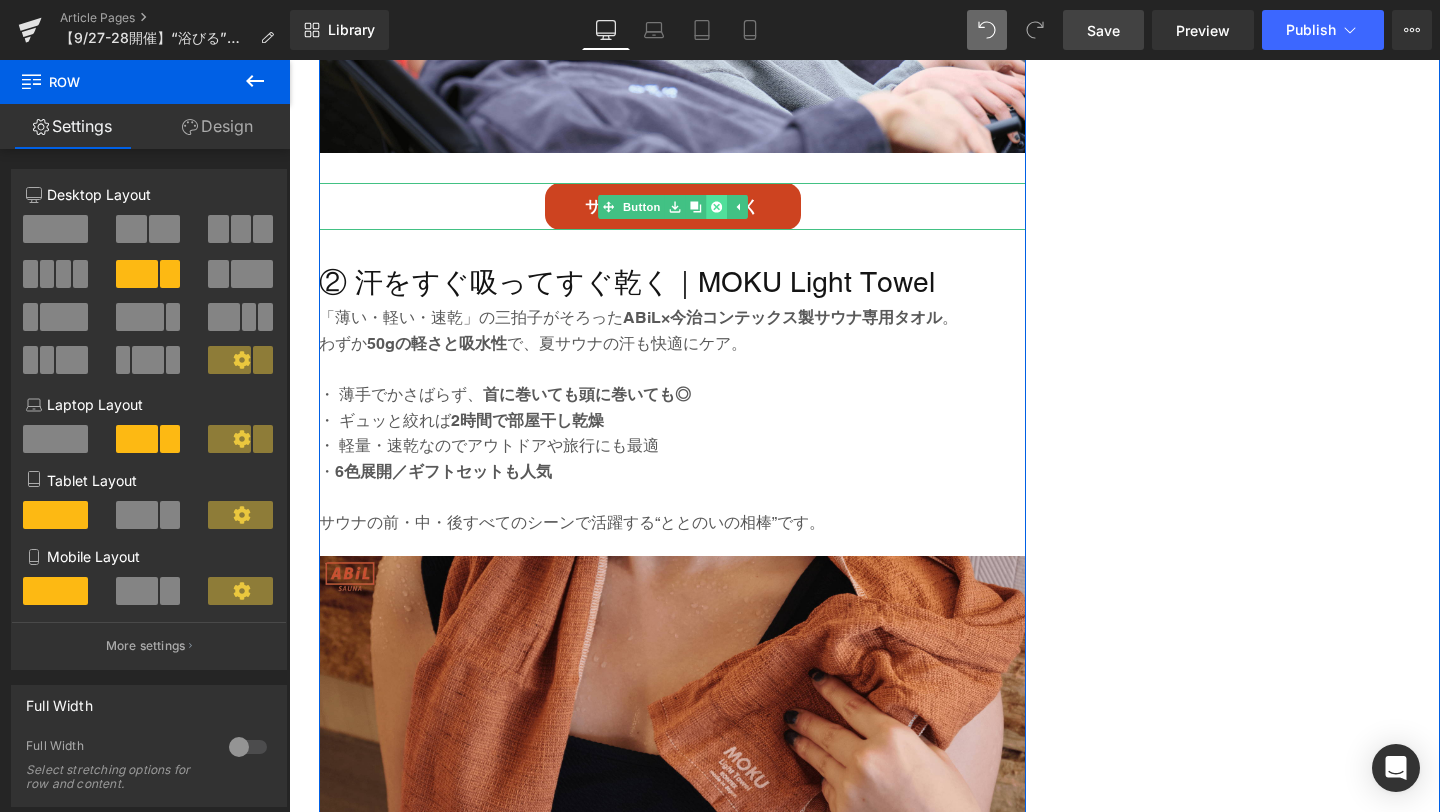 click 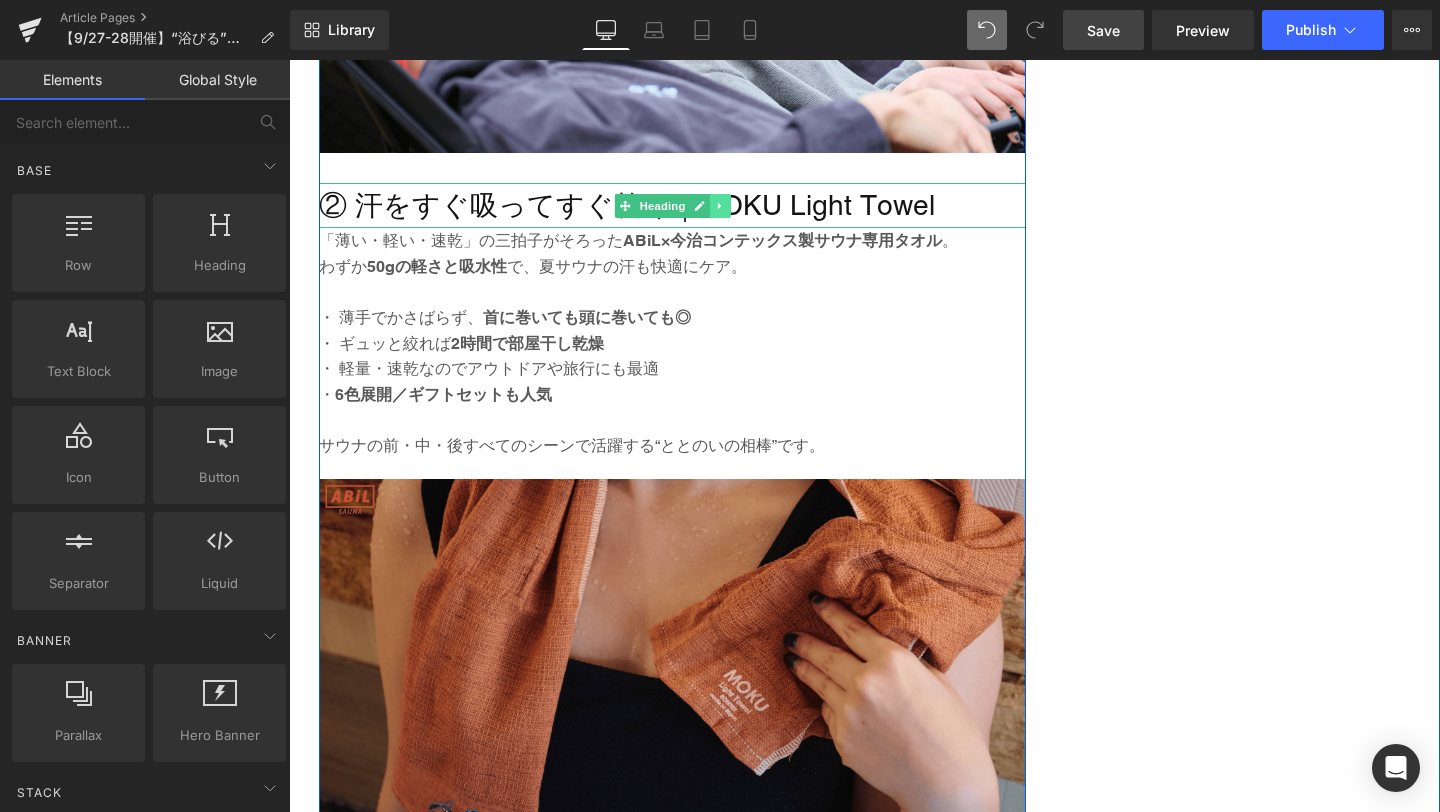 click 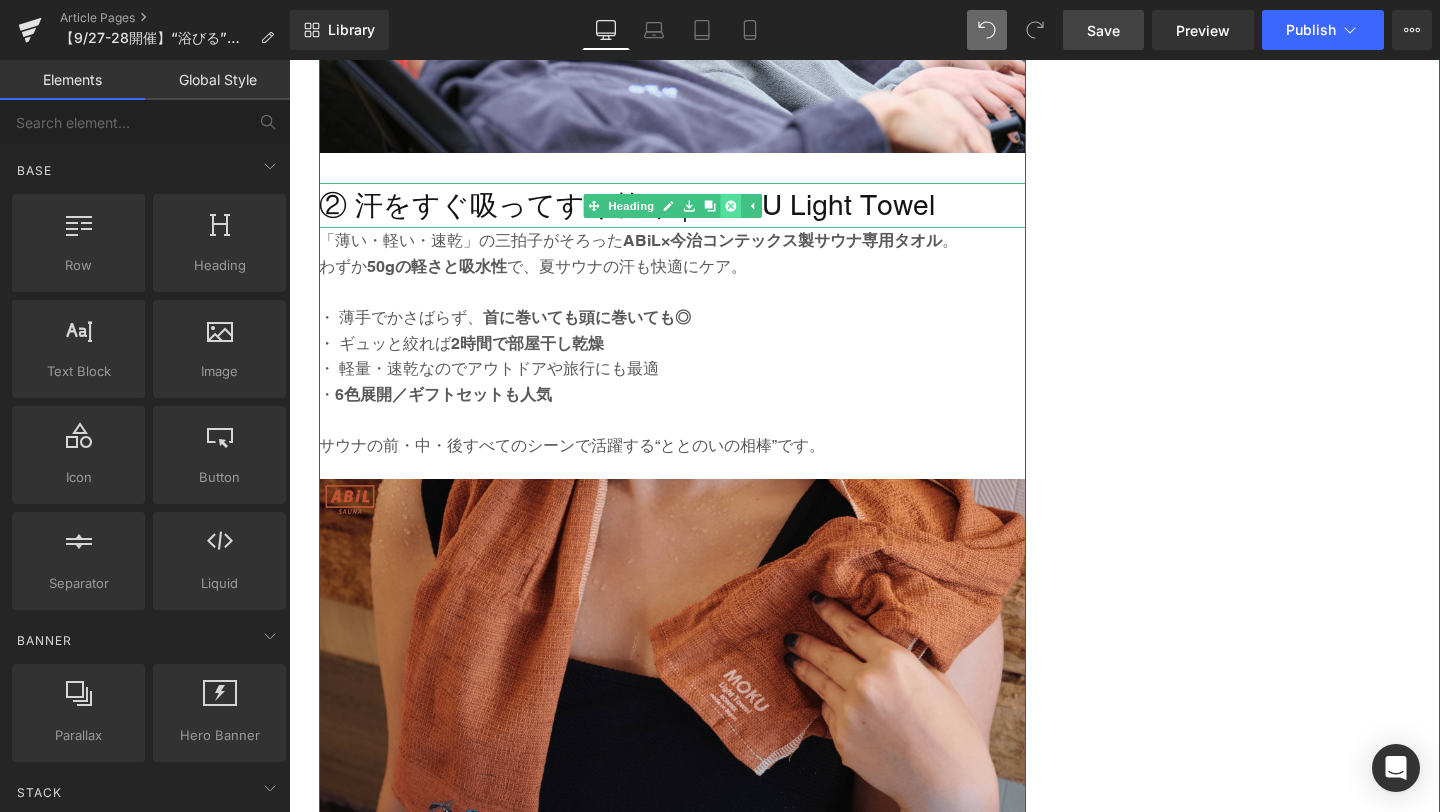 click at bounding box center (730, 206) 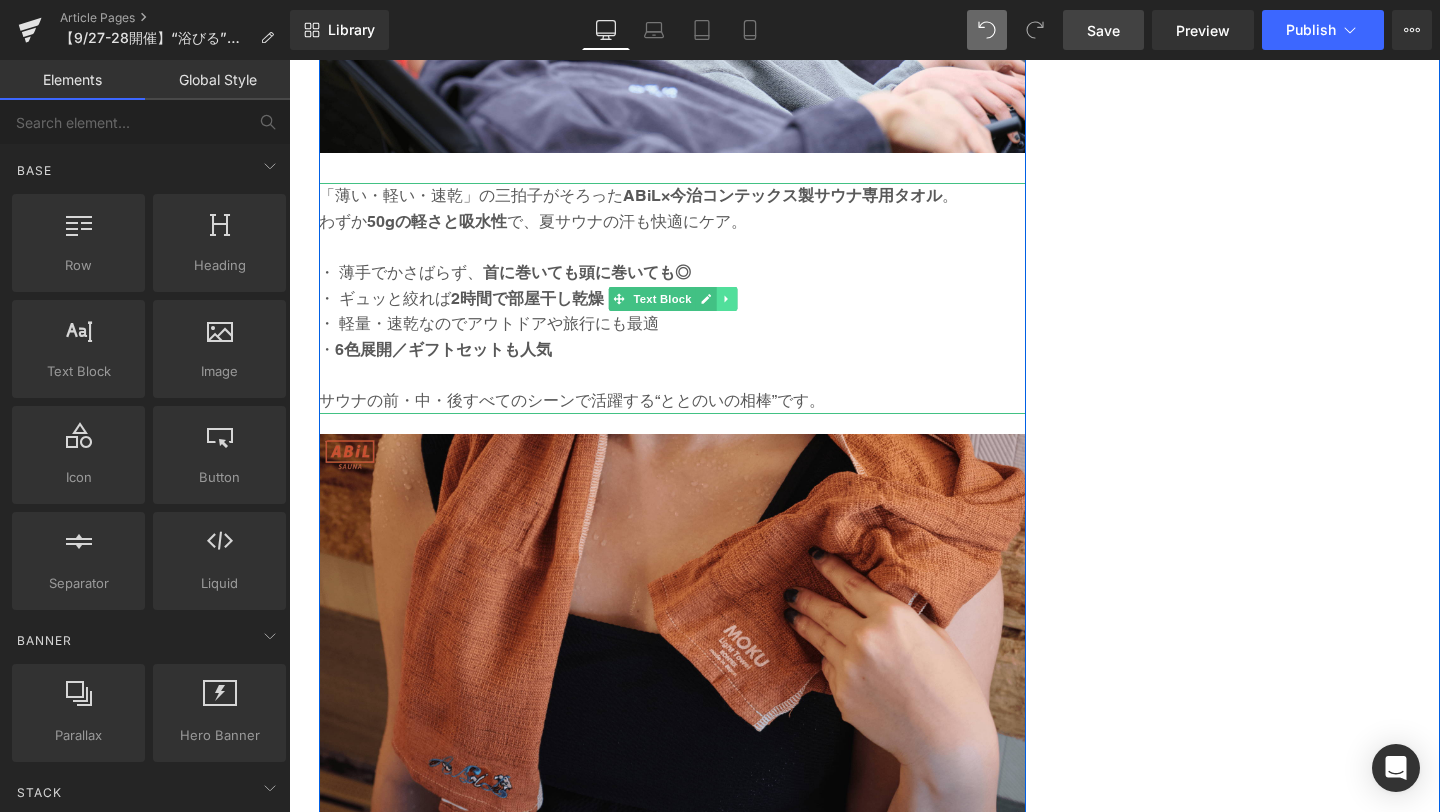 click 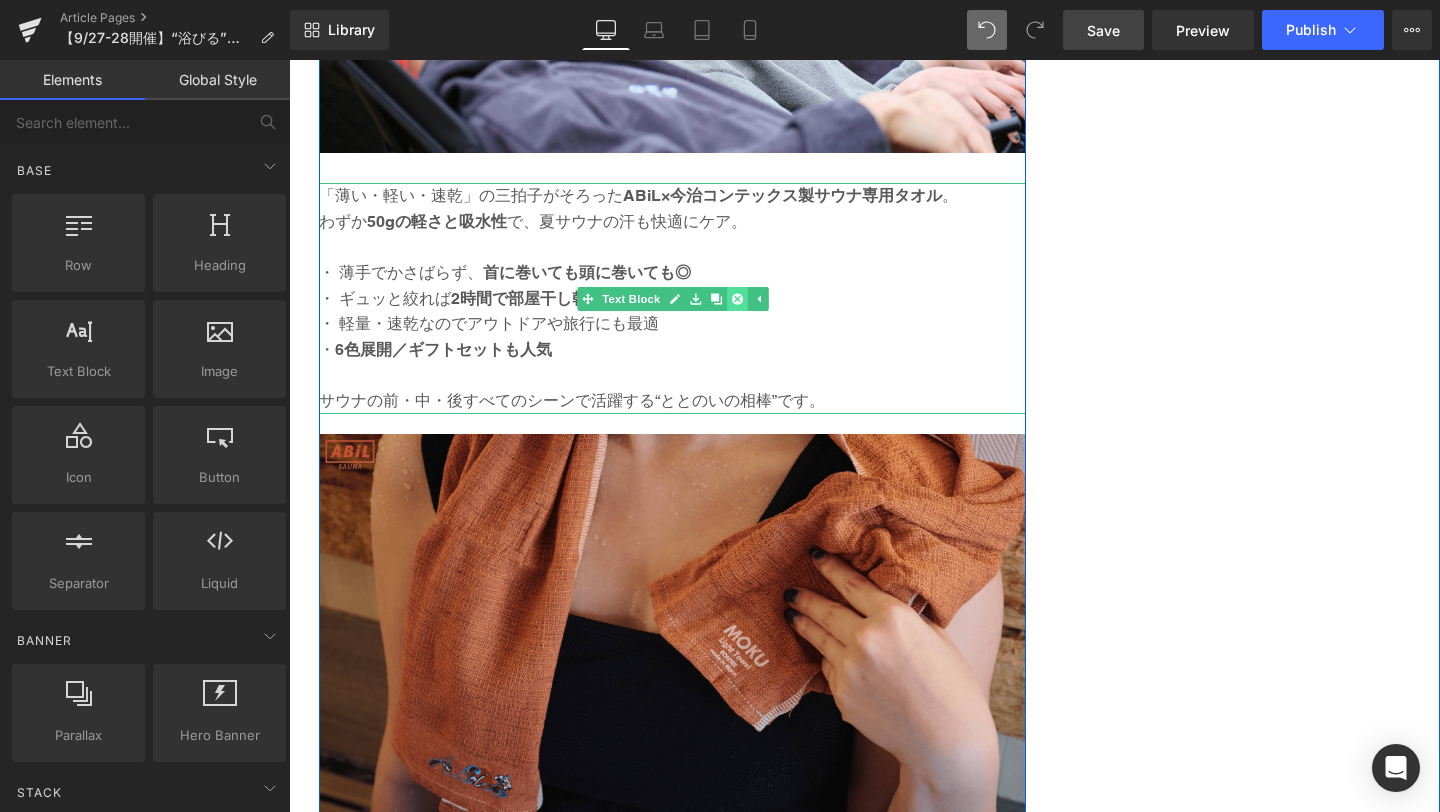 click 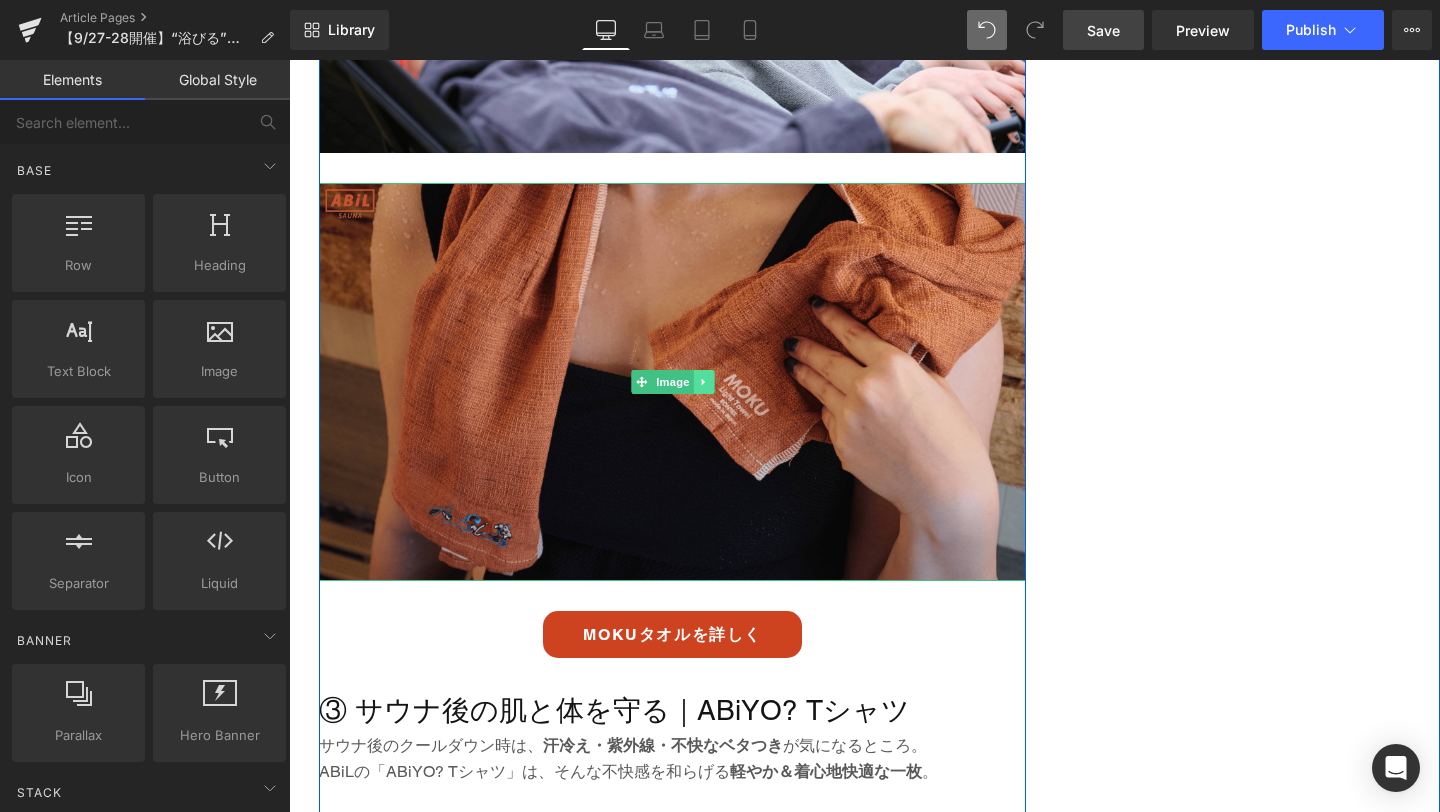 click 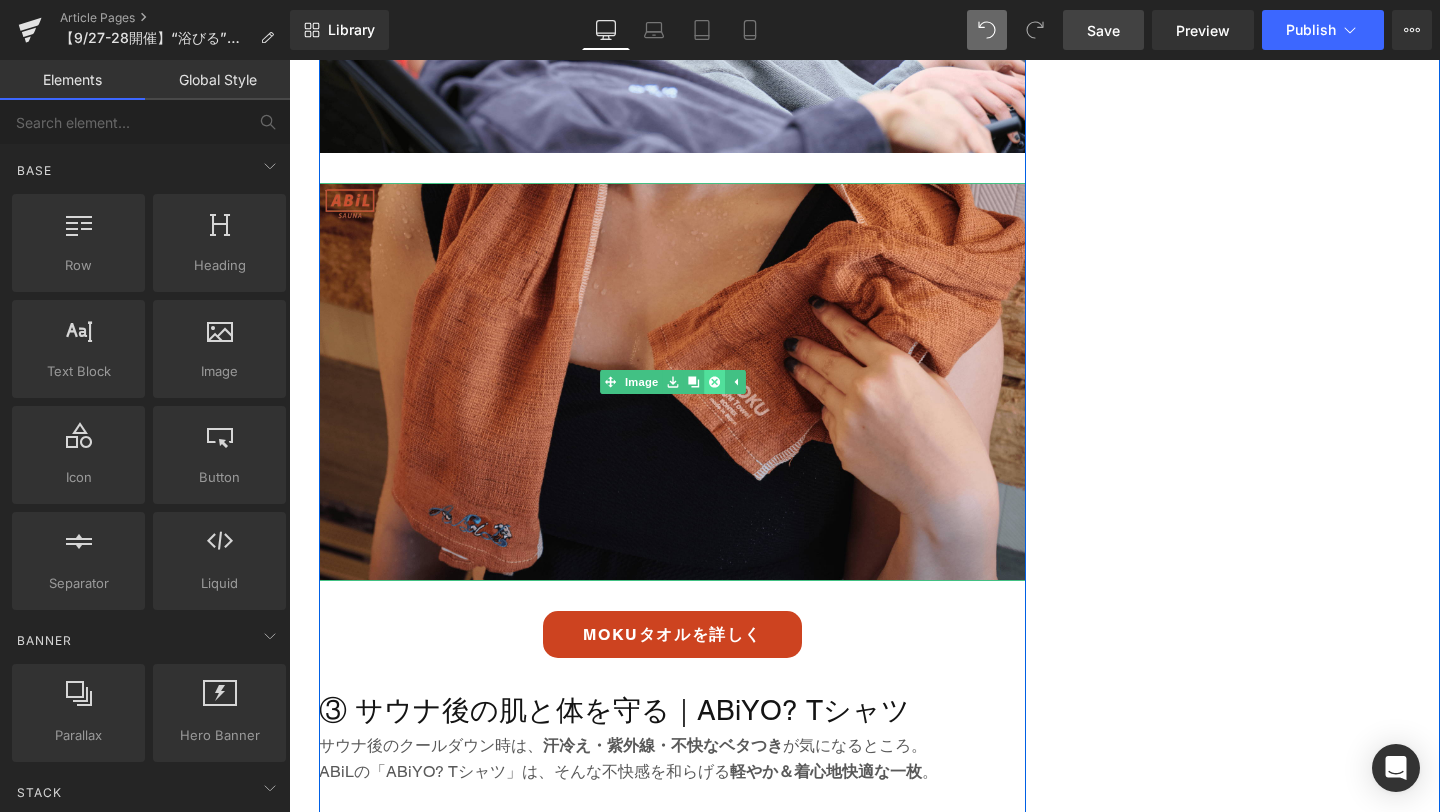 click 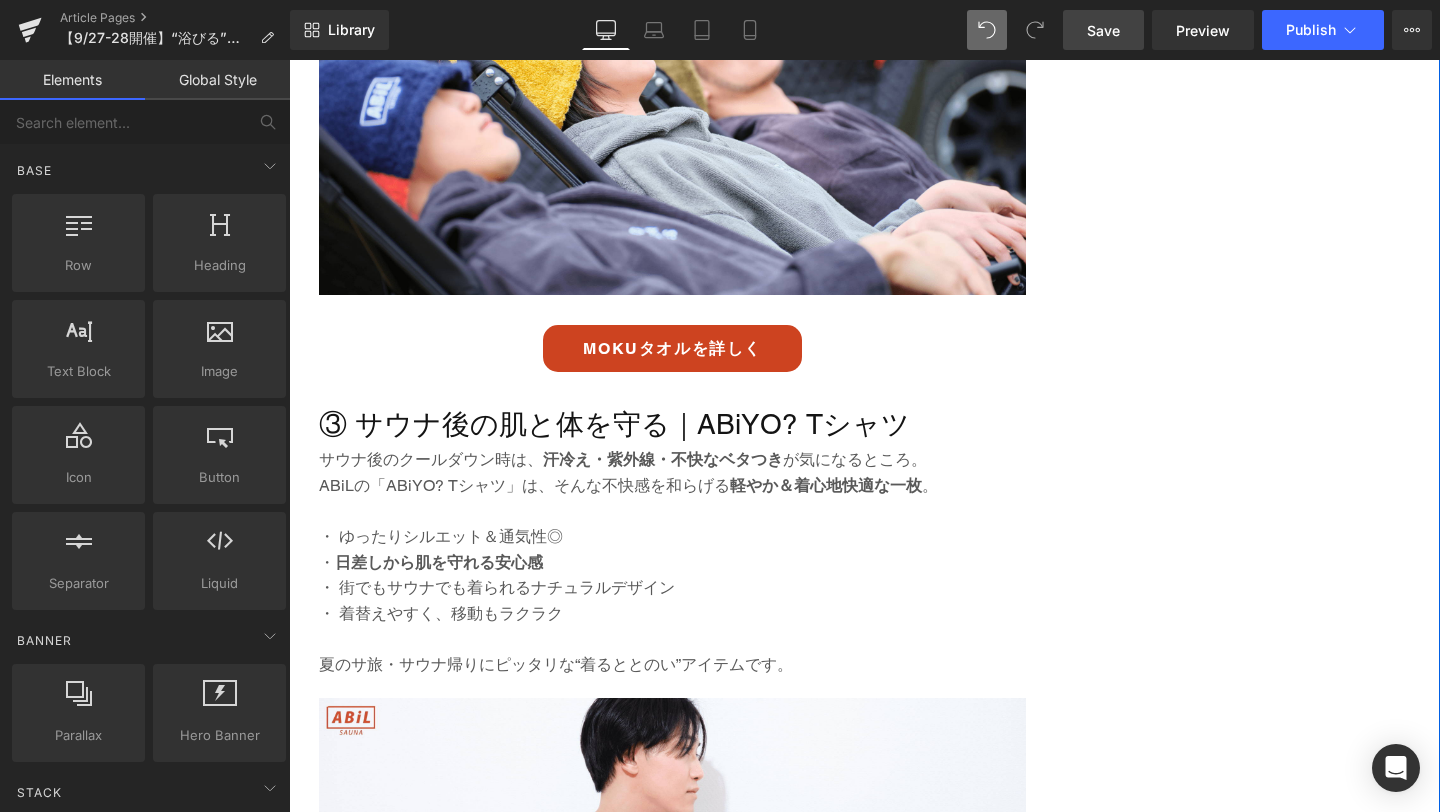 scroll, scrollTop: 2812, scrollLeft: 0, axis: vertical 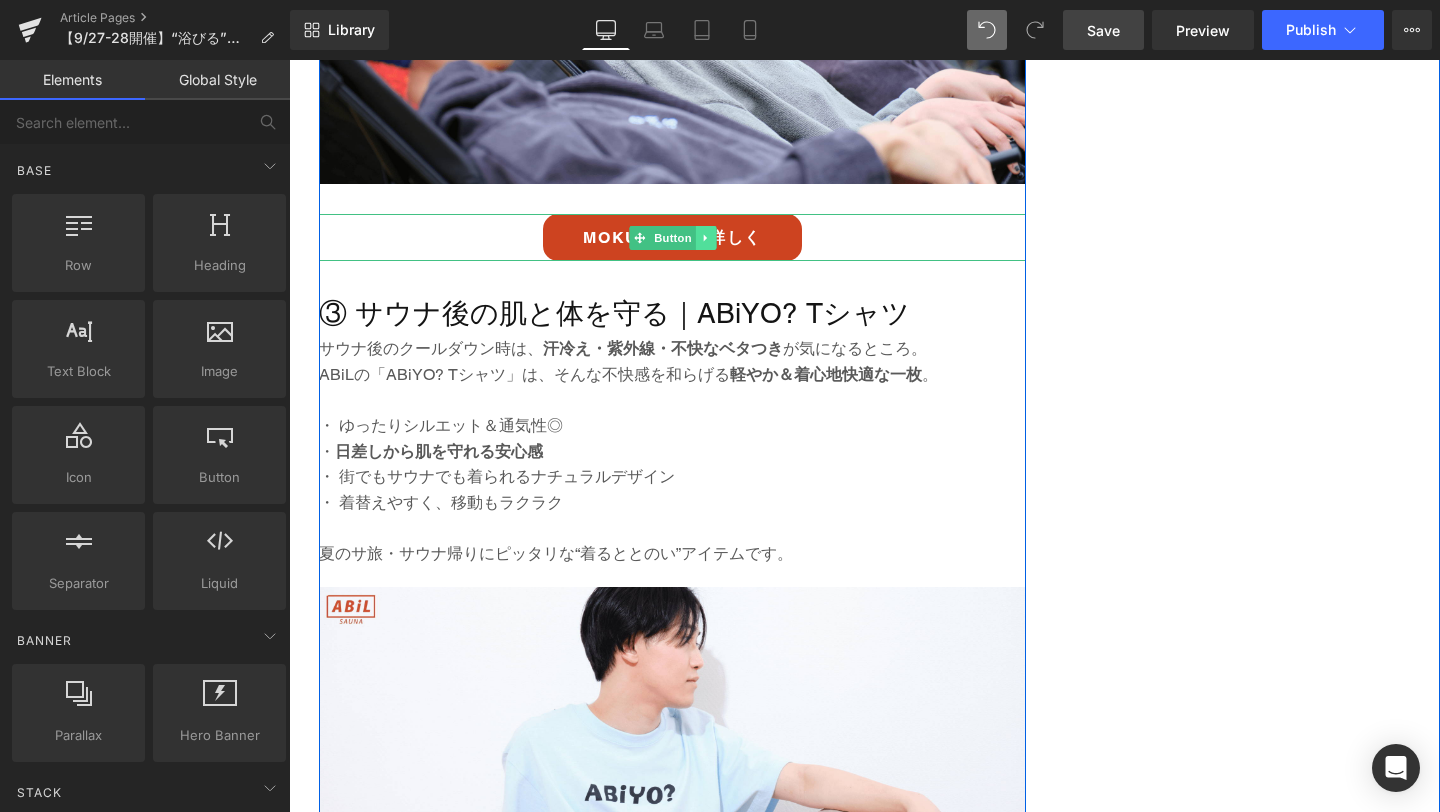 click at bounding box center (705, 238) 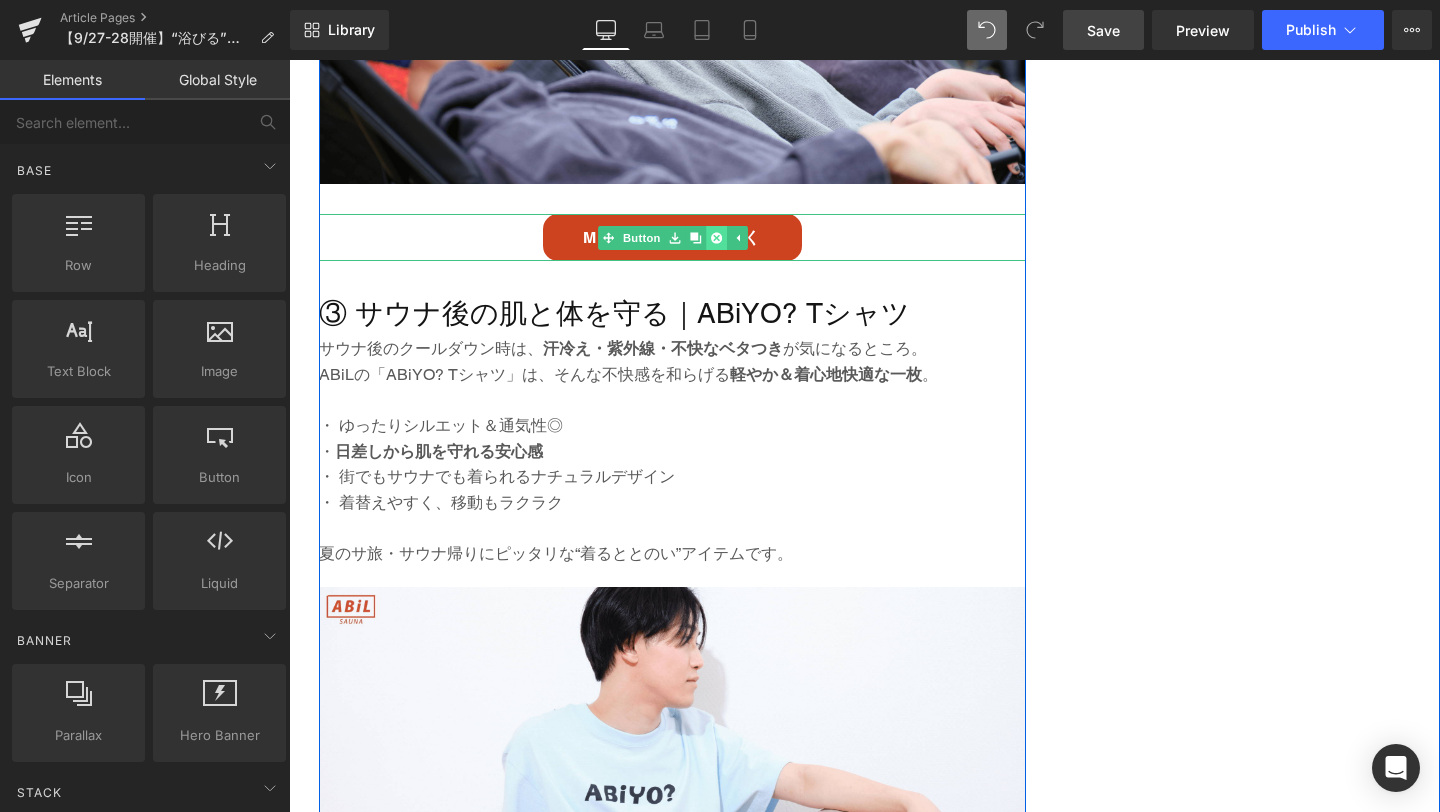click 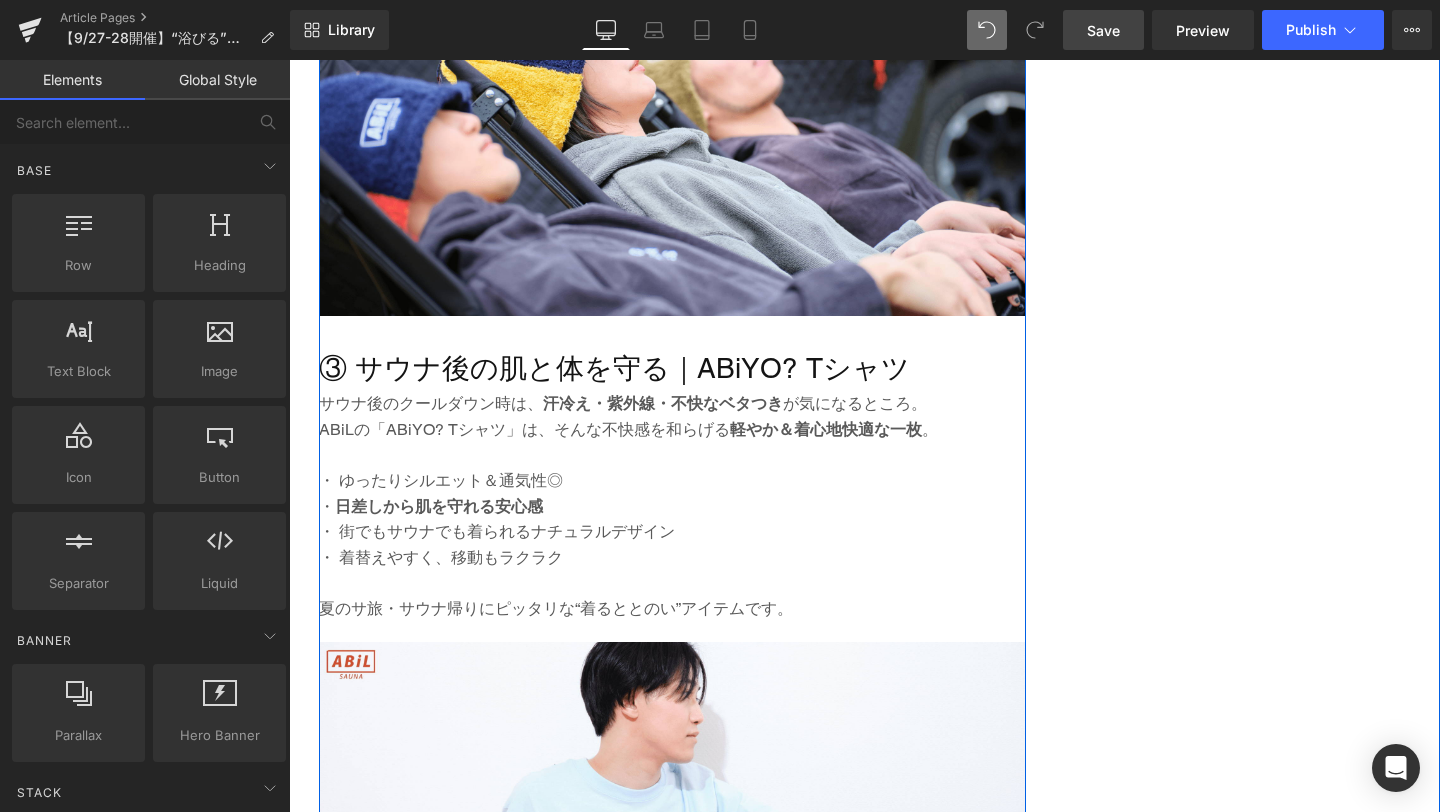 scroll, scrollTop: 2686, scrollLeft: 0, axis: vertical 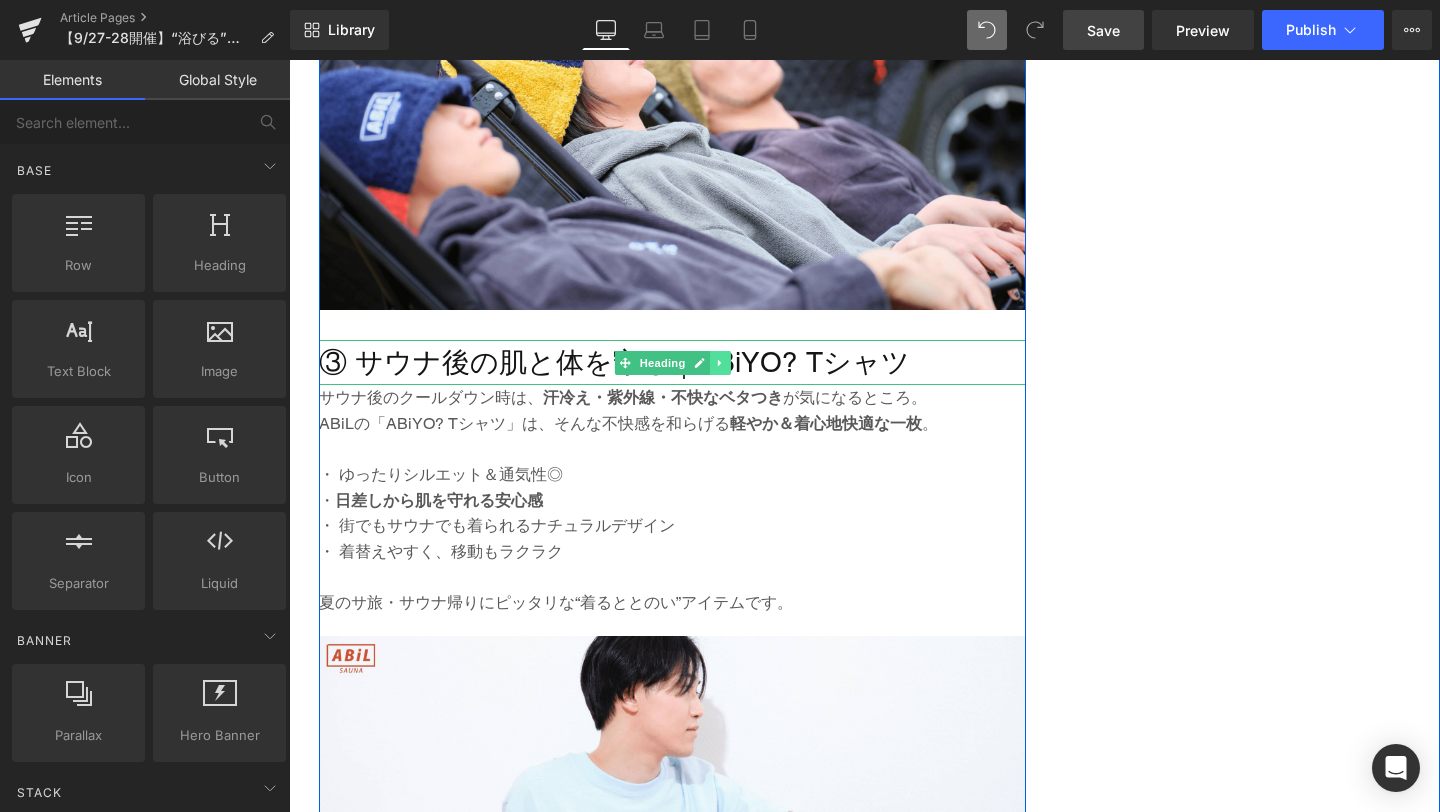click 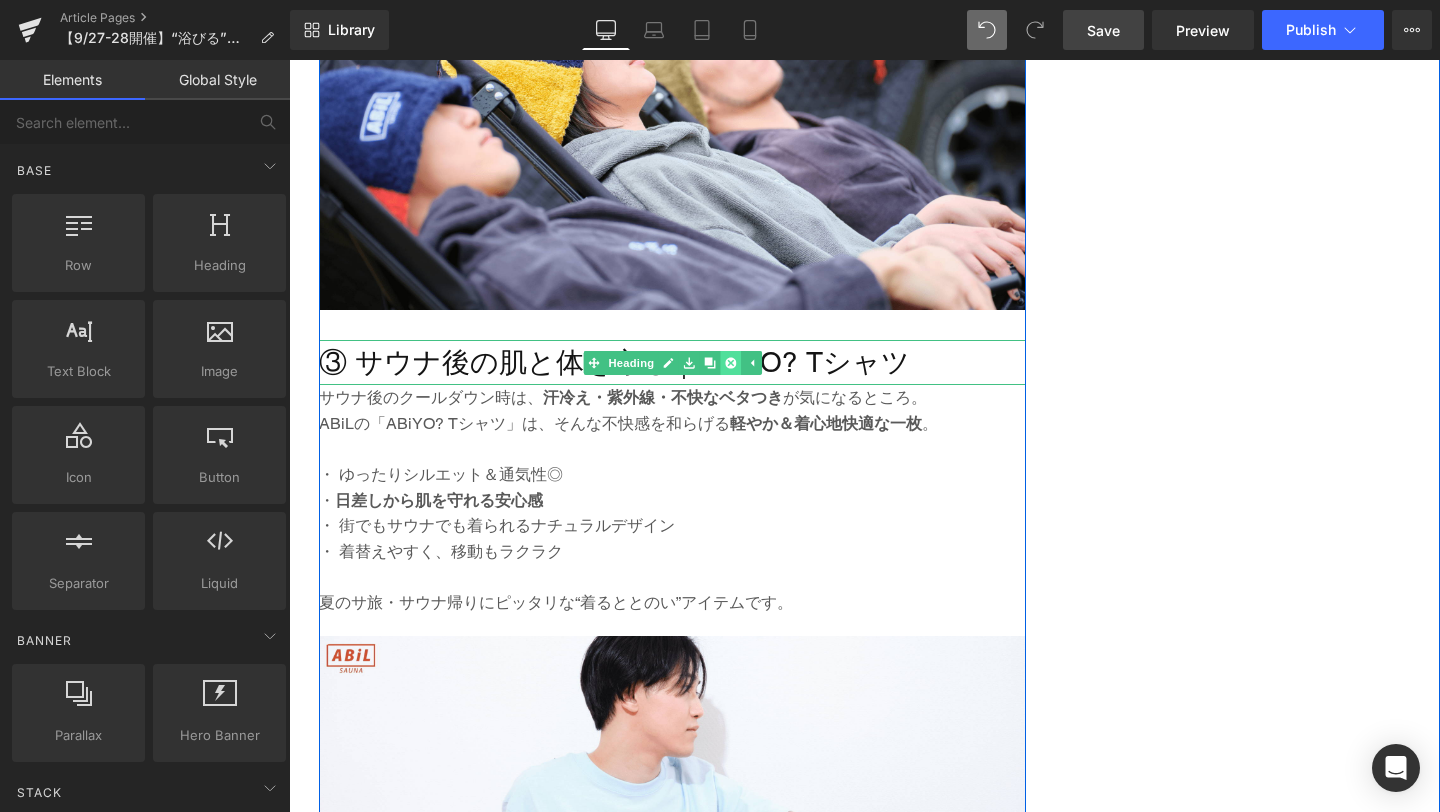 click 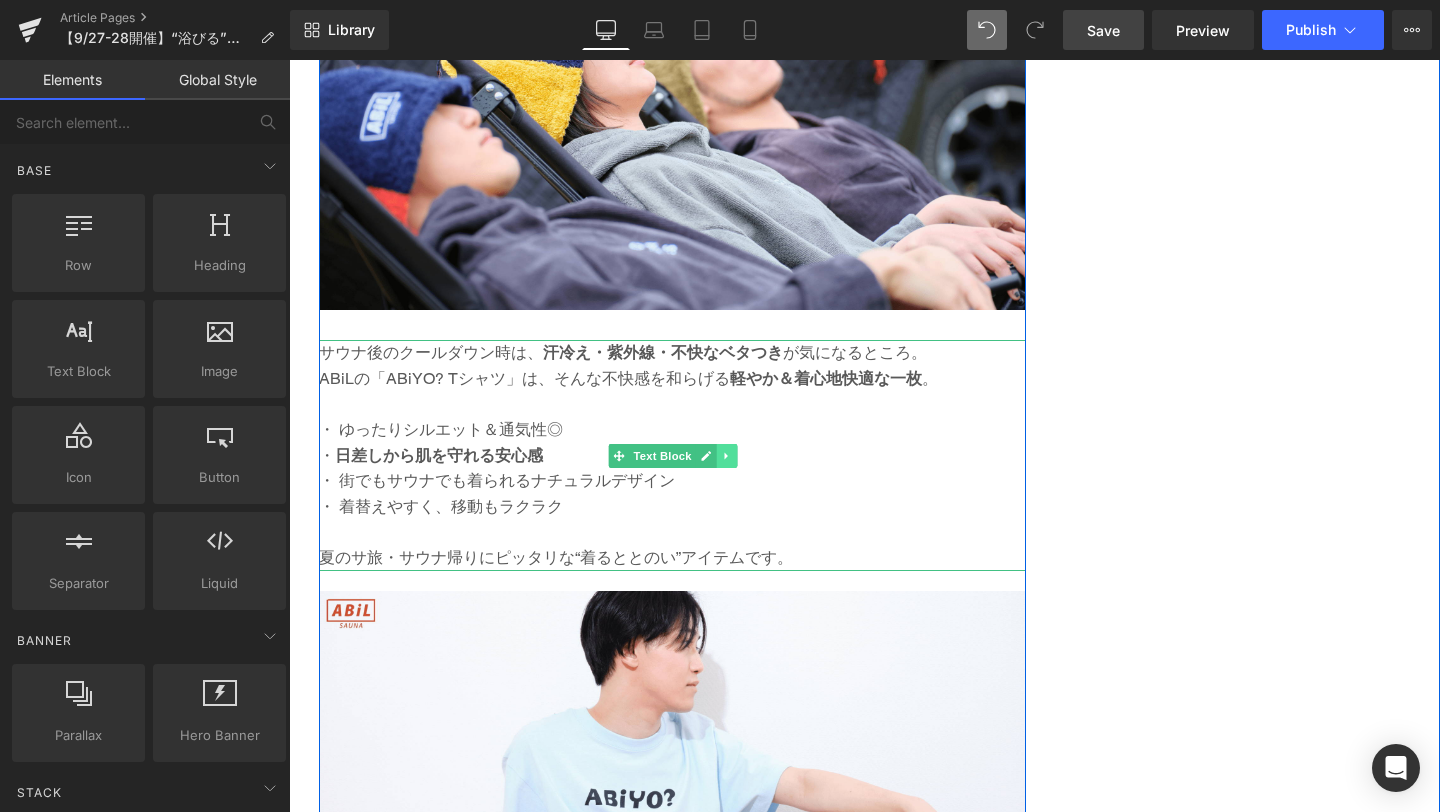 click 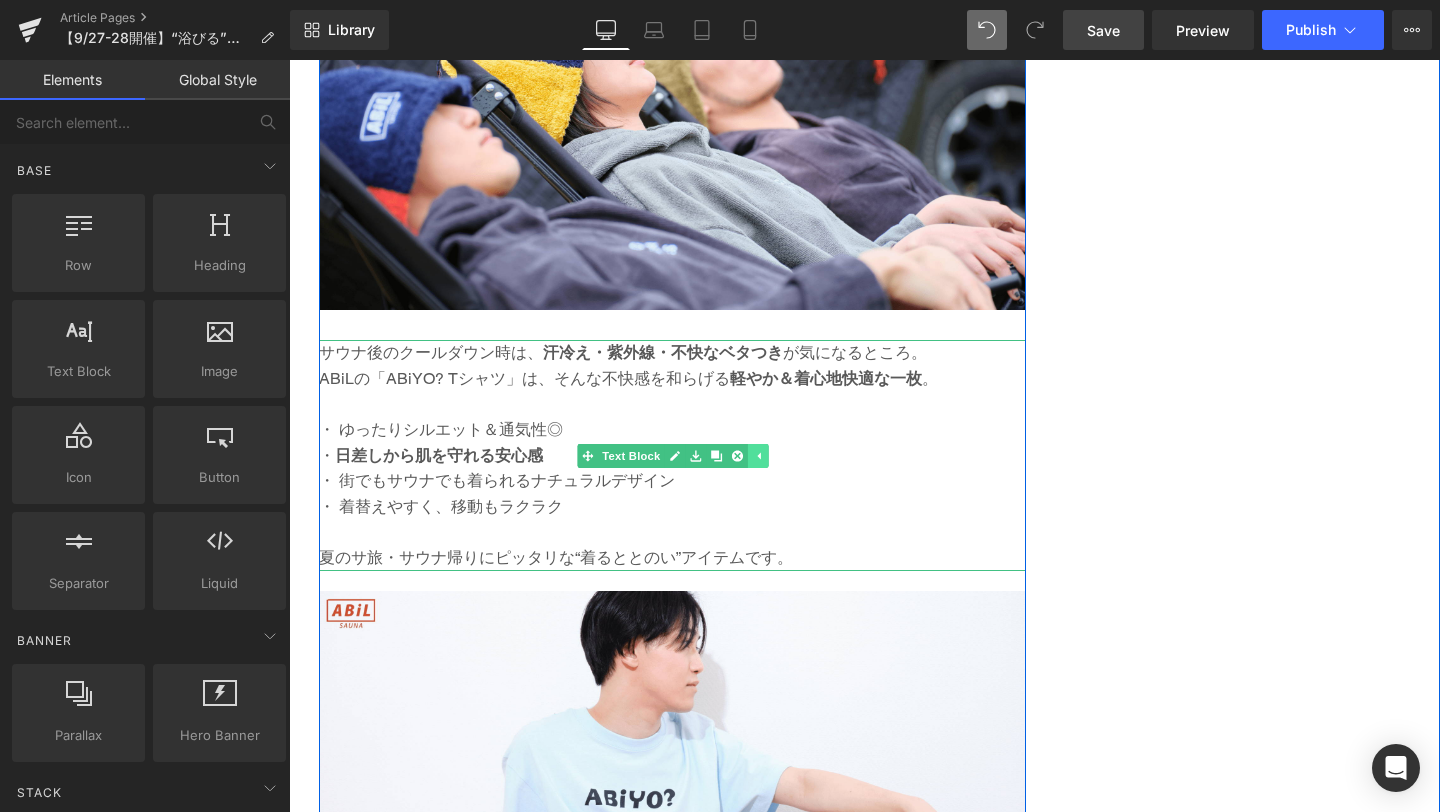 click at bounding box center [737, 456] 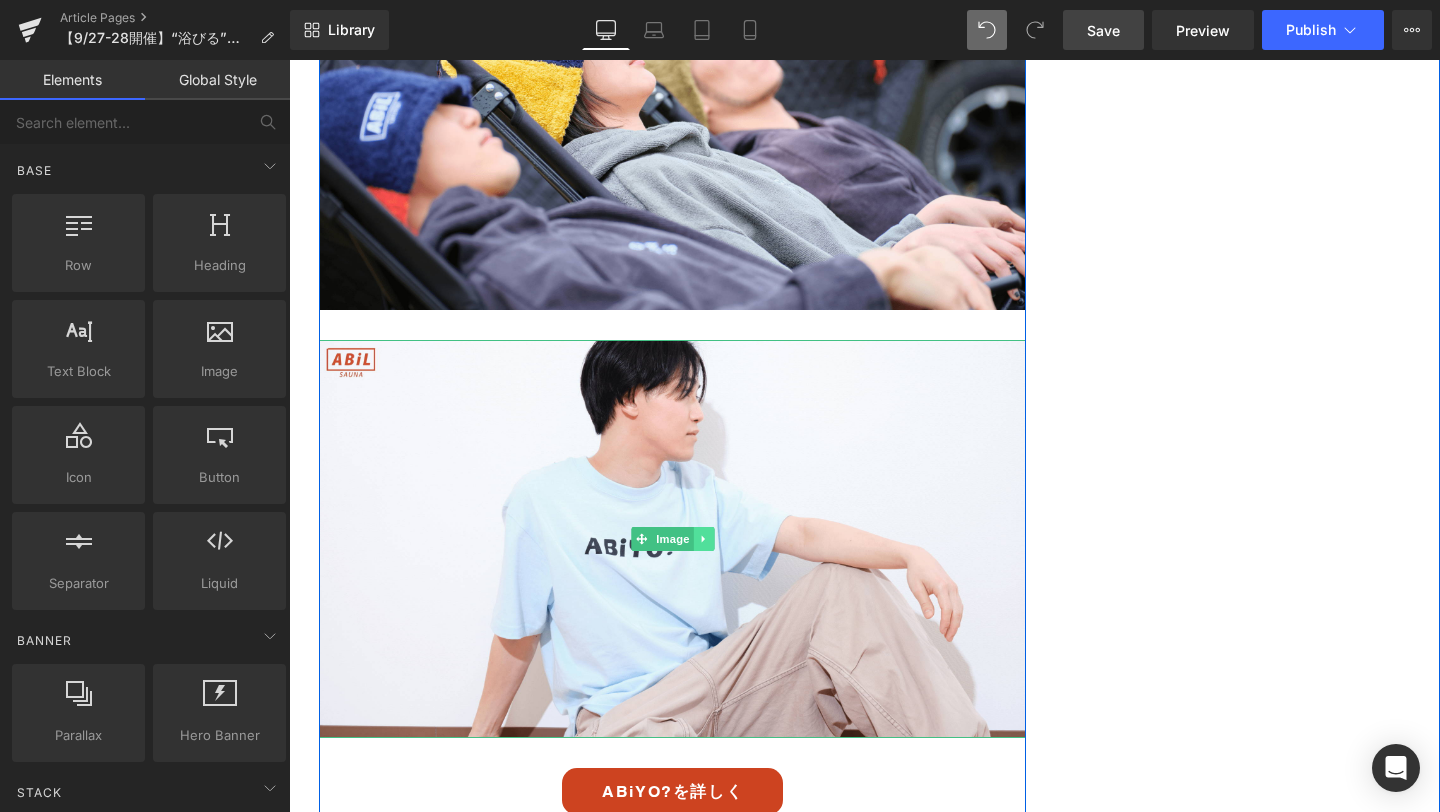 click at bounding box center [703, 539] 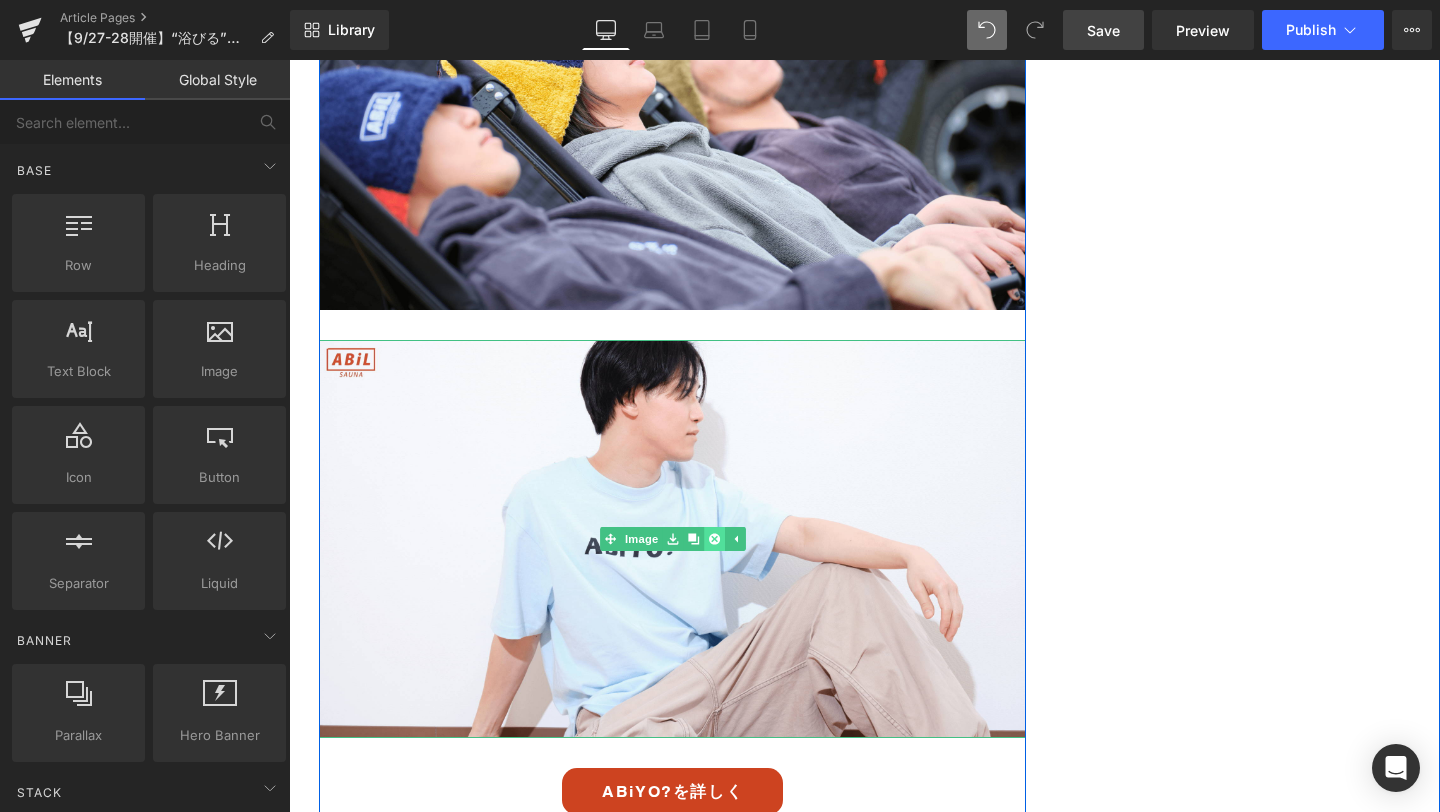 click at bounding box center [714, 539] 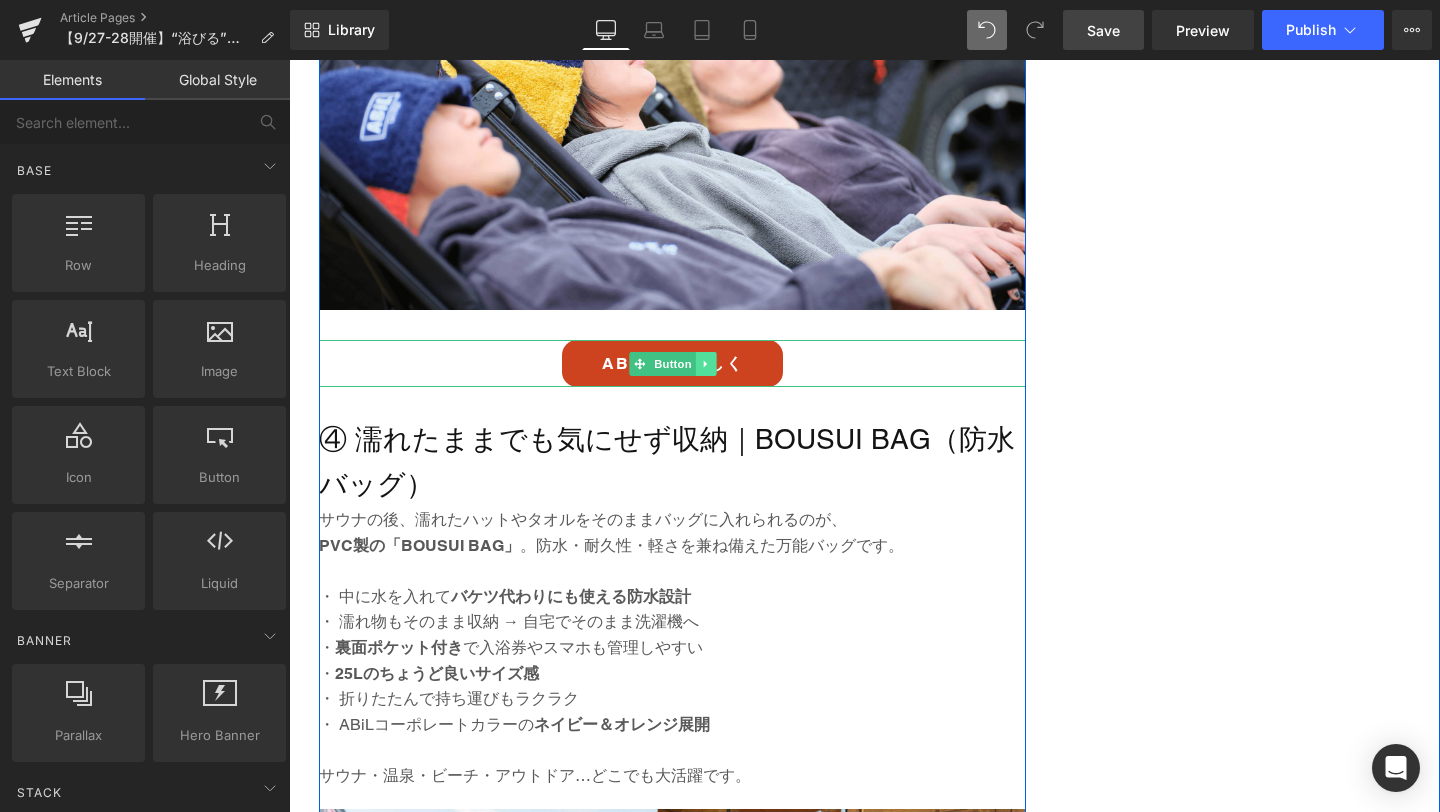 click 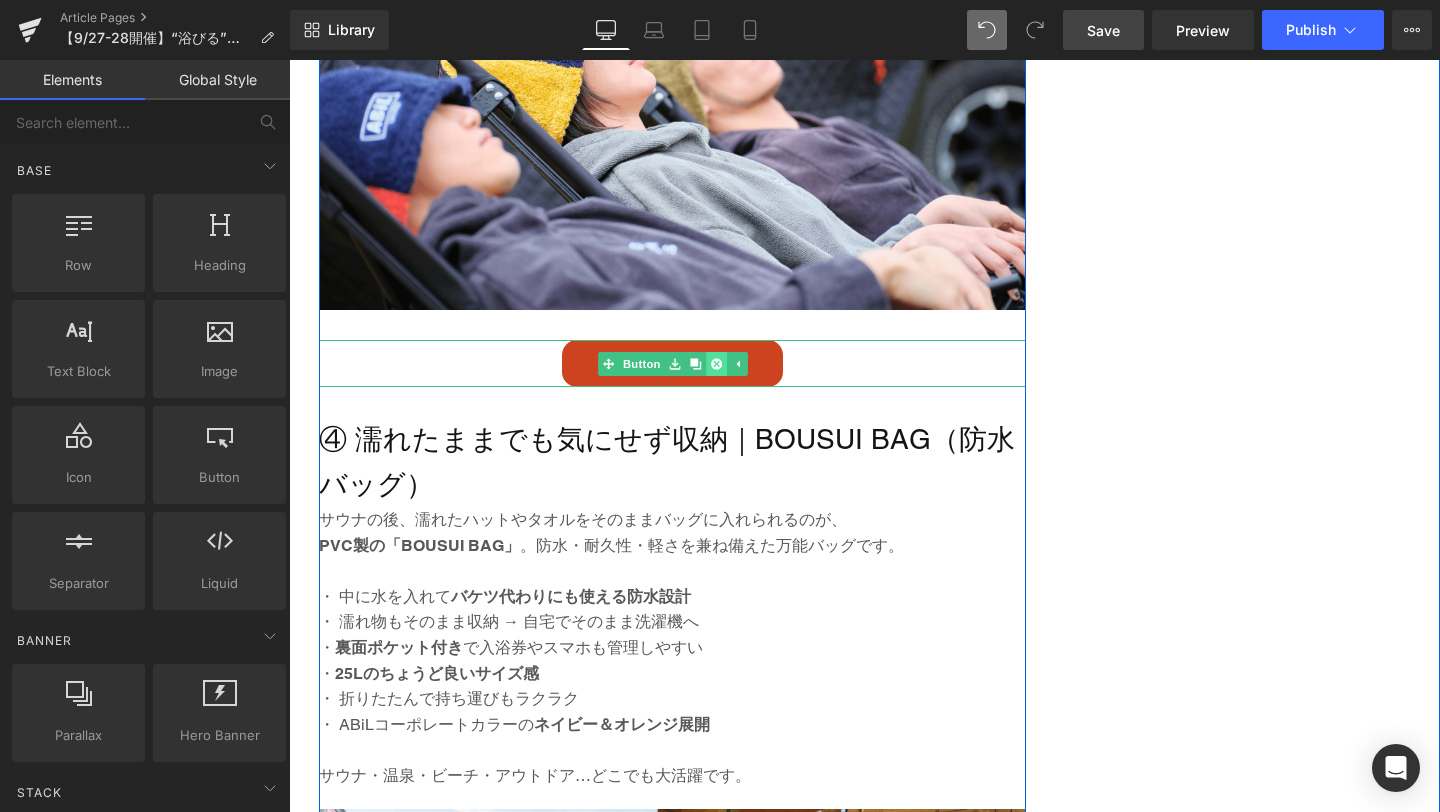 click 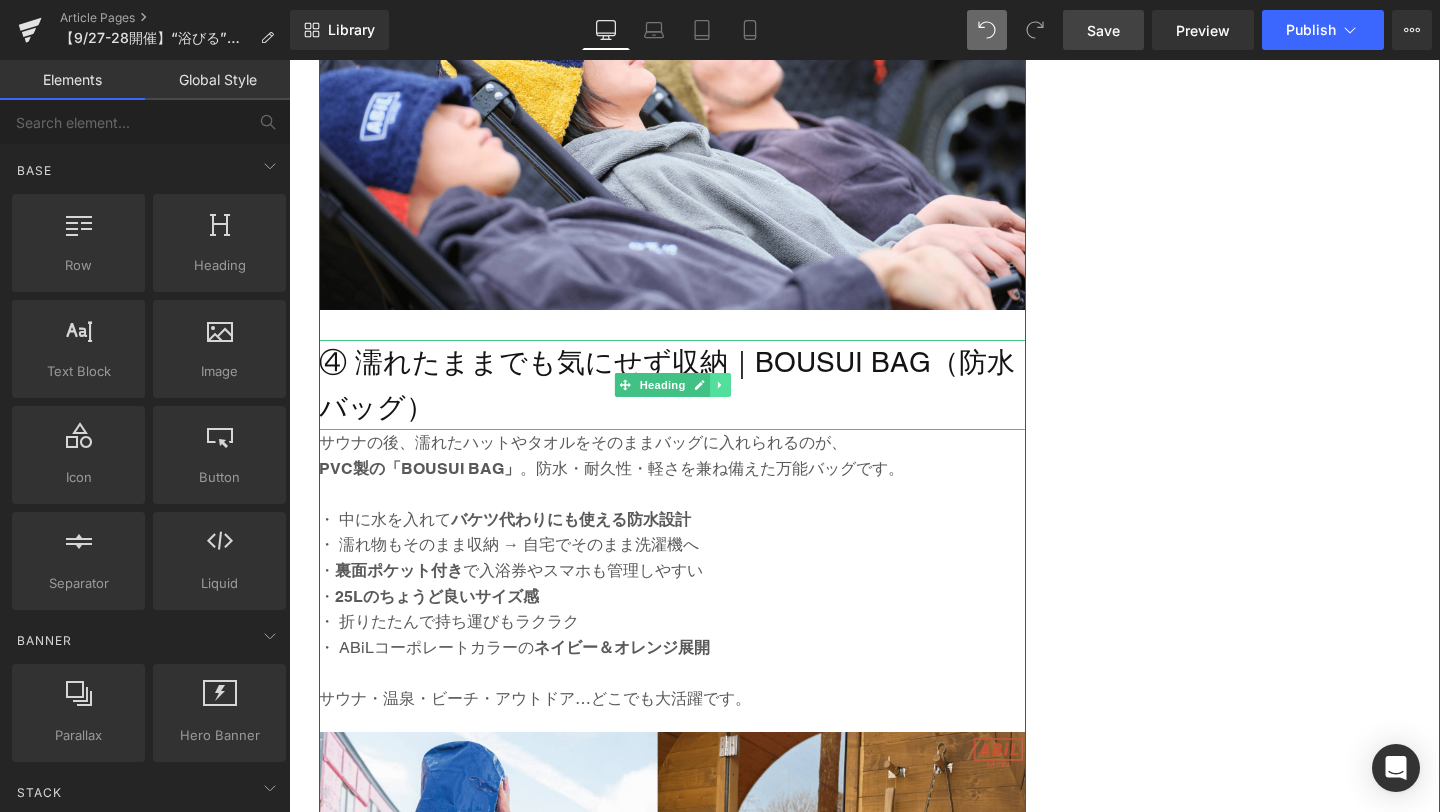 click 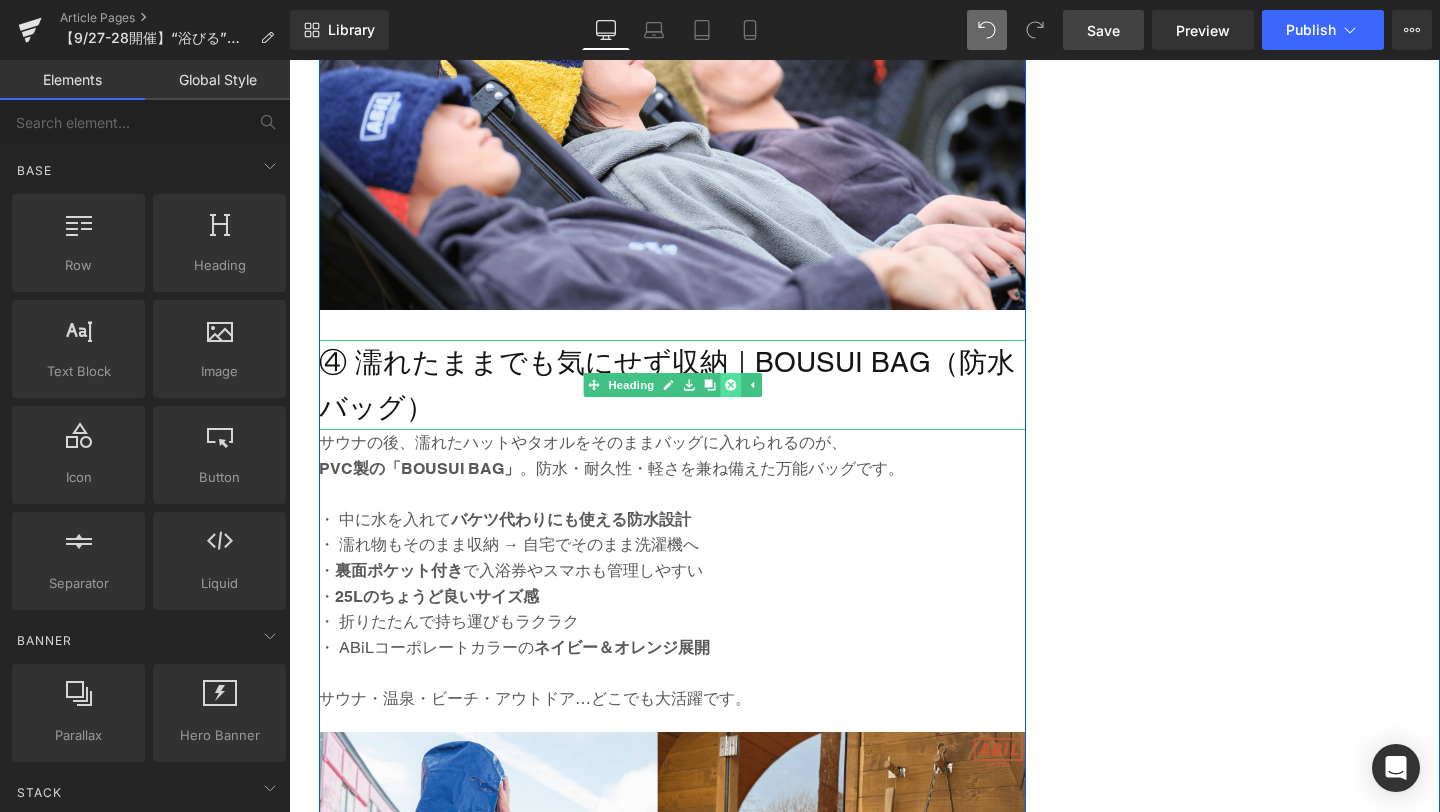 click 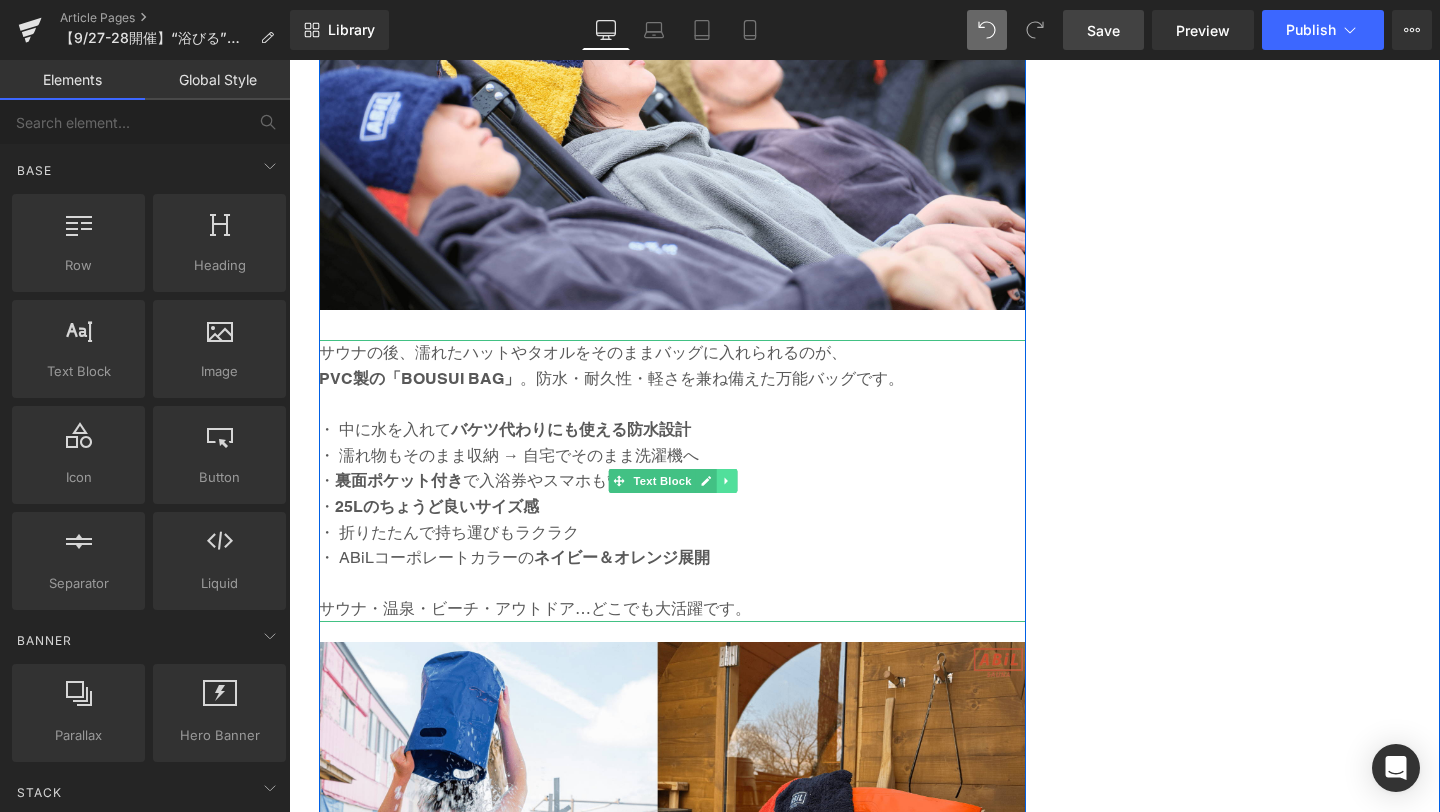 click 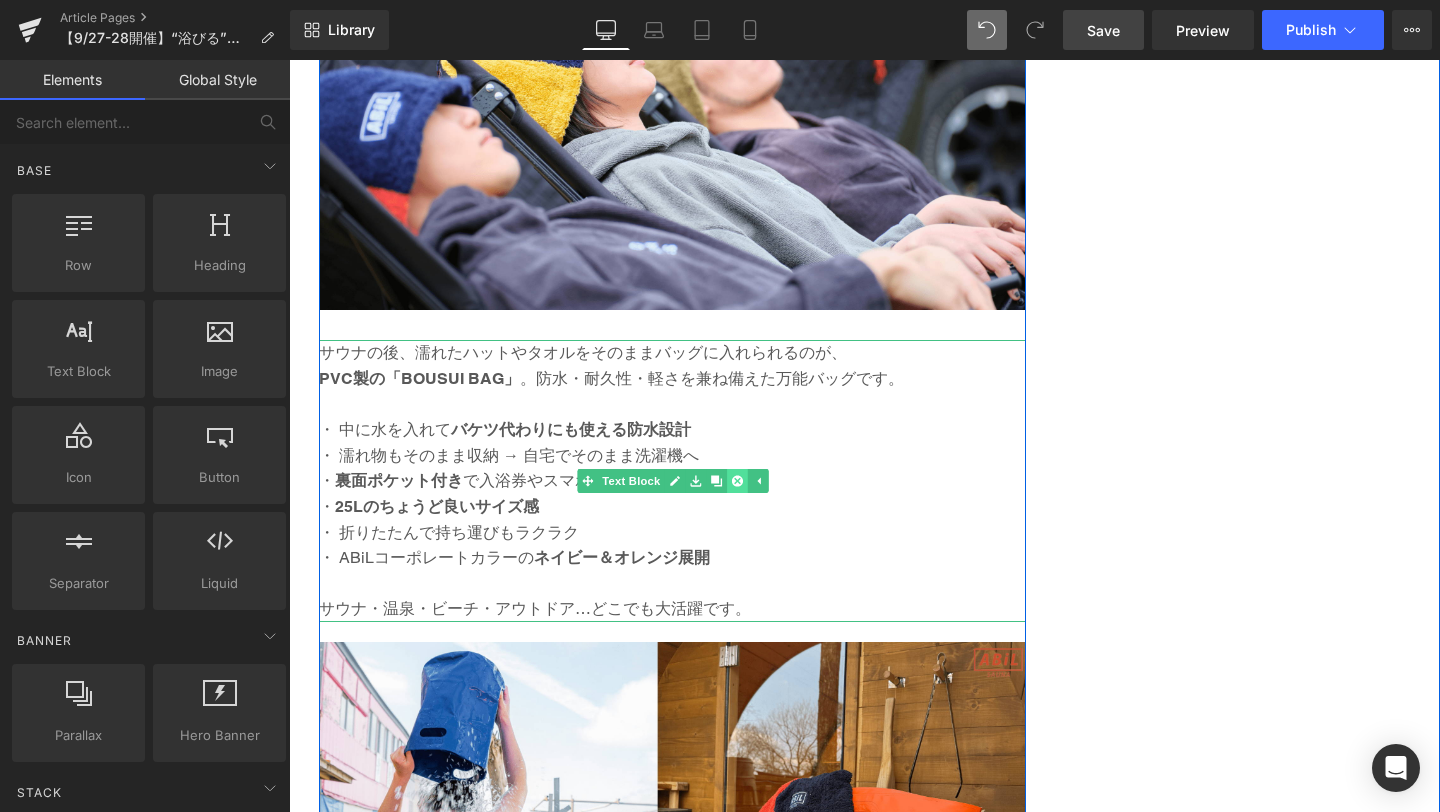 click 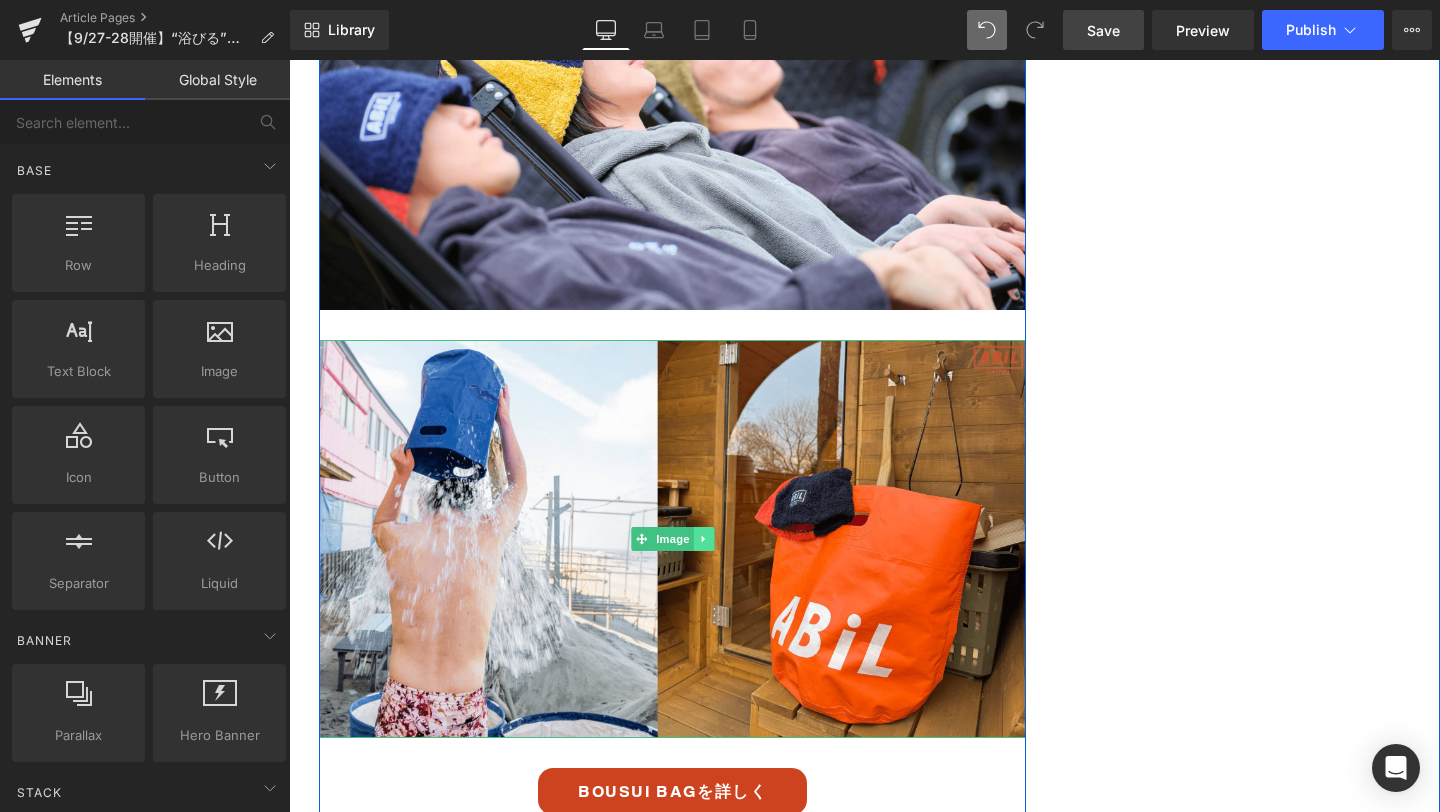 click 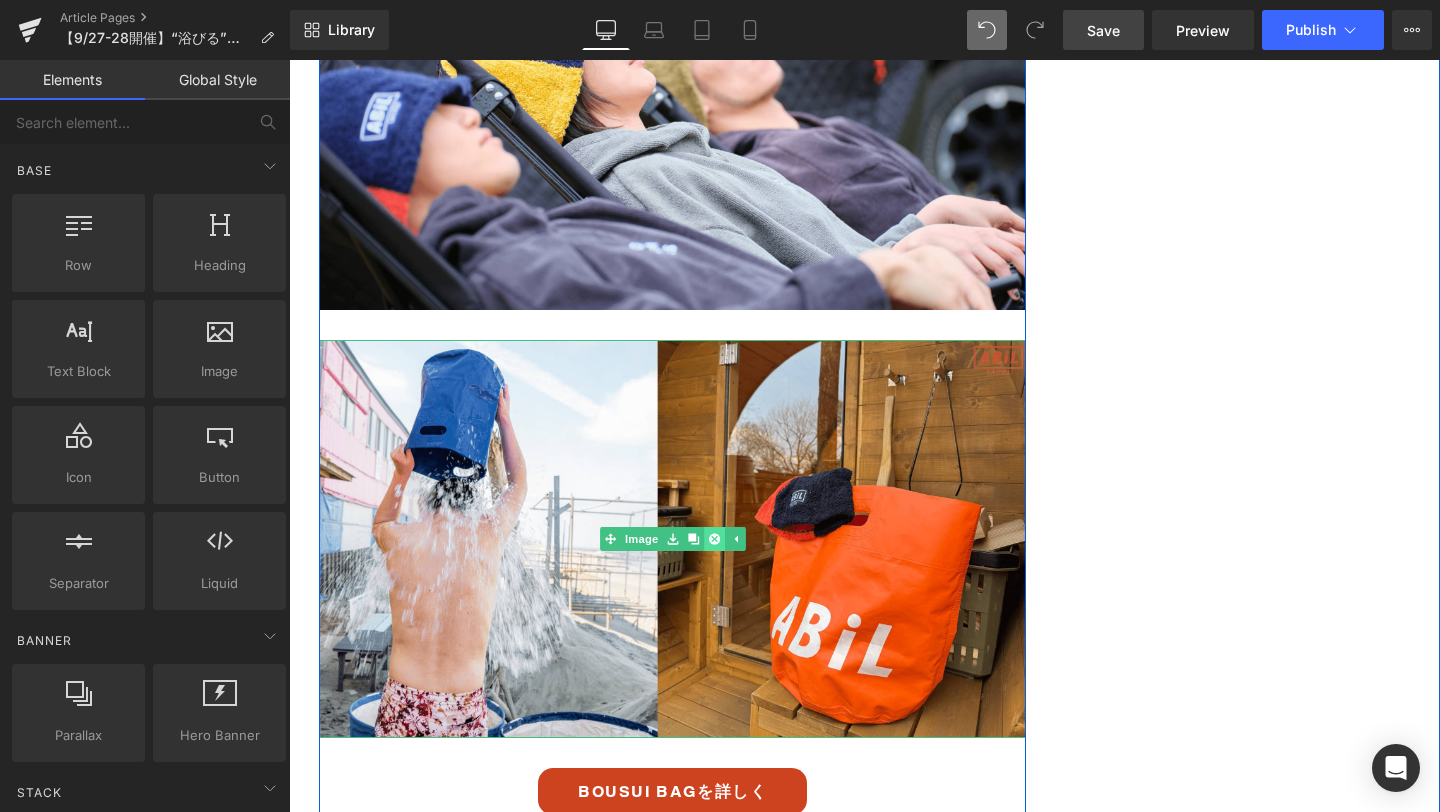 click 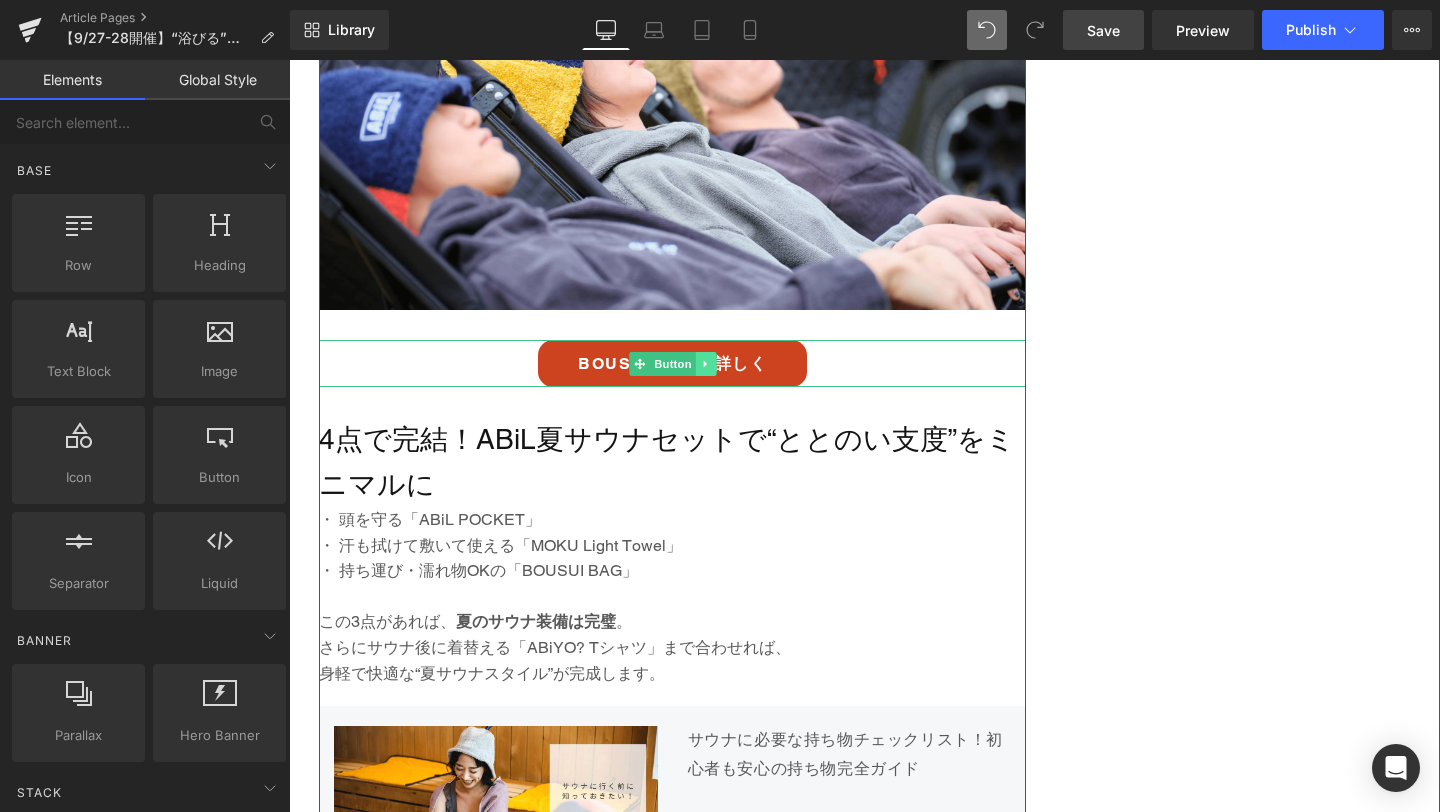 click at bounding box center [705, 364] 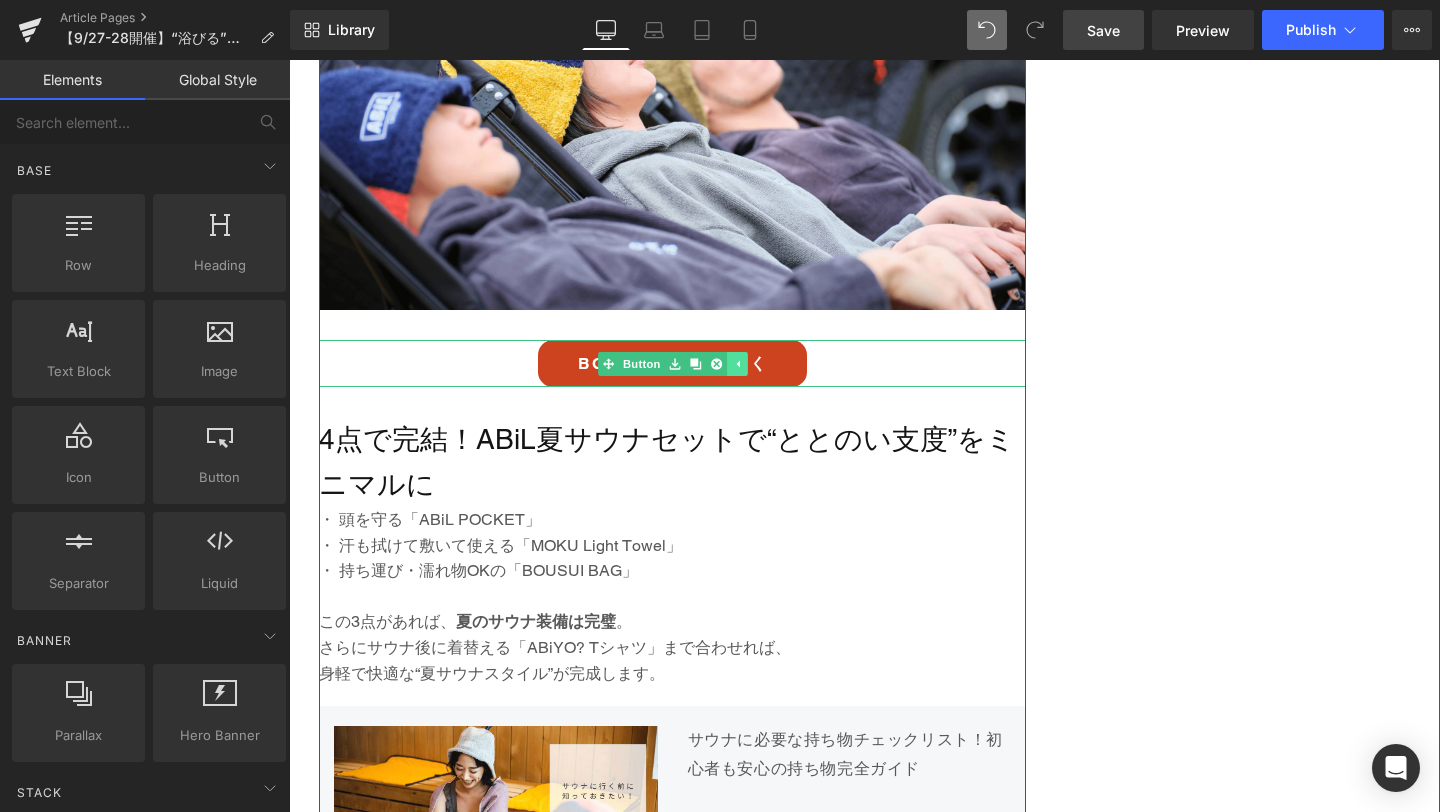 click 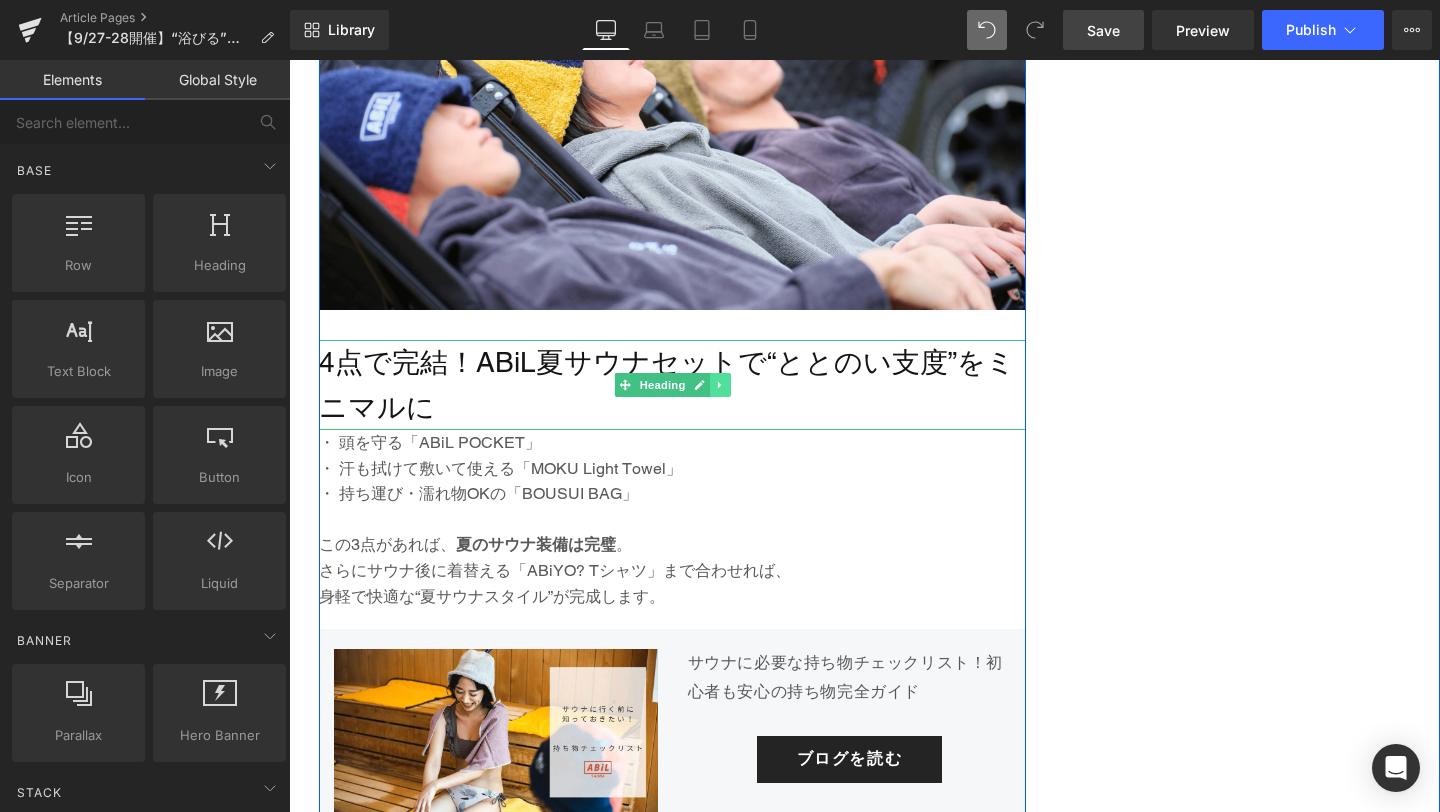 click at bounding box center (720, 385) 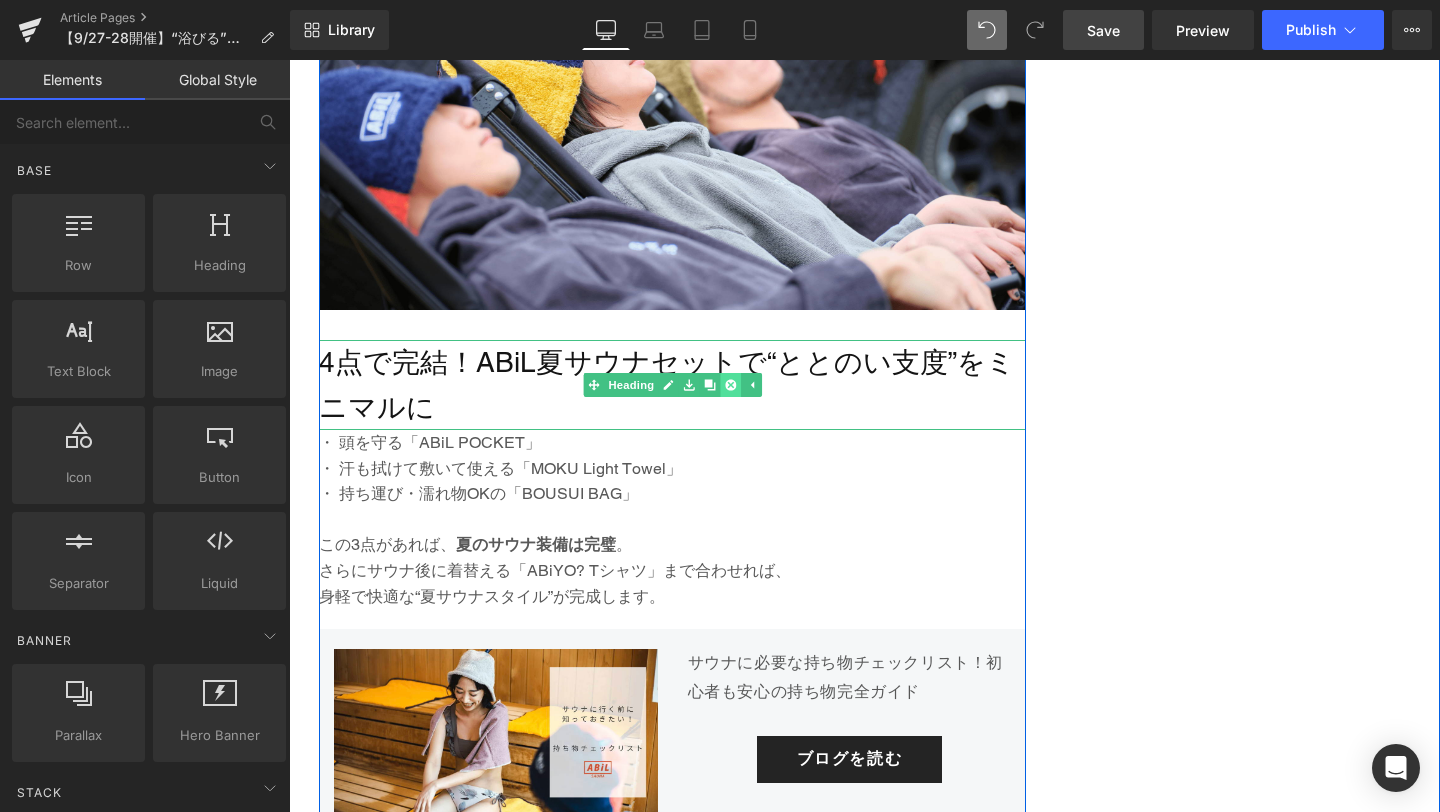 click 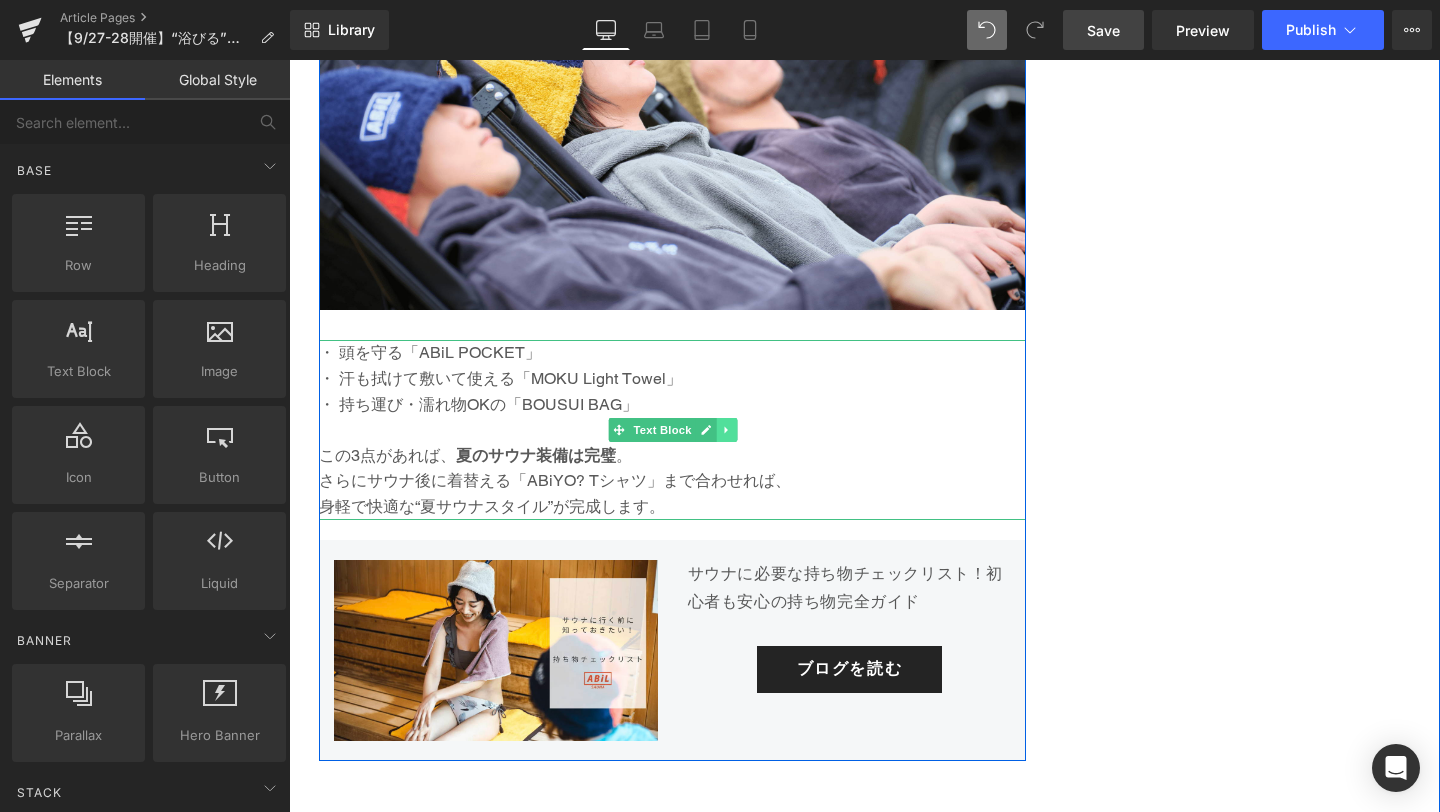click 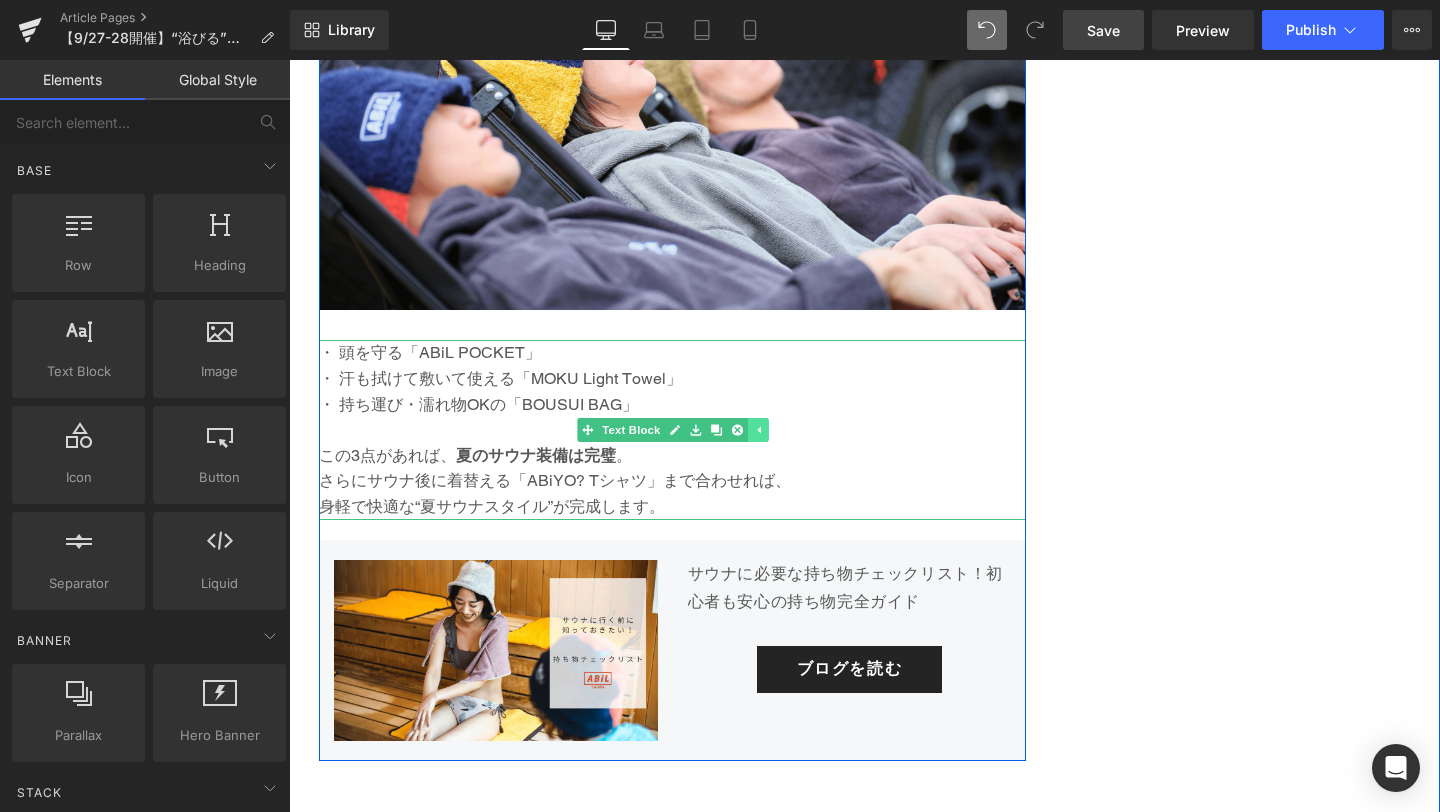 click at bounding box center [737, 430] 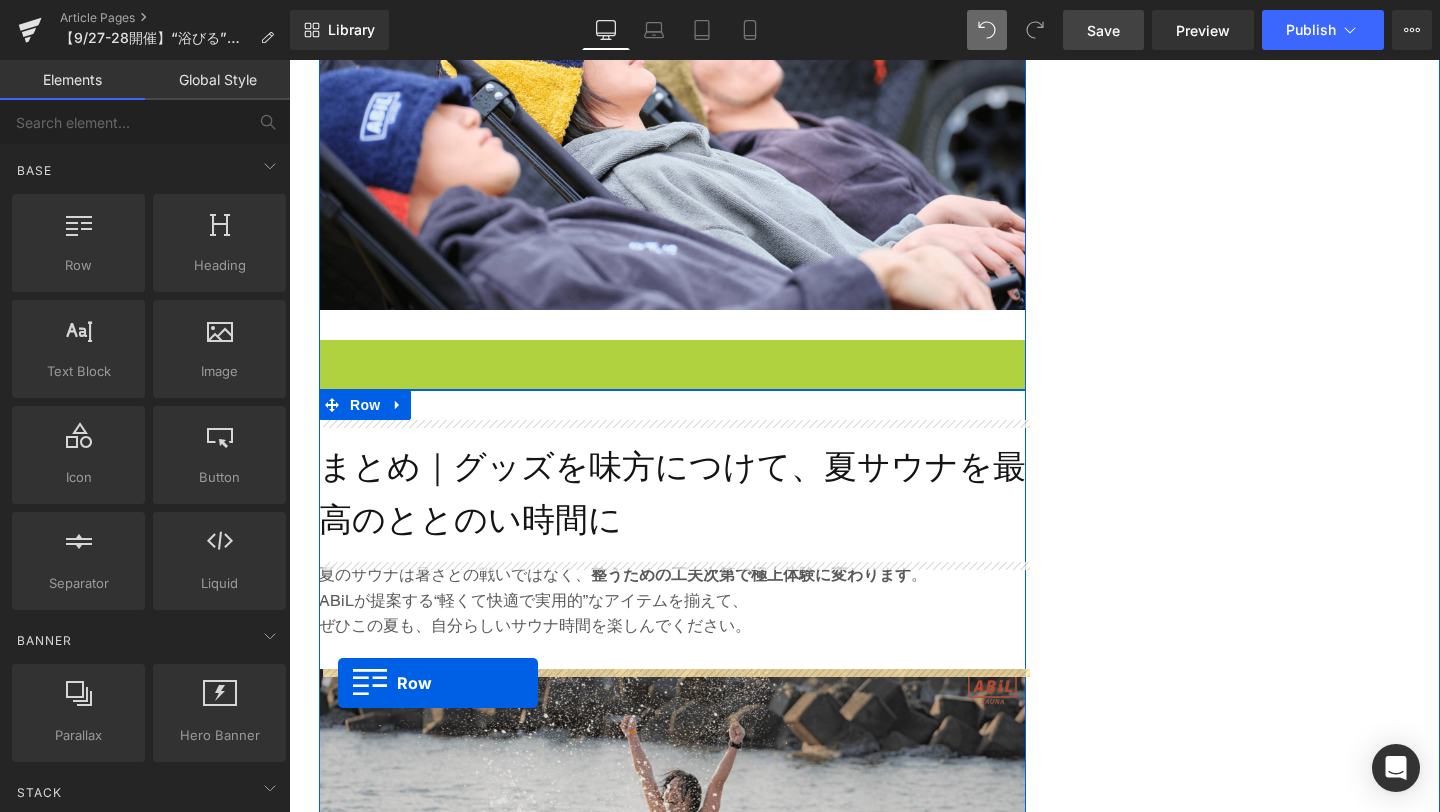 drag, startPoint x: 329, startPoint y: 358, endPoint x: 338, endPoint y: 683, distance: 325.1246 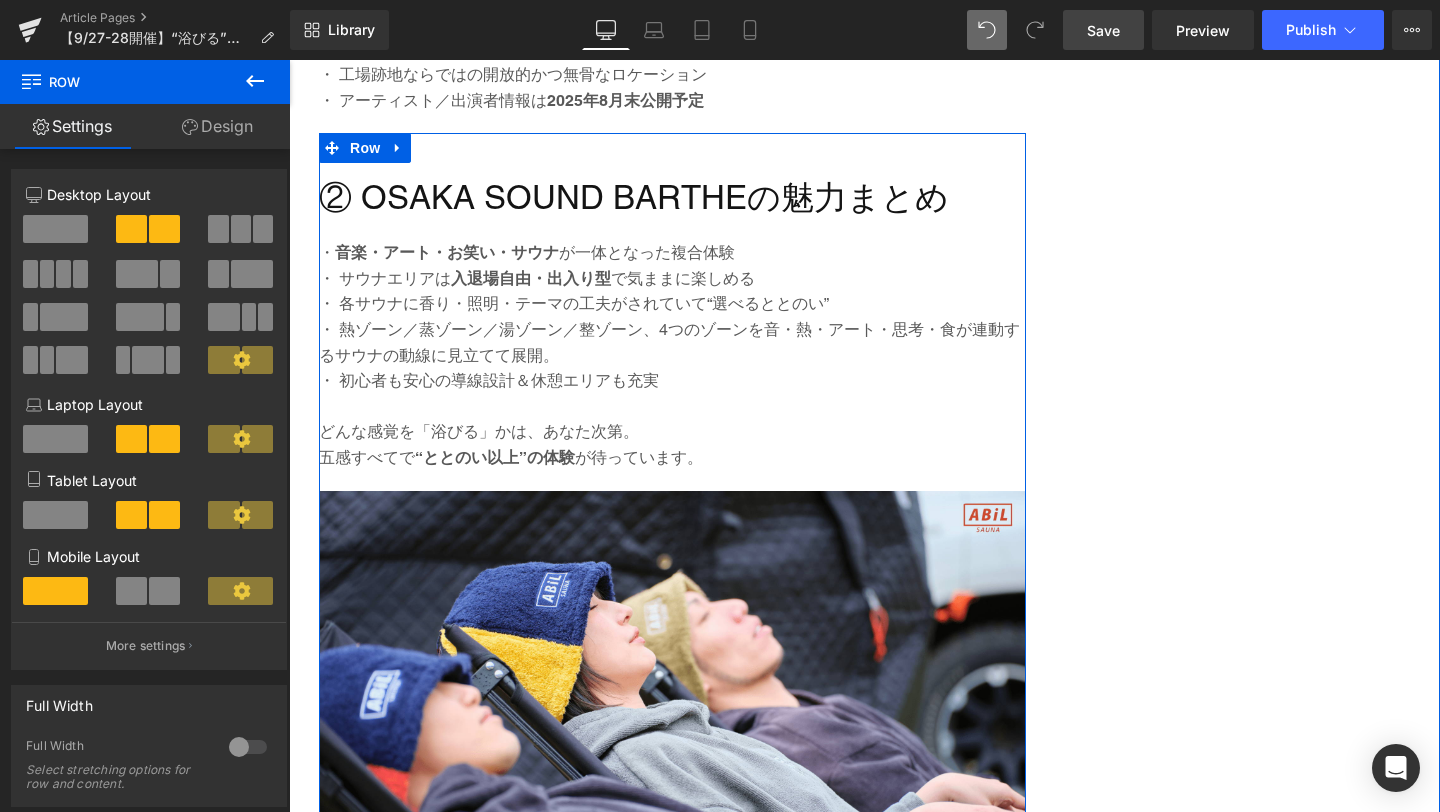 scroll, scrollTop: 2100, scrollLeft: 0, axis: vertical 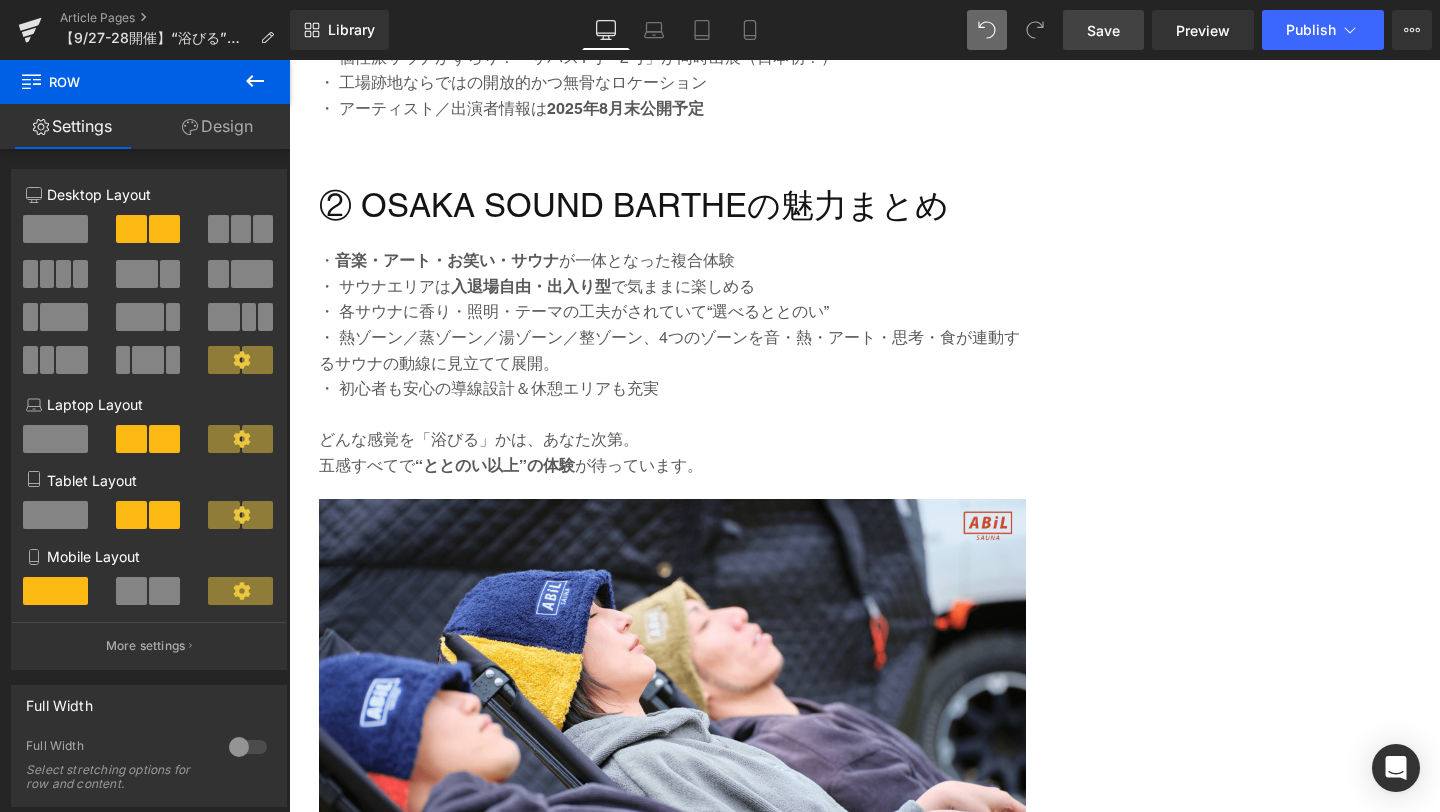 click on "Save" at bounding box center (1103, 30) 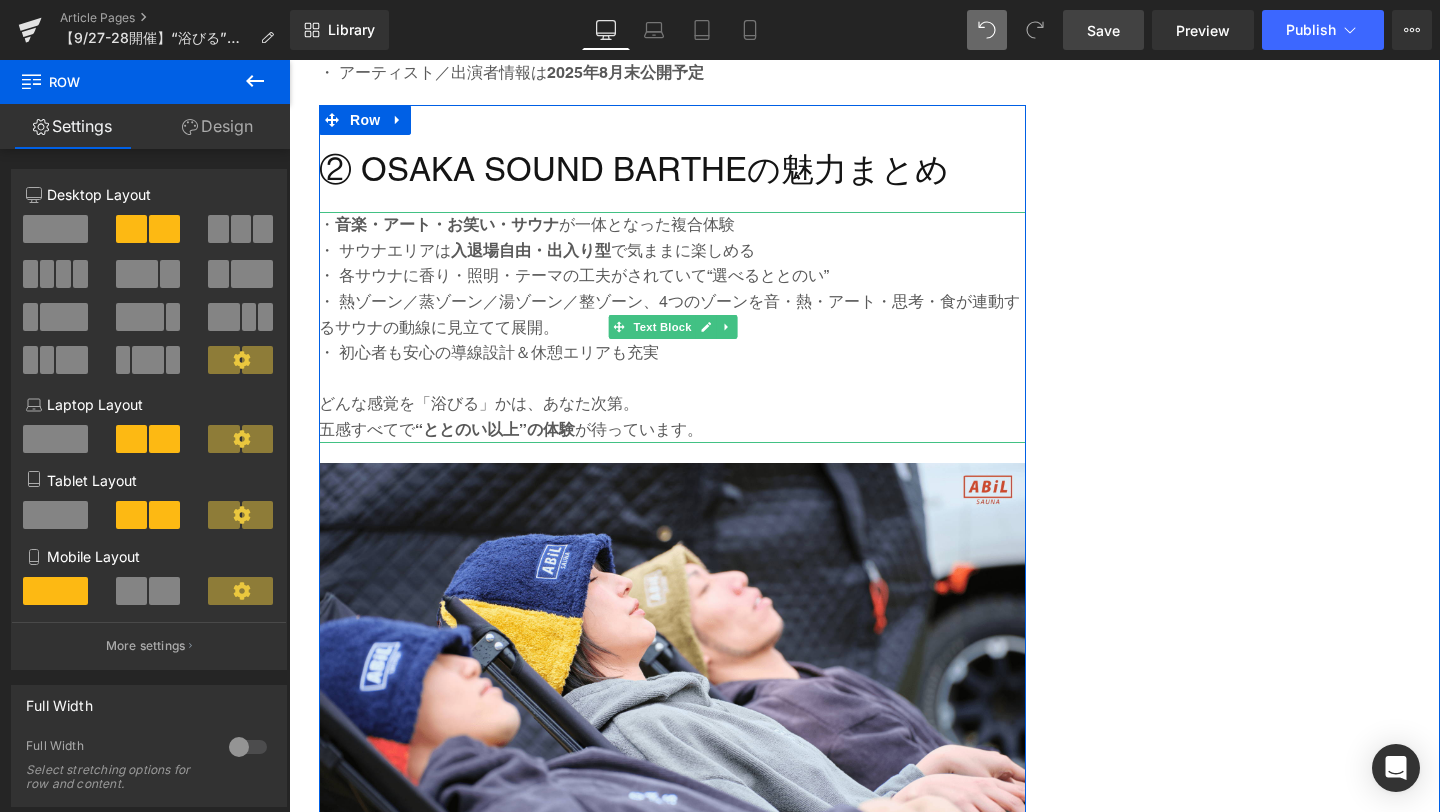 scroll, scrollTop: 2138, scrollLeft: 0, axis: vertical 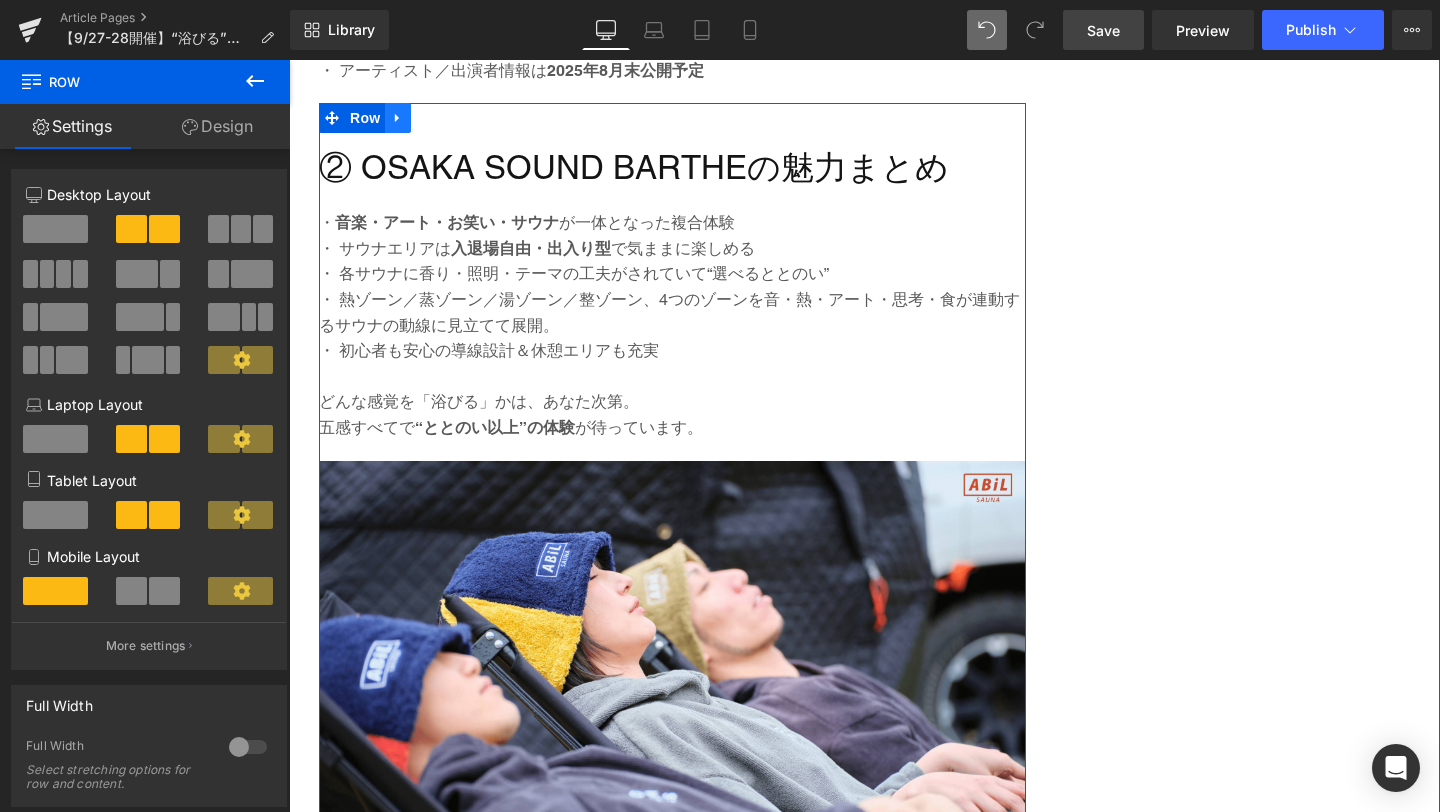click 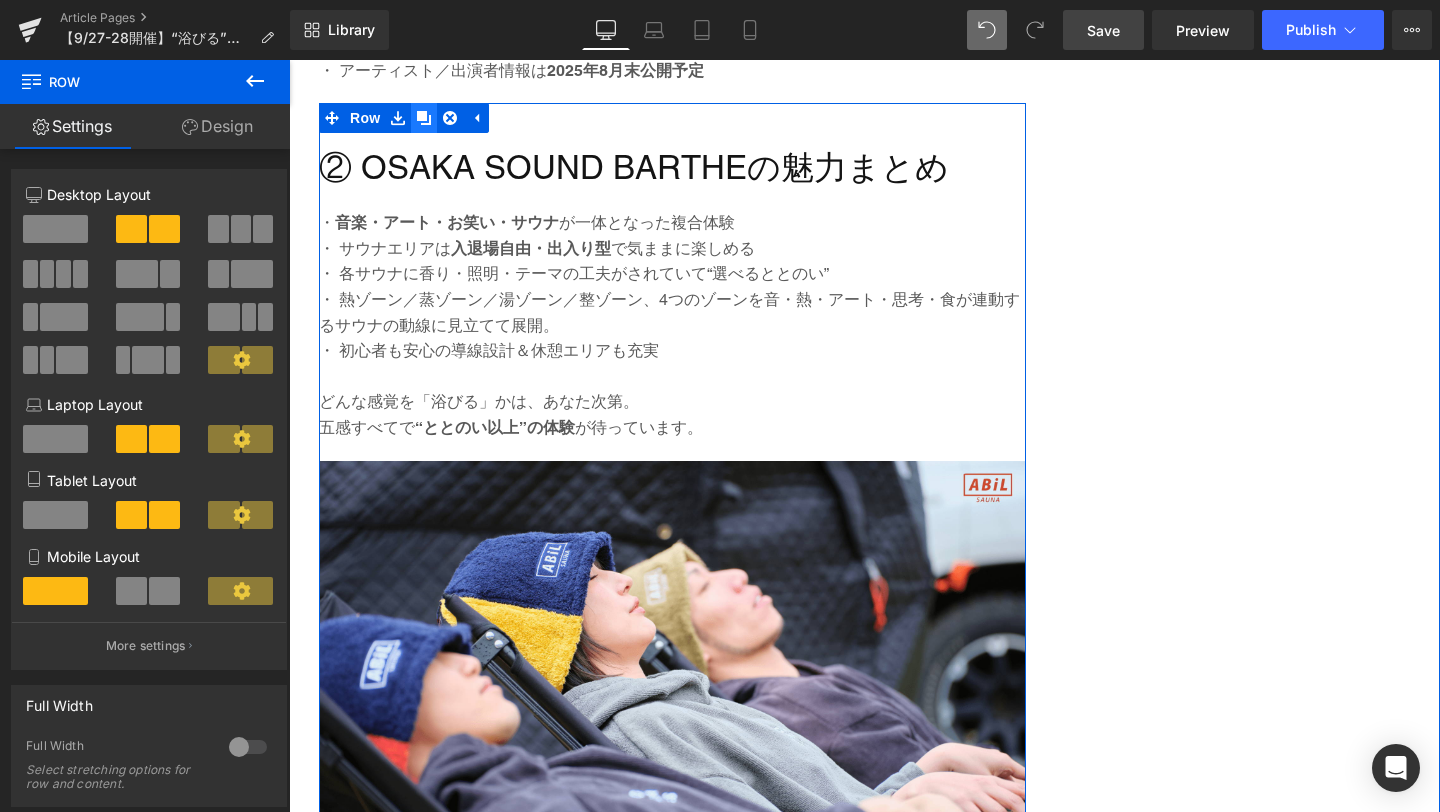 click 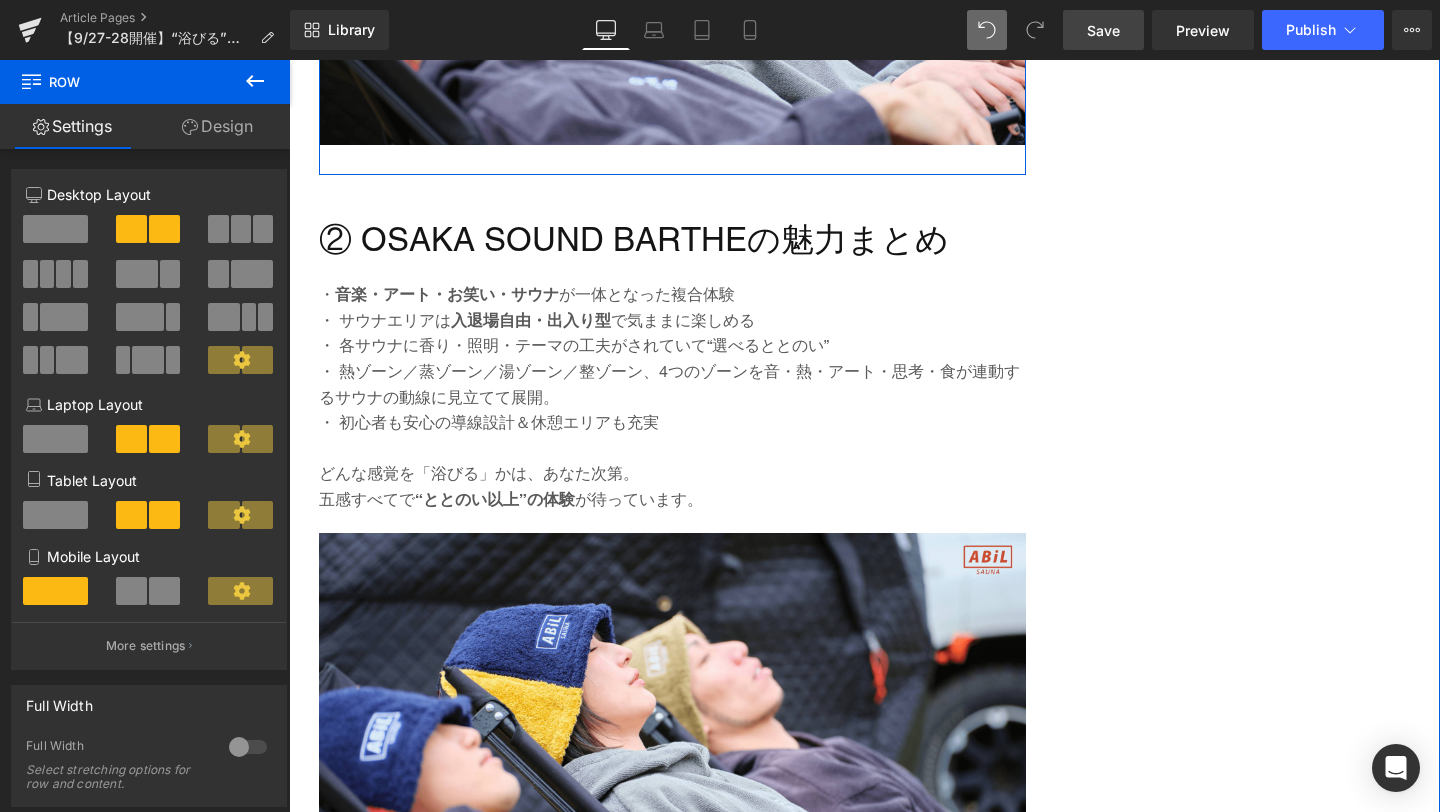 scroll, scrollTop: 2886, scrollLeft: 0, axis: vertical 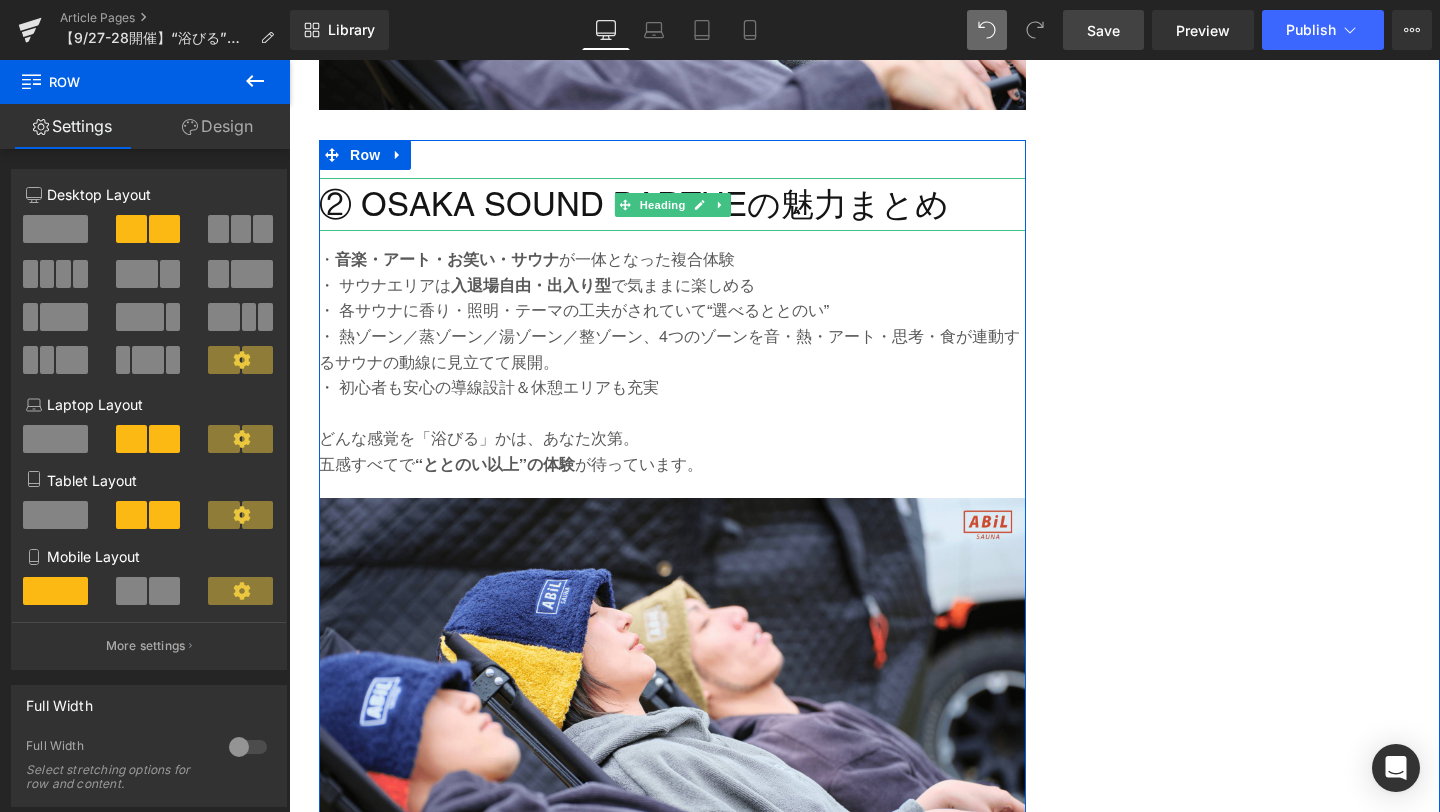 click on "② OSAKA SOUND BARTHEの魅力まとめ" at bounding box center [672, 204] 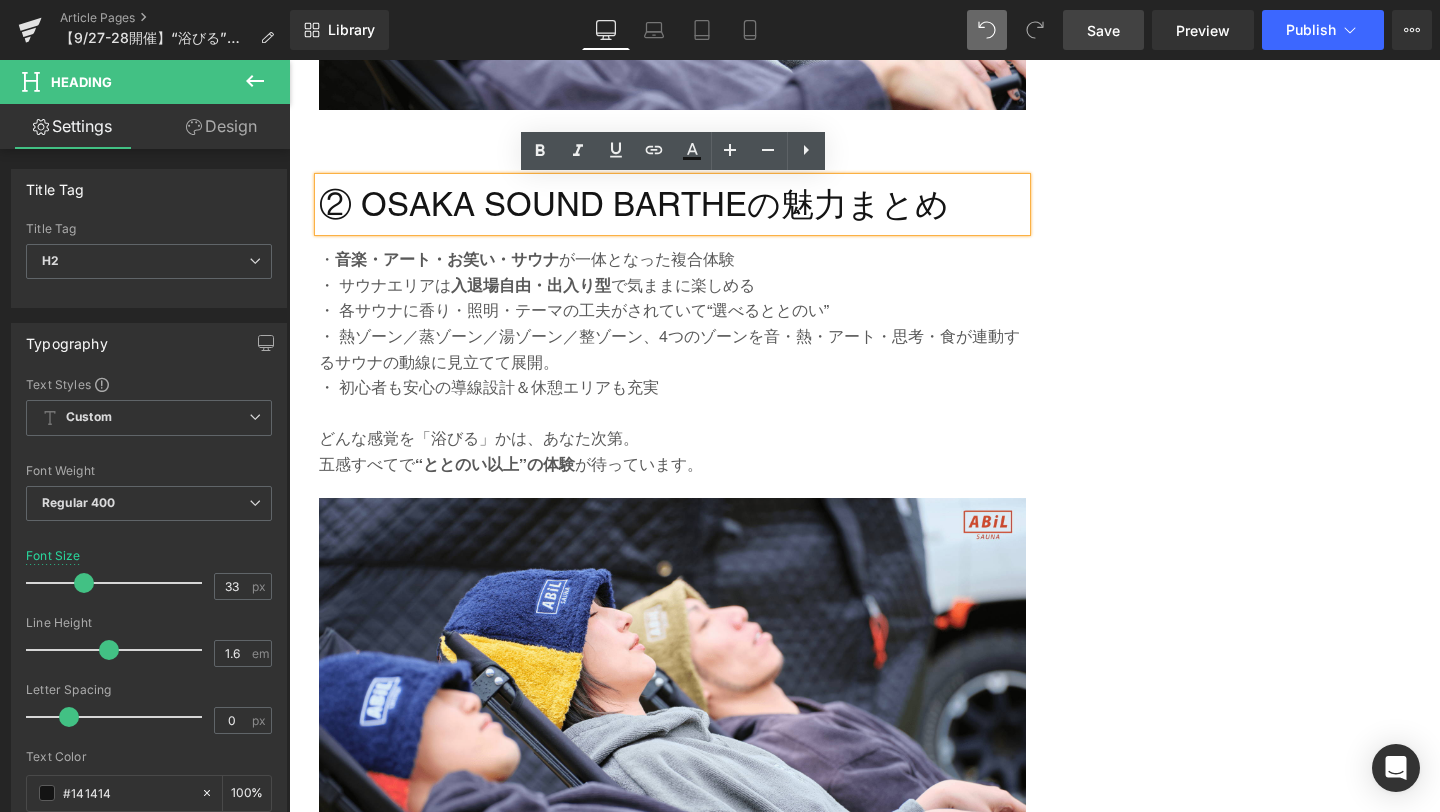 drag, startPoint x: 958, startPoint y: 215, endPoint x: 315, endPoint y: 186, distance: 643.6536 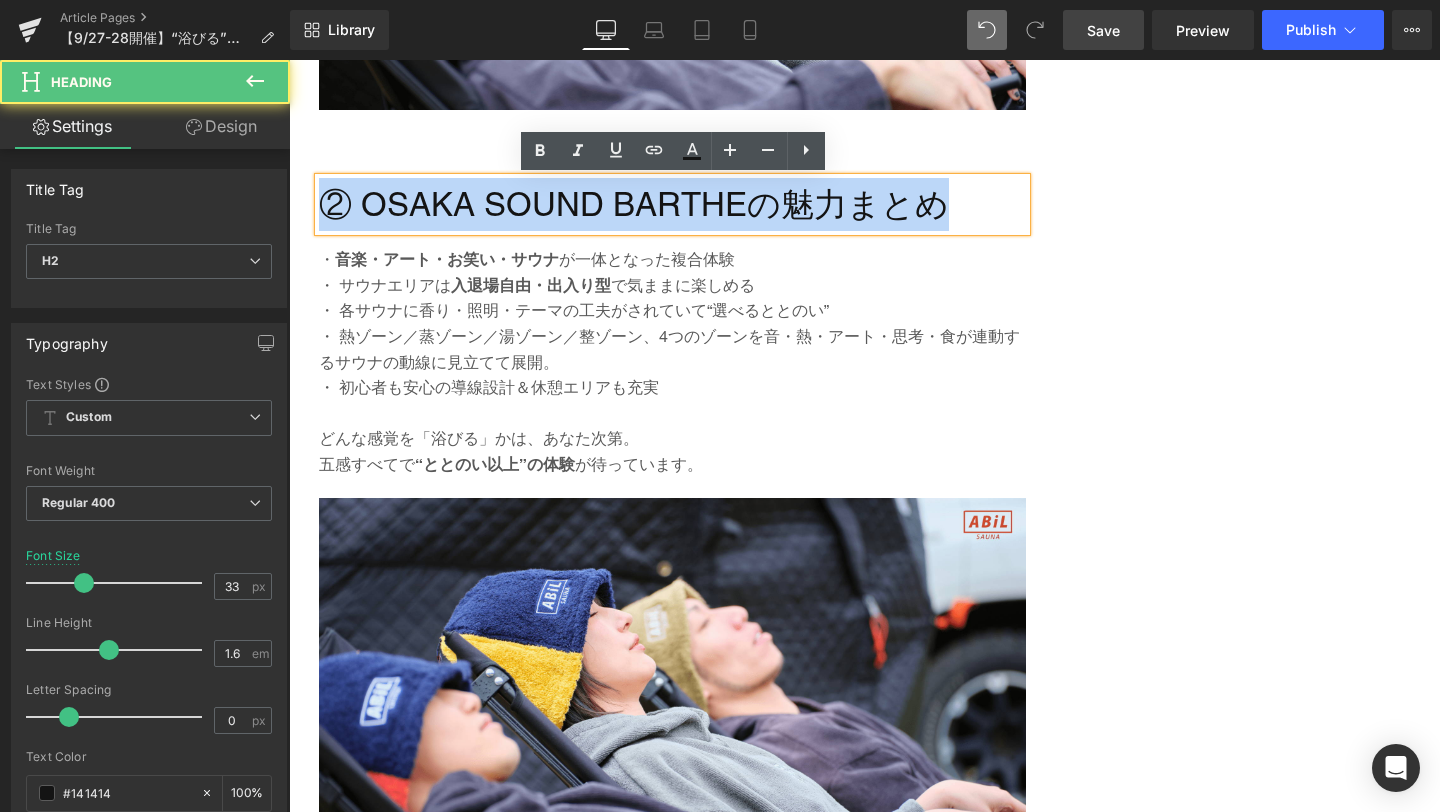 drag, startPoint x: 328, startPoint y: 204, endPoint x: 928, endPoint y: 236, distance: 600.8527 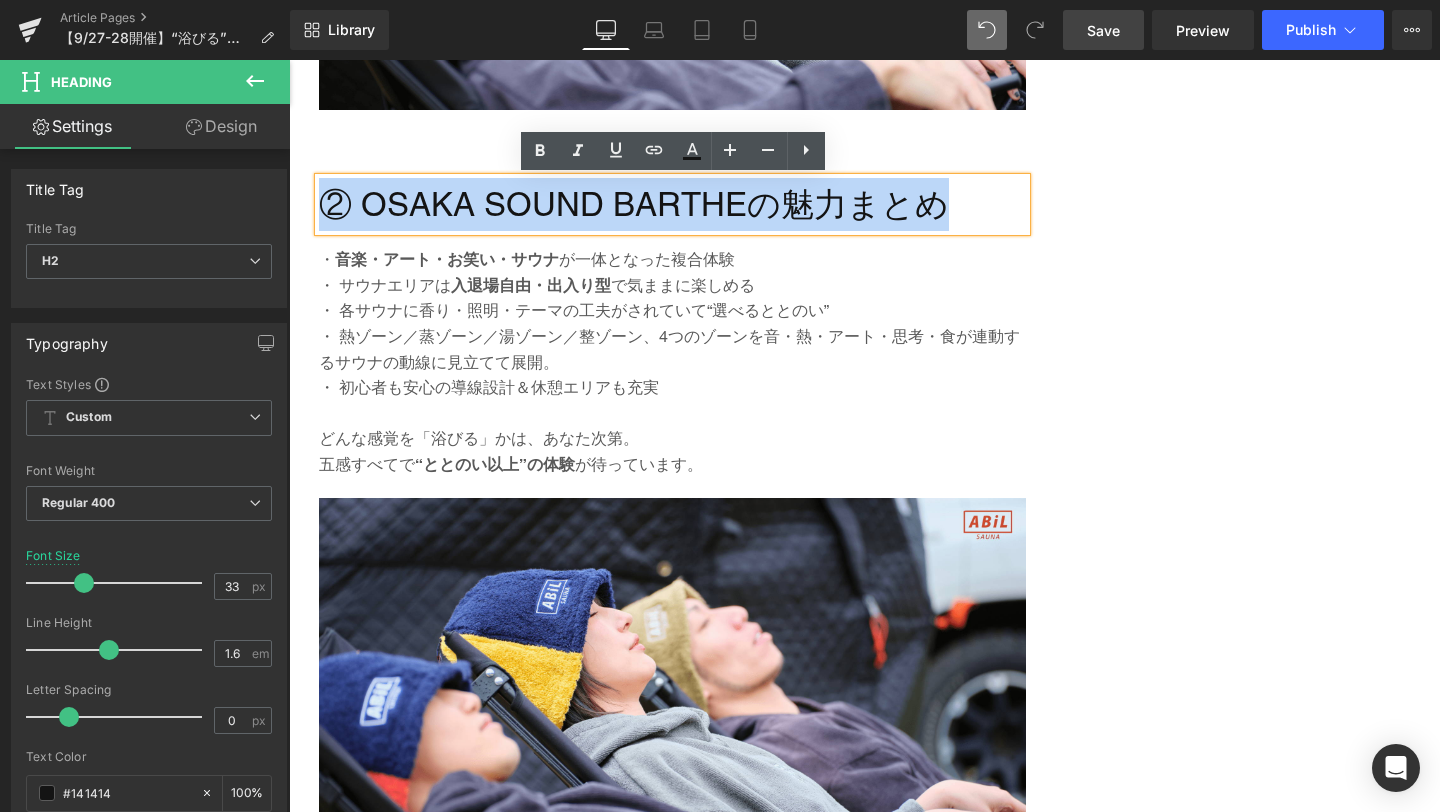 paste 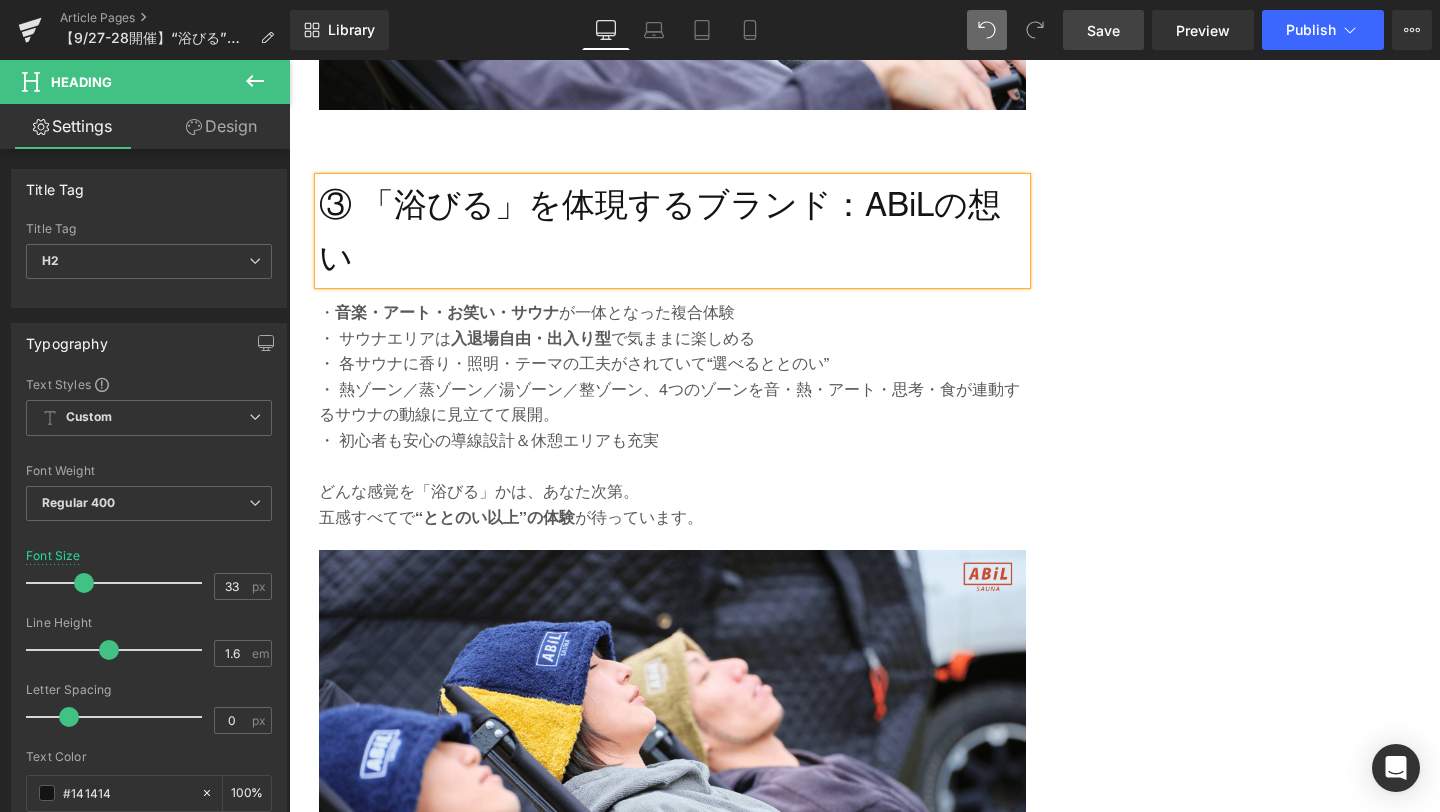 click on "③ 「浴びる」を体現するブランド：ABiLの想い" at bounding box center [672, 231] 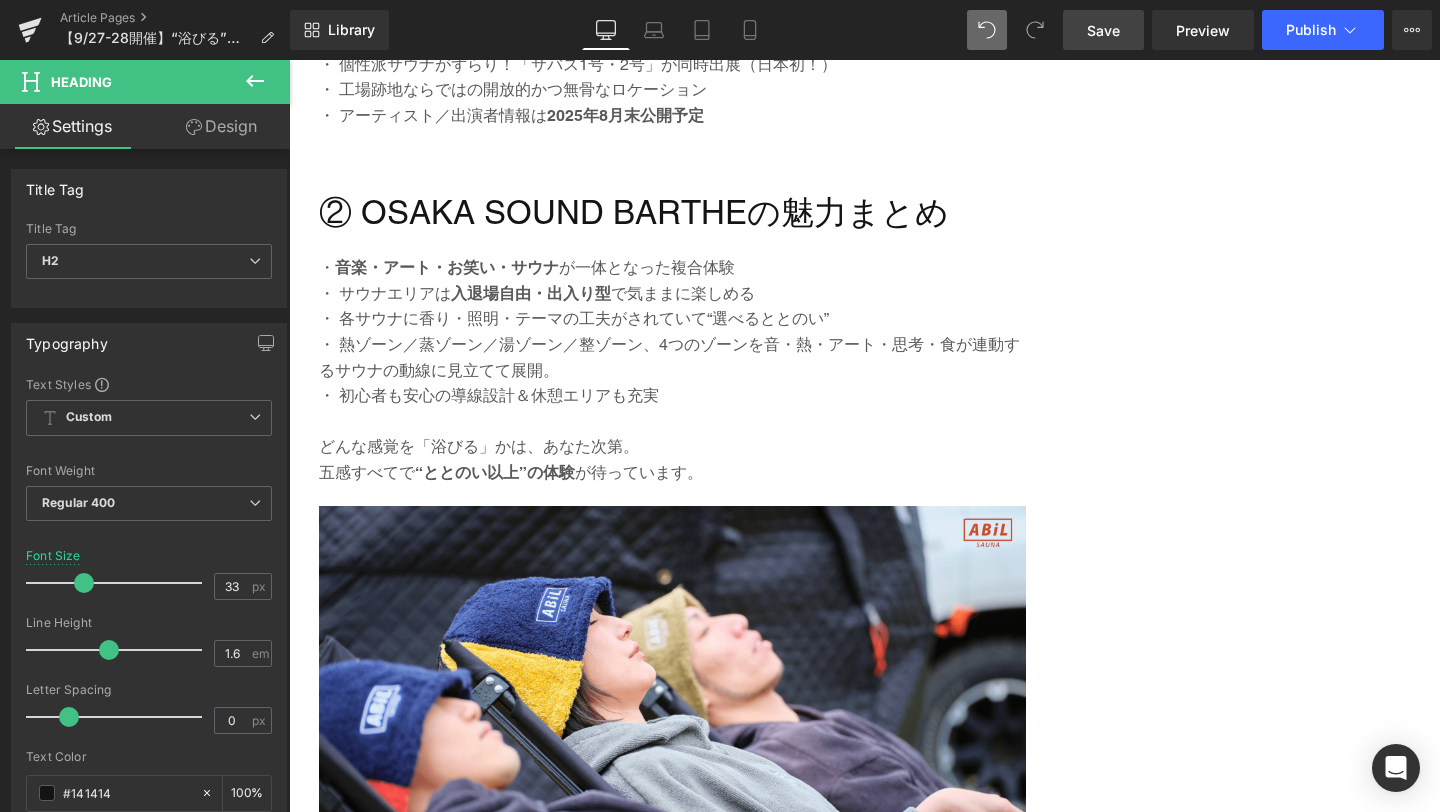 scroll, scrollTop: 2089, scrollLeft: 0, axis: vertical 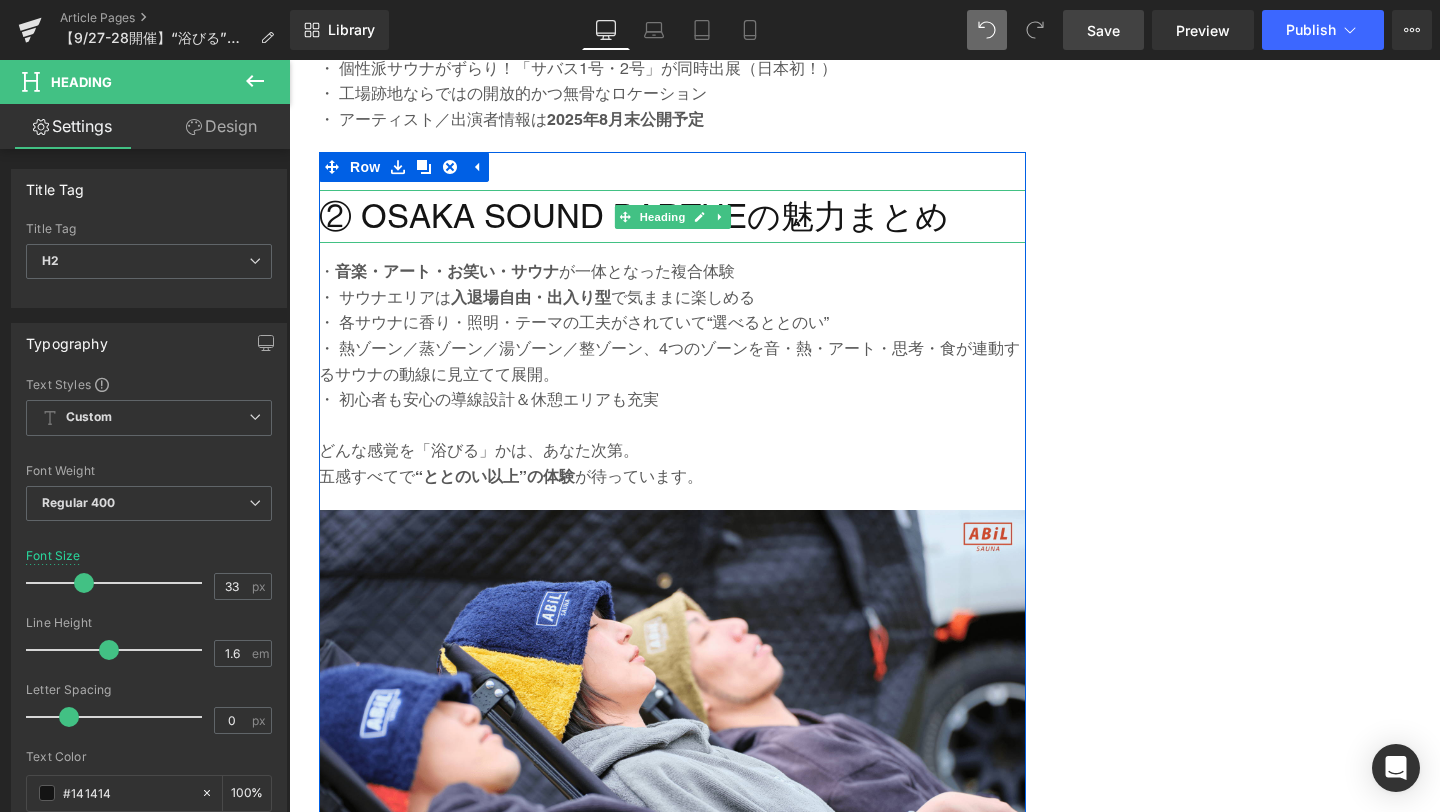 click on "② OSAKA SOUND BARTHEの魅力まとめ" at bounding box center [672, 216] 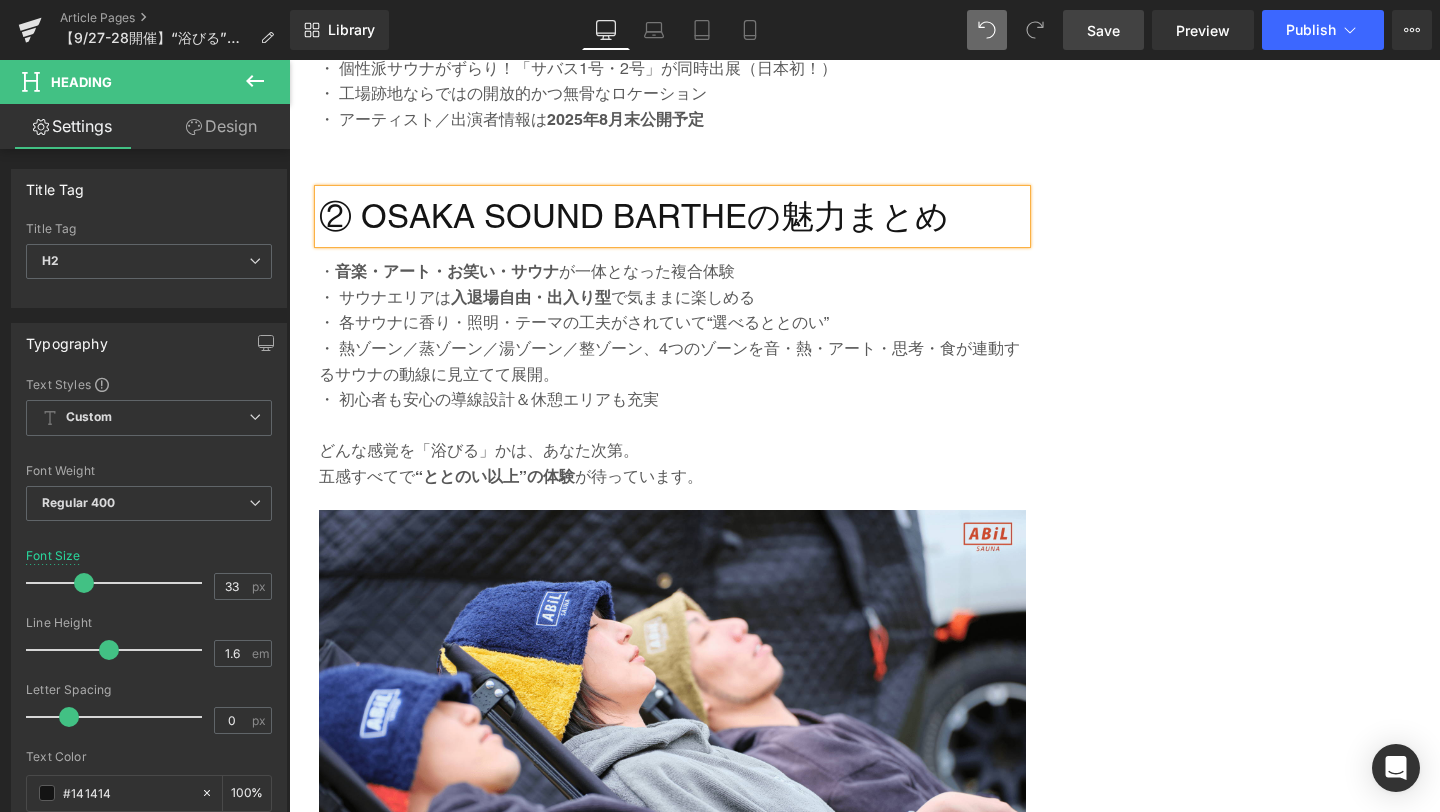 drag, startPoint x: 1114, startPoint y: 31, endPoint x: 514, endPoint y: 486, distance: 753.0106 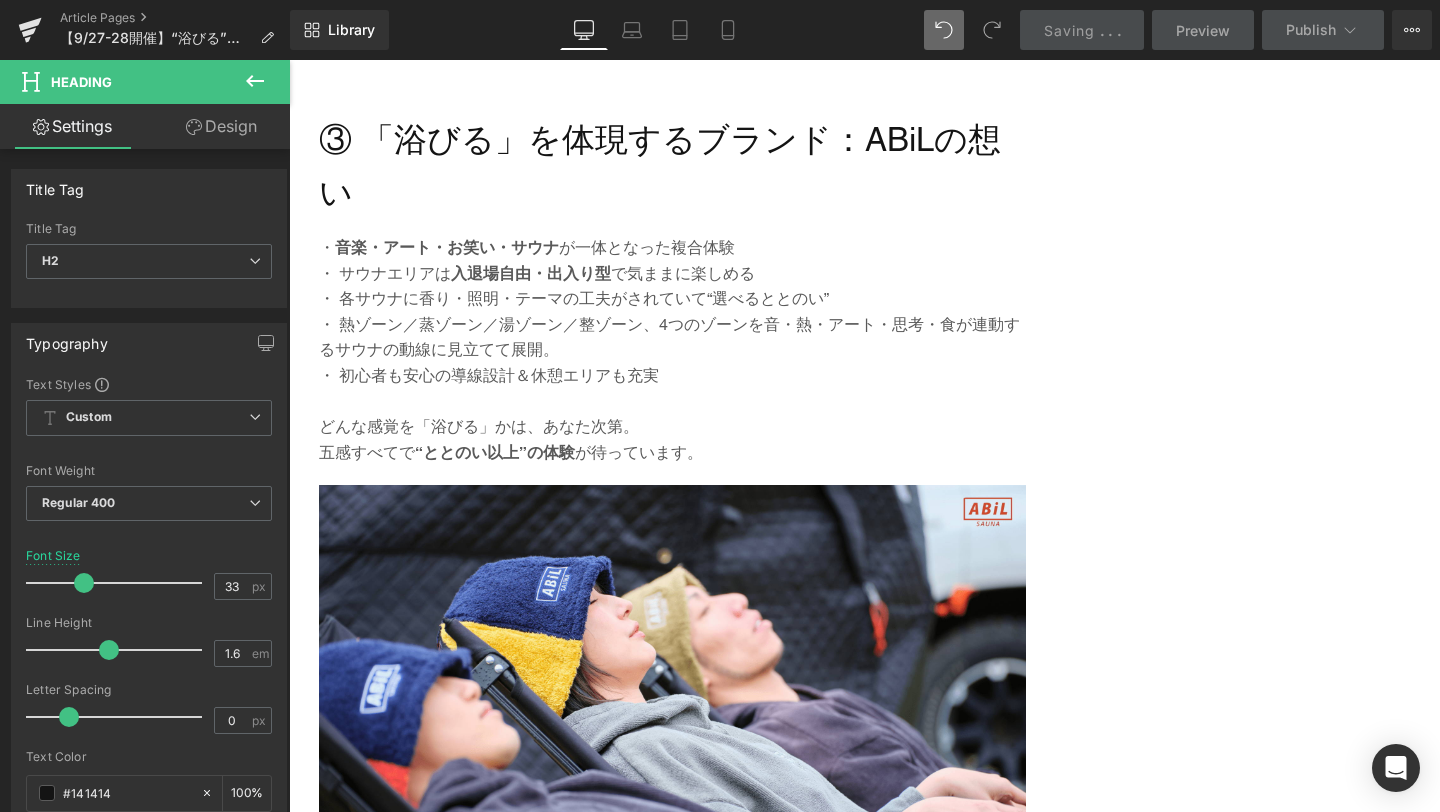 scroll, scrollTop: 2943, scrollLeft: 0, axis: vertical 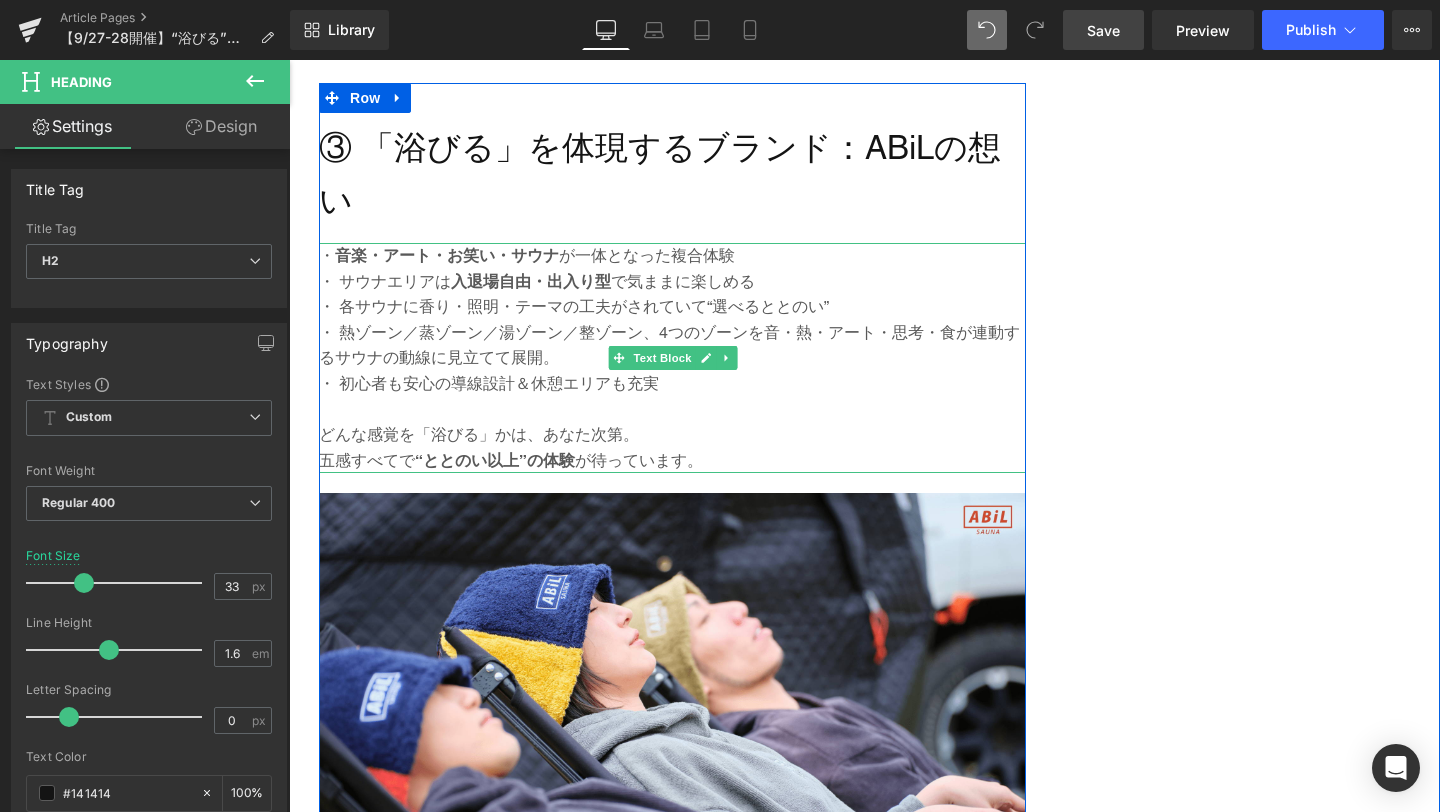 click on "どんな感覚を「浴びる」かは、あなた次第。" at bounding box center [672, 435] 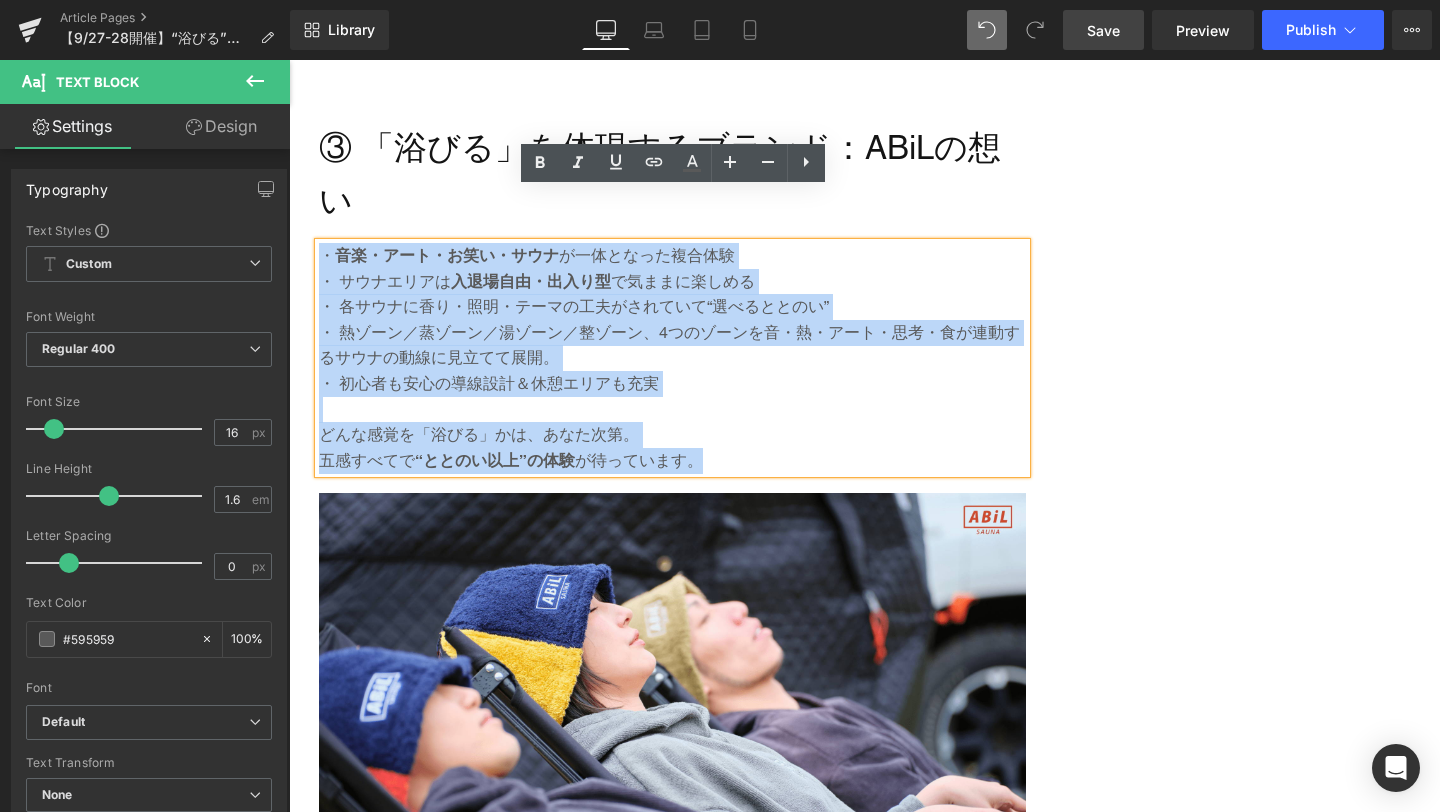 drag, startPoint x: 711, startPoint y: 407, endPoint x: 311, endPoint y: 208, distance: 446.76727 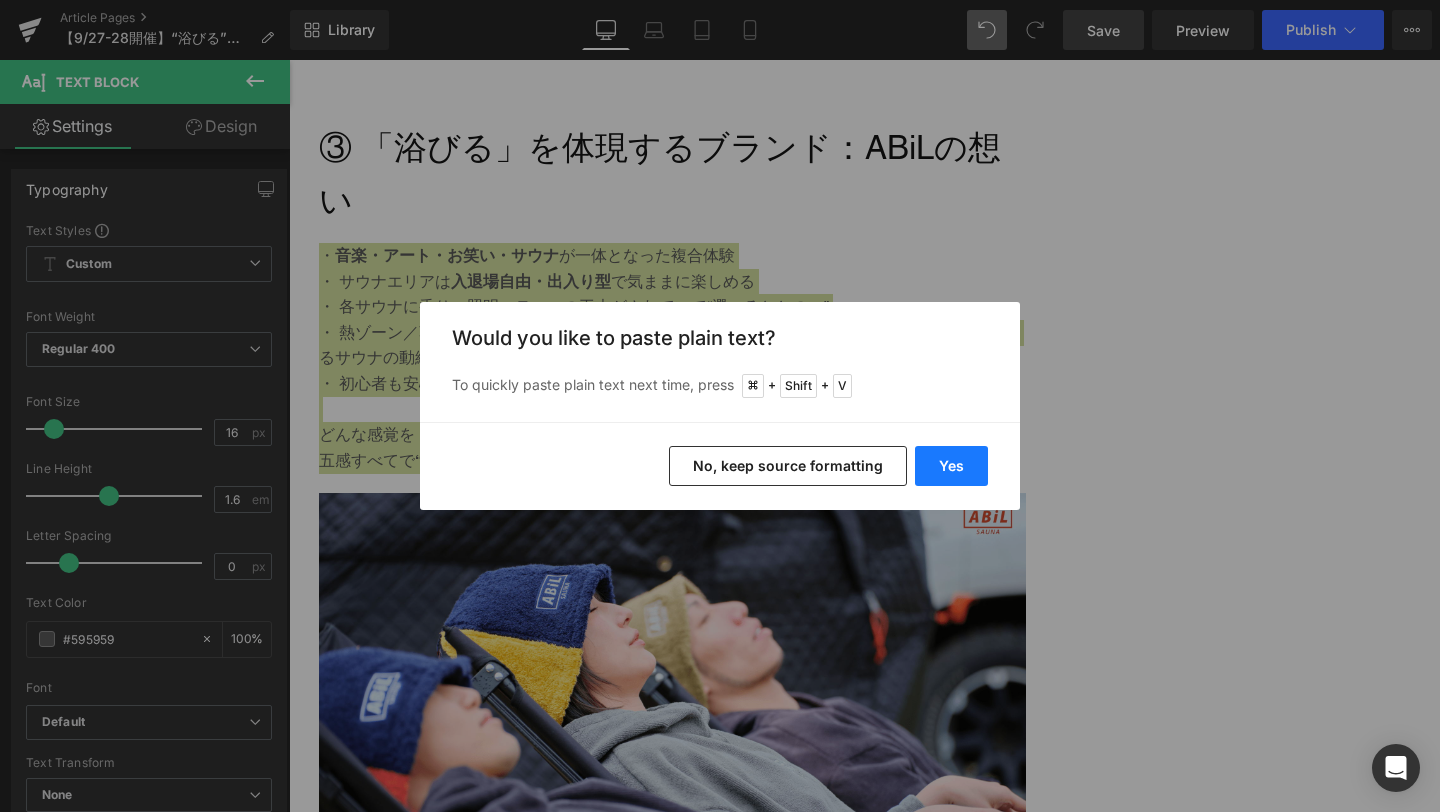 click on "Yes" at bounding box center (951, 466) 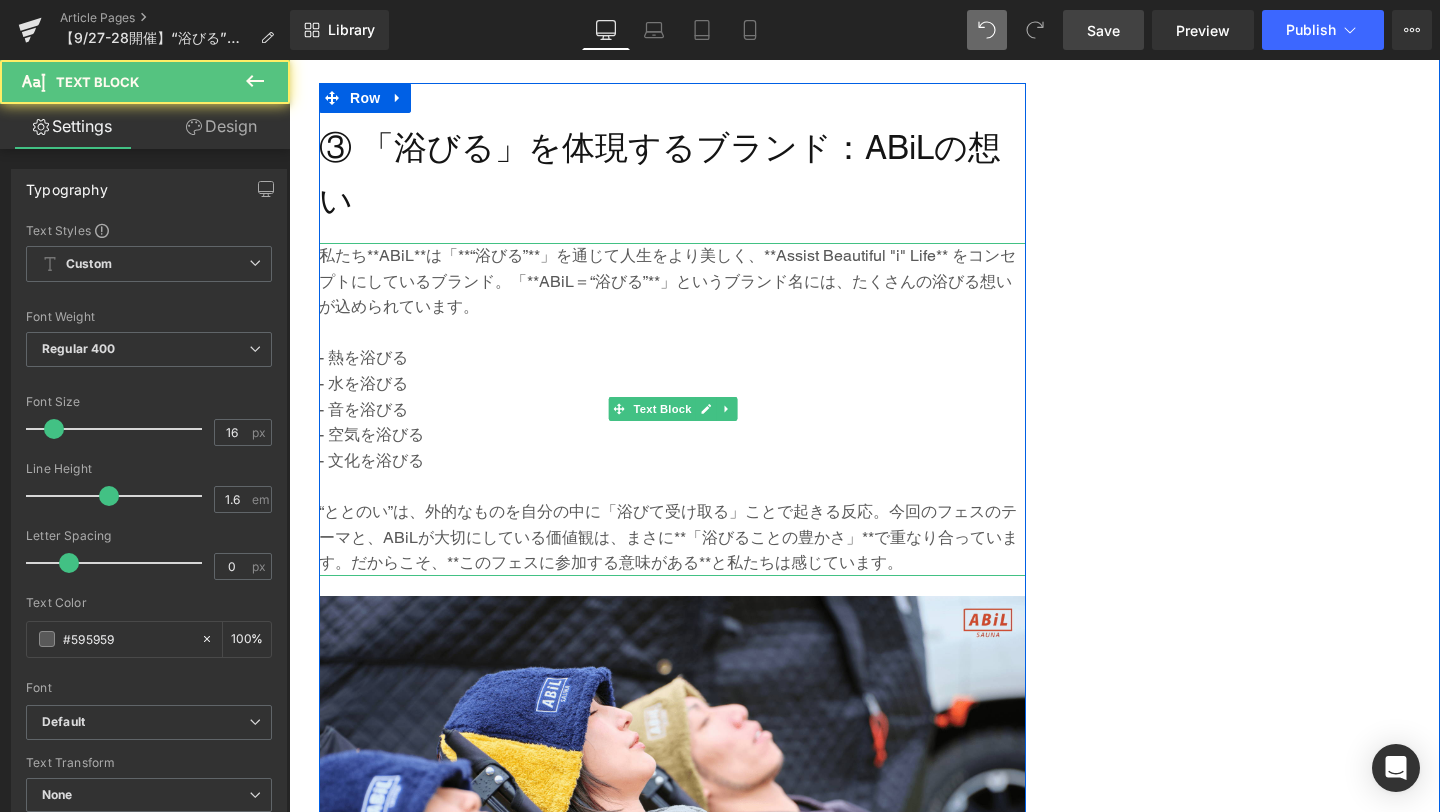 click on "私たち**ABiL**は「**“浴びる”**」を通じて人生をより美しく、**Assist Beautiful "i" Life** をコンセプトにしているブランド。「**ABiL＝“浴びる”**」というブランド名には、たくさんの浴びる想いが込められています。" at bounding box center (672, 281) 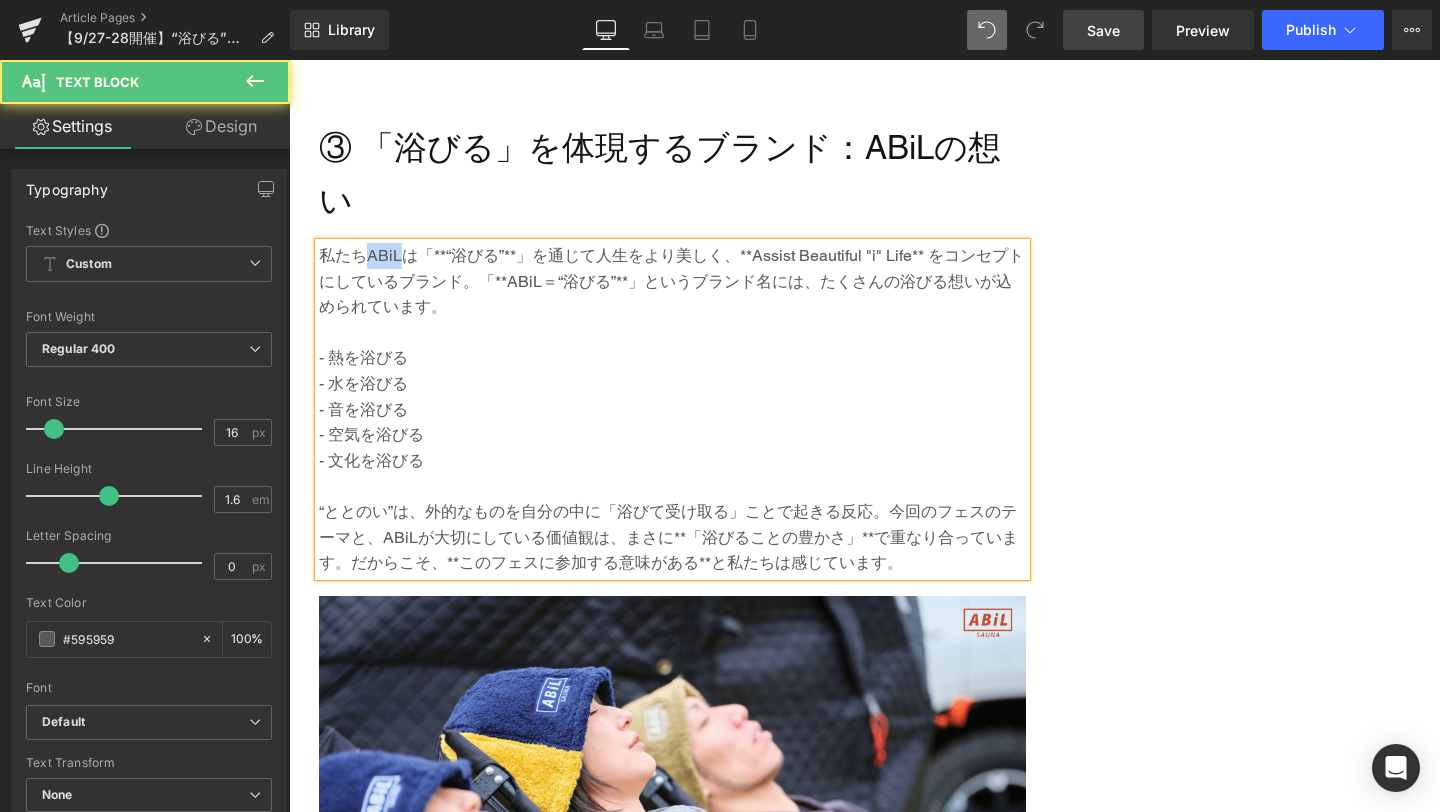 drag, startPoint x: 367, startPoint y: 202, endPoint x: 406, endPoint y: 201, distance: 39.012817 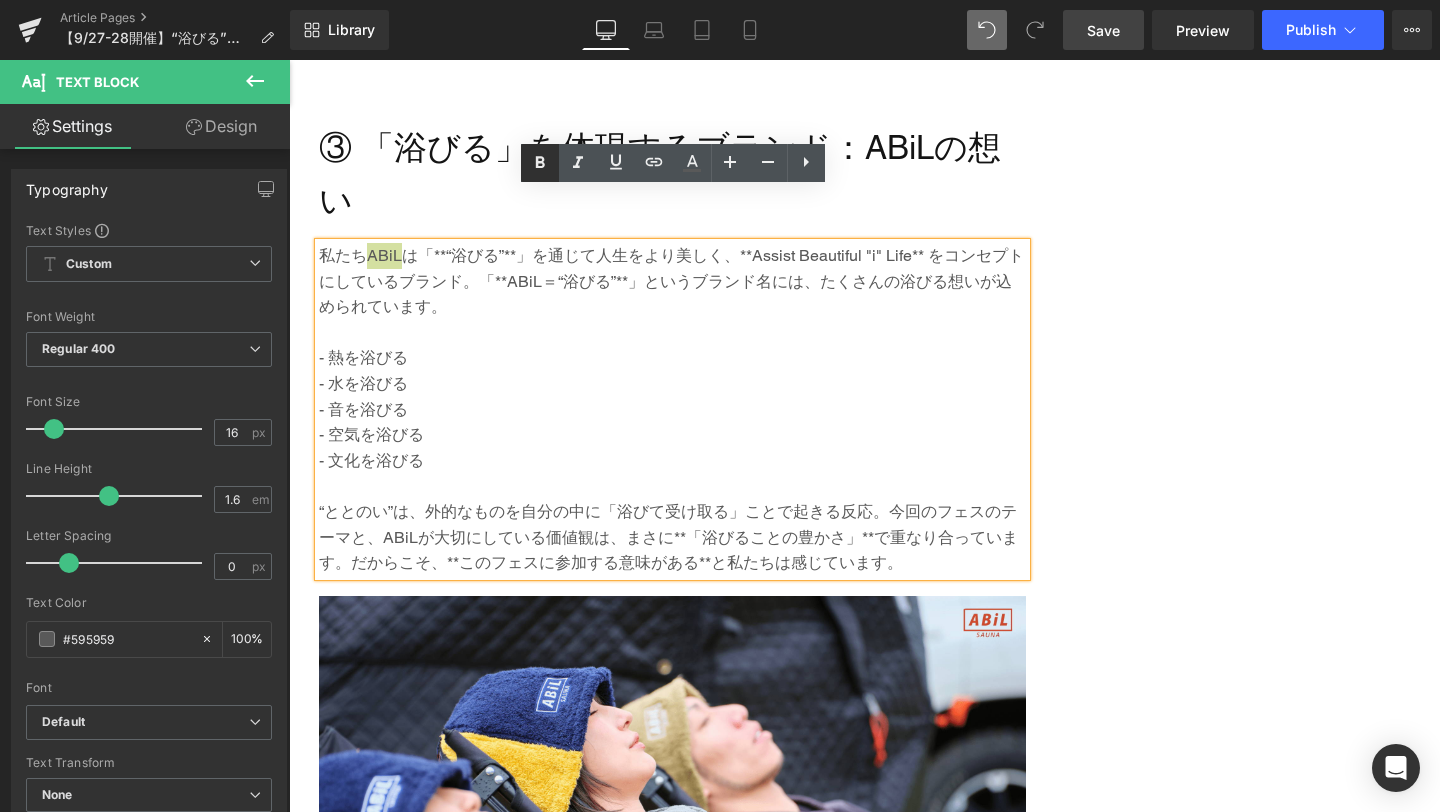 click 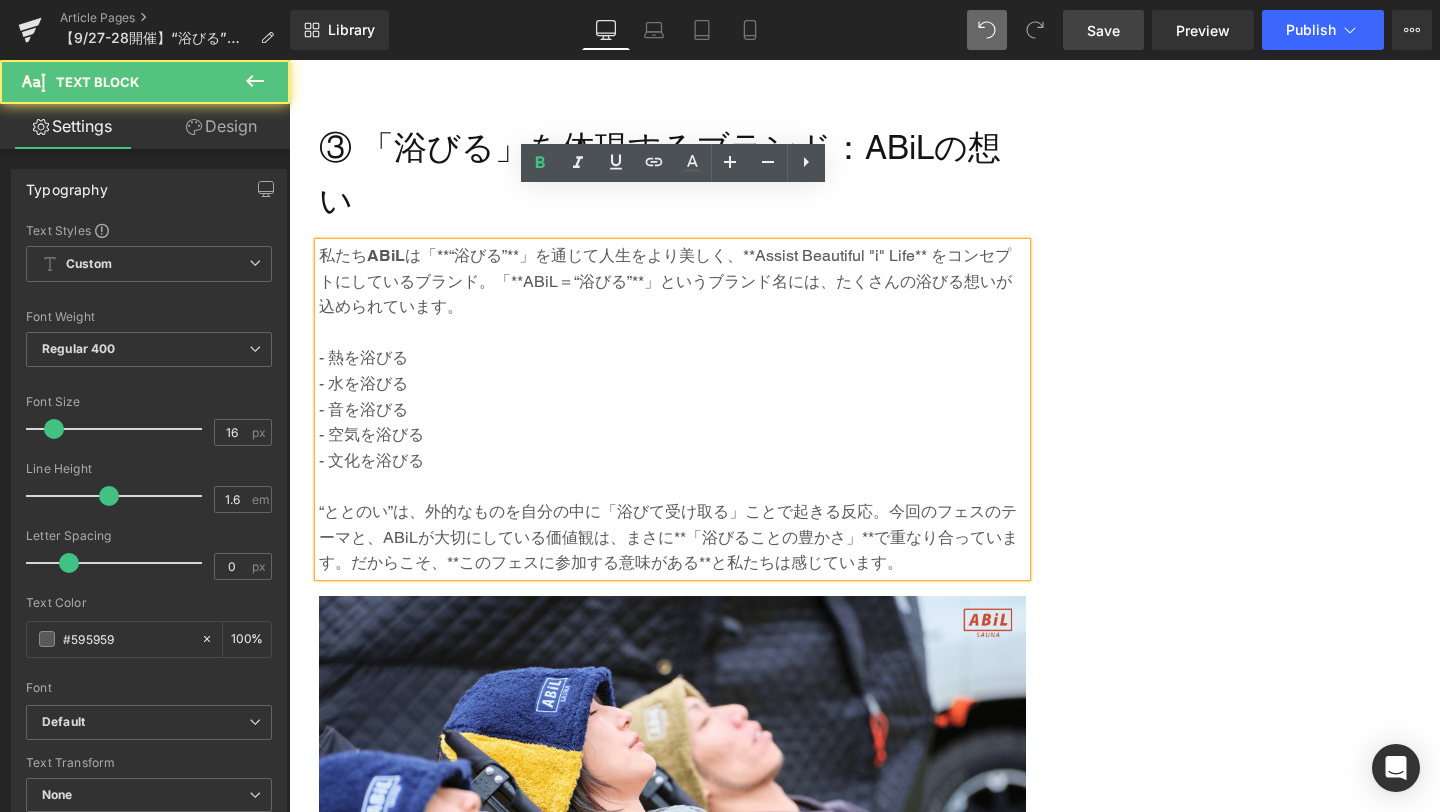 click on "私たち ABiL は「**“浴びる”**」を通じて人生をより美しく、**Assist Beautiful "i" Life** をコンセプトにしているブランド。「**ABiL＝“浴びる”**」というブランド名には、たくさんの浴びる想いが込められています。" at bounding box center [672, 281] 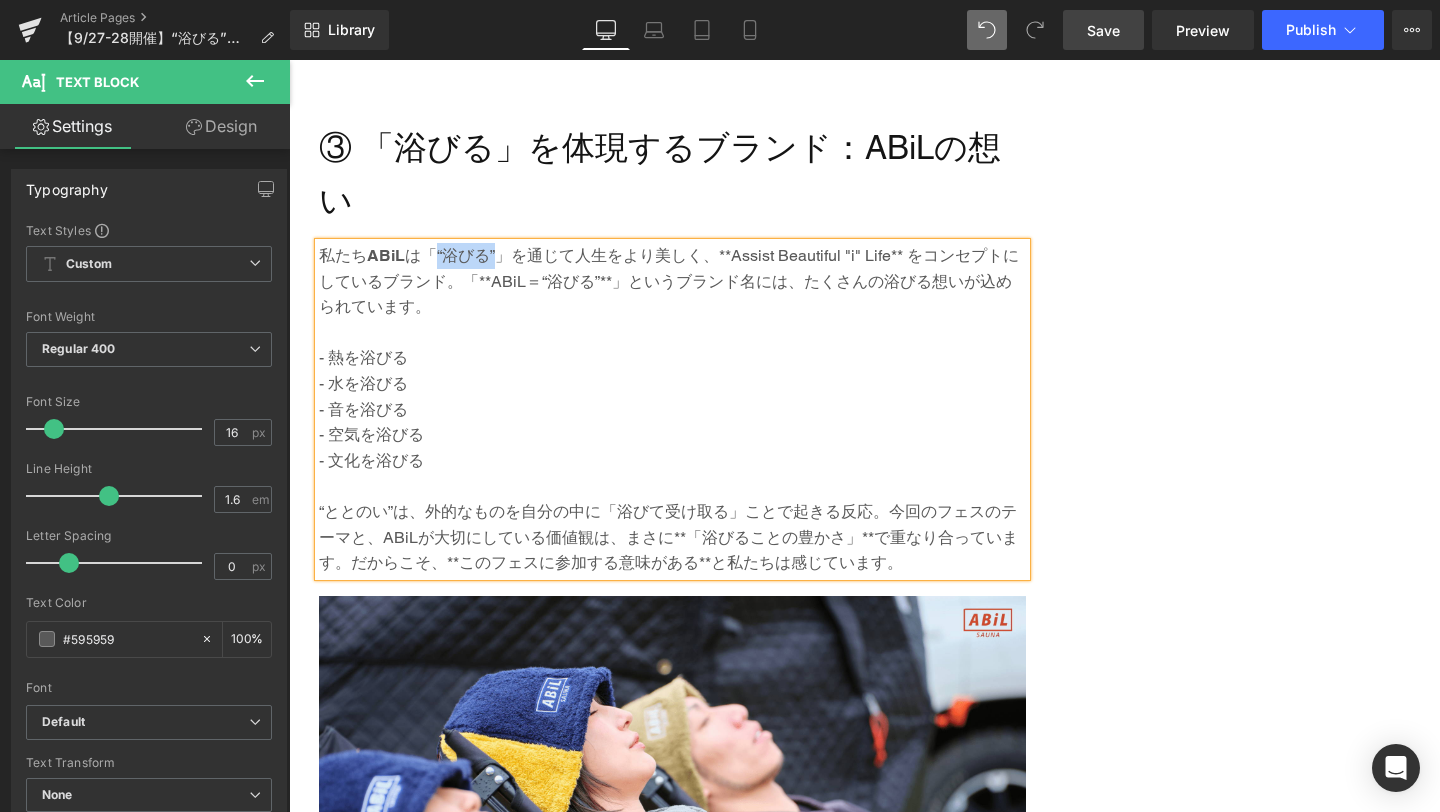 drag, startPoint x: 437, startPoint y: 204, endPoint x: 492, endPoint y: 206, distance: 55.03635 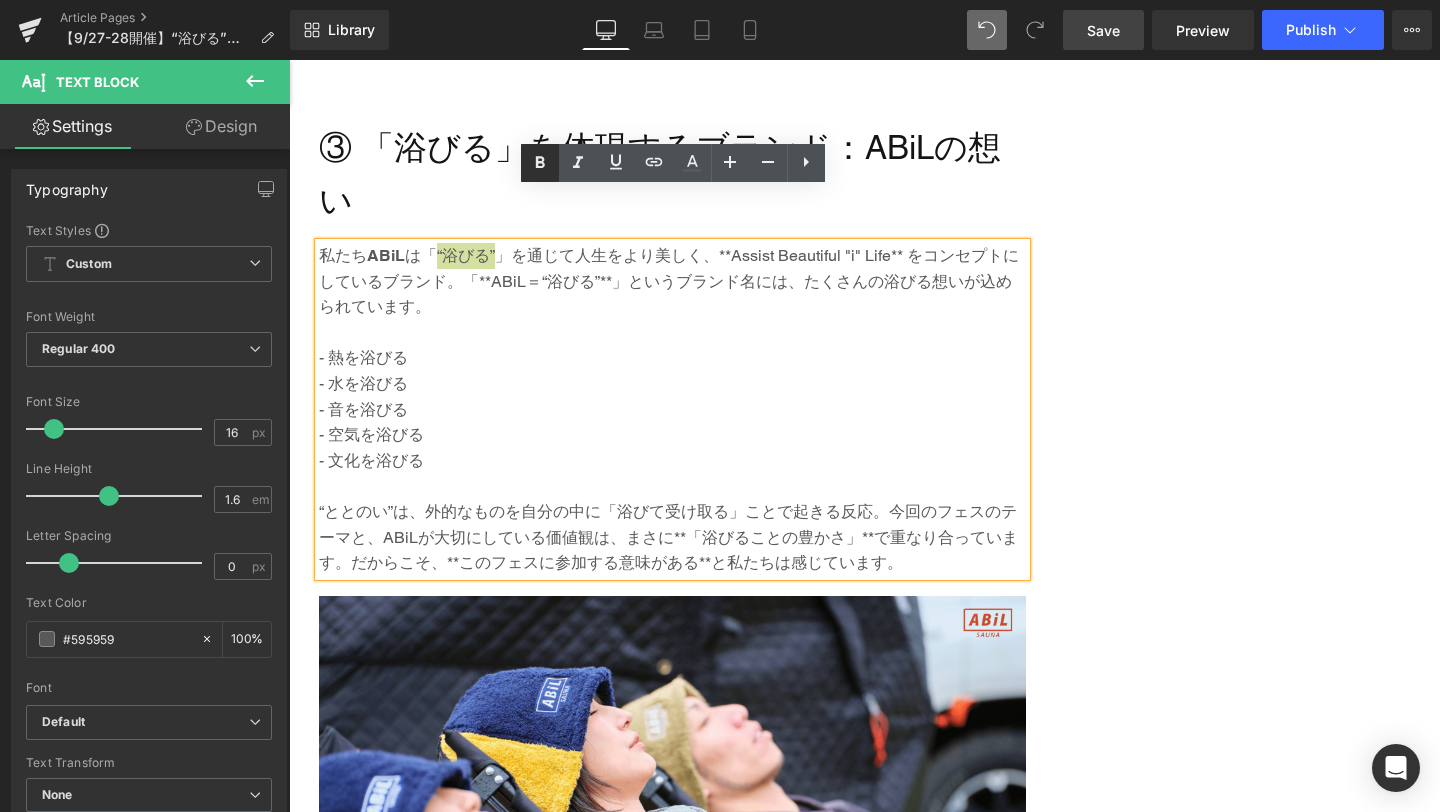 click 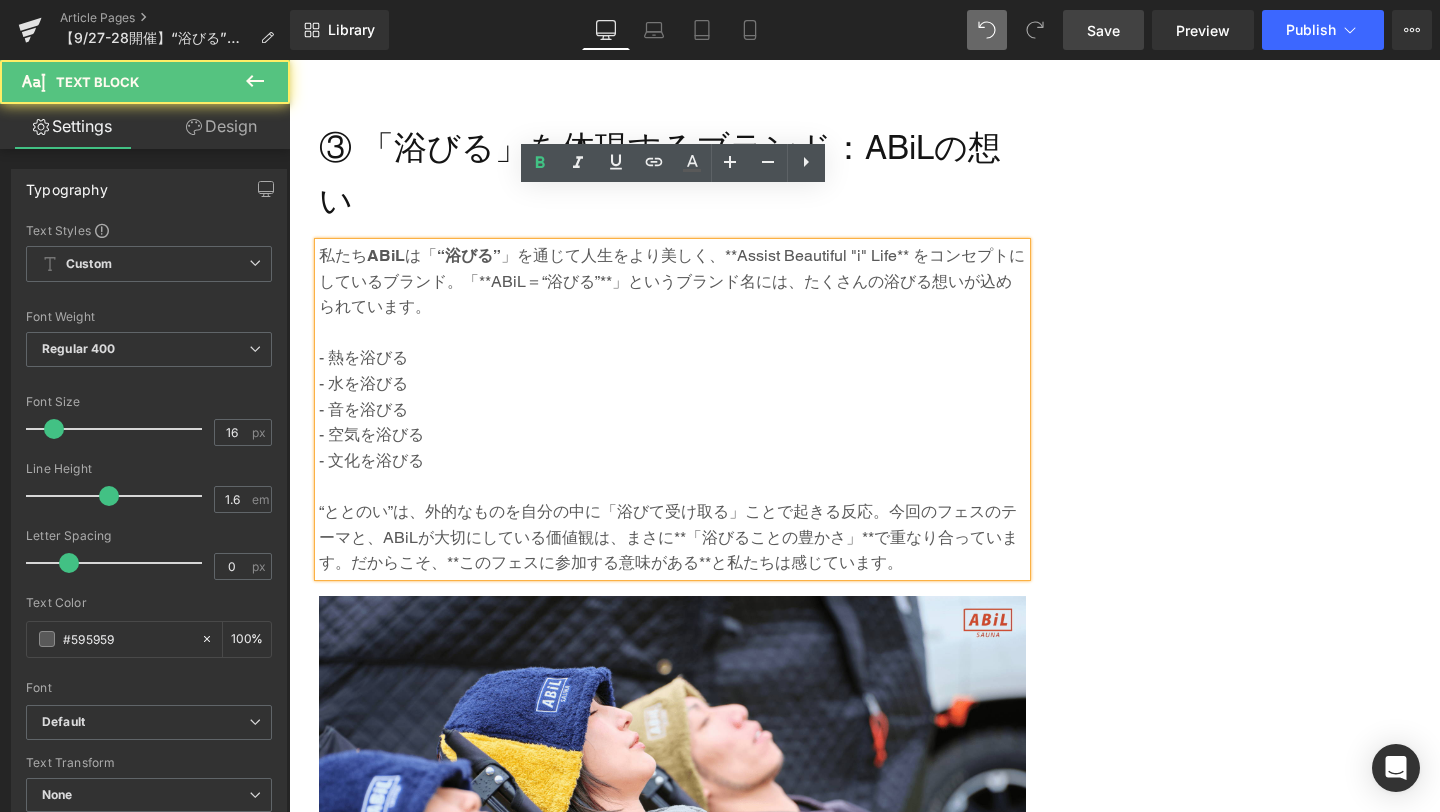 click on "私たち ABiL は「 “浴びる” 」を通じて人生をより美しく、**Assist Beautiful "i" Life** をコンセプトにしているブランド。「**ABiL＝“浴びる”**」というブランド名には、たくさんの浴びる想いが込められています。" at bounding box center (672, 281) 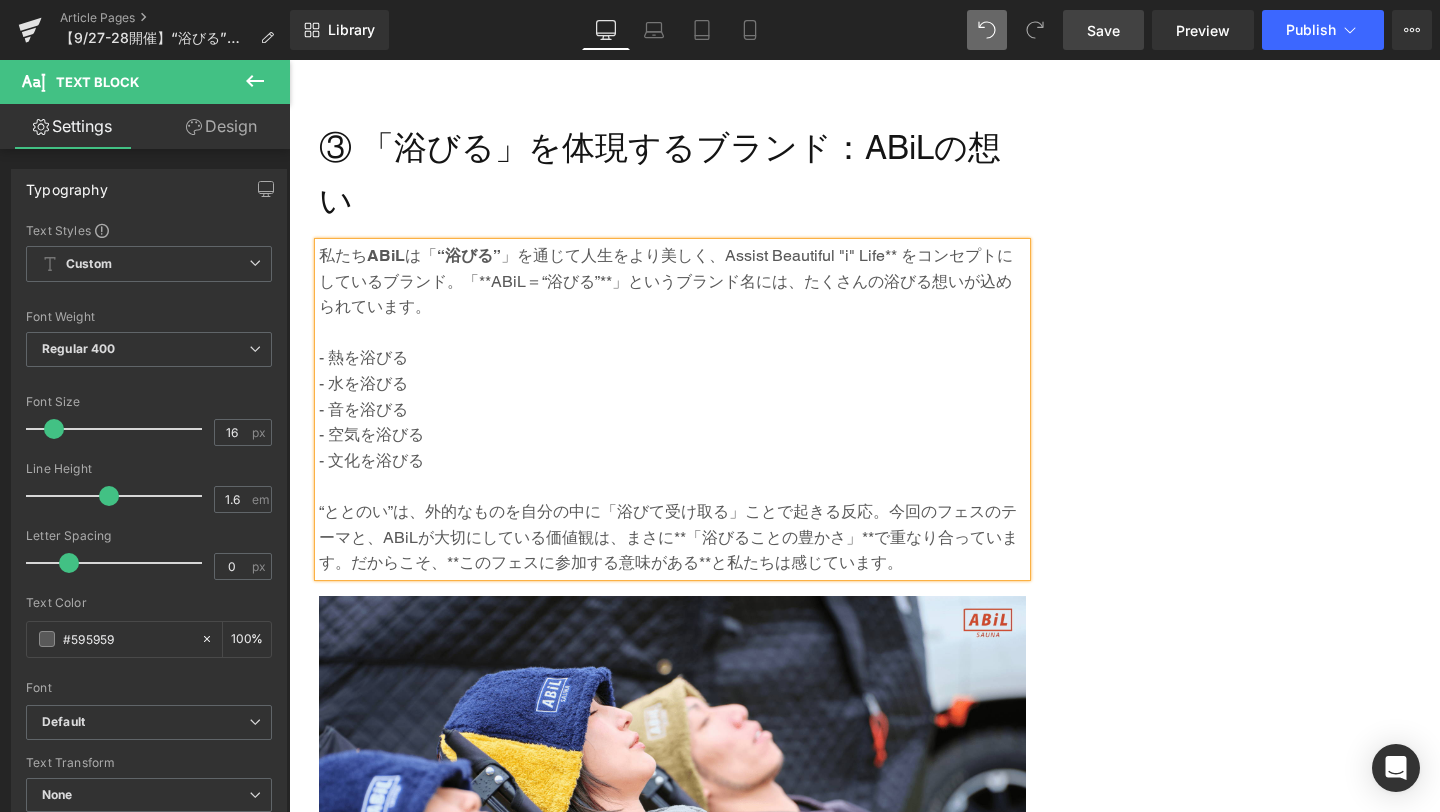 click on "私たち ABiL は「 “浴びる” 」を通じて人生をより美しく、Assist Beautiful "i" Life** をコンセプトにしているブランド。「**ABiL＝“浴びる”**」というブランド名には、たくさんの浴びる想いが込められています。" at bounding box center [672, 281] 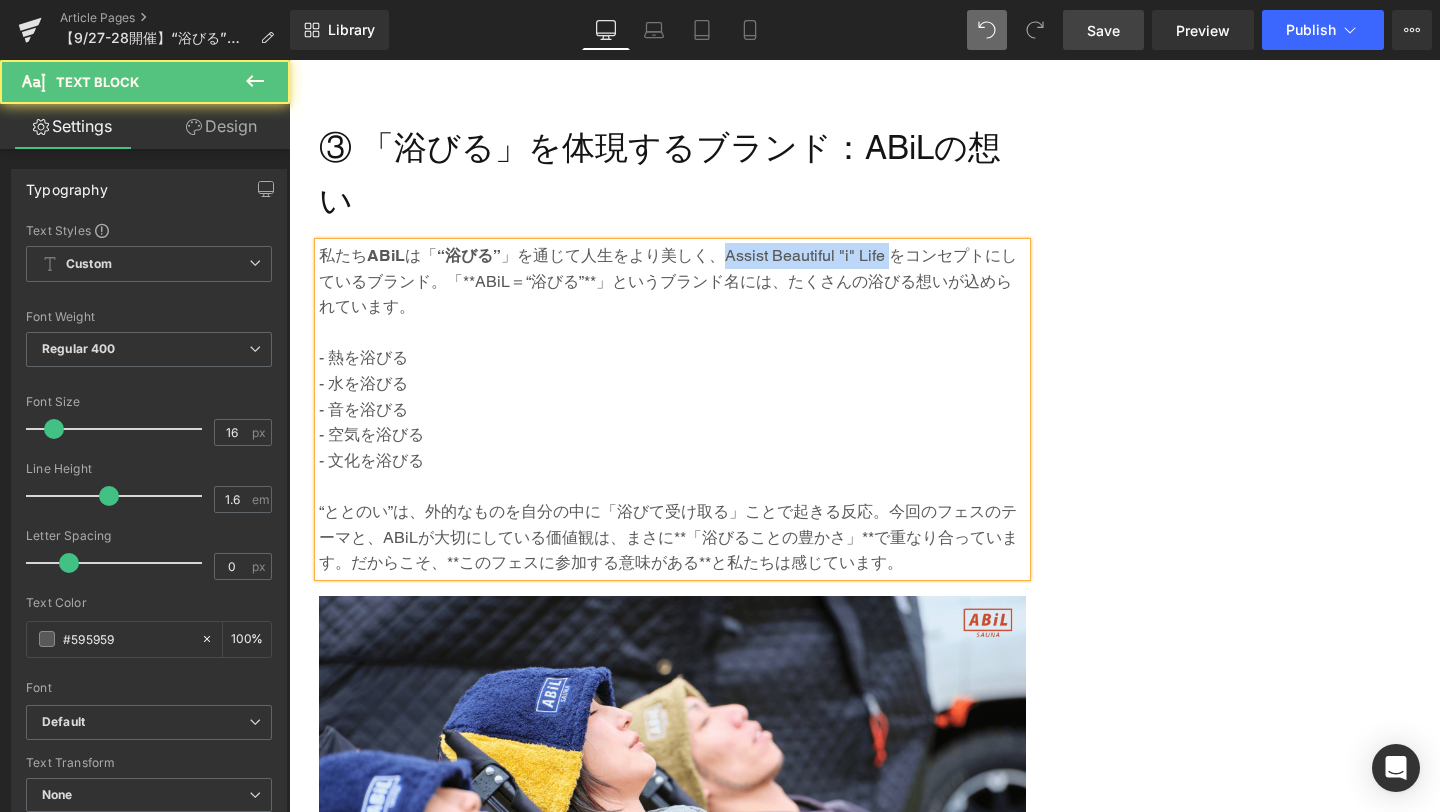 drag, startPoint x: 724, startPoint y: 200, endPoint x: 885, endPoint y: 206, distance: 161.11176 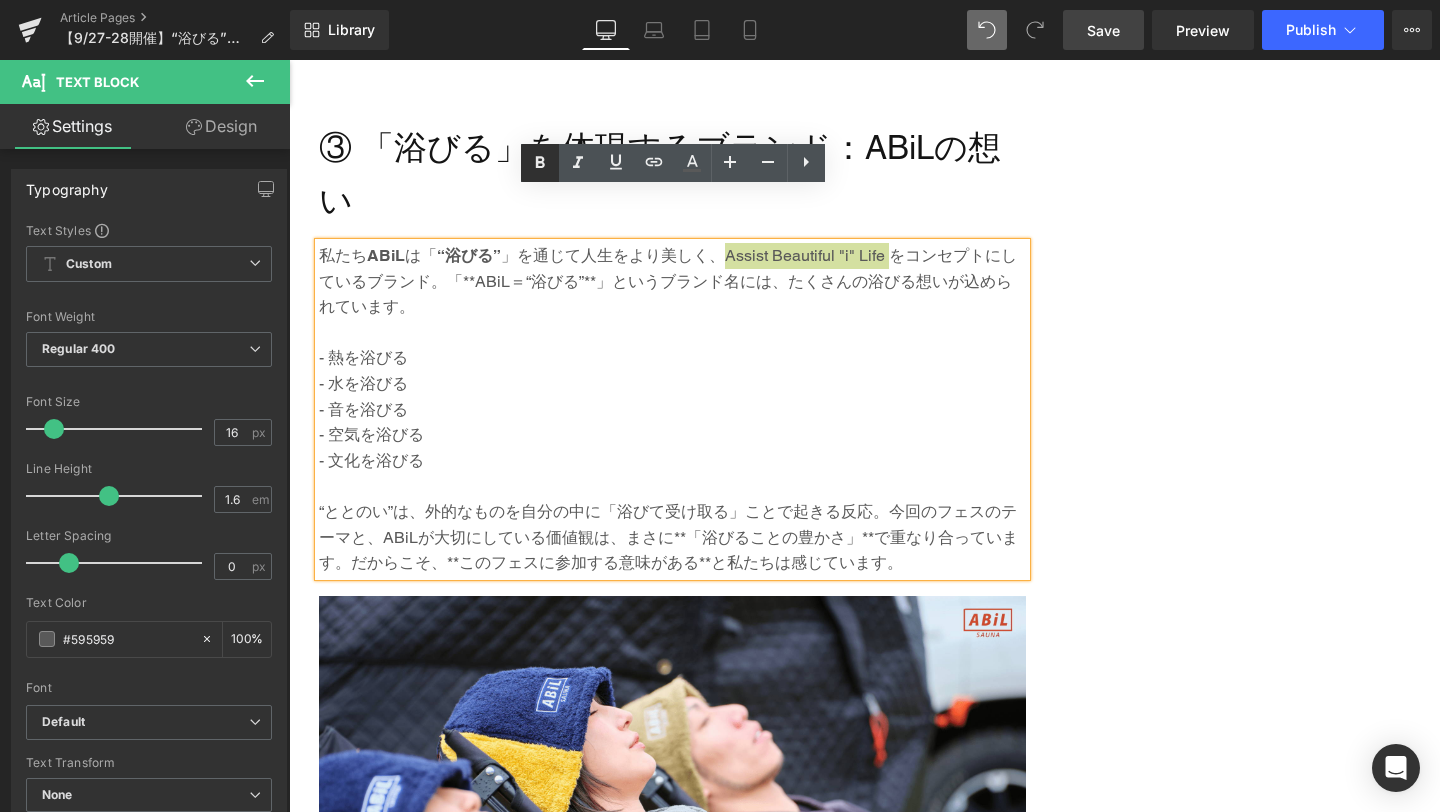 click 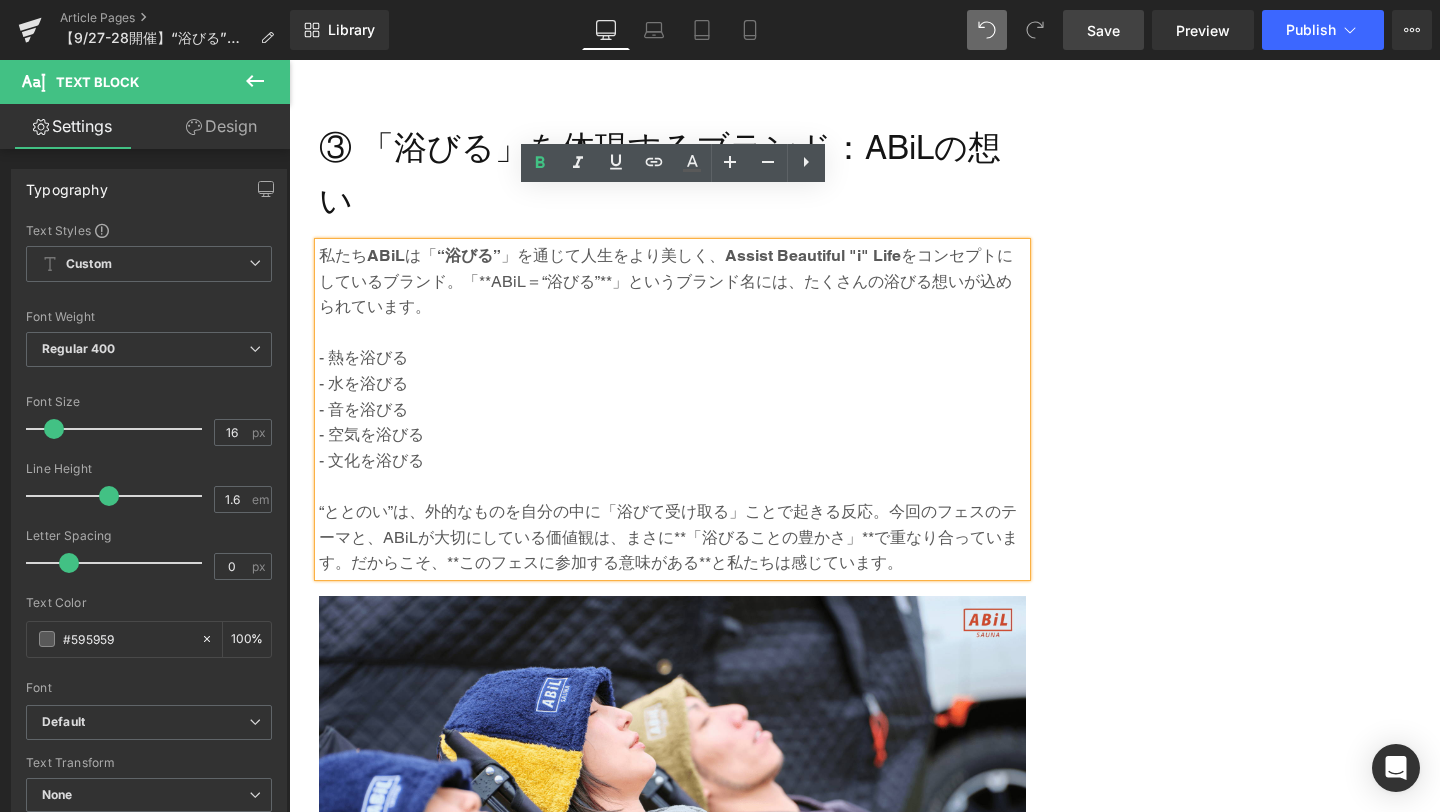 click on "私たち ABiL は「 “浴びる” 」を通じて人生をより美しく、 Assist Beautiful "i" Life  をコンセプトにしているブランド。「**ABiL＝“浴びる”**」というブランド名には、たくさんの浴びる想いが込められています。" at bounding box center [672, 281] 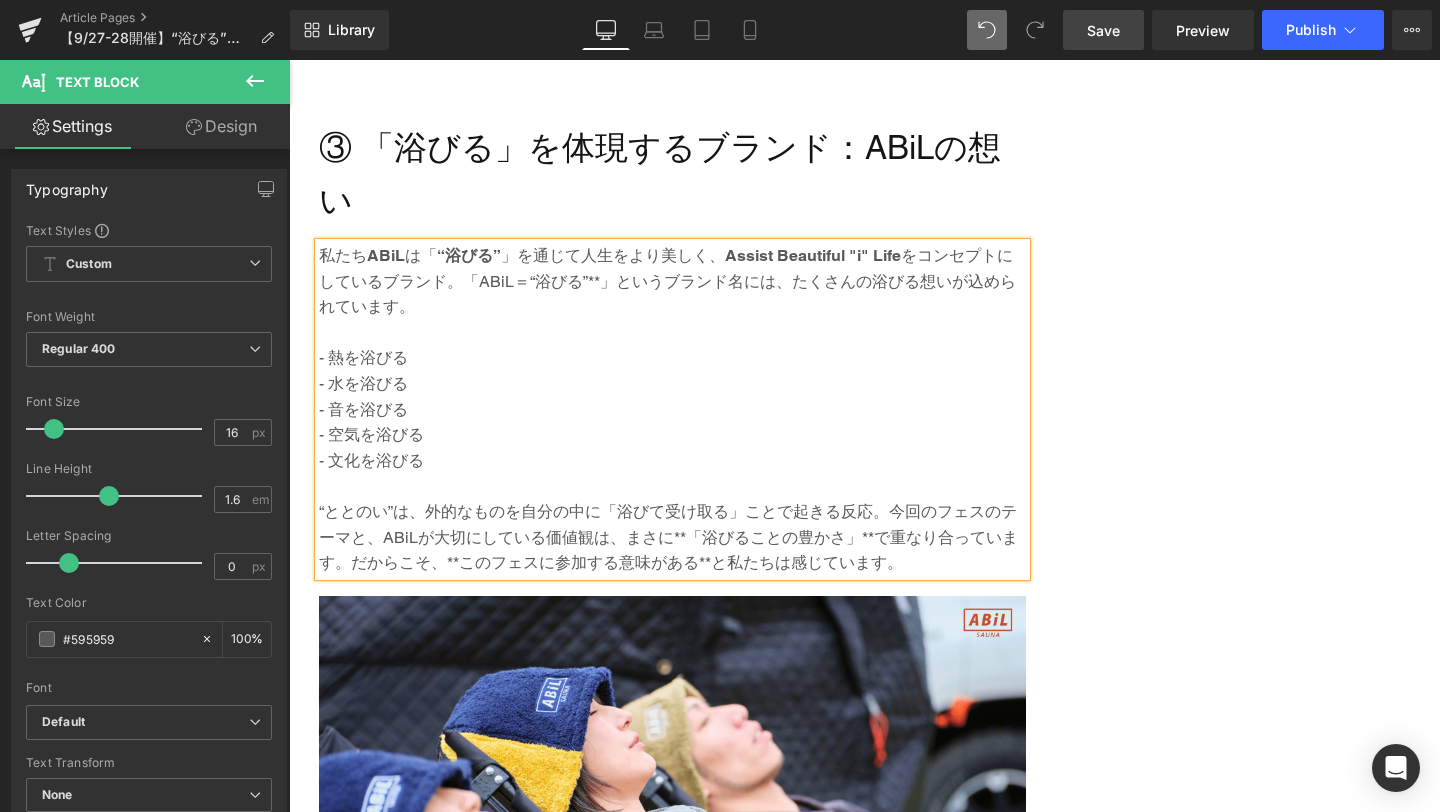 click on "私たち ABiL は「 “浴びる” 」を通じて人生をより美しく、 Assist Beautiful "i" Life  をコンセプトにしているブランド。「ABiL＝“浴びる”**」というブランド名には、たくさんの浴びる想いが込められています。" at bounding box center [672, 281] 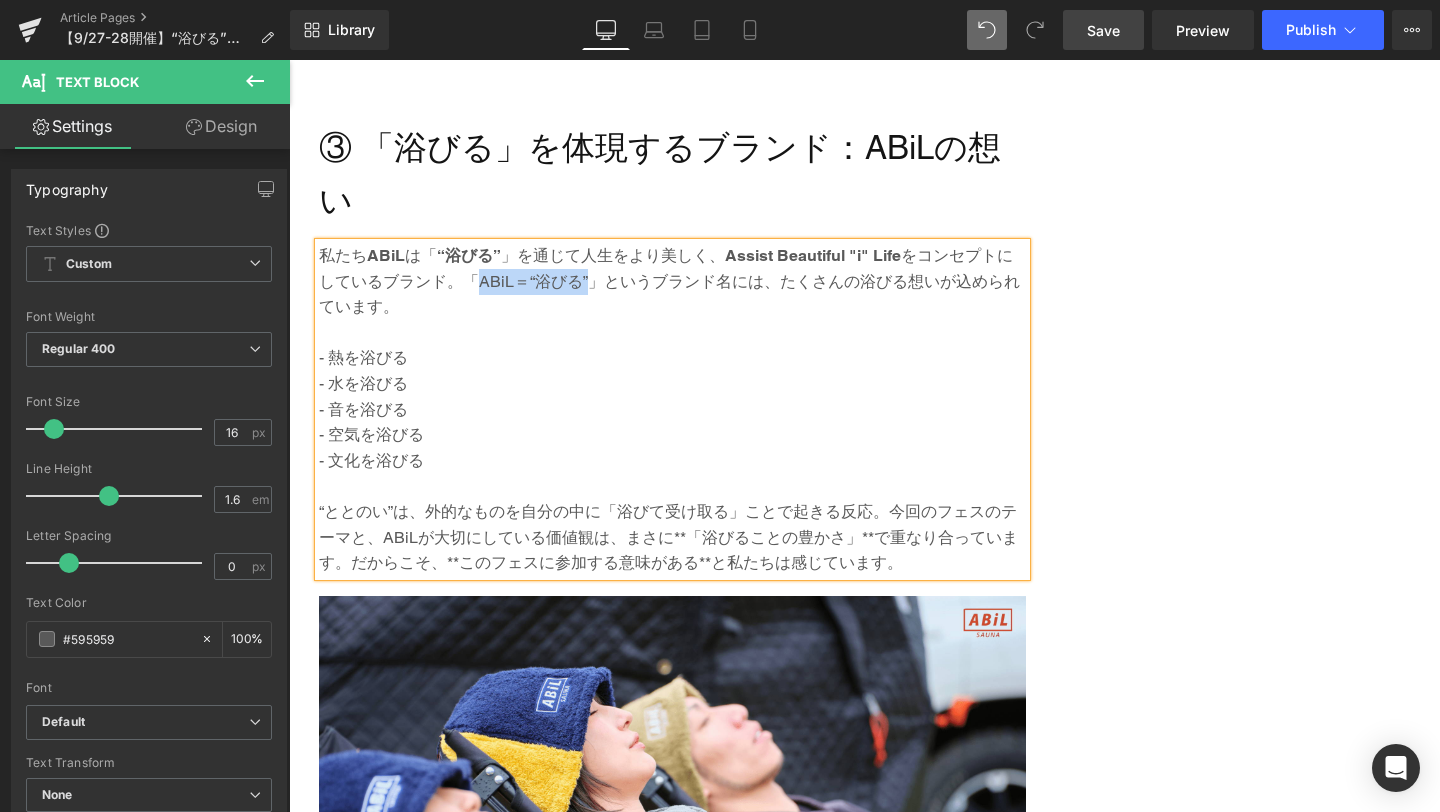 drag, startPoint x: 470, startPoint y: 231, endPoint x: 580, endPoint y: 228, distance: 110.0409 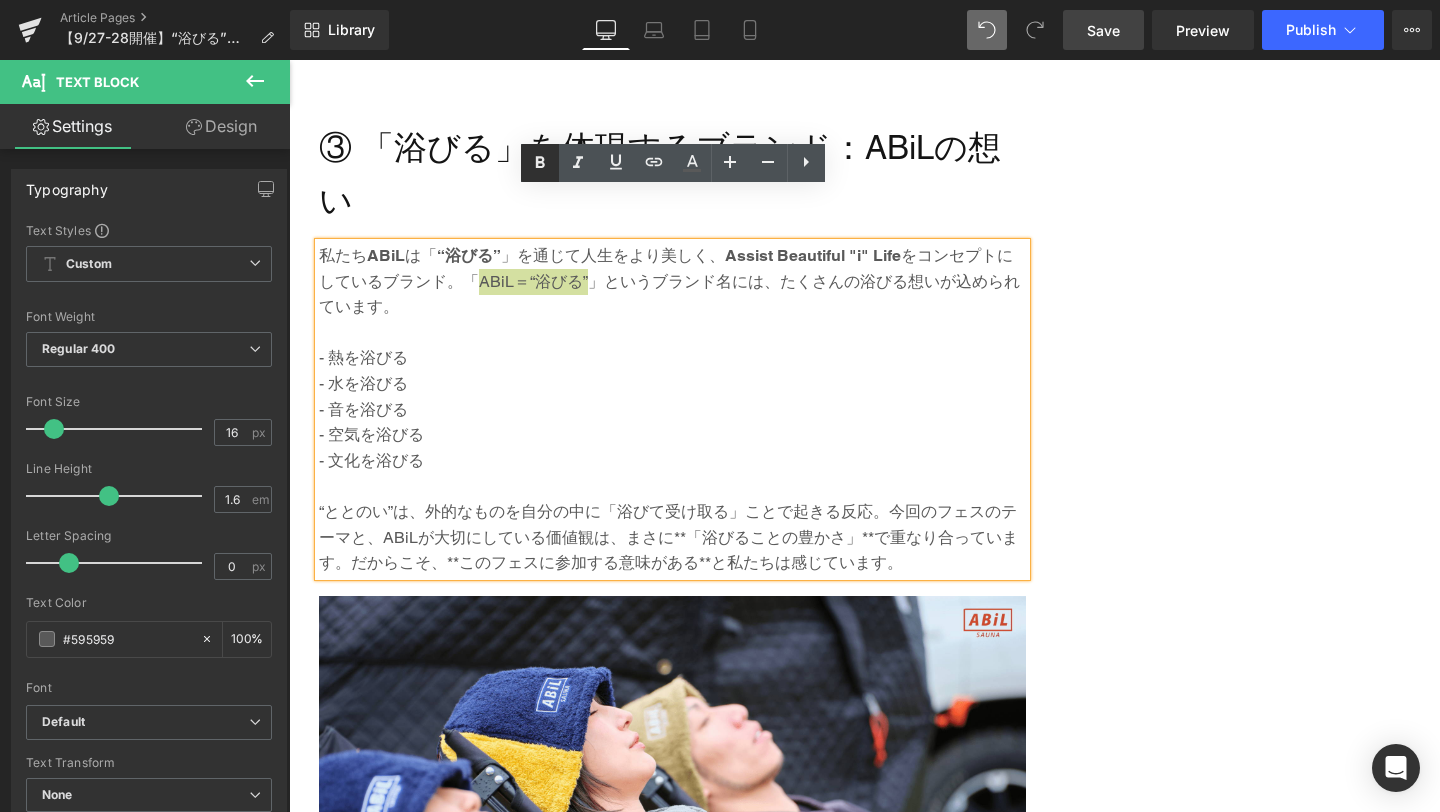 click 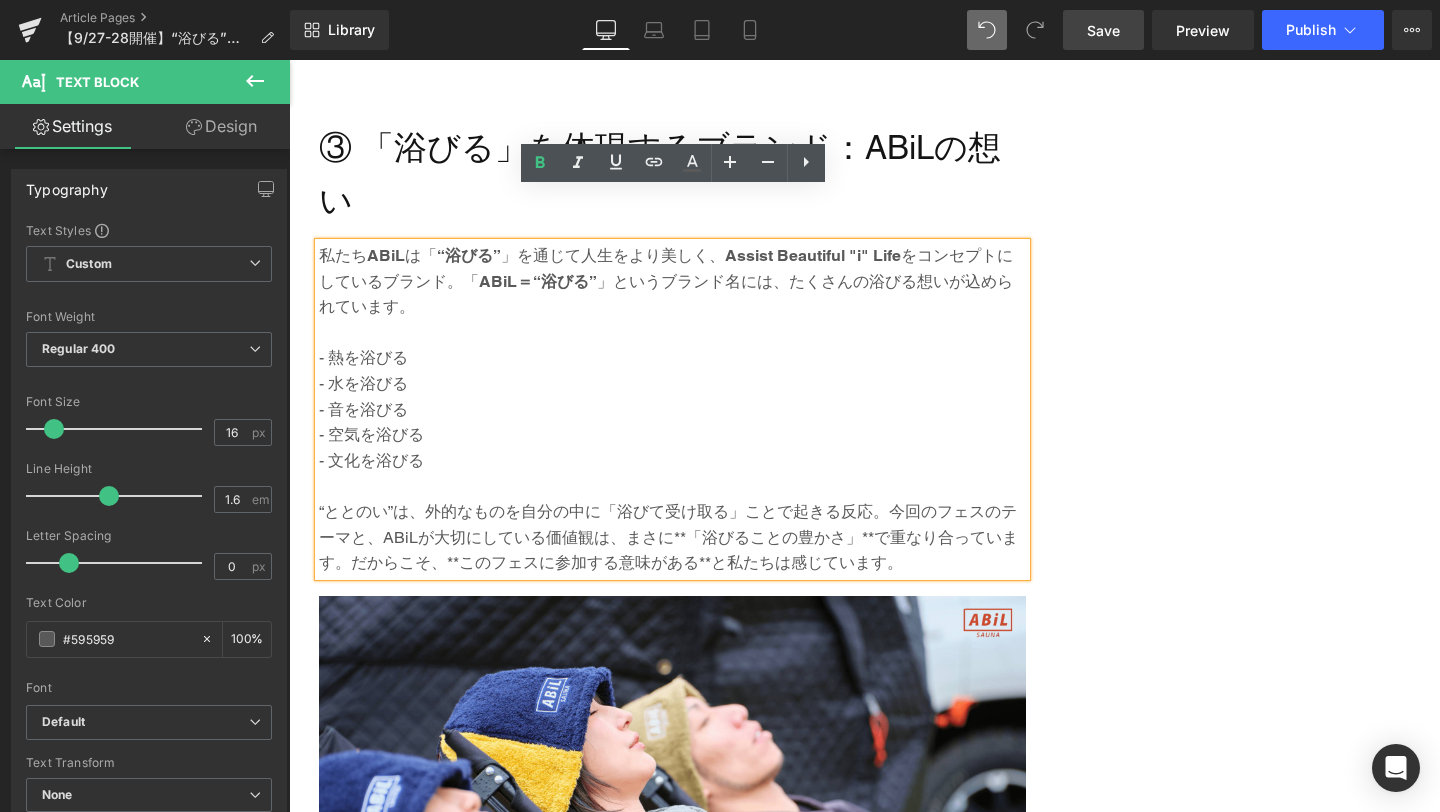 click on "Save" at bounding box center (1103, 30) 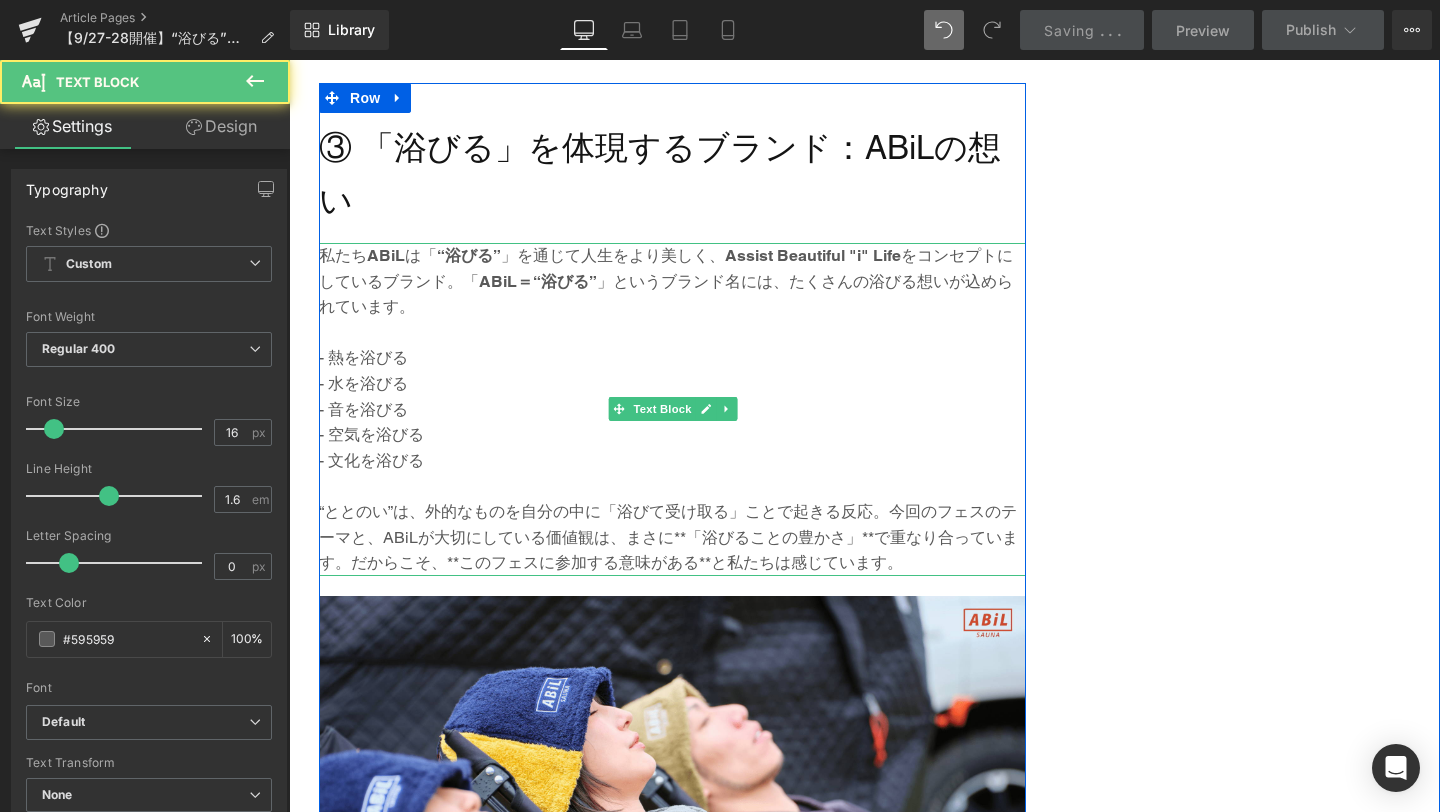 click on "- 熱を浴びる" at bounding box center (672, 358) 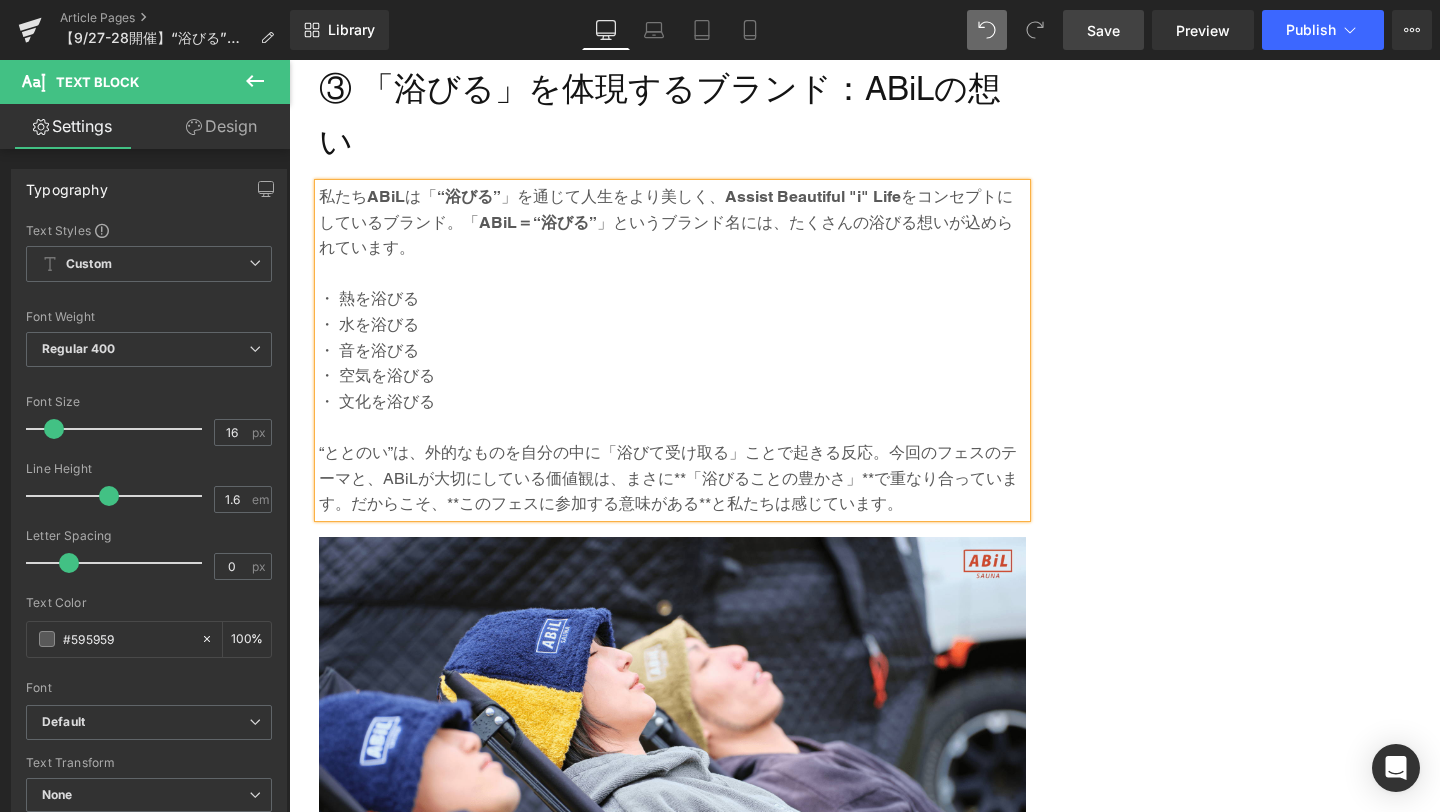scroll, scrollTop: 3006, scrollLeft: 0, axis: vertical 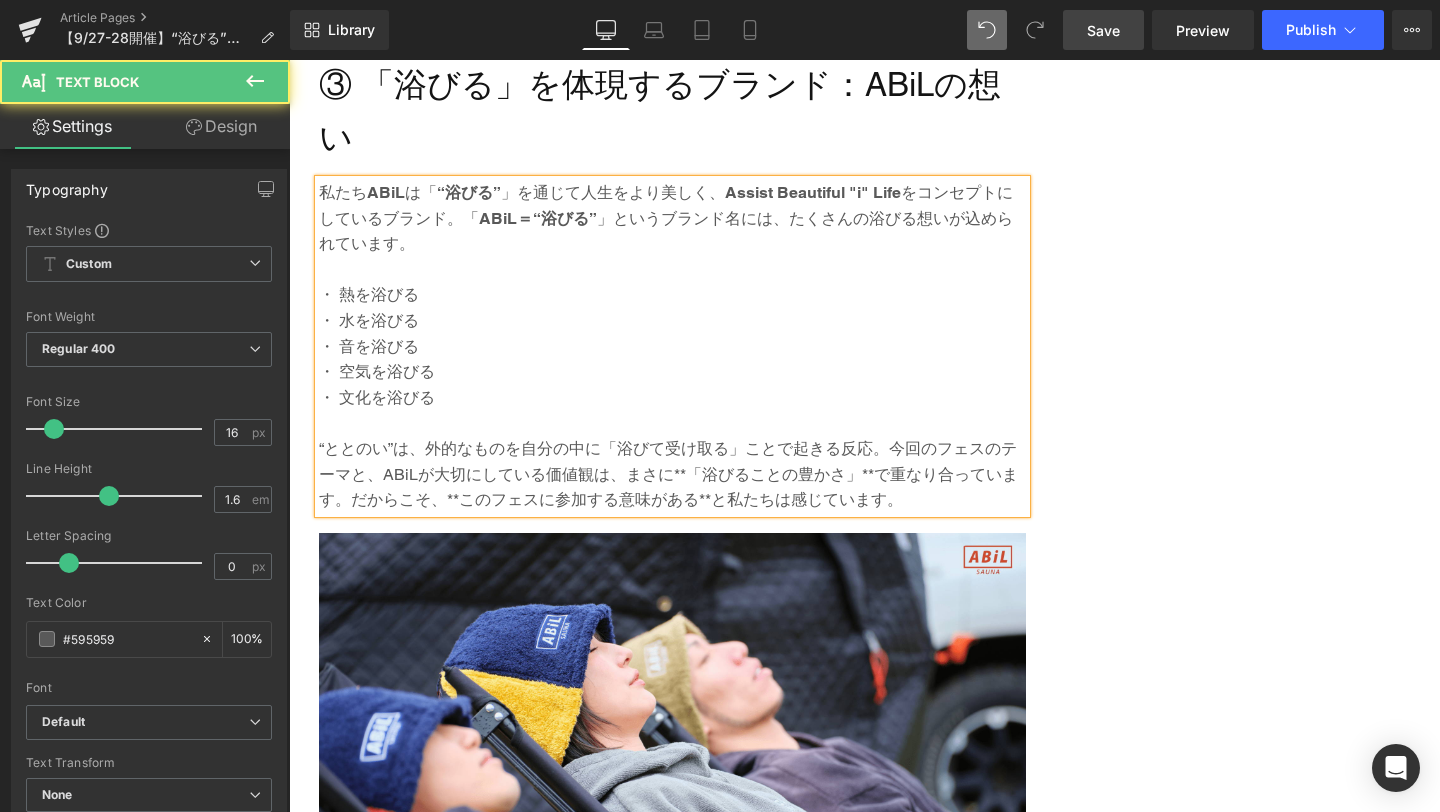 click on "“ととのい”は、外的なものを自分の中に「浴びて受け取る」ことで起きる反応。今回のフェスのテーマと、ABiLが大切にしている価値観は、まさに**「浴びることの豊かさ」**で重なり合っています。だからこそ、**このフェスに参加する意味がある**と私たちは感じています。" at bounding box center (672, 474) 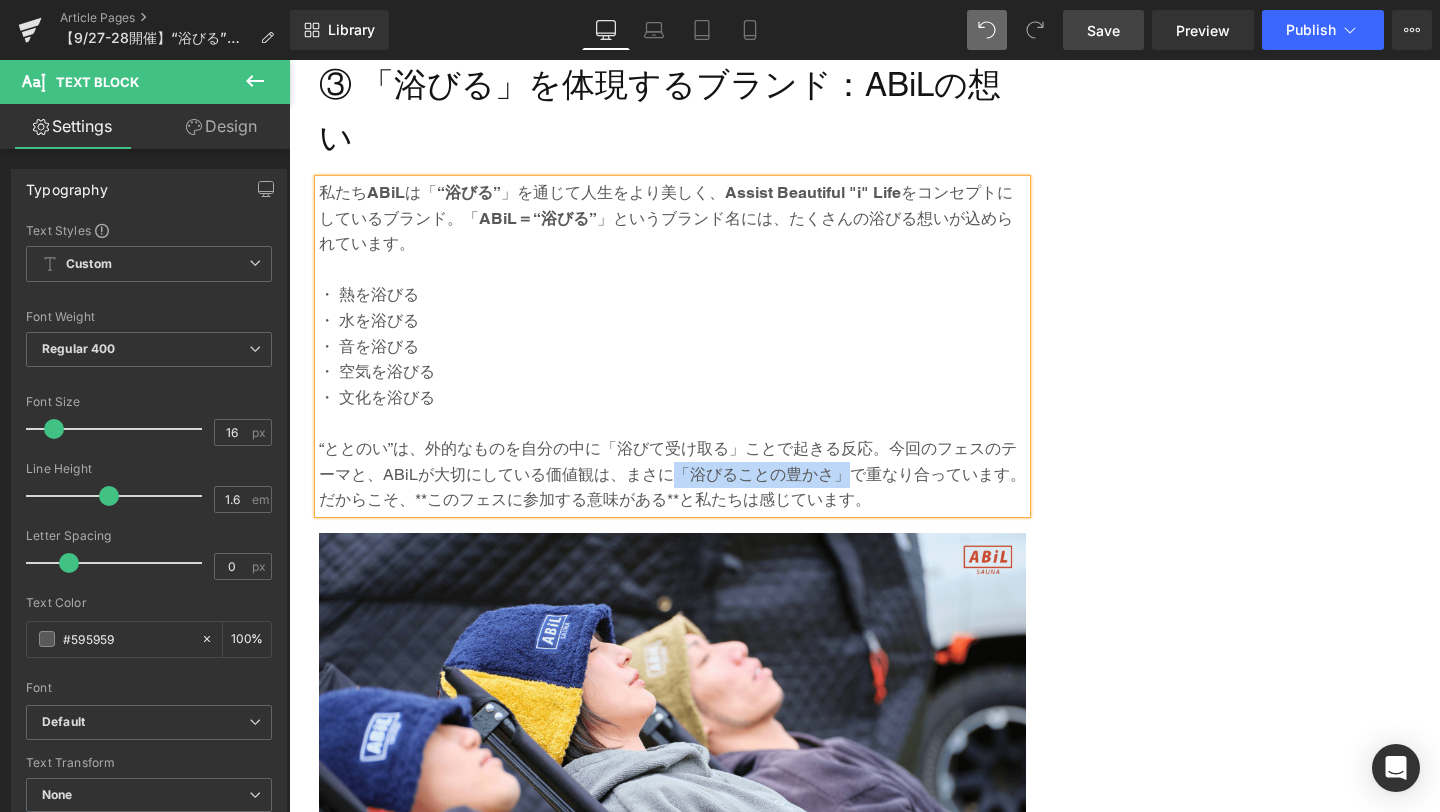 drag, startPoint x: 674, startPoint y: 418, endPoint x: 848, endPoint y: 424, distance: 174.10342 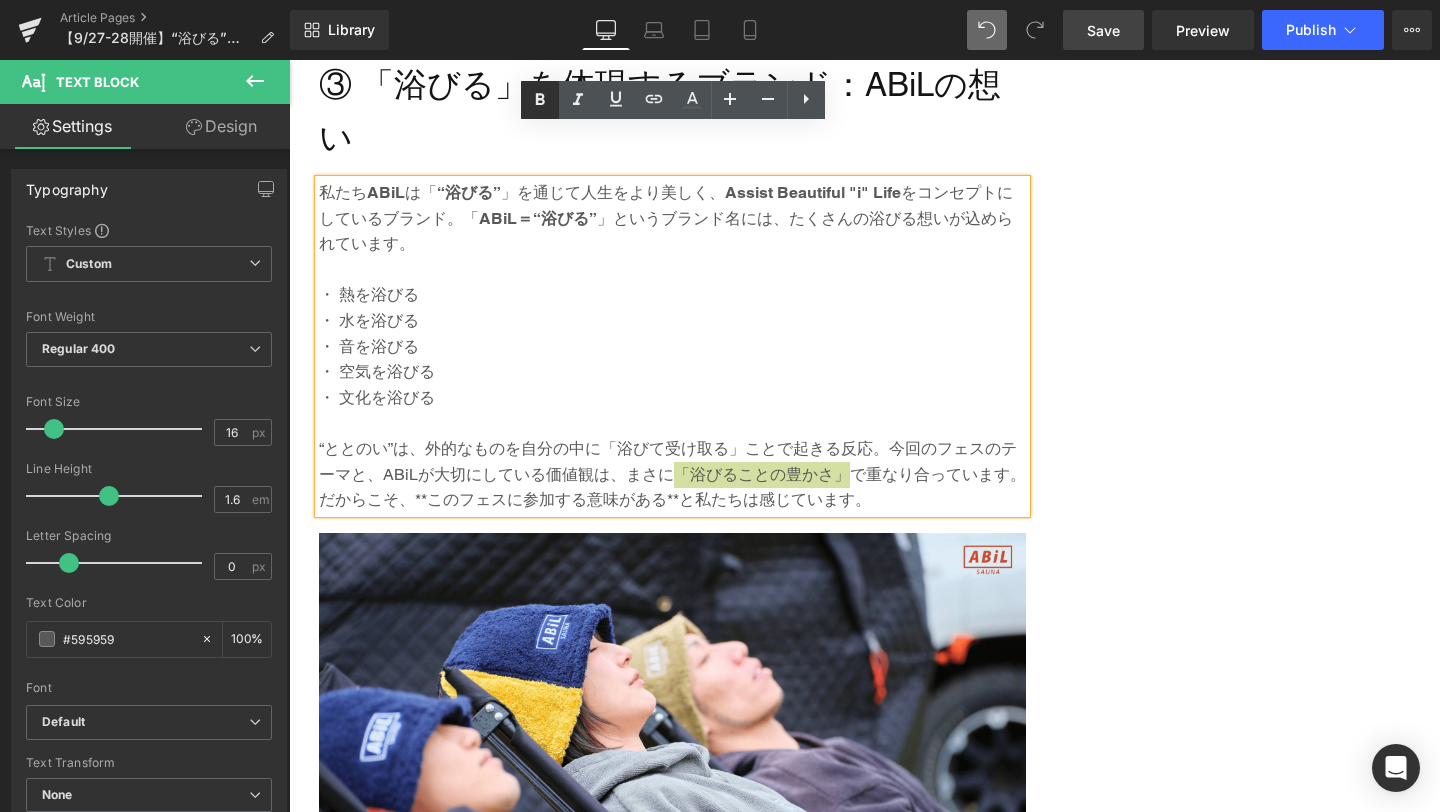 click 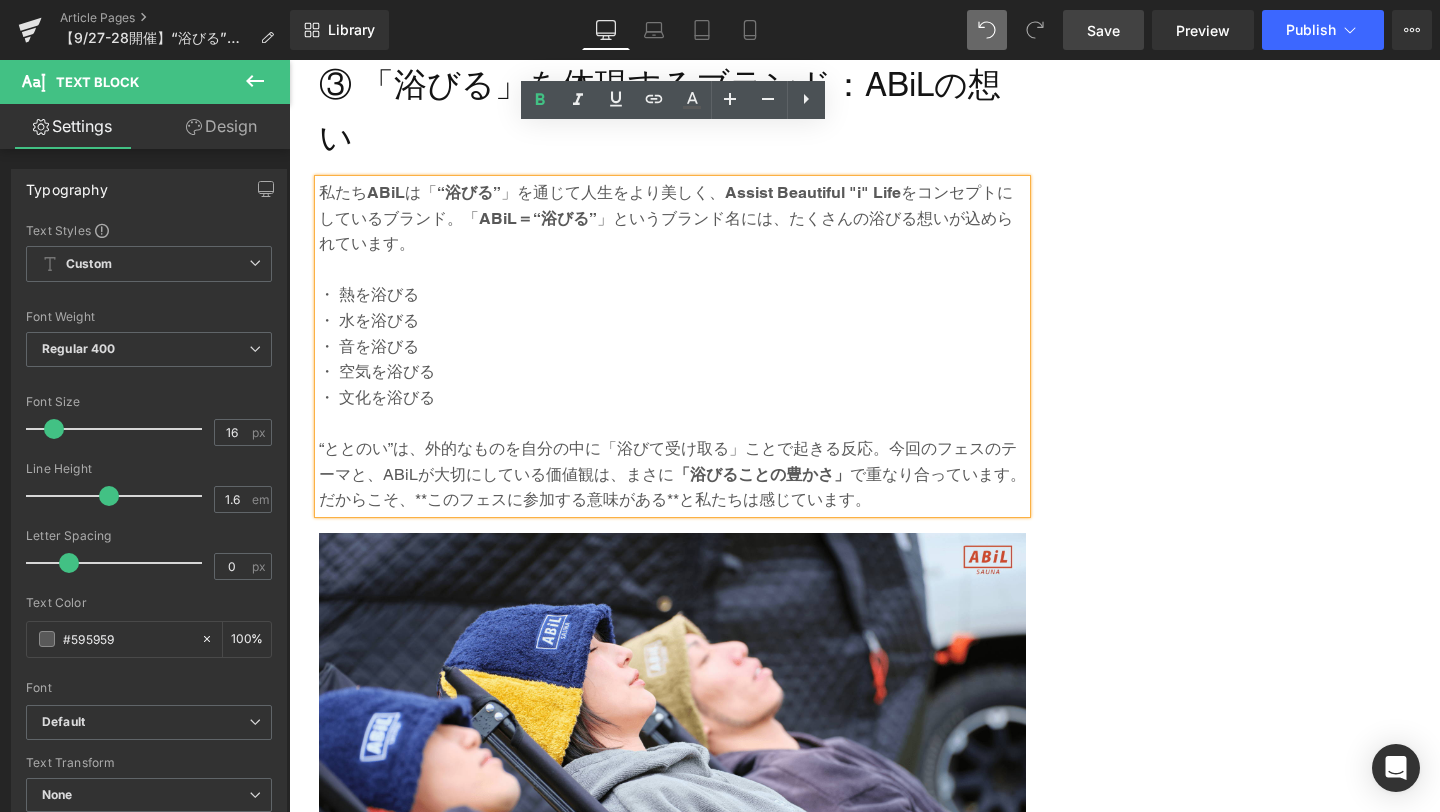 click on "“ととのい”は、外的なものを自分の中に「浴びて受け取る」ことで起きる反応。今回のフェスのテーマと、ABiLが大切にしている価値観は、まさに 「浴びることの豊かさ」 で重なり合っています。だからこそ、**このフェスに参加する意味がある**と私たちは感じています。" at bounding box center (672, 474) 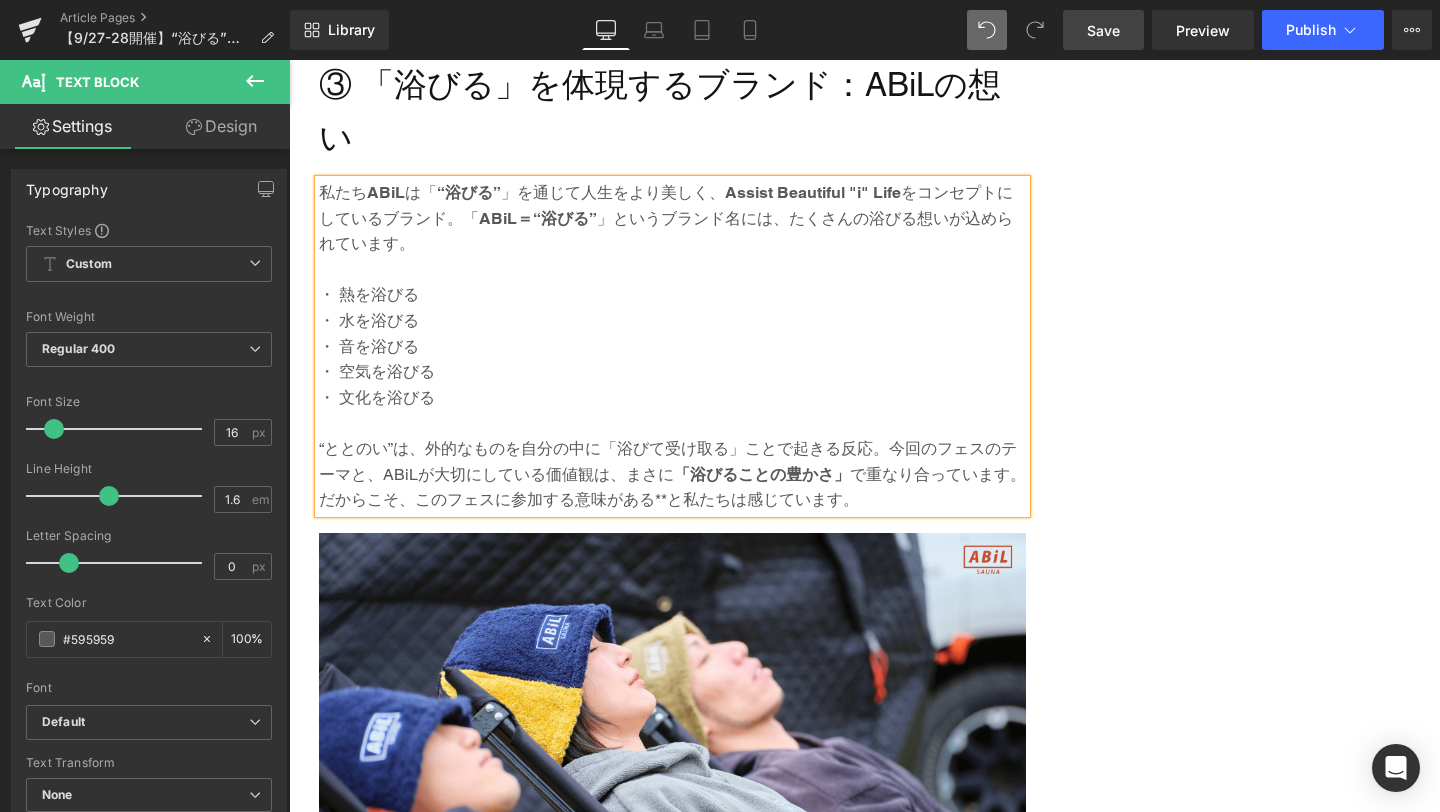 click on "“ととのい”は、外的なものを自分の中に「浴びて受け取る」ことで起きる反応。今回のフェスのテーマと、ABiLが大切にしている価値観は、まさに 「浴びることの豊かさ」 で重なり合っています。だからこそ、このフェスに参加する意味がある**と私たちは感じています。" at bounding box center (672, 474) 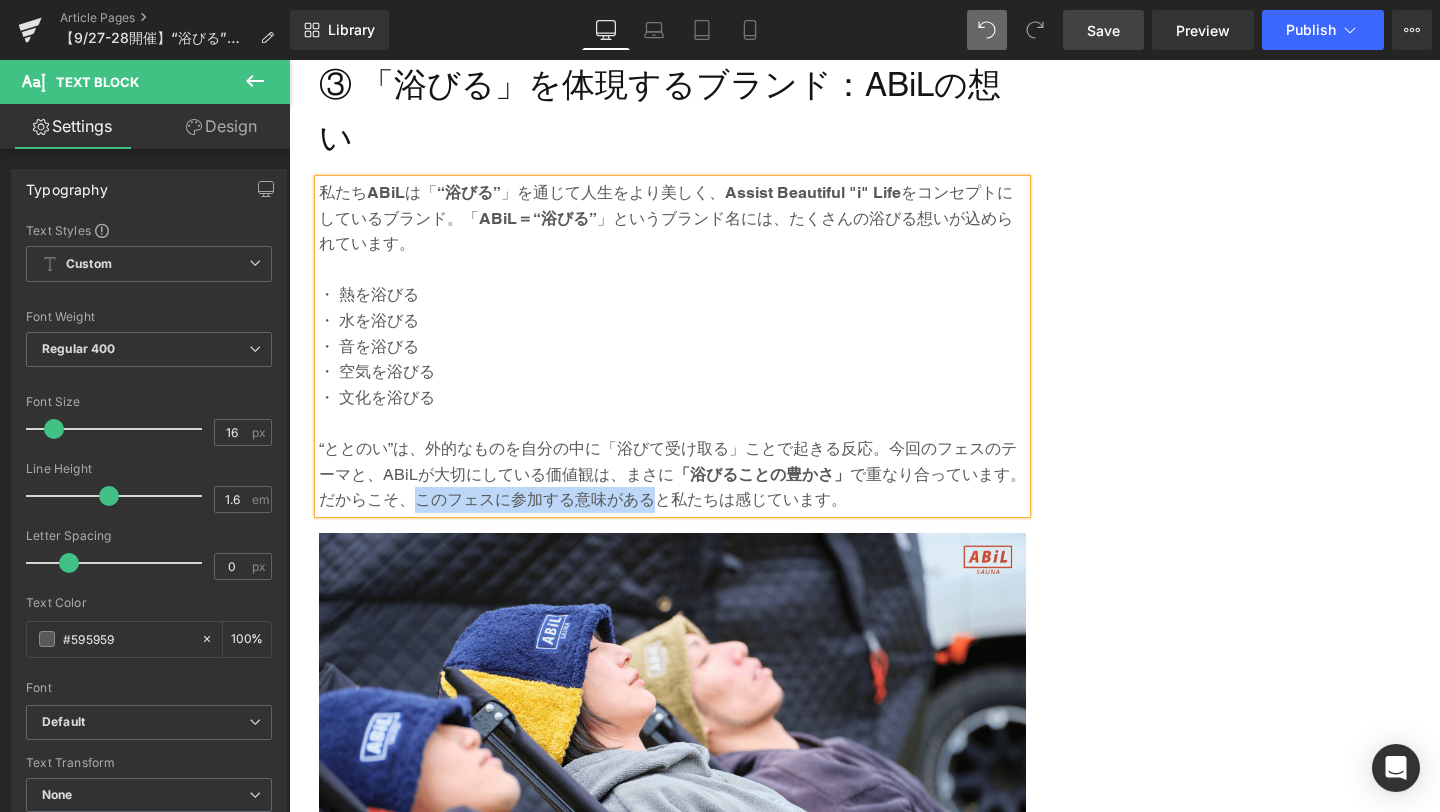 drag, startPoint x: 418, startPoint y: 442, endPoint x: 655, endPoint y: 439, distance: 237.01898 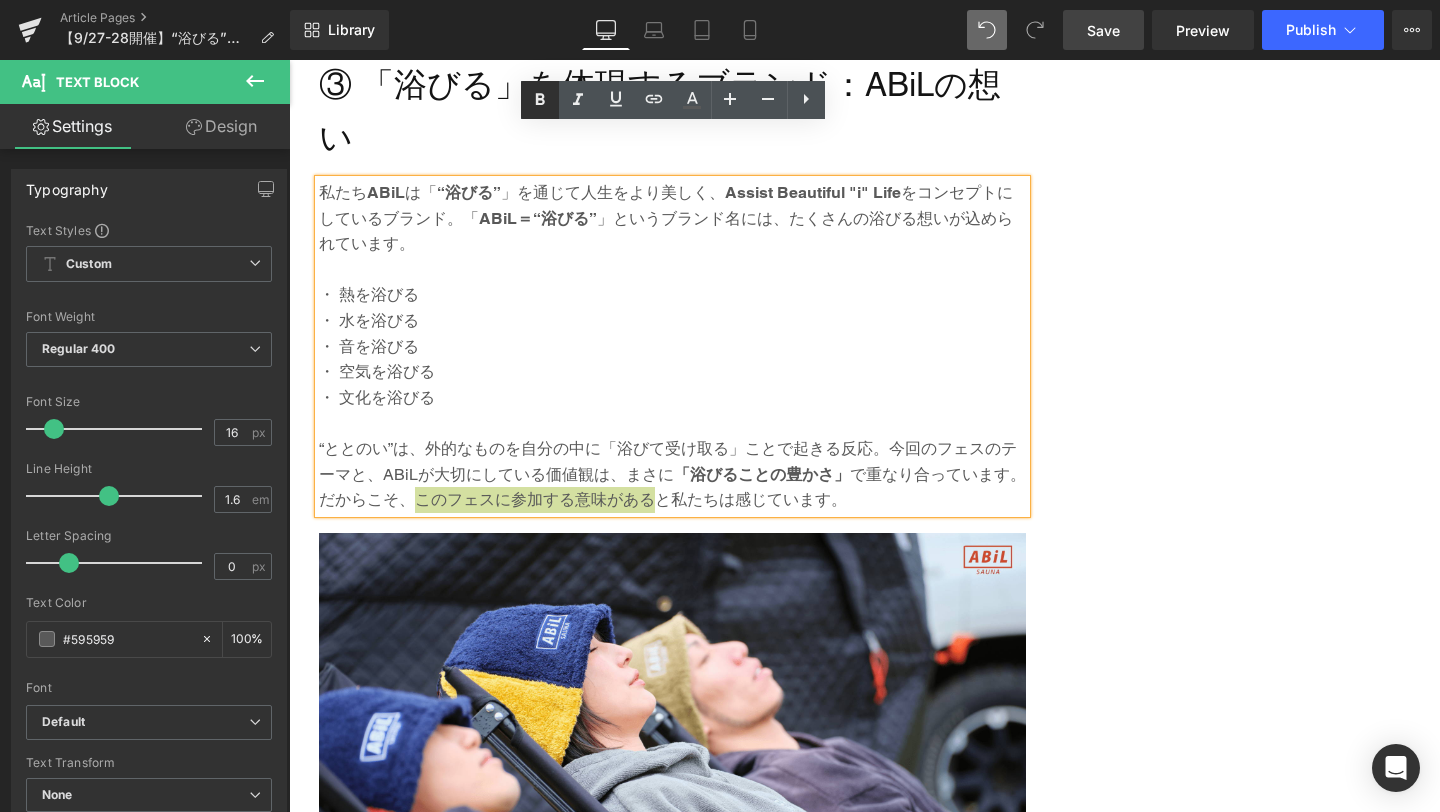 click 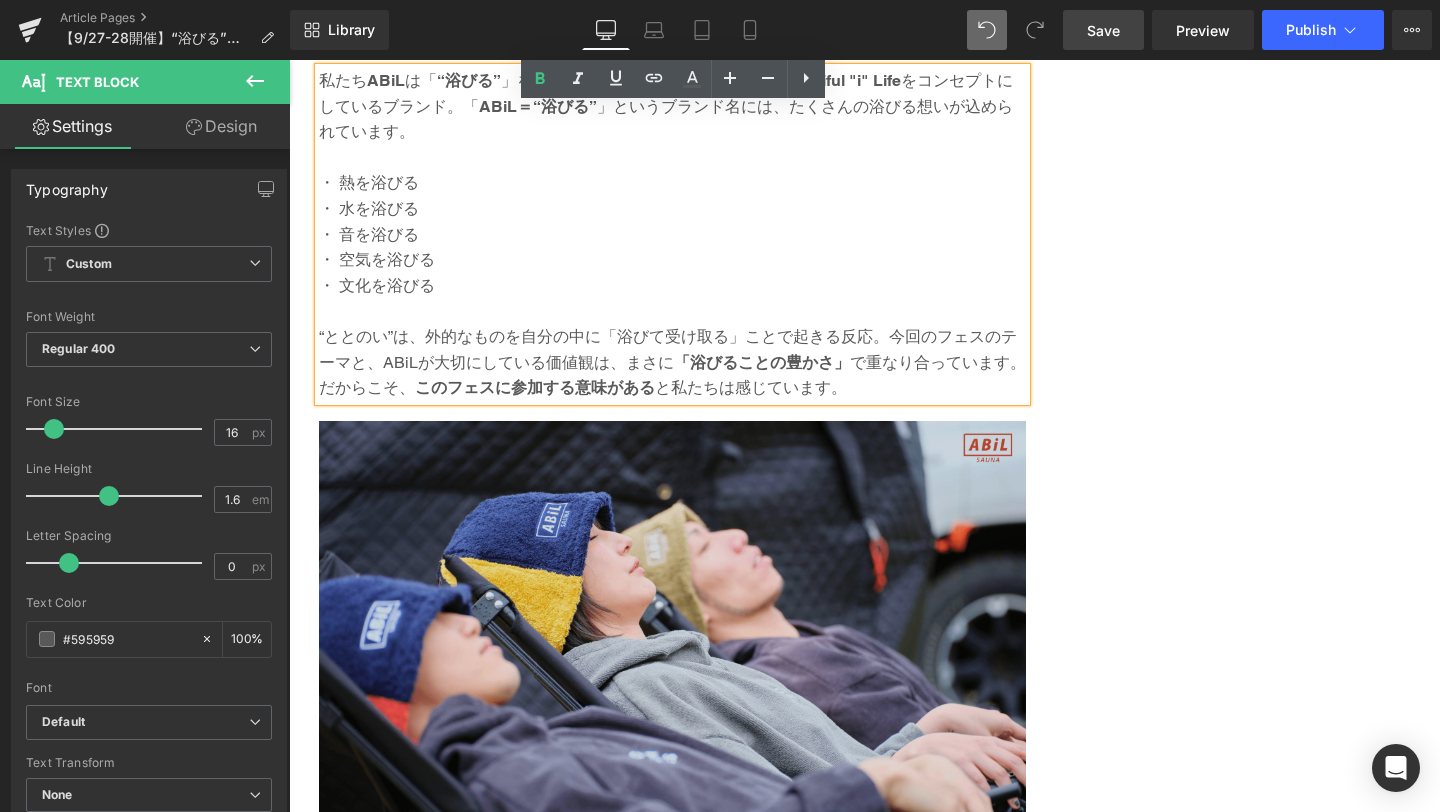 scroll, scrollTop: 3119, scrollLeft: 0, axis: vertical 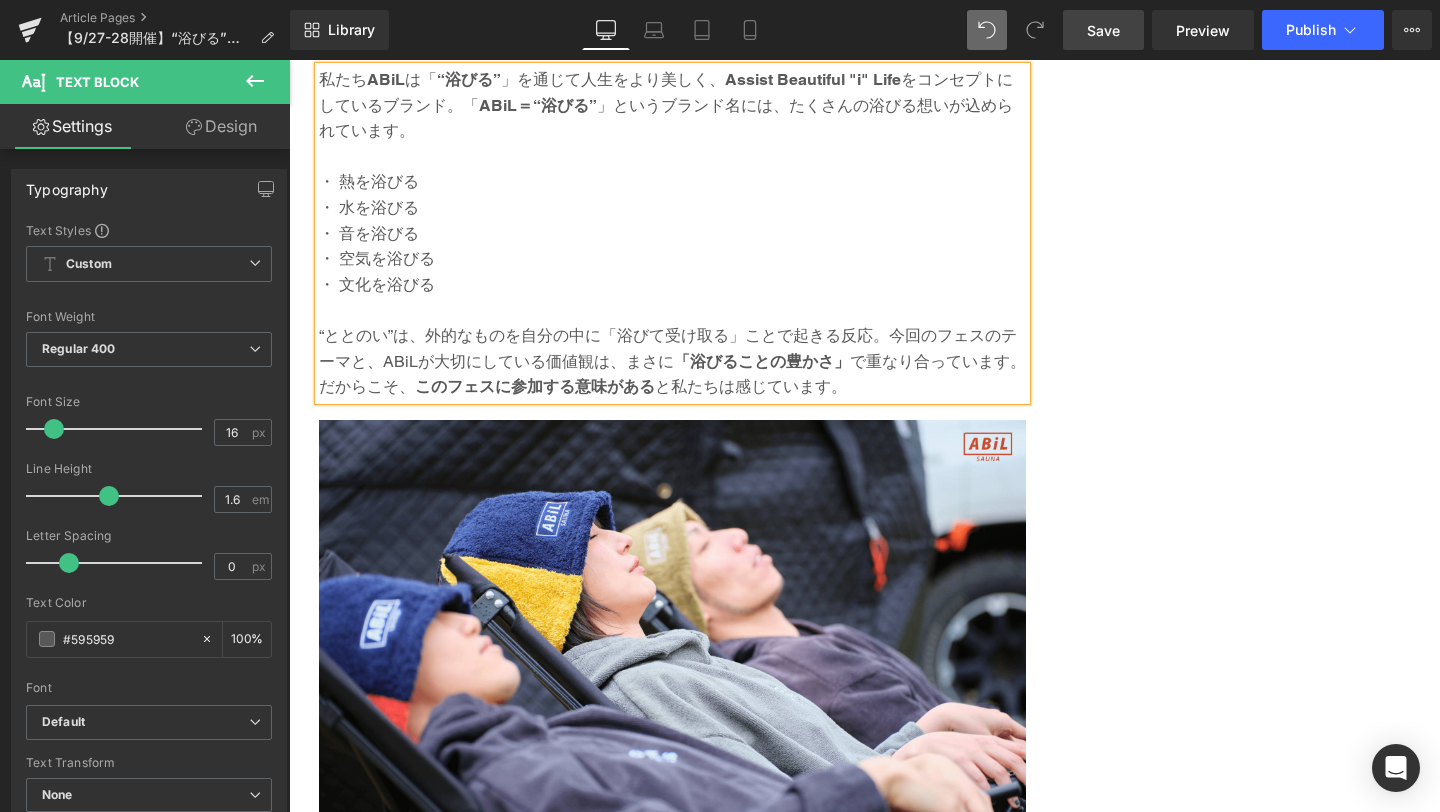drag, startPoint x: 1112, startPoint y: 30, endPoint x: 610, endPoint y: 266, distance: 554.70715 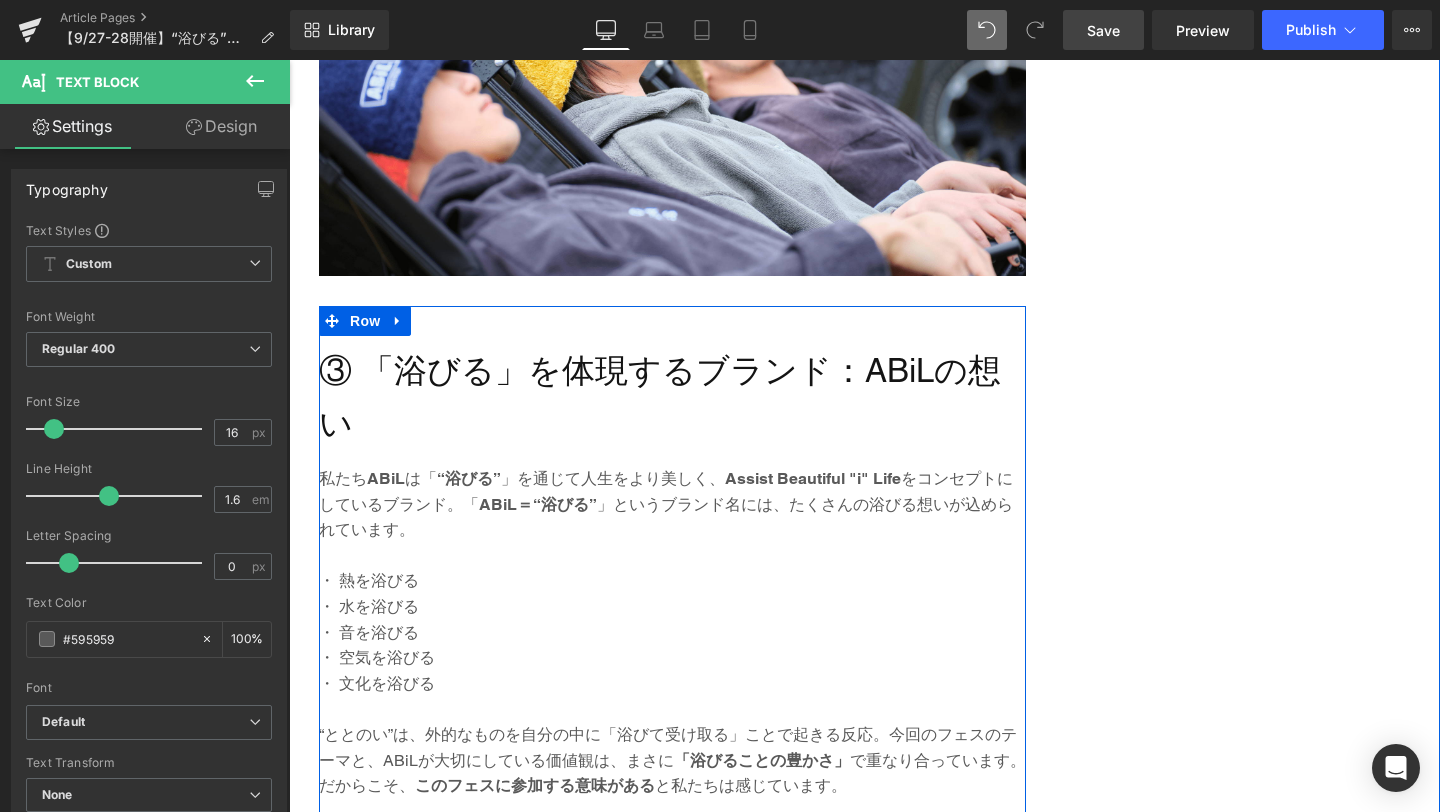 scroll, scrollTop: 2719, scrollLeft: 0, axis: vertical 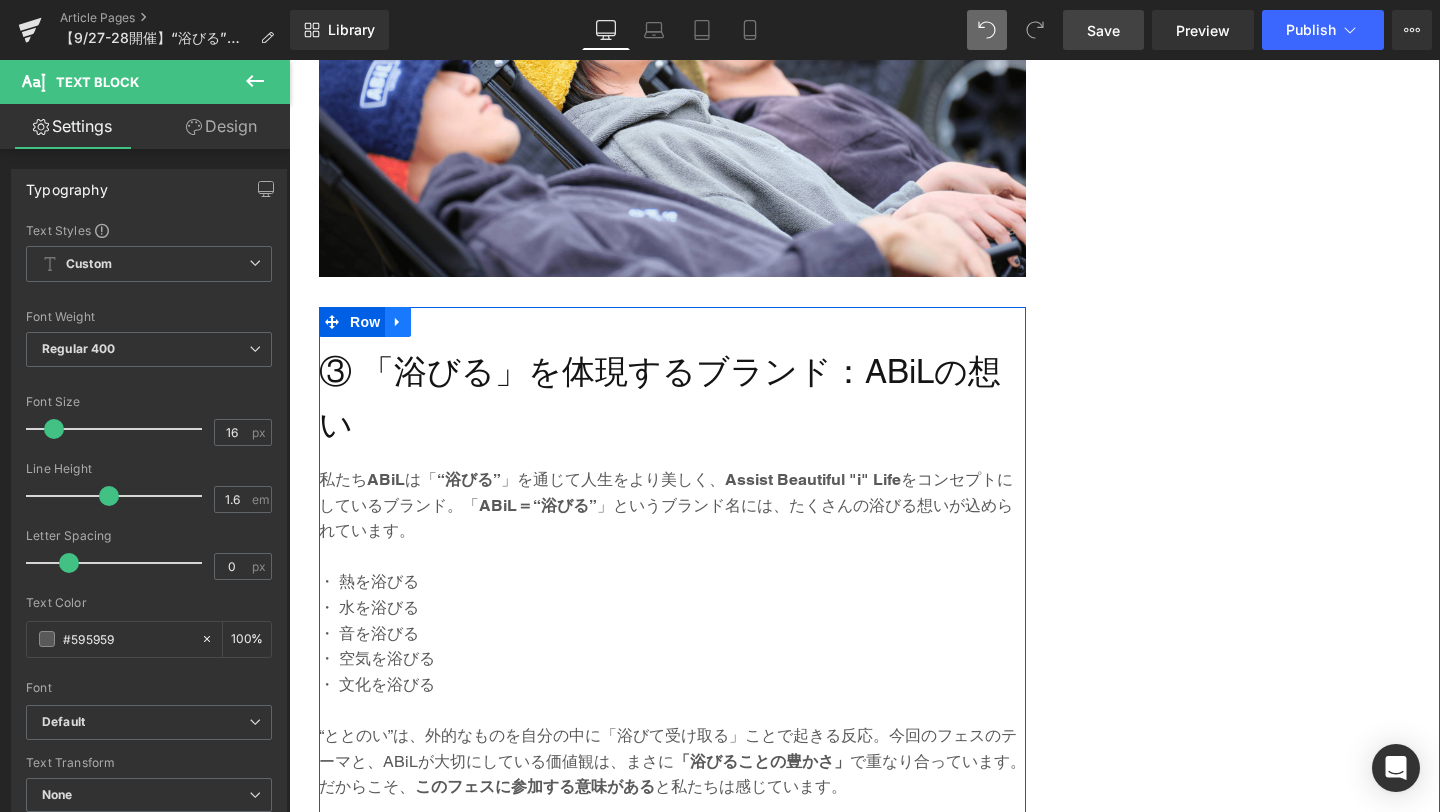 click at bounding box center [398, 322] 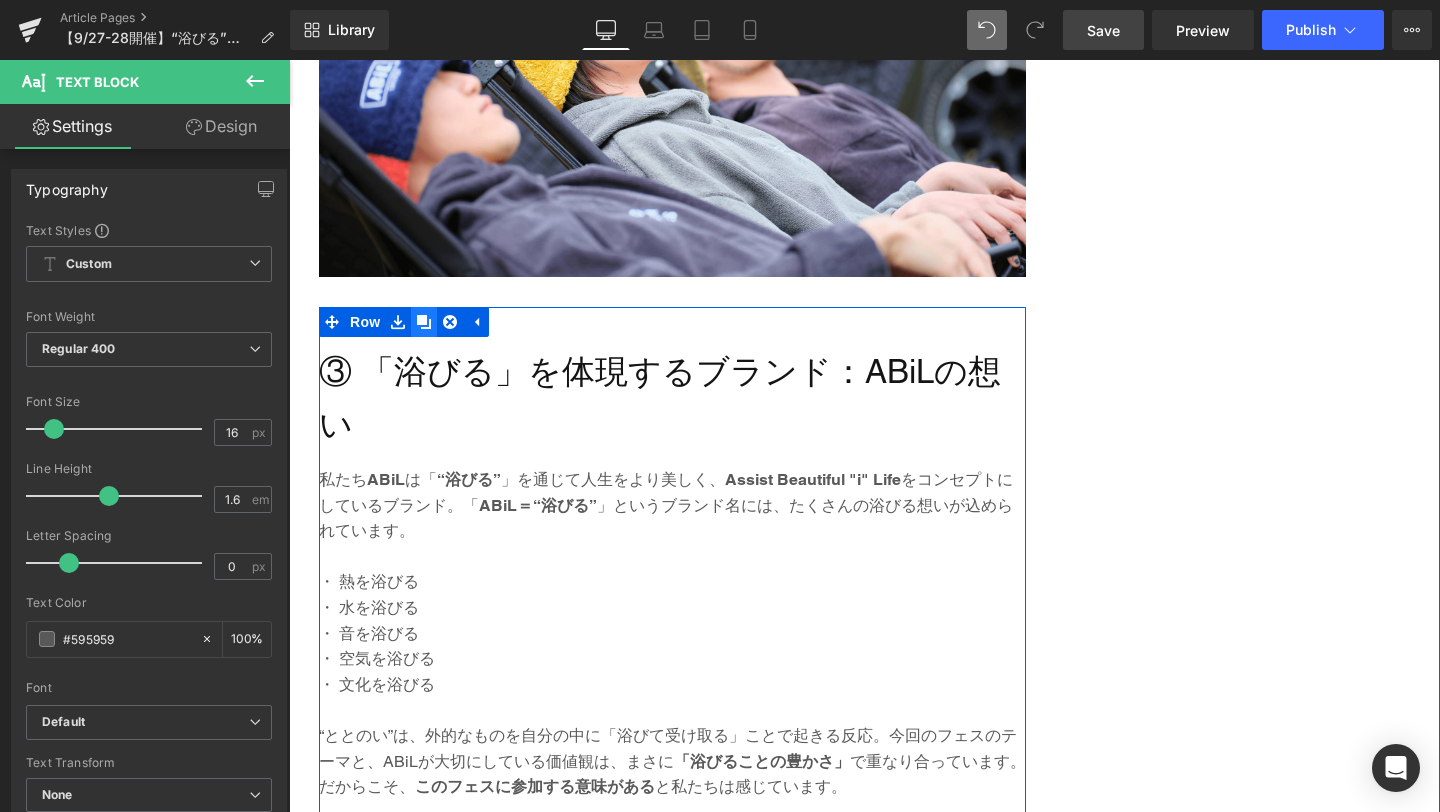 click 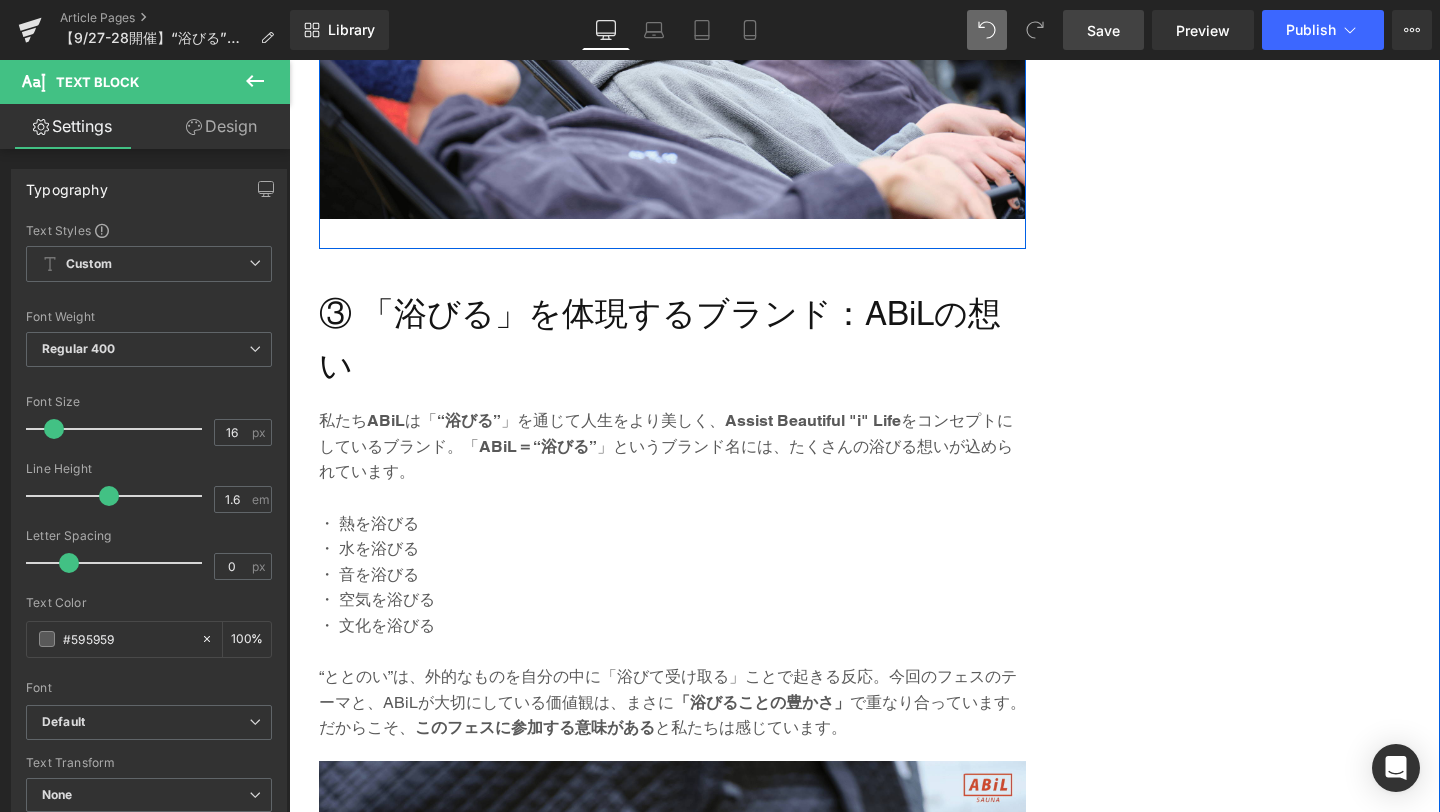 scroll, scrollTop: 3774, scrollLeft: 0, axis: vertical 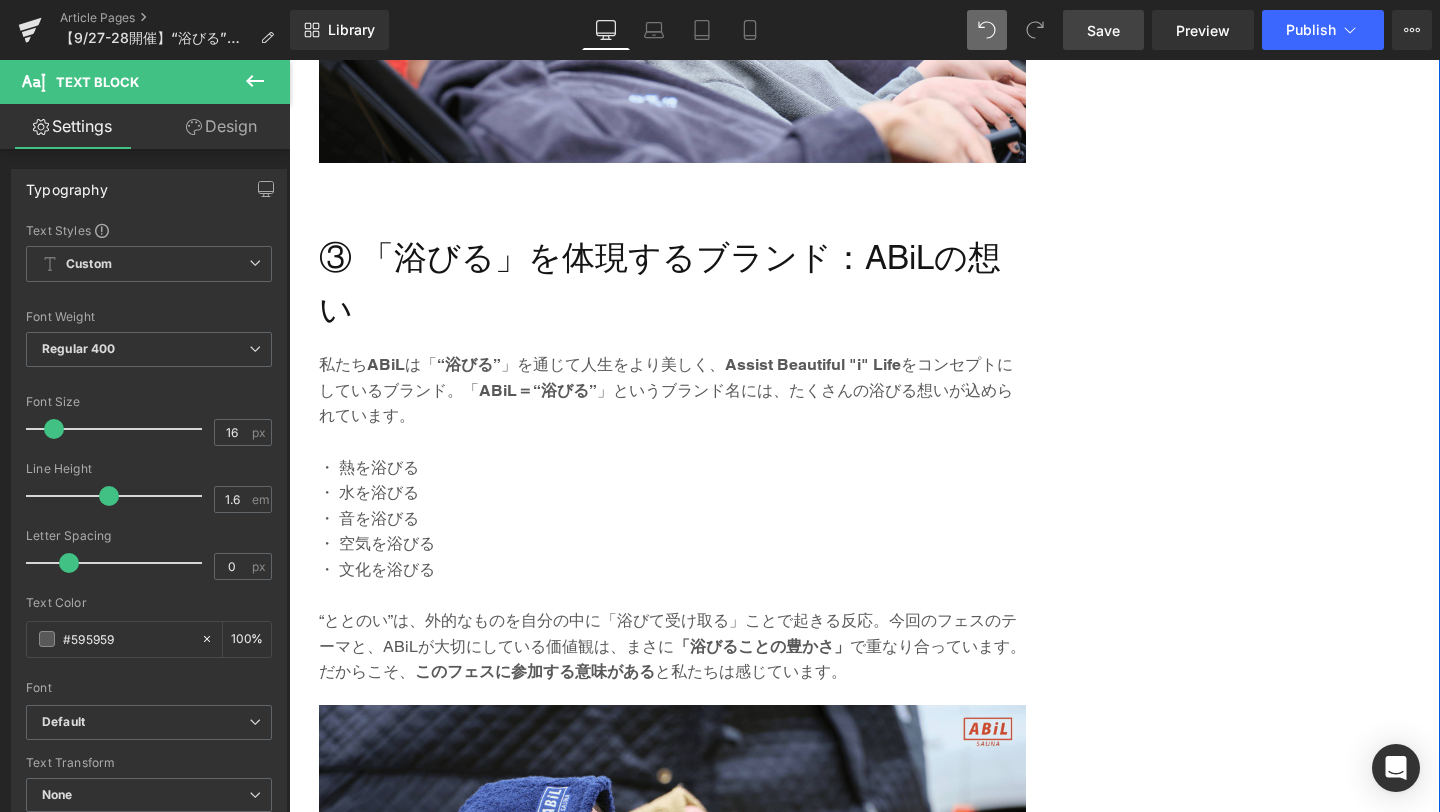 click on "③ 「浴びる」を体現するブランド：ABiLの想い" at bounding box center [672, 284] 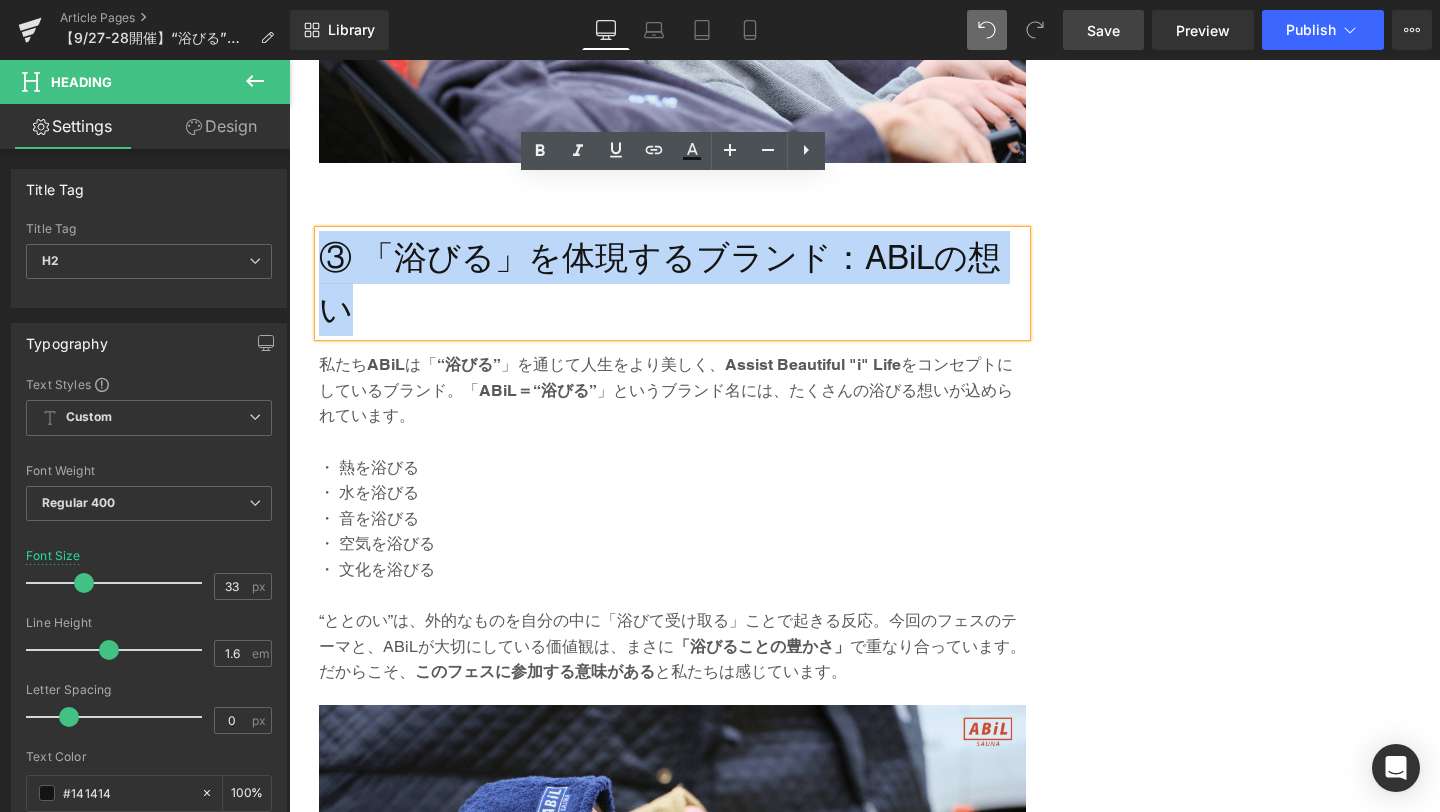 drag, startPoint x: 1021, startPoint y: 204, endPoint x: 331, endPoint y: 198, distance: 690.02606 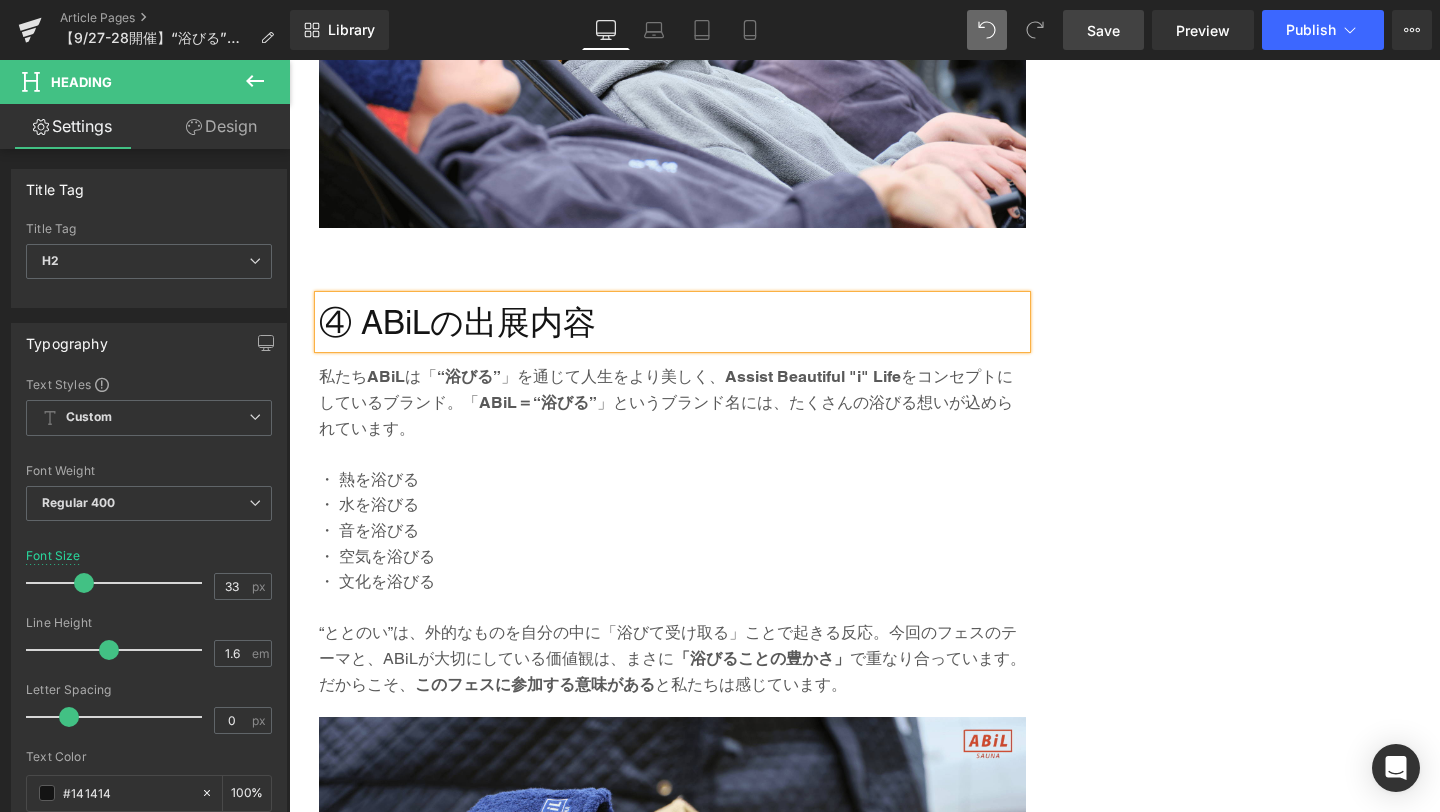 scroll, scrollTop: 3769, scrollLeft: 0, axis: vertical 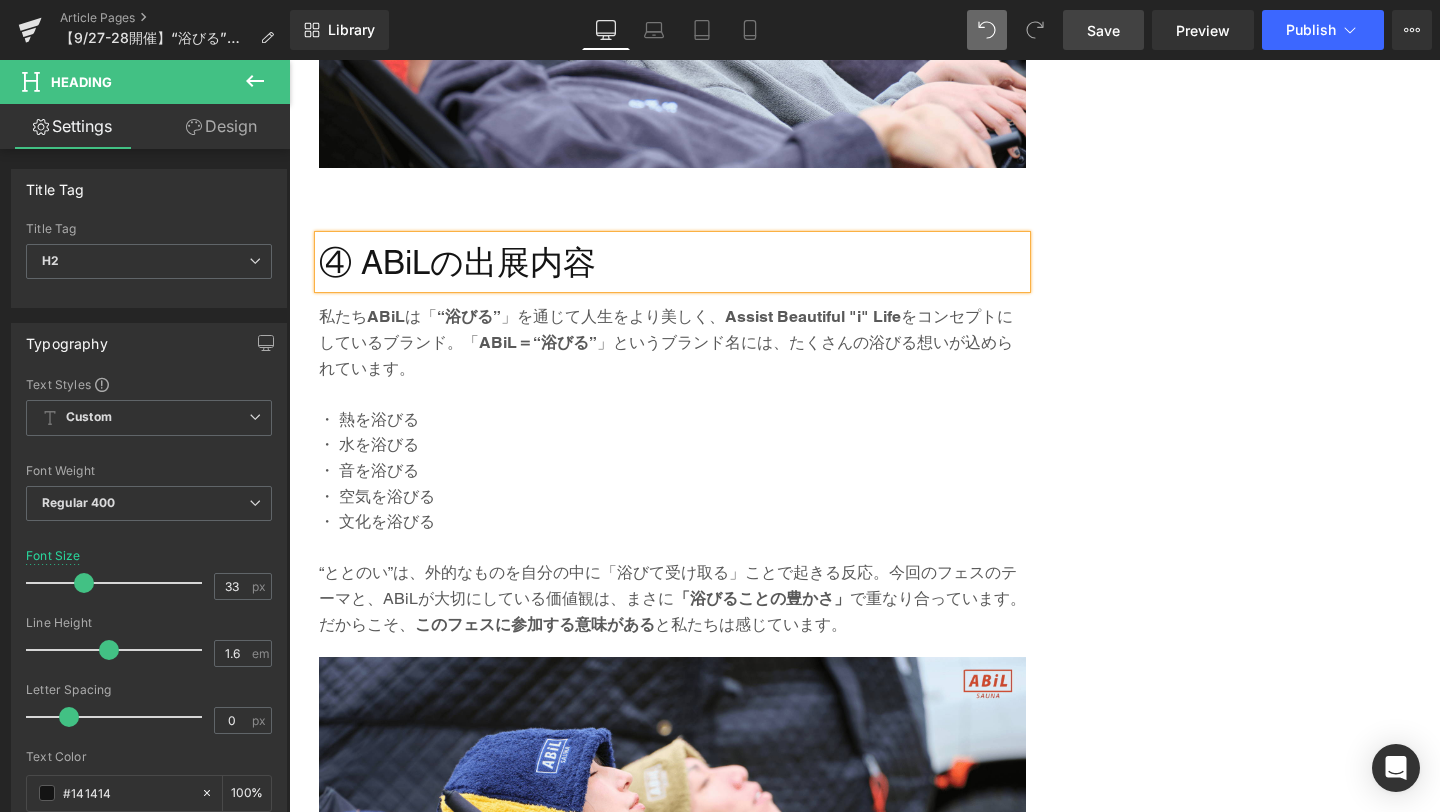 click on "“ととのい”は、外的なものを自分の中に「浴びて受け取る」ことで起きる反応。今回のフェスのテーマと、ABiLが大切にしている価値観は、まさに 「浴びることの豊かさ」 で重なり合っています。だからこそ、 このフェスに参加する意味がある と私たちは感じています。" at bounding box center (672, 598) 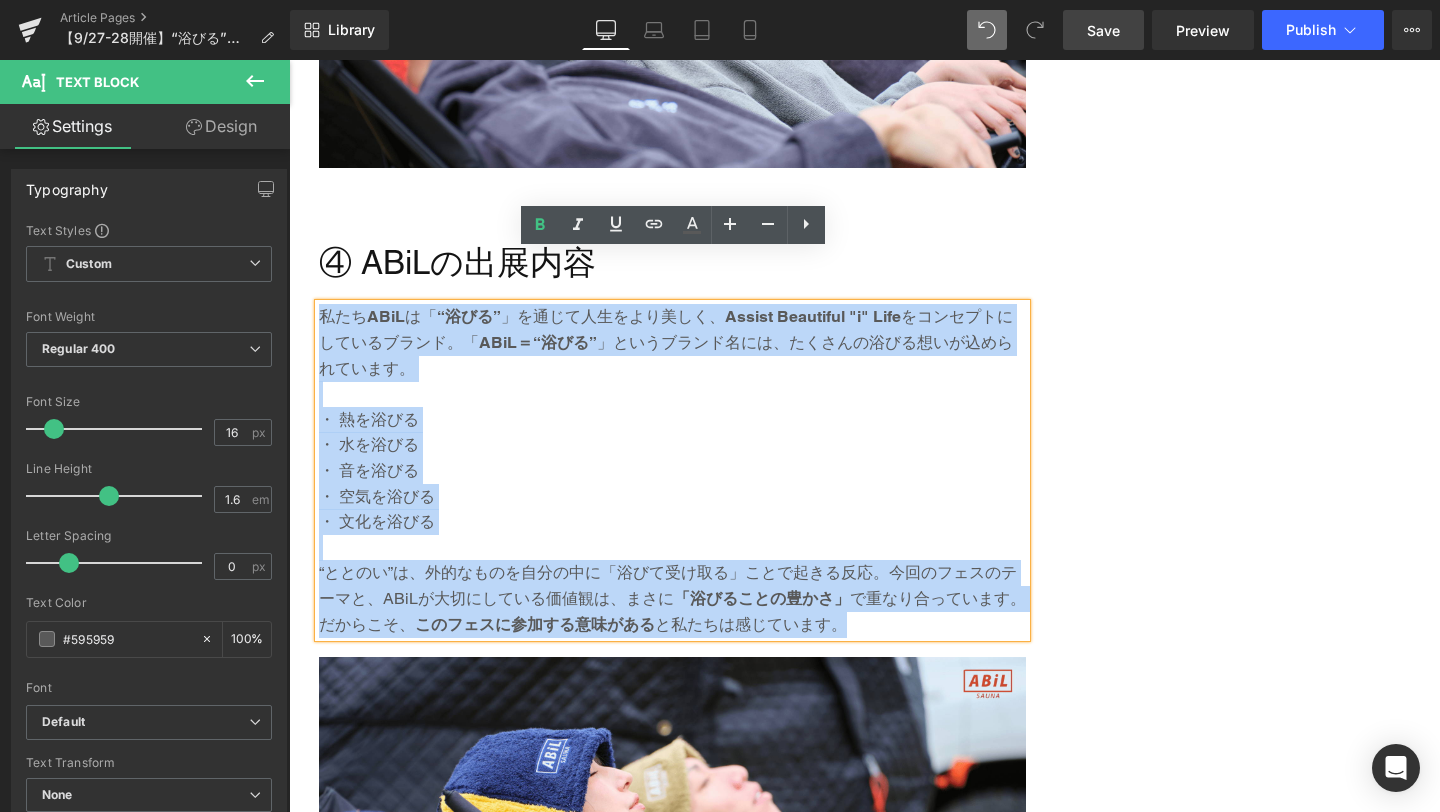 drag, startPoint x: 845, startPoint y: 581, endPoint x: 323, endPoint y: 263, distance: 611.2348 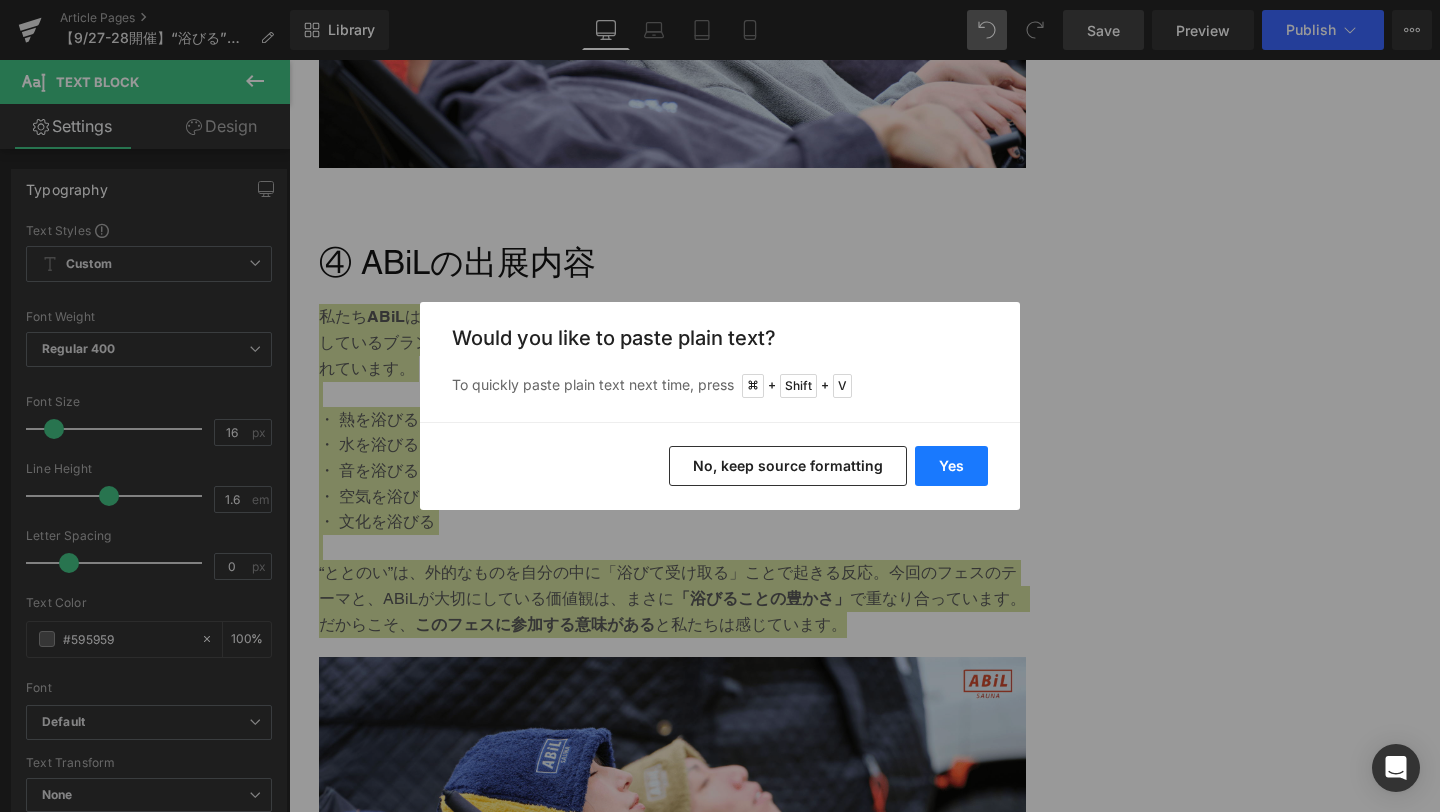 click on "Yes" at bounding box center (951, 466) 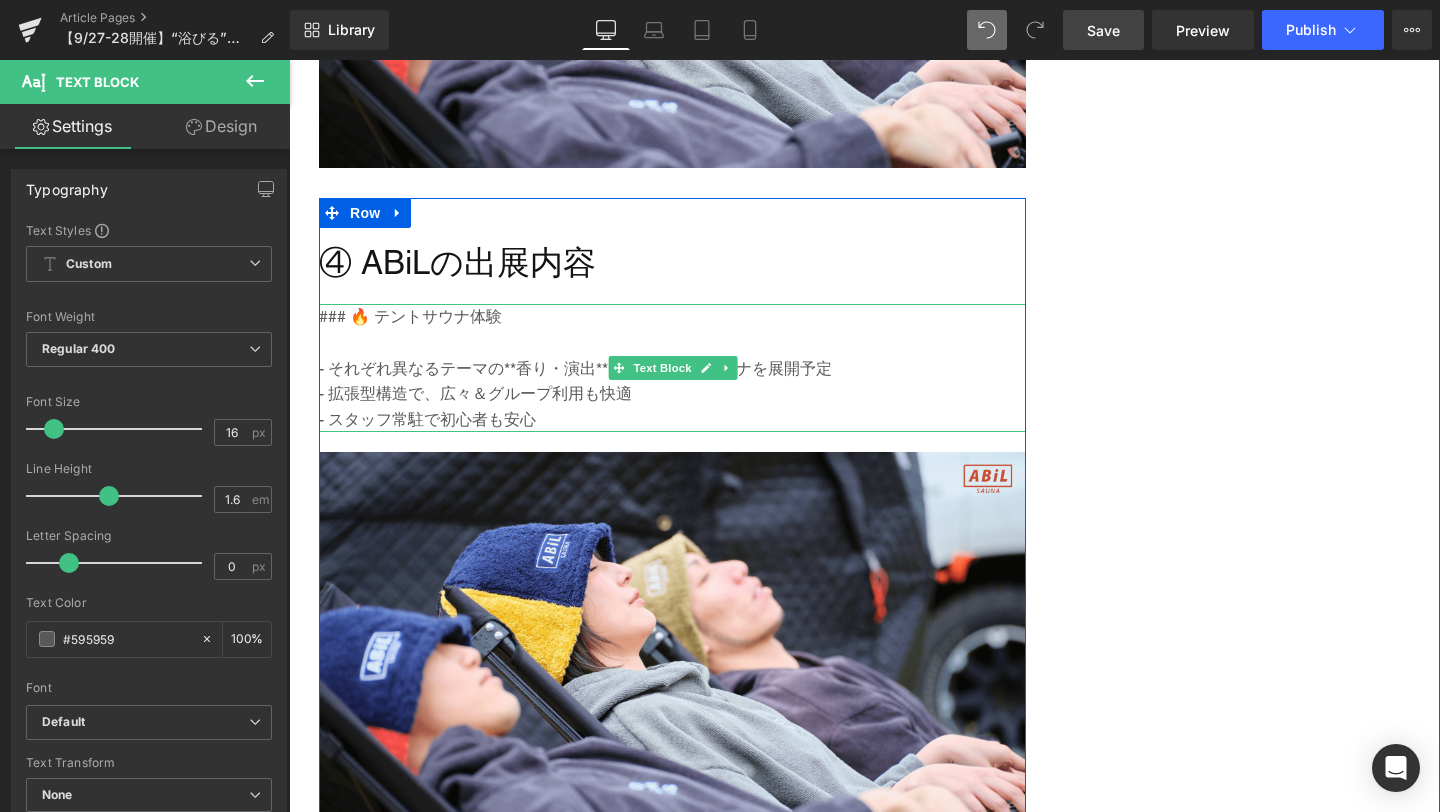 click on "### 🔥 テントサウナ体験" at bounding box center [672, 317] 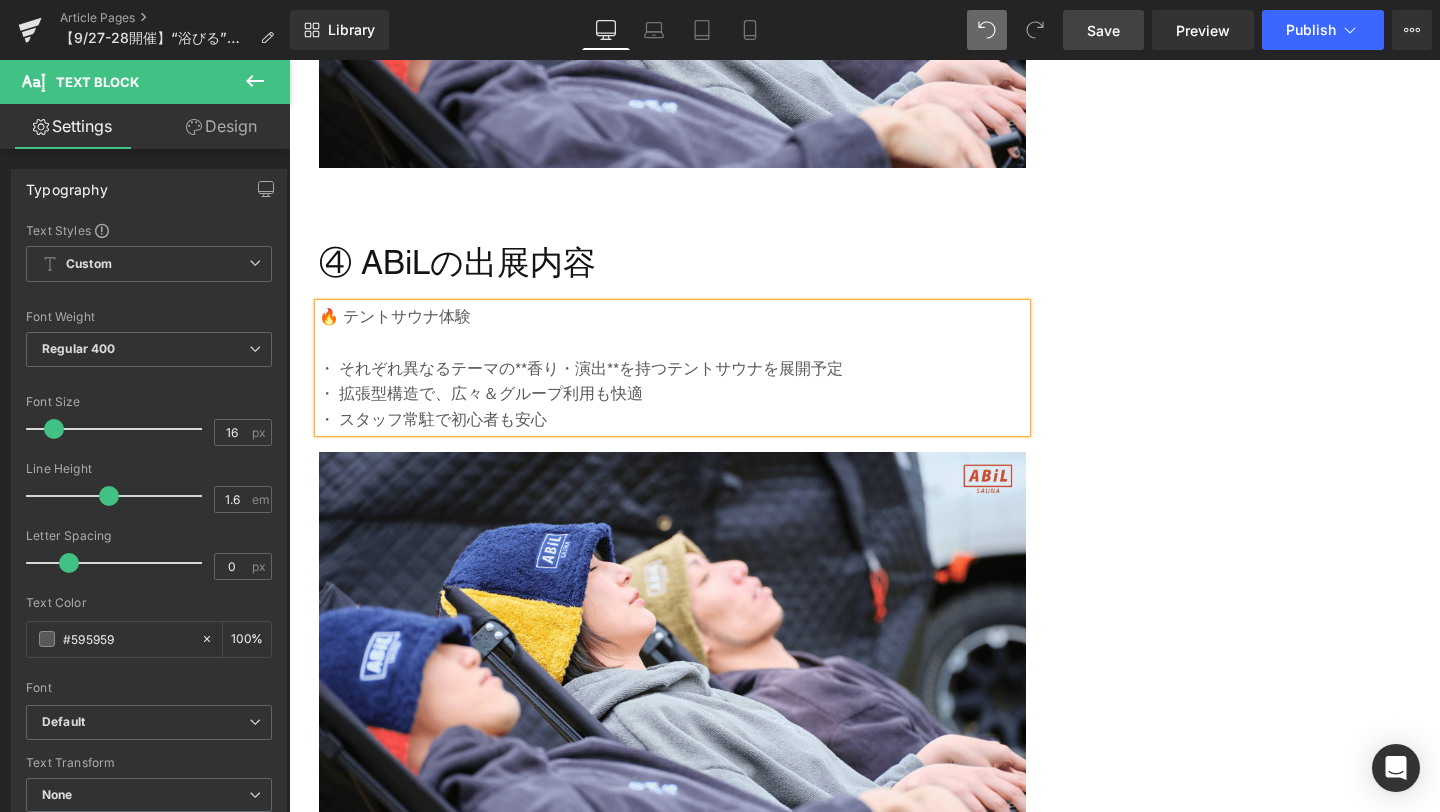 click on "Save" at bounding box center [1103, 30] 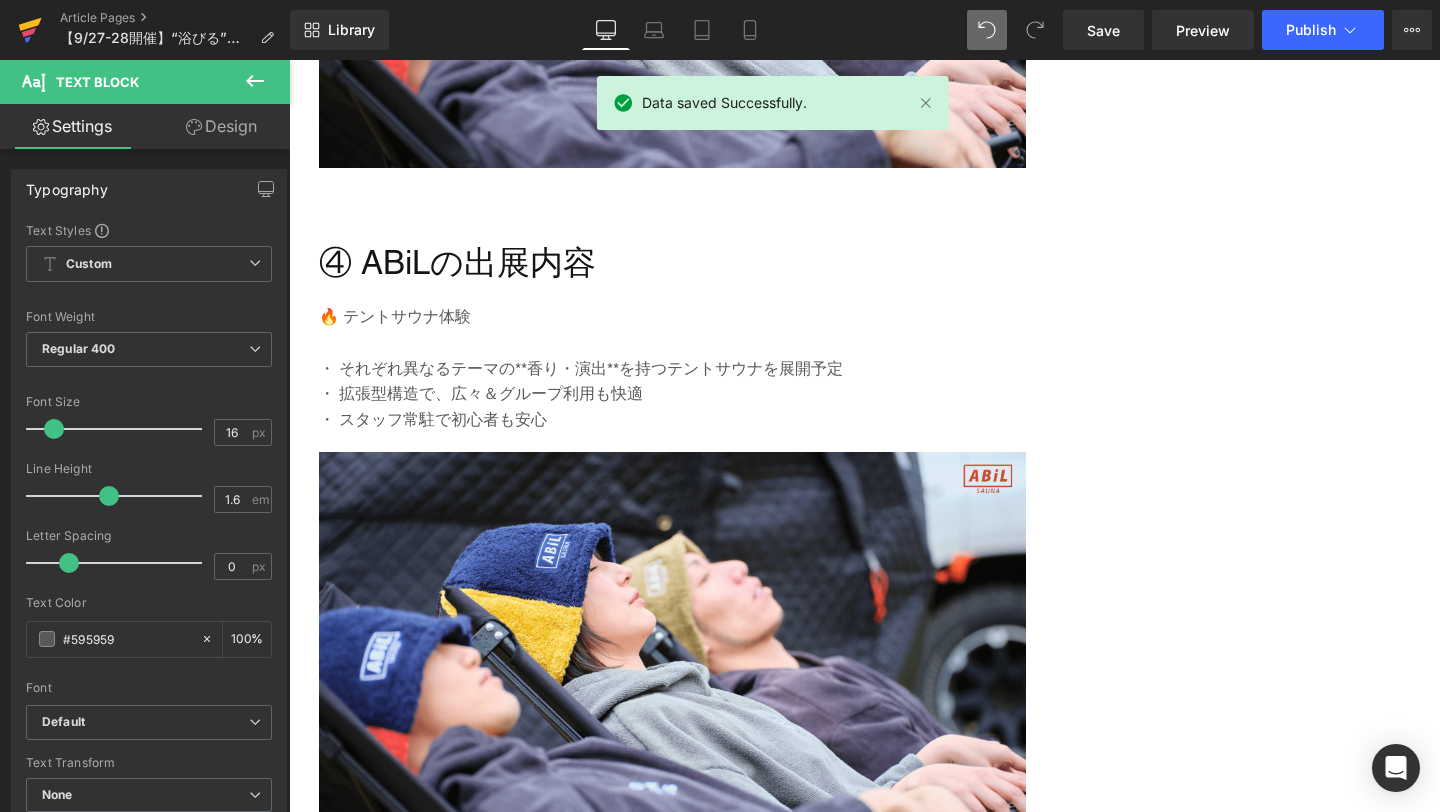 click 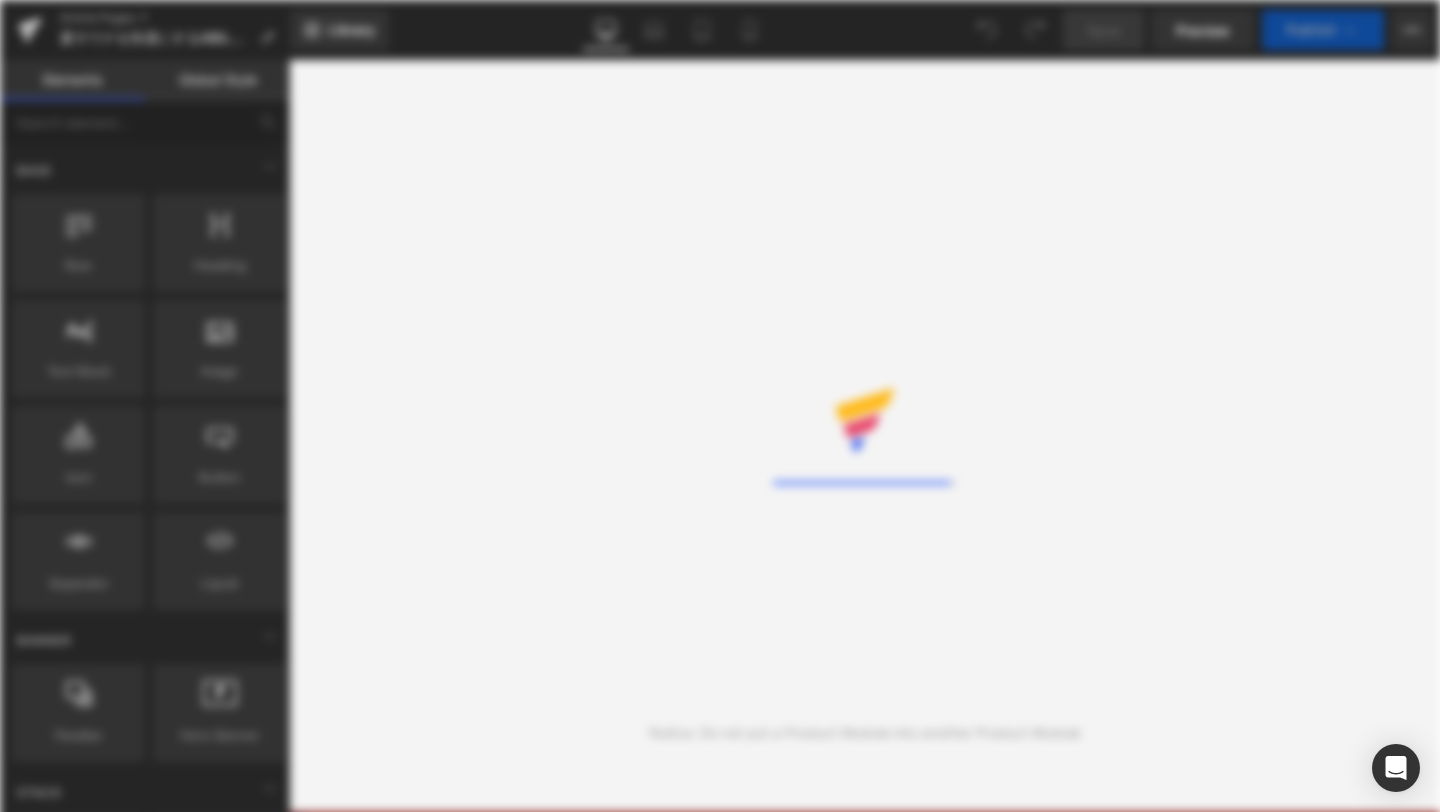 scroll, scrollTop: 0, scrollLeft: 0, axis: both 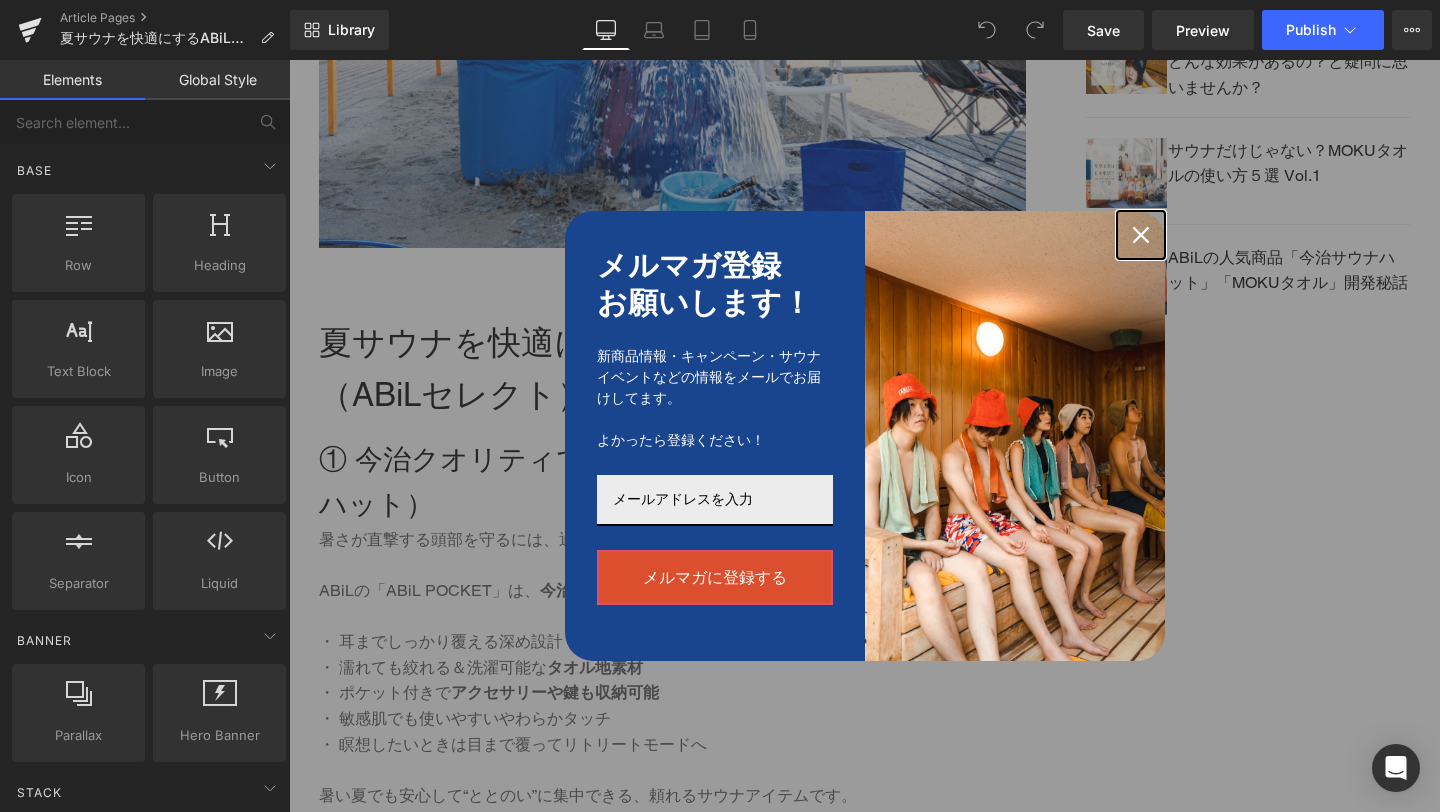 click 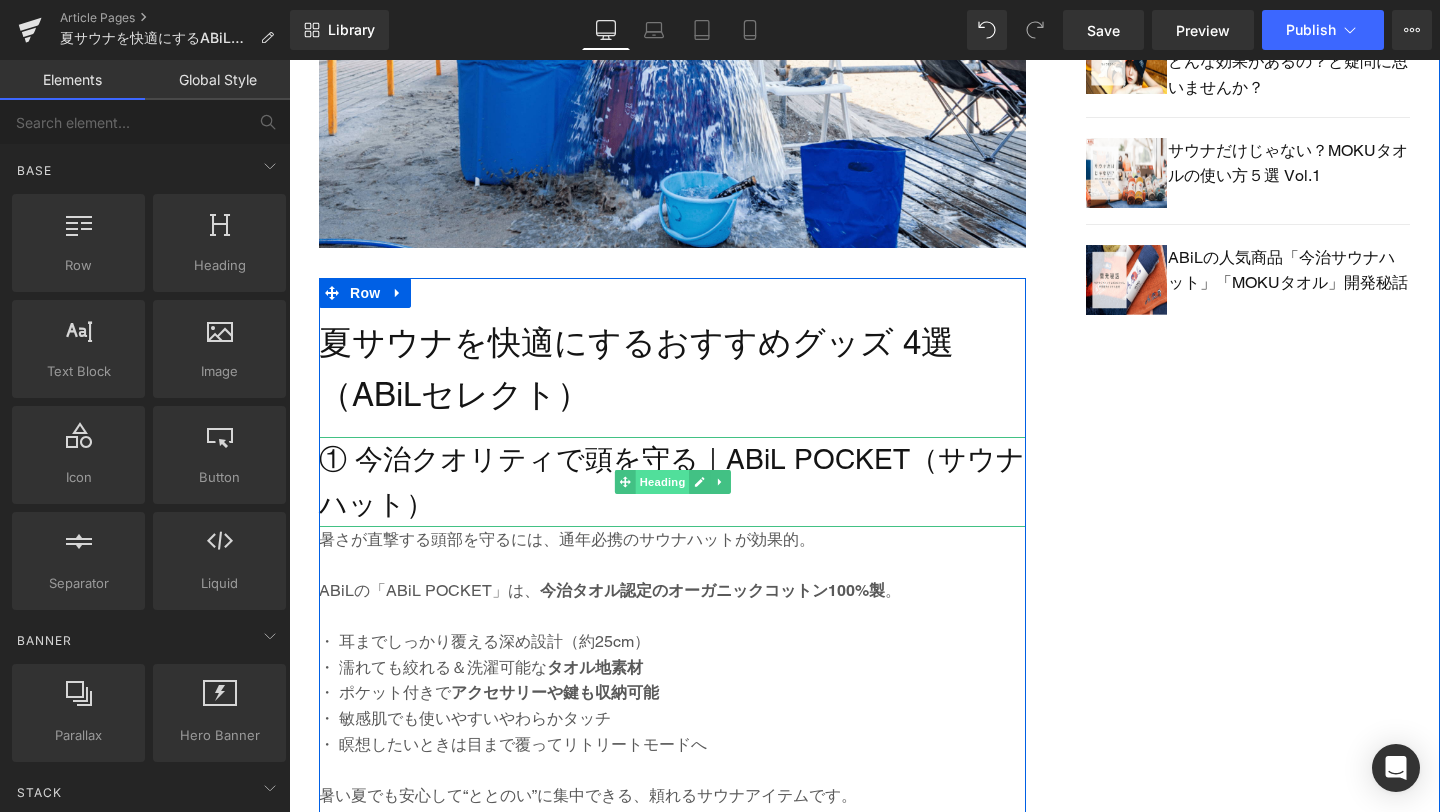 click on "Heading" at bounding box center (662, 482) 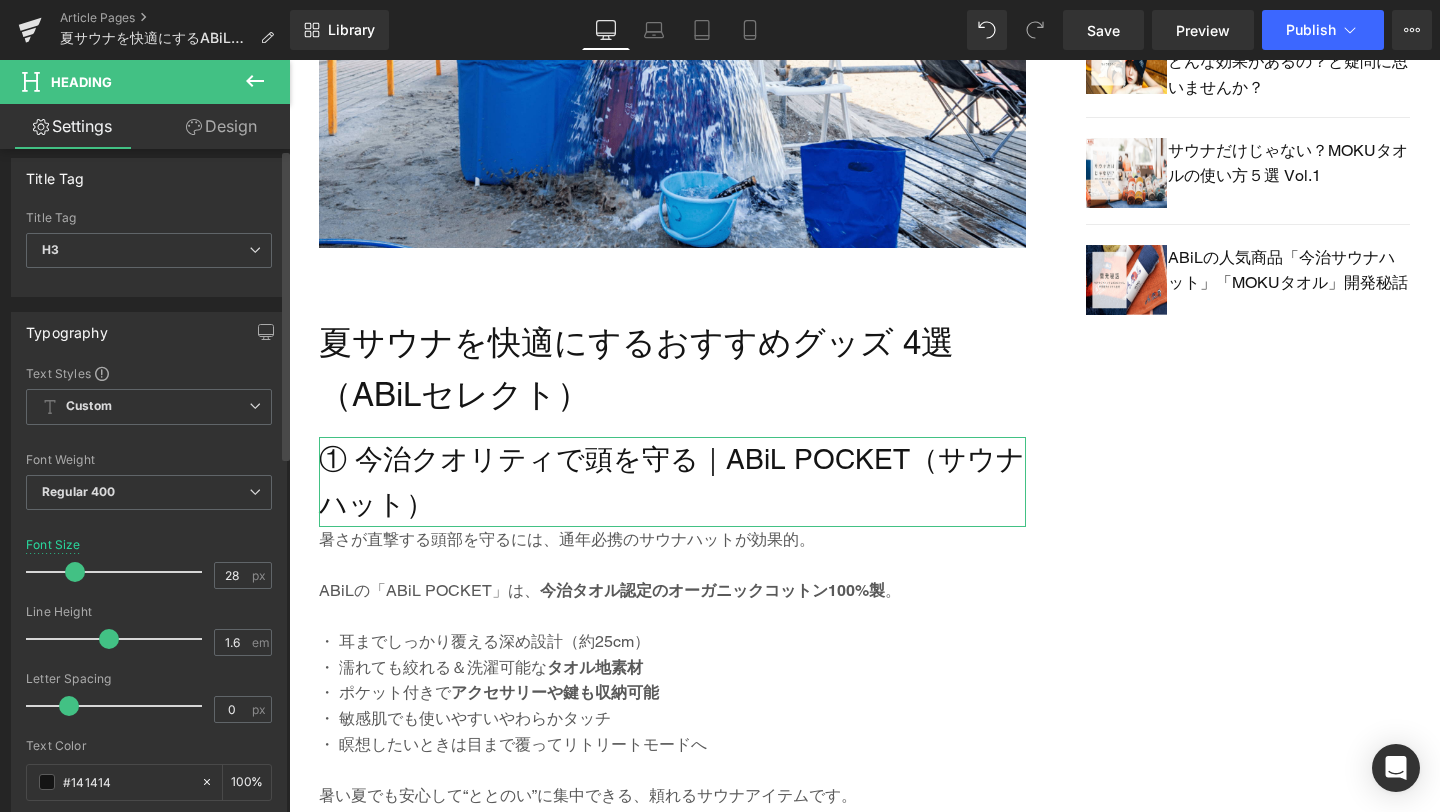 scroll, scrollTop: 0, scrollLeft: 0, axis: both 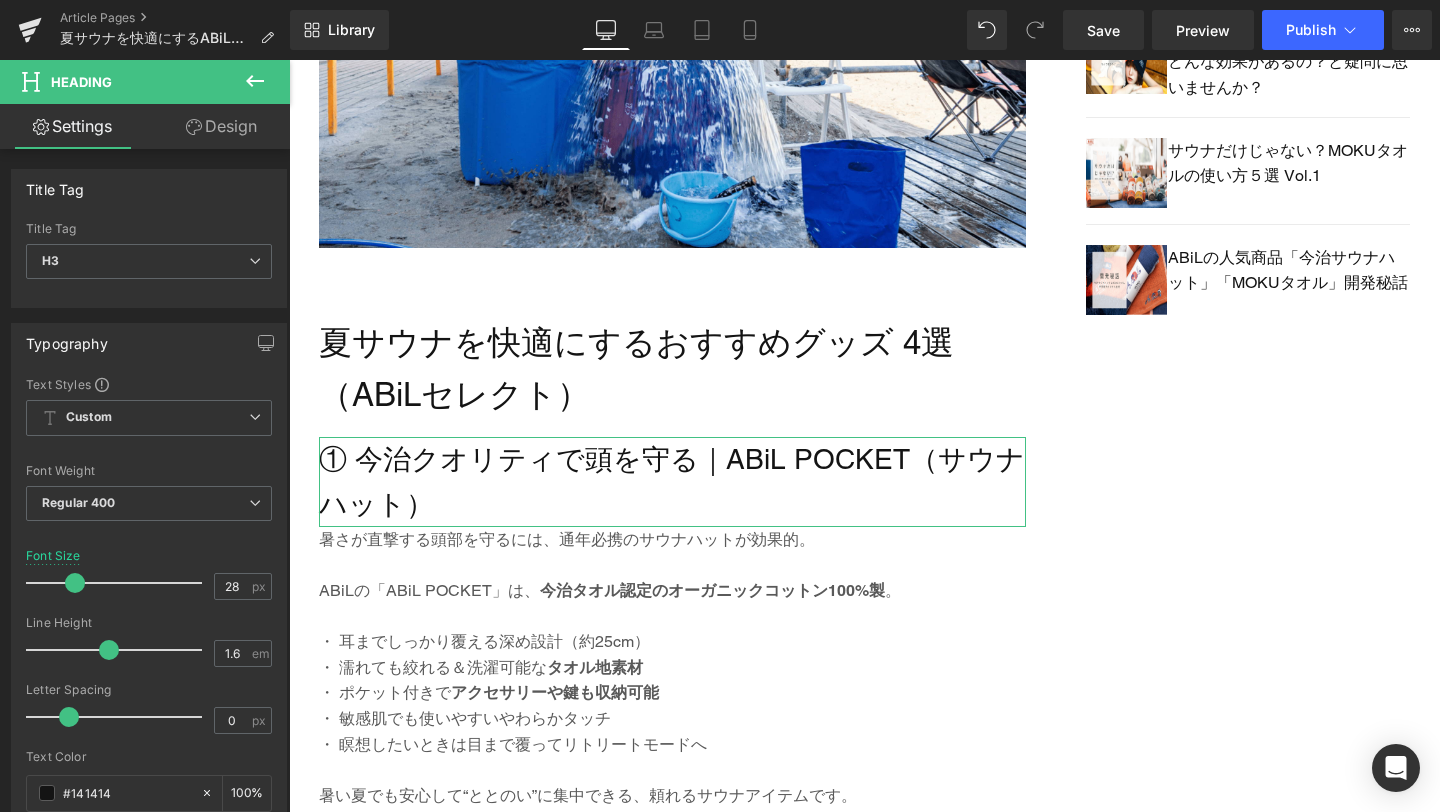 click on "Design" at bounding box center (221, 126) 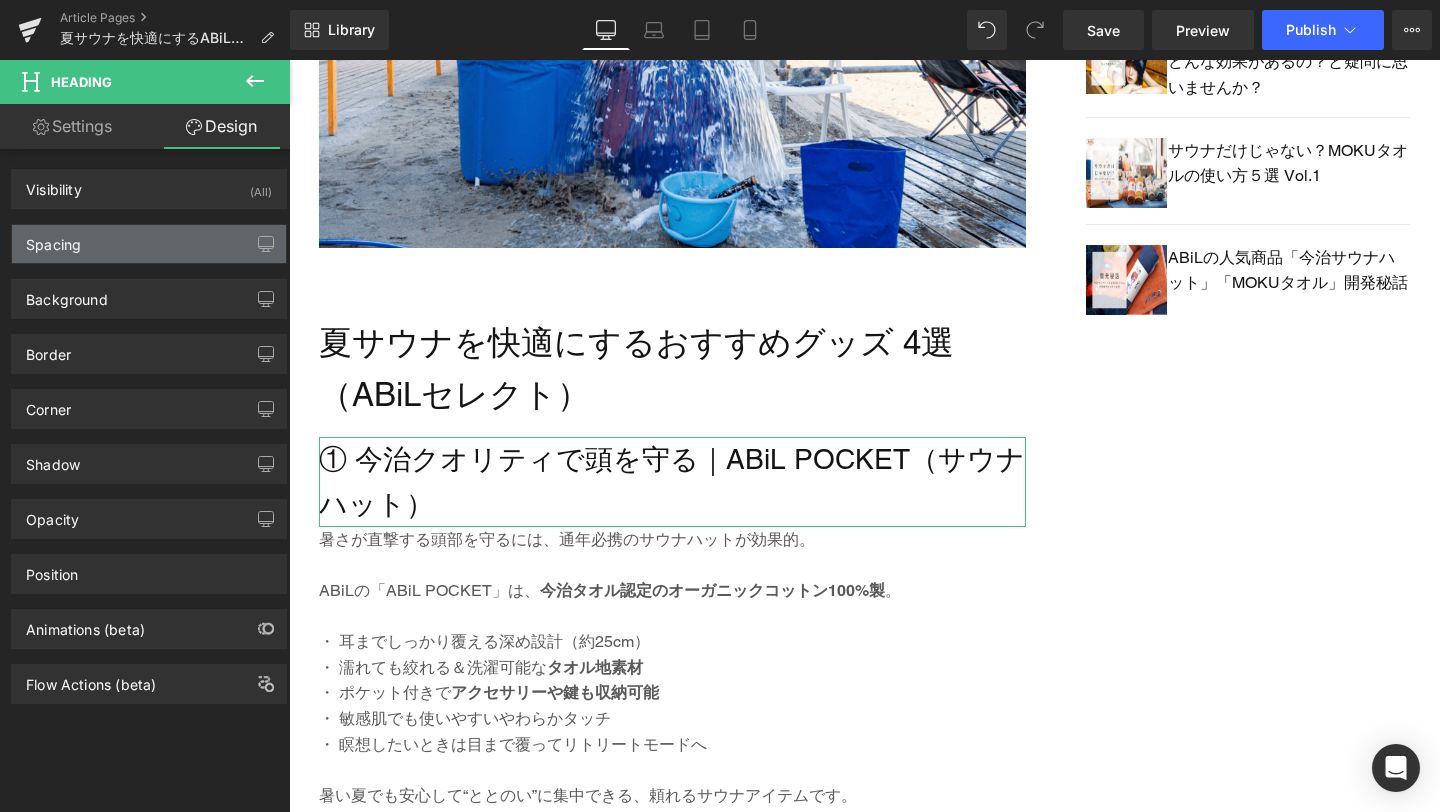 click on "Spacing" at bounding box center [149, 244] 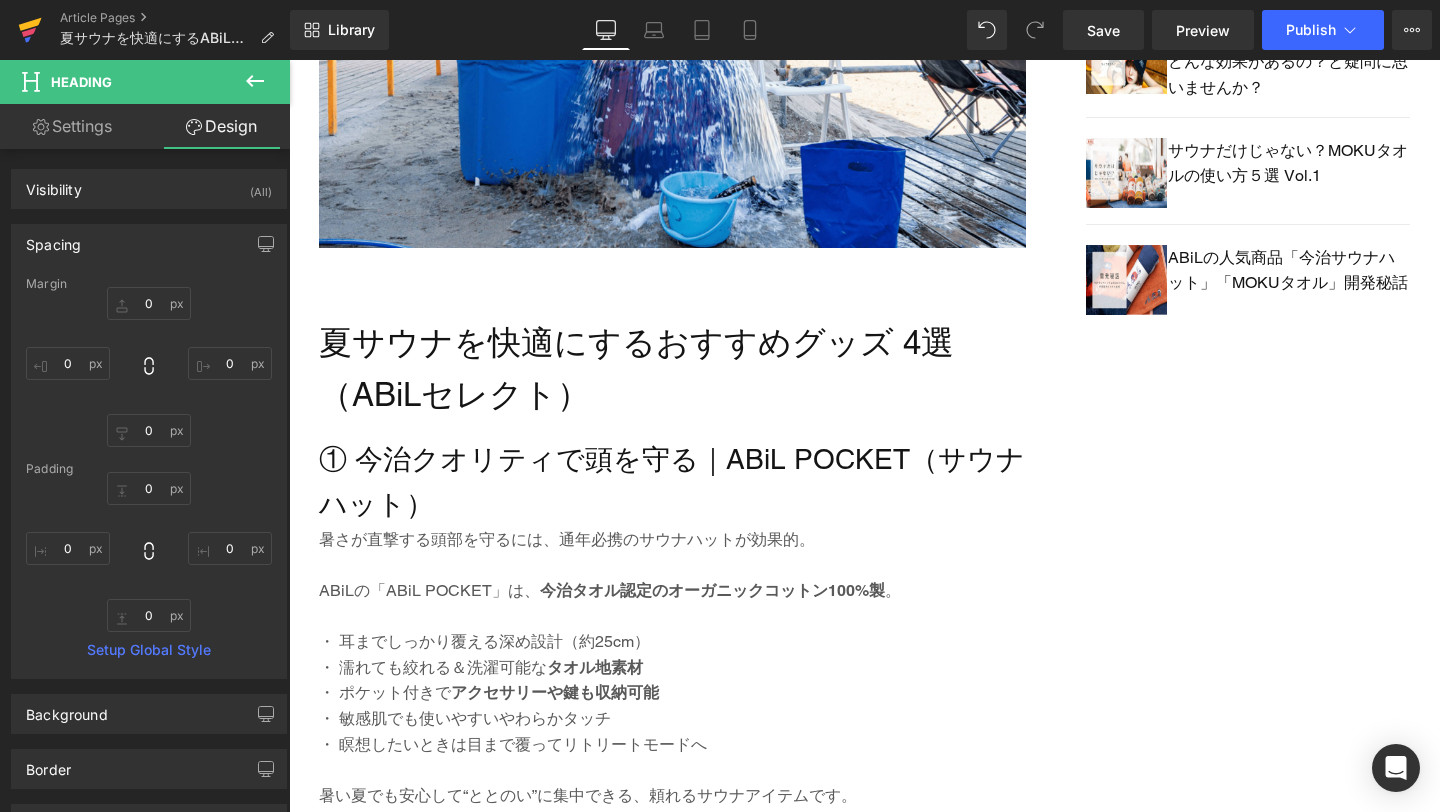 click 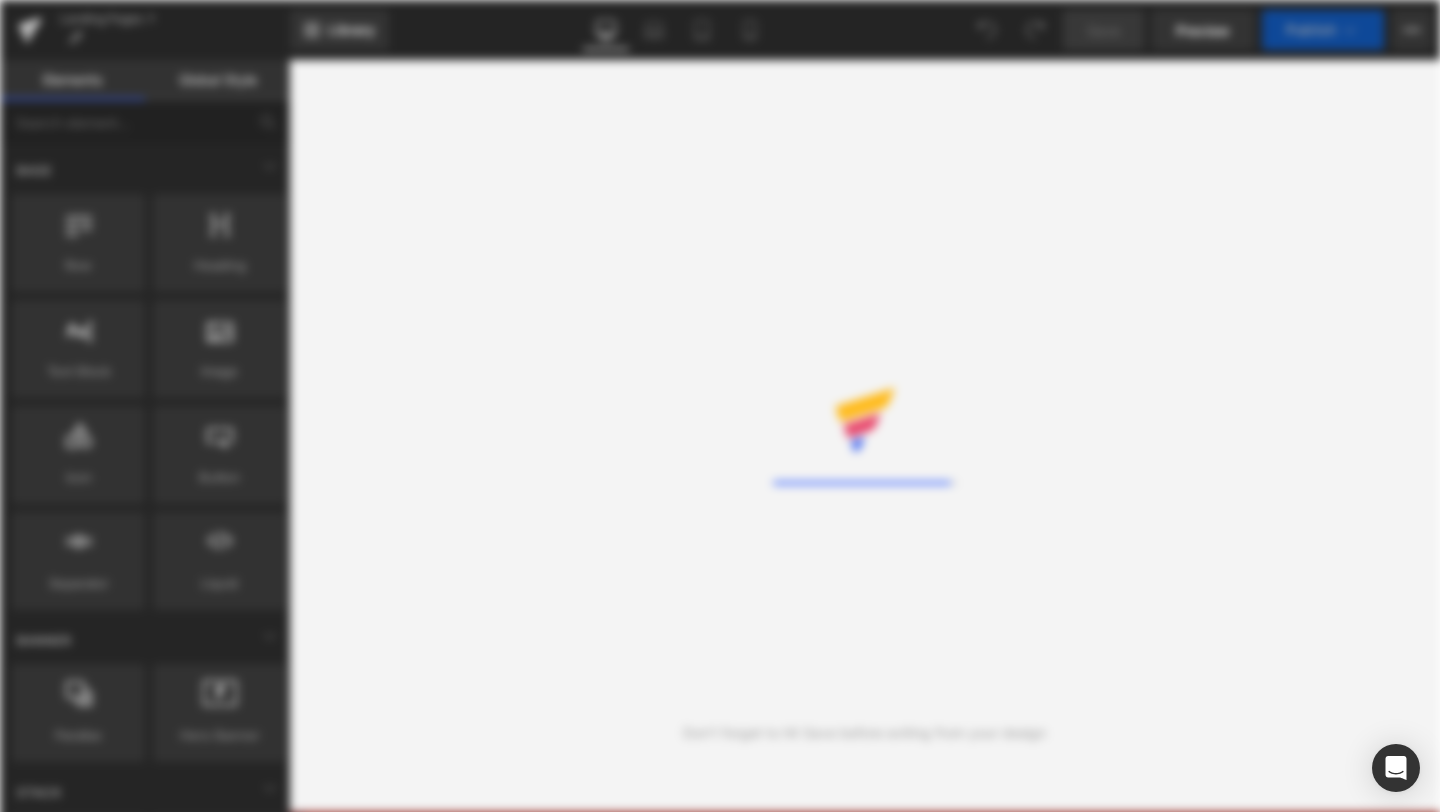 scroll, scrollTop: 0, scrollLeft: 0, axis: both 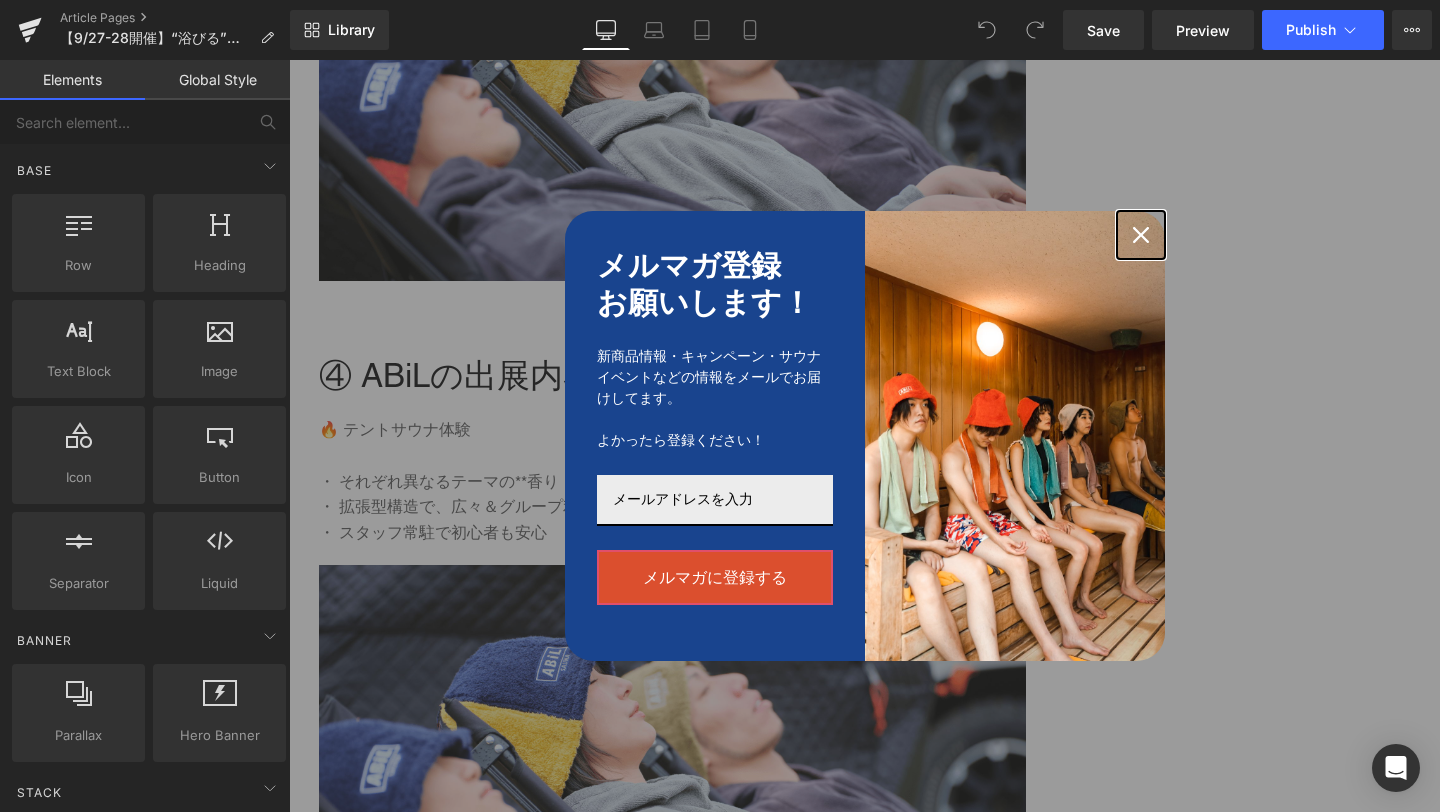 click 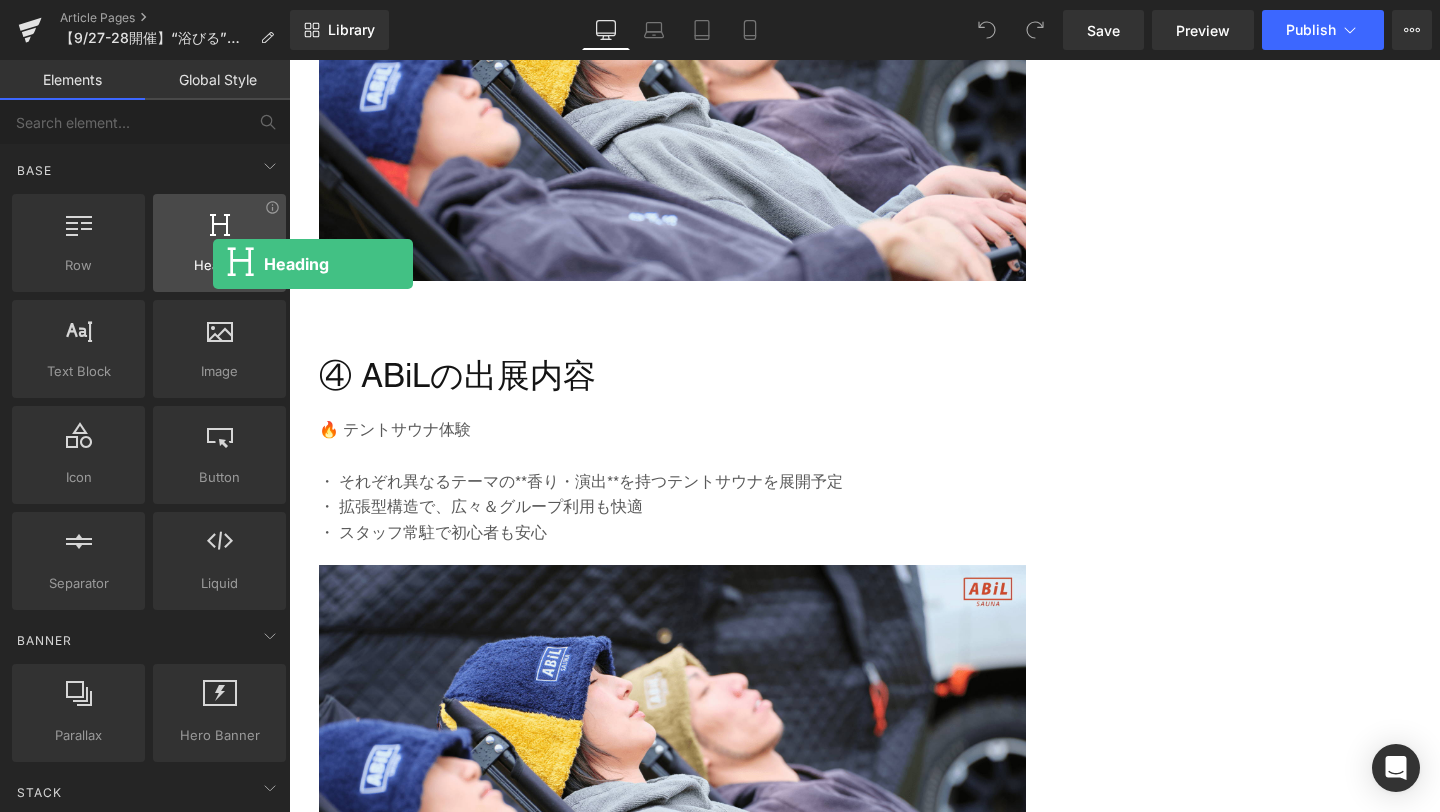 click on "Heading" at bounding box center [219, 265] 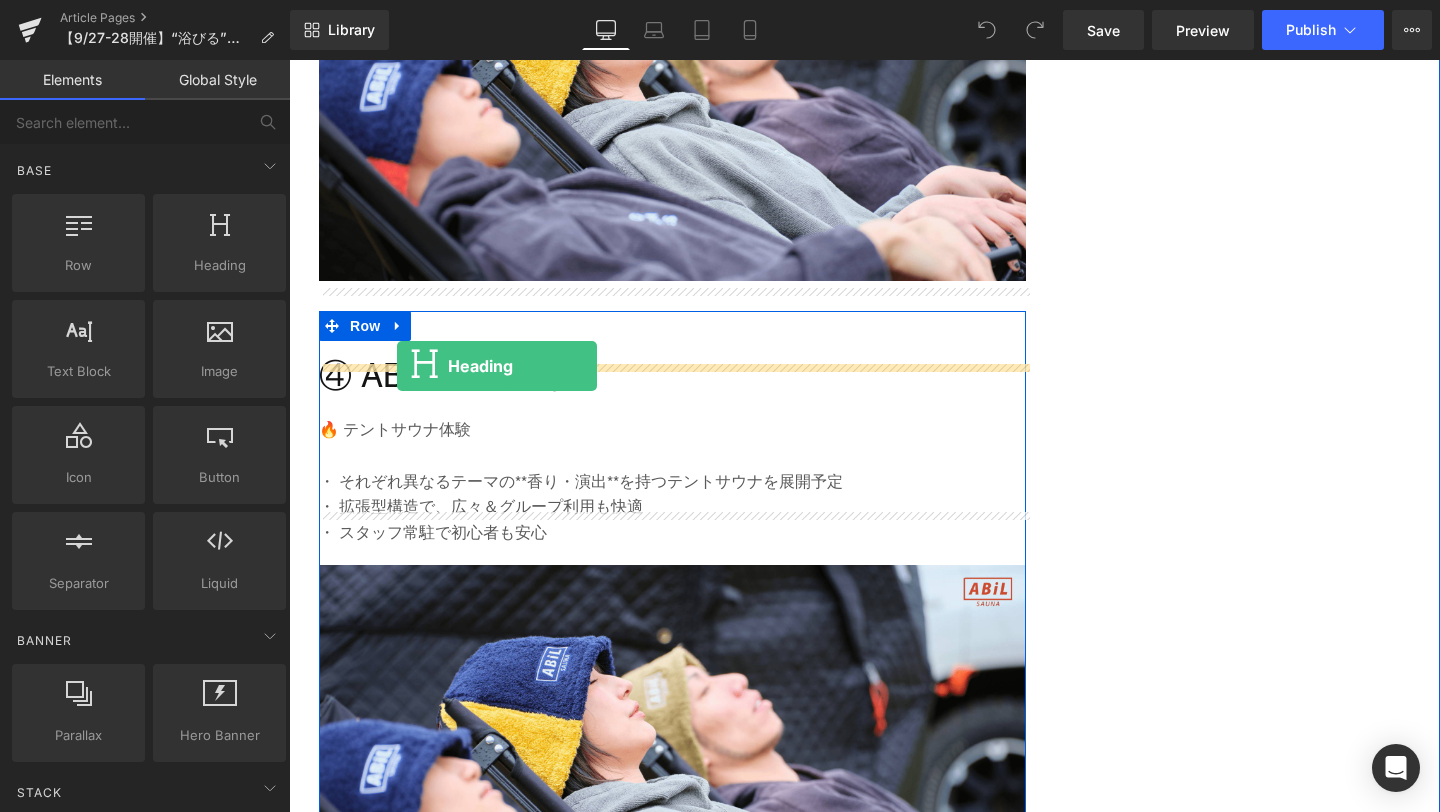 drag, startPoint x: 501, startPoint y: 324, endPoint x: 397, endPoint y: 364, distance: 111.42711 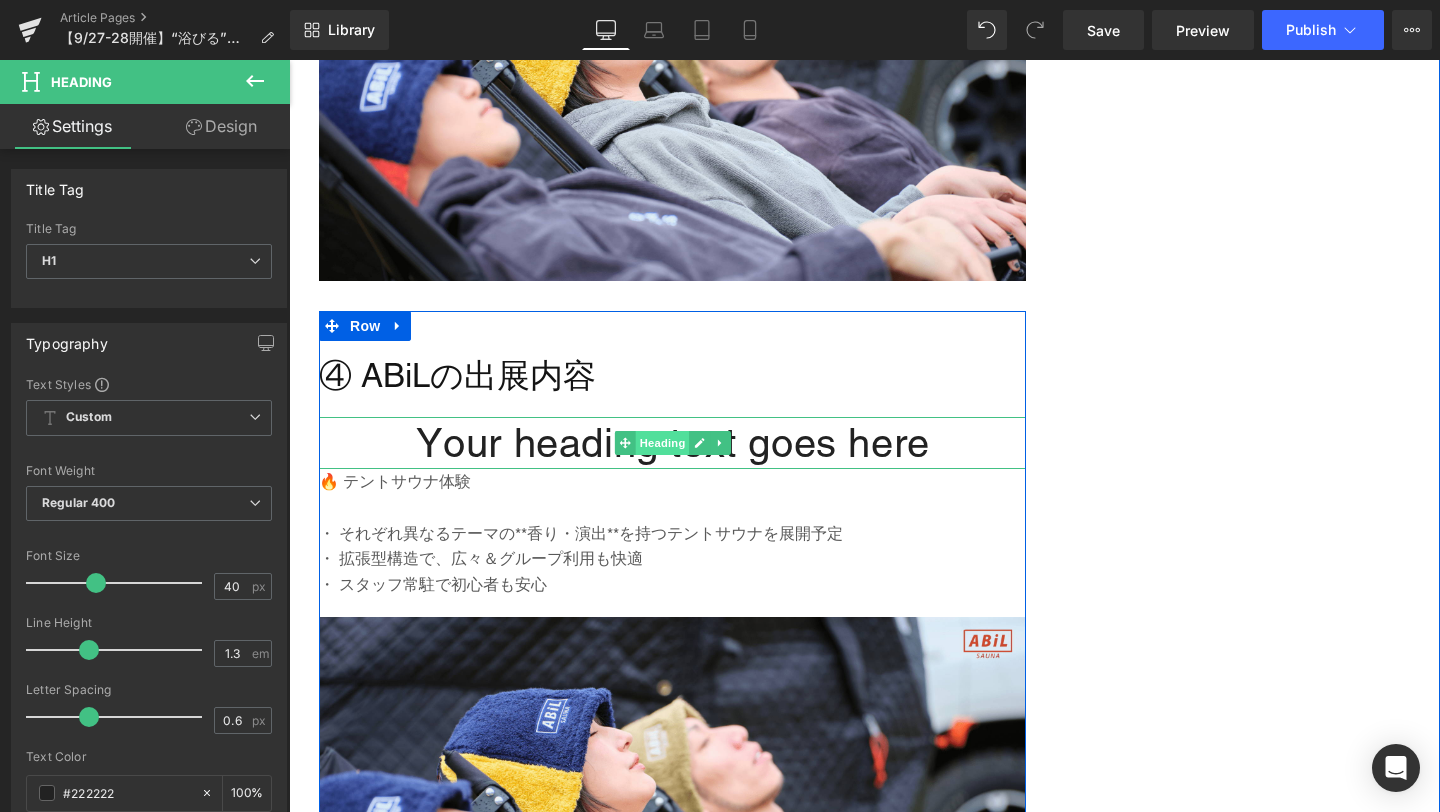 click on "Heading" at bounding box center (662, 443) 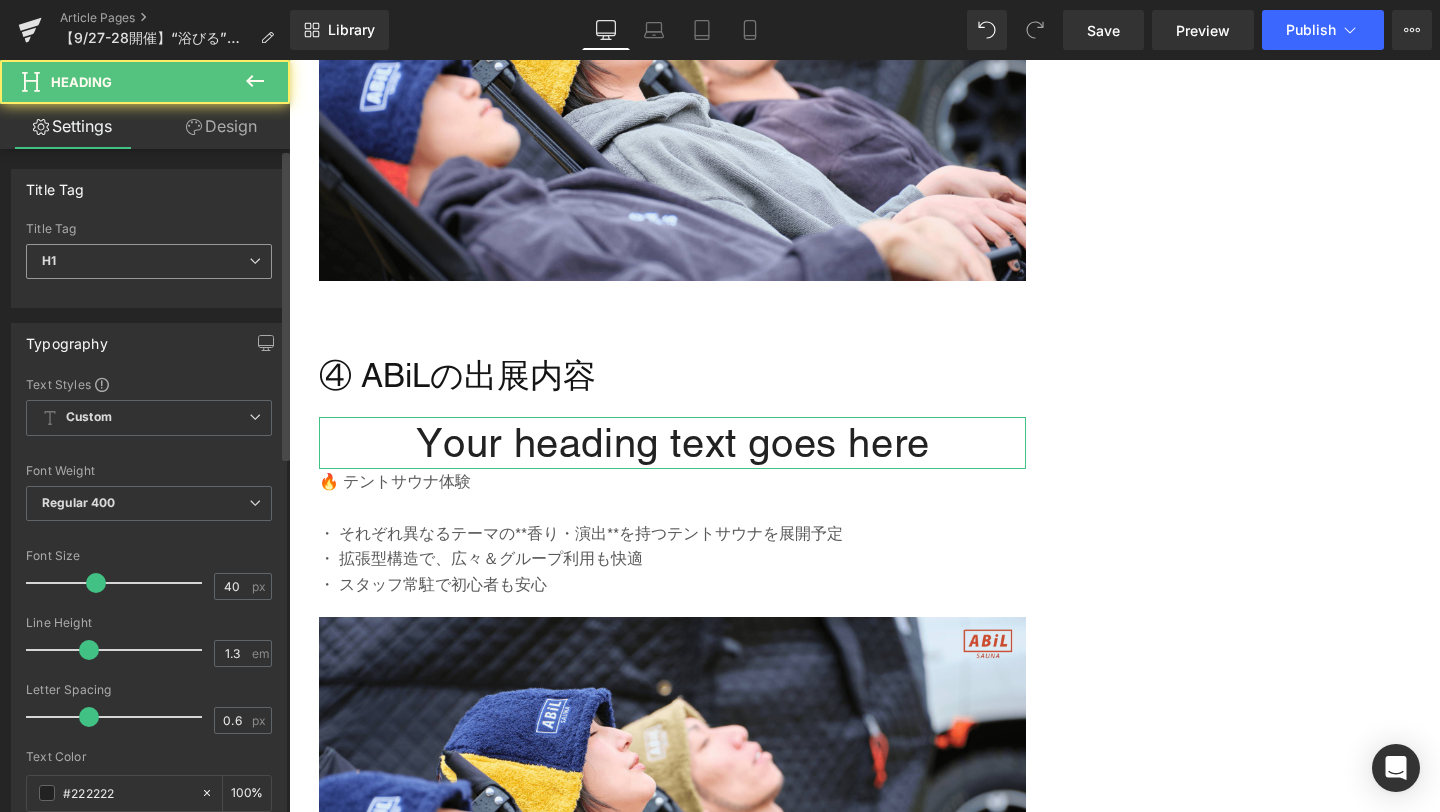 click on "H1" at bounding box center (149, 261) 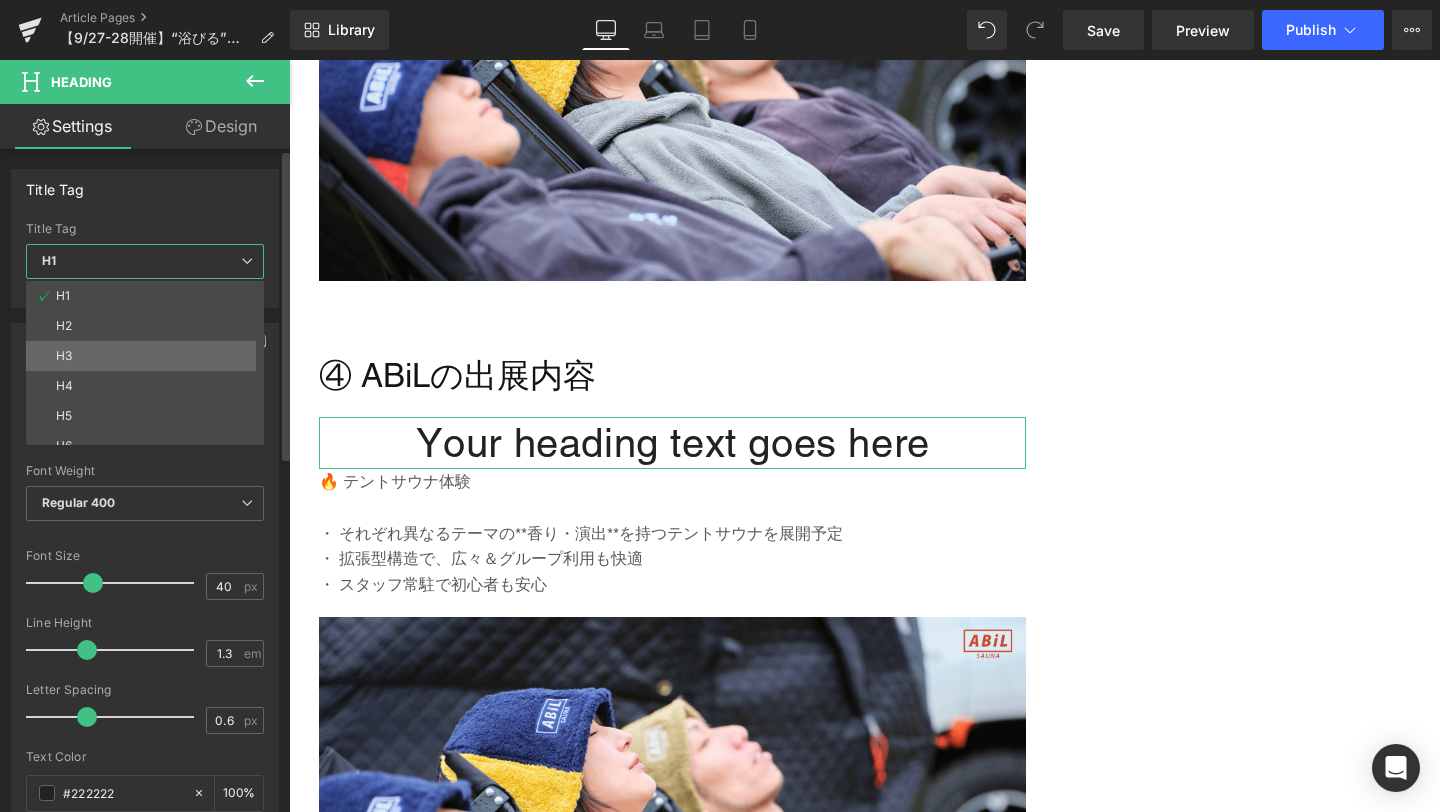 click on "H3" at bounding box center [149, 356] 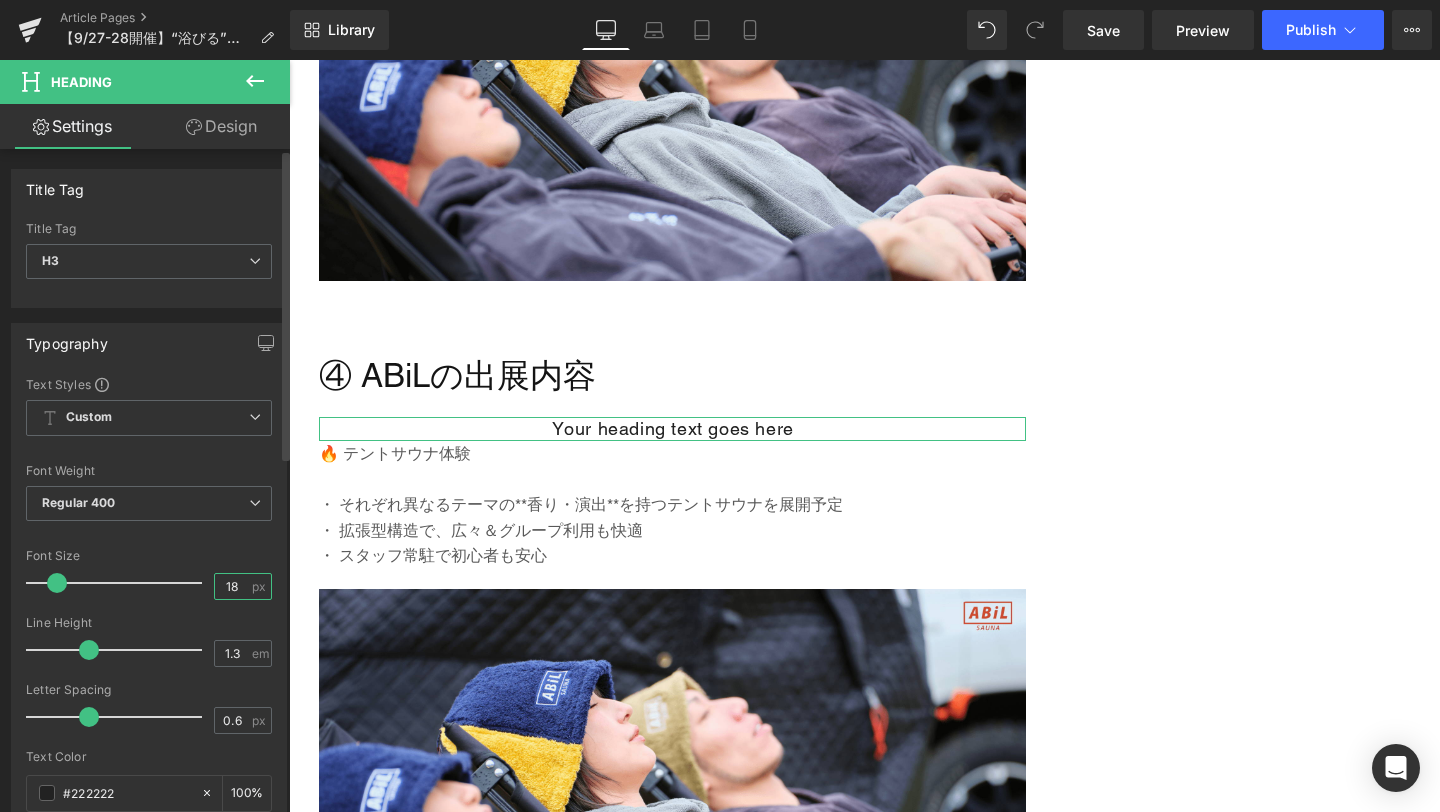click on "18" at bounding box center (232, 586) 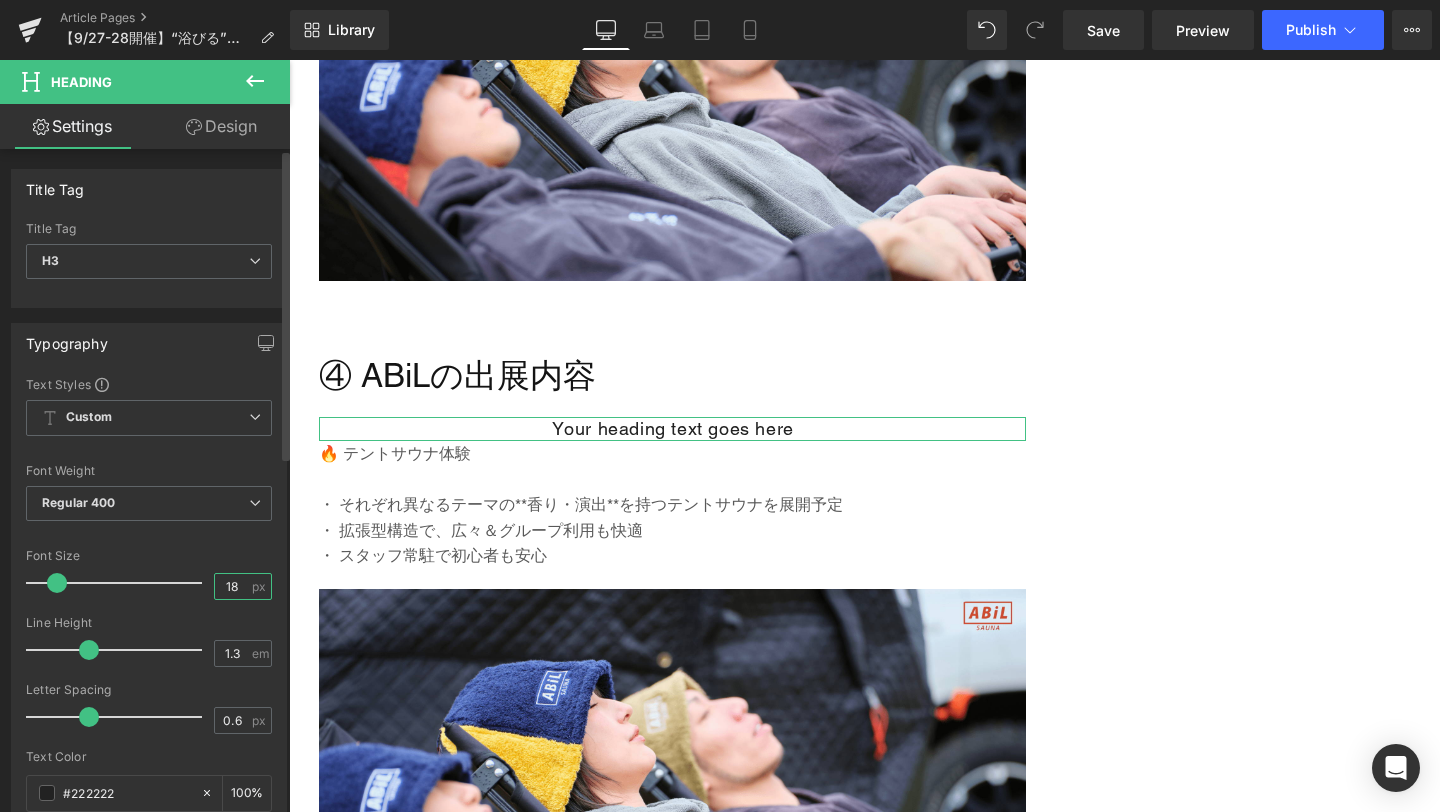 type on "1" 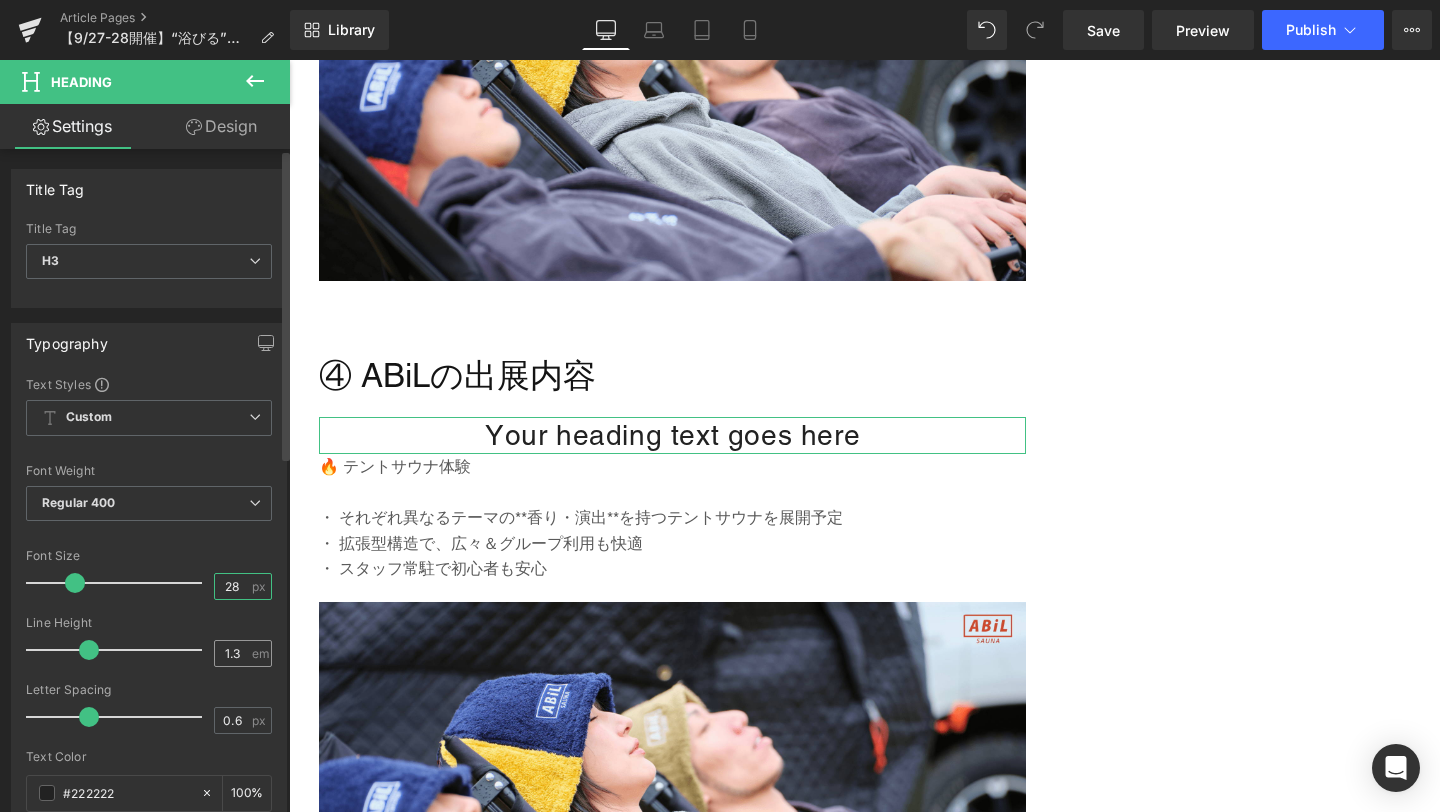 type on "28" 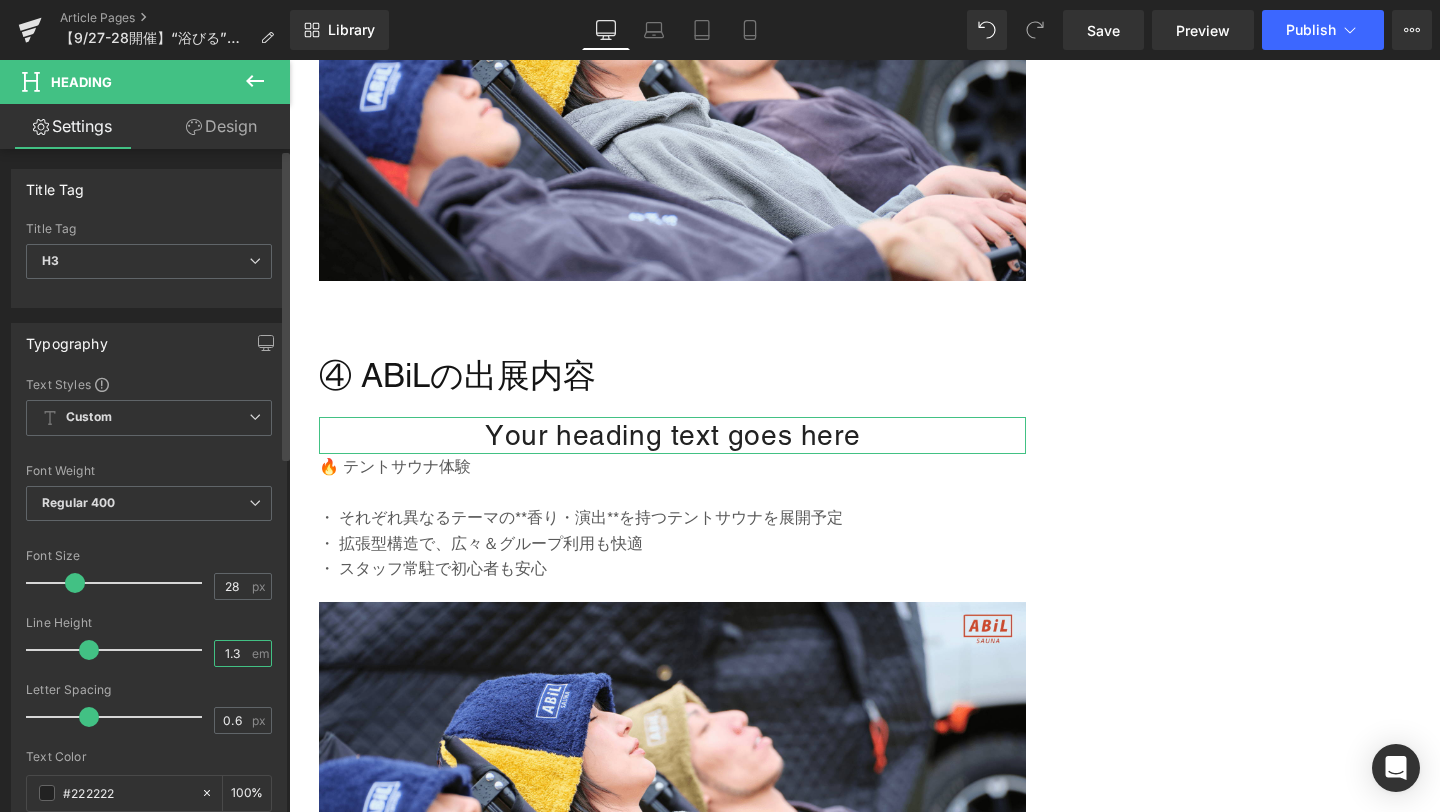 click on "1.3" at bounding box center [232, 653] 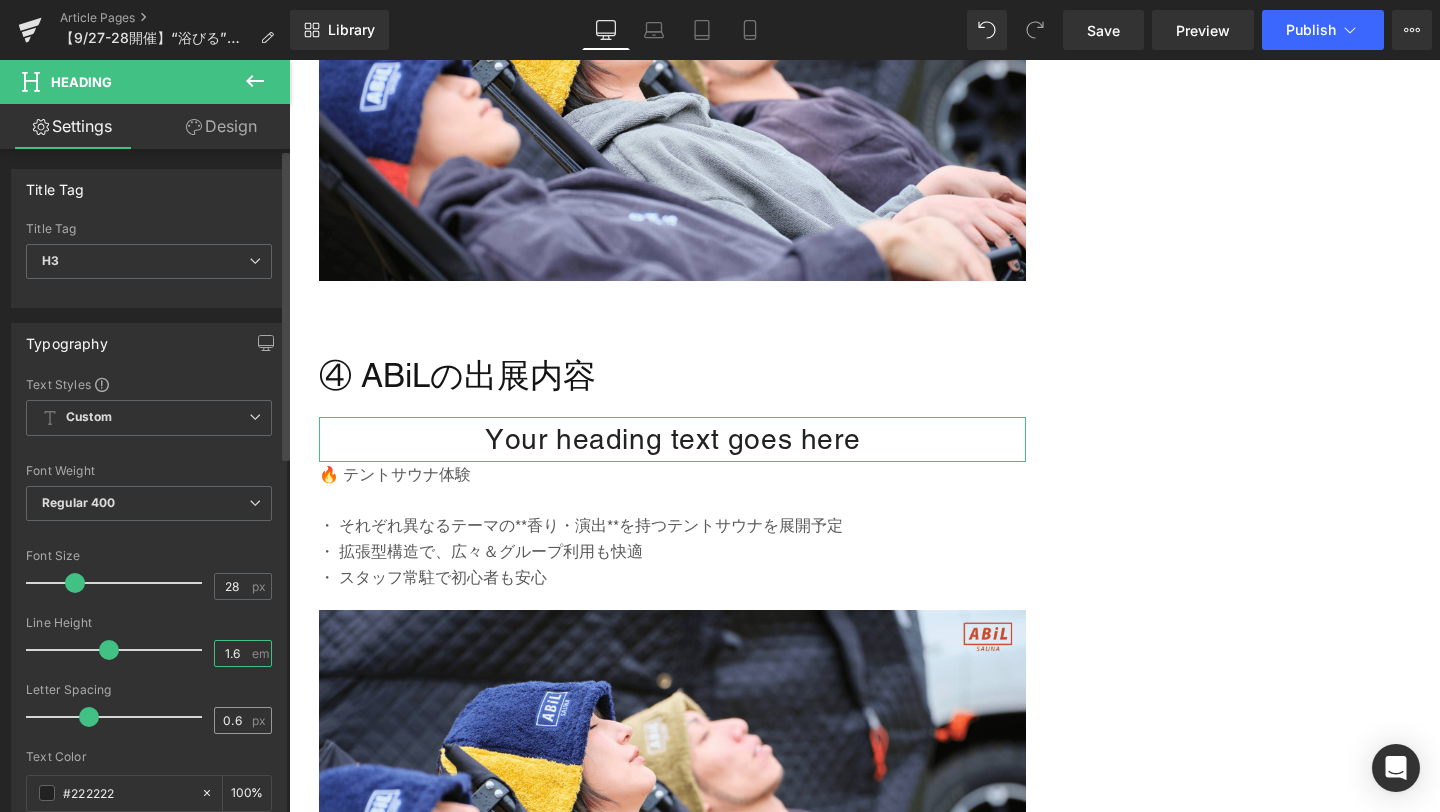 type on "1.6" 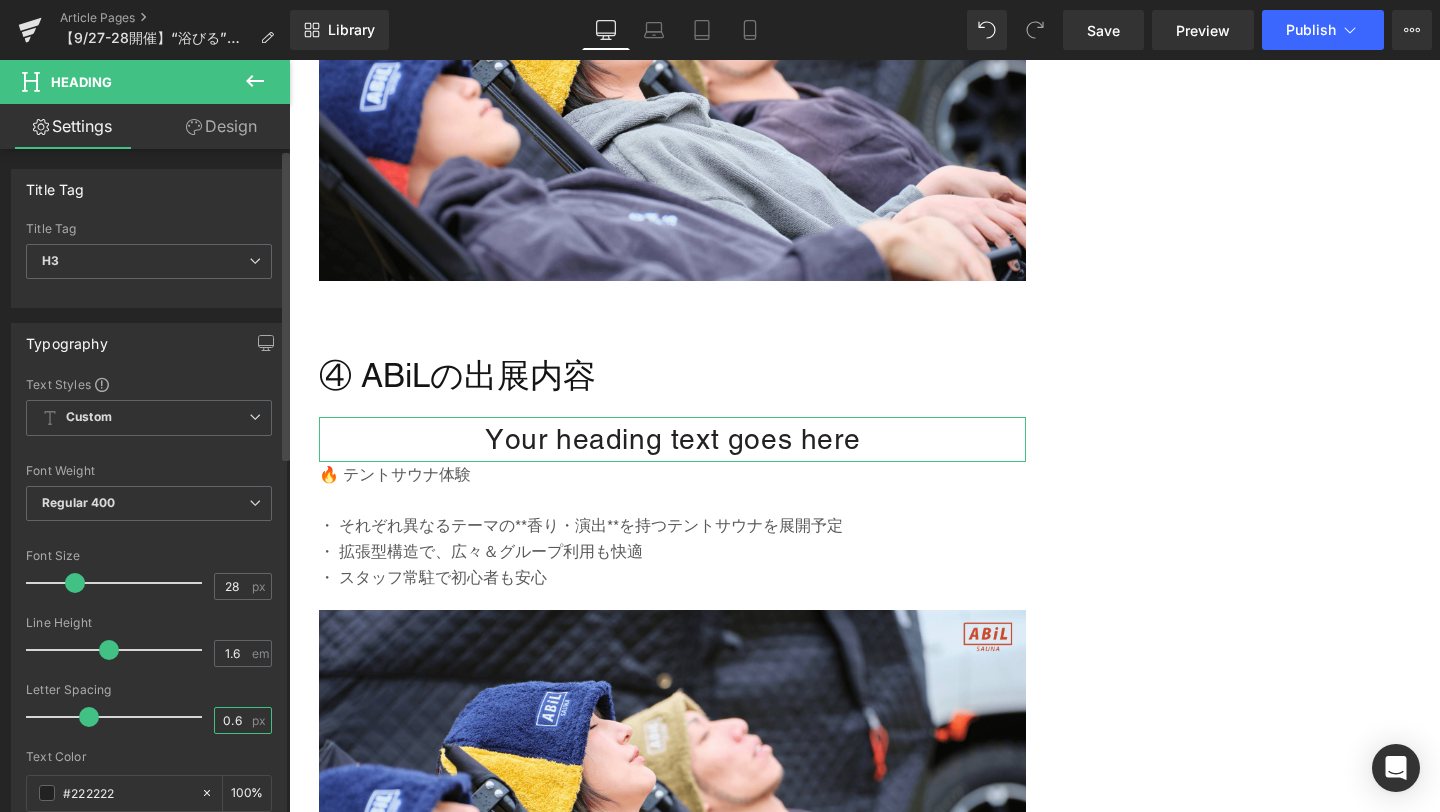 click on "0.6" at bounding box center [232, 720] 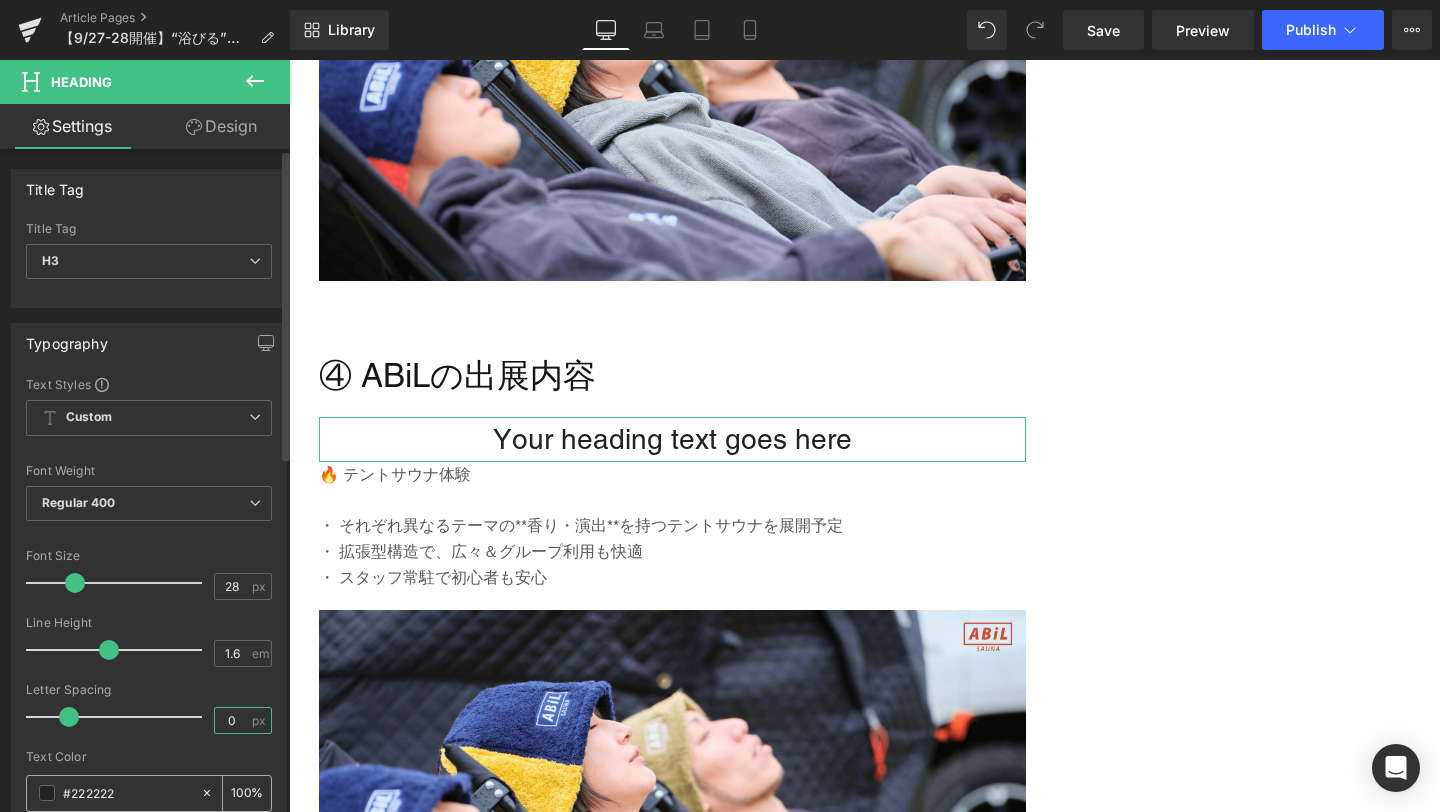 type on "0" 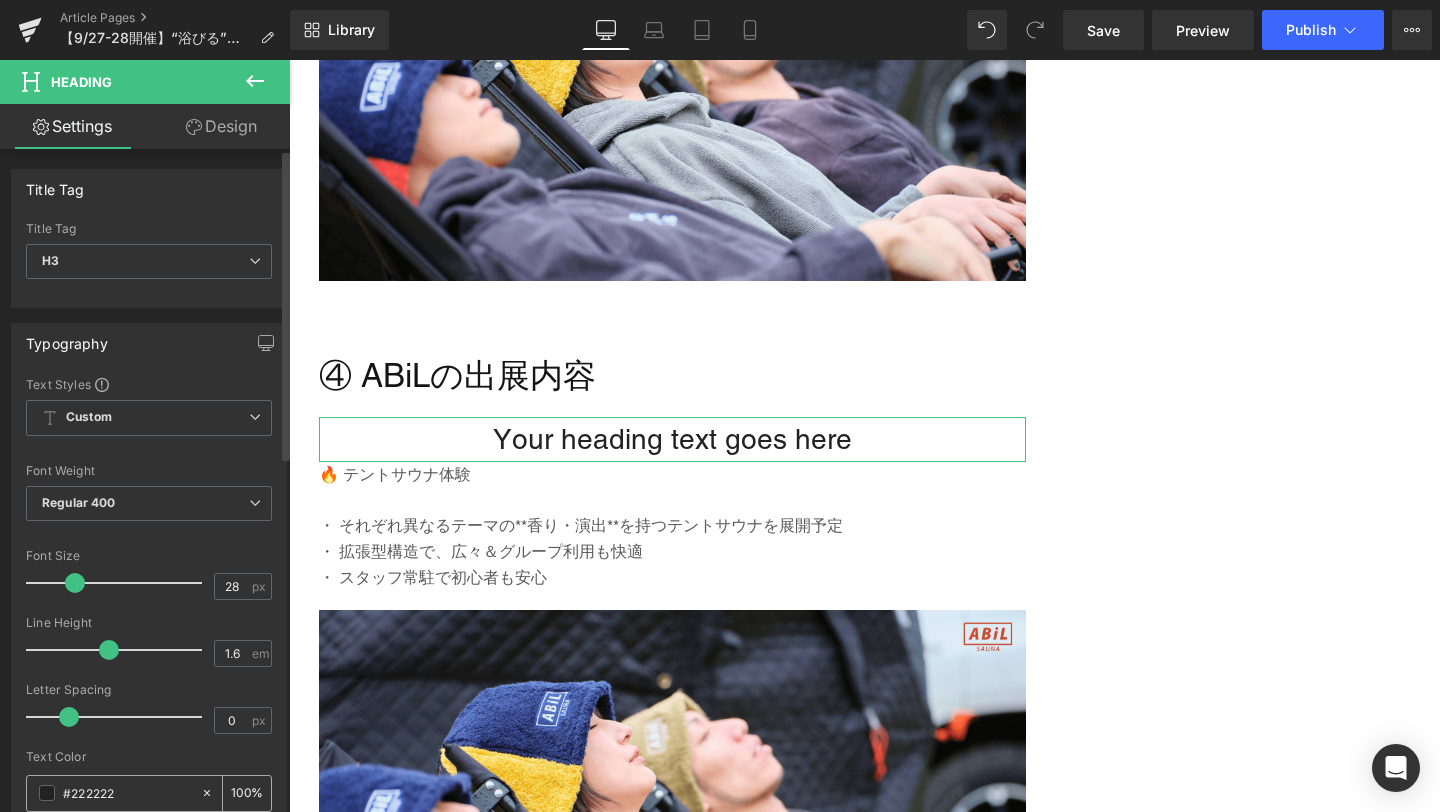 click on "#222222" at bounding box center [127, 793] 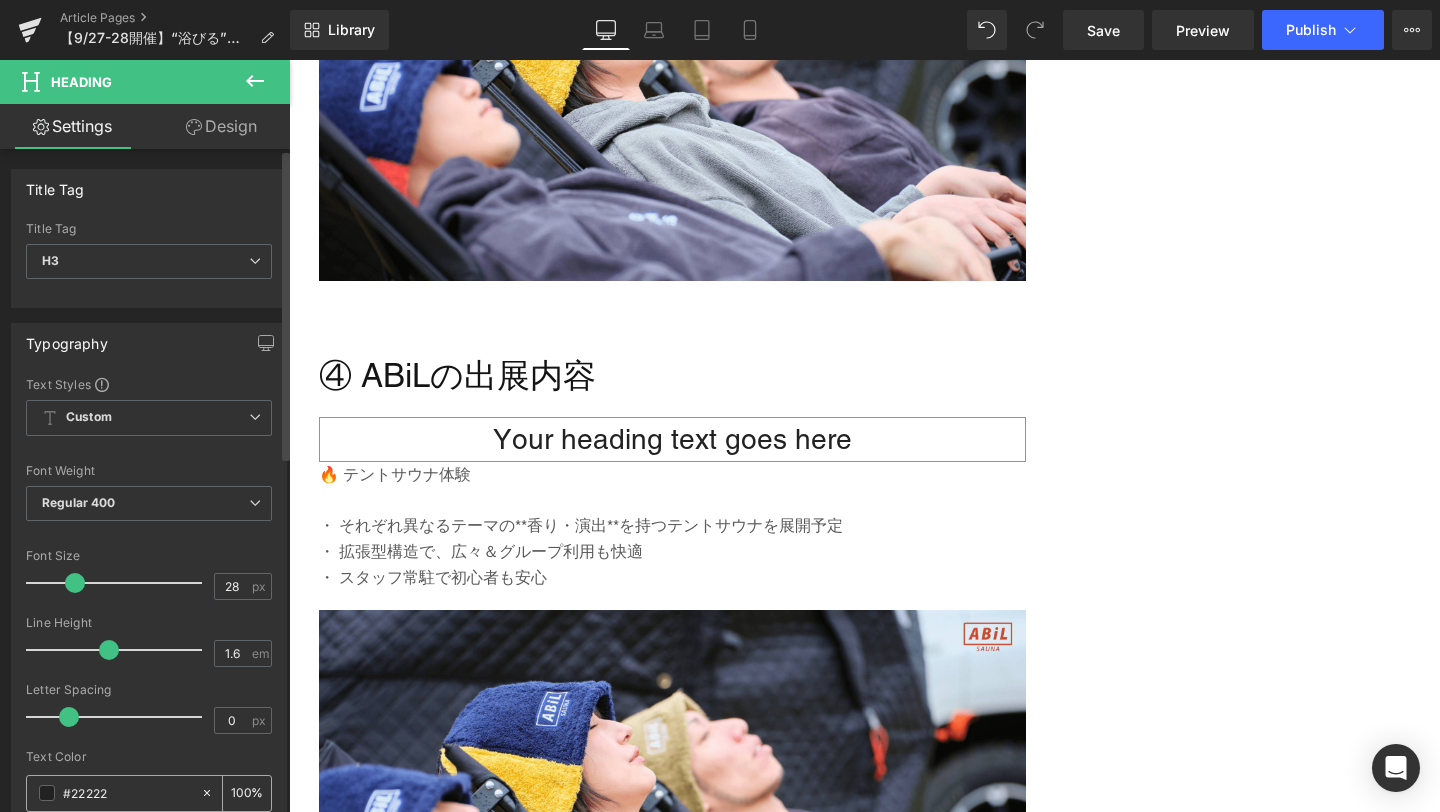 type on "#2222" 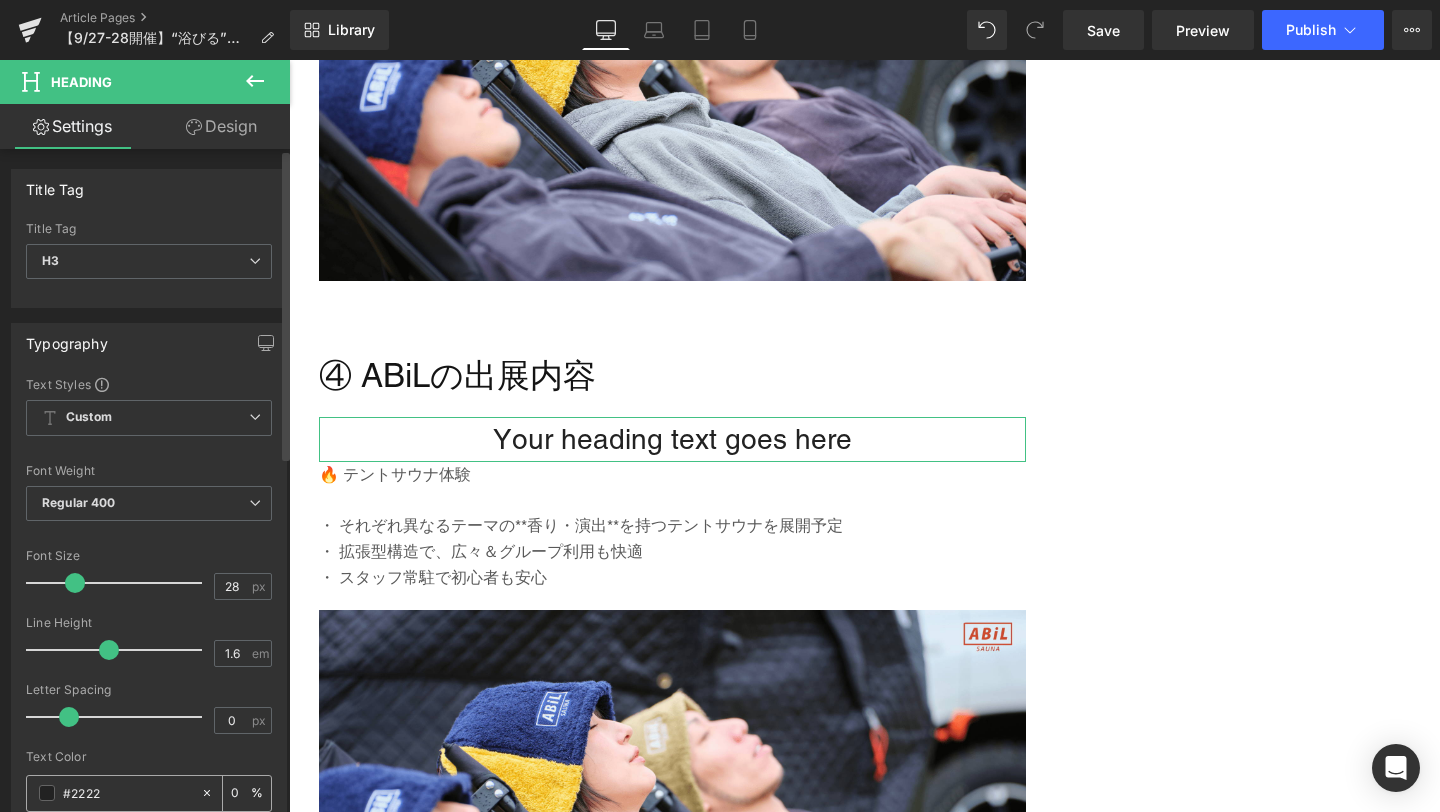type on "13" 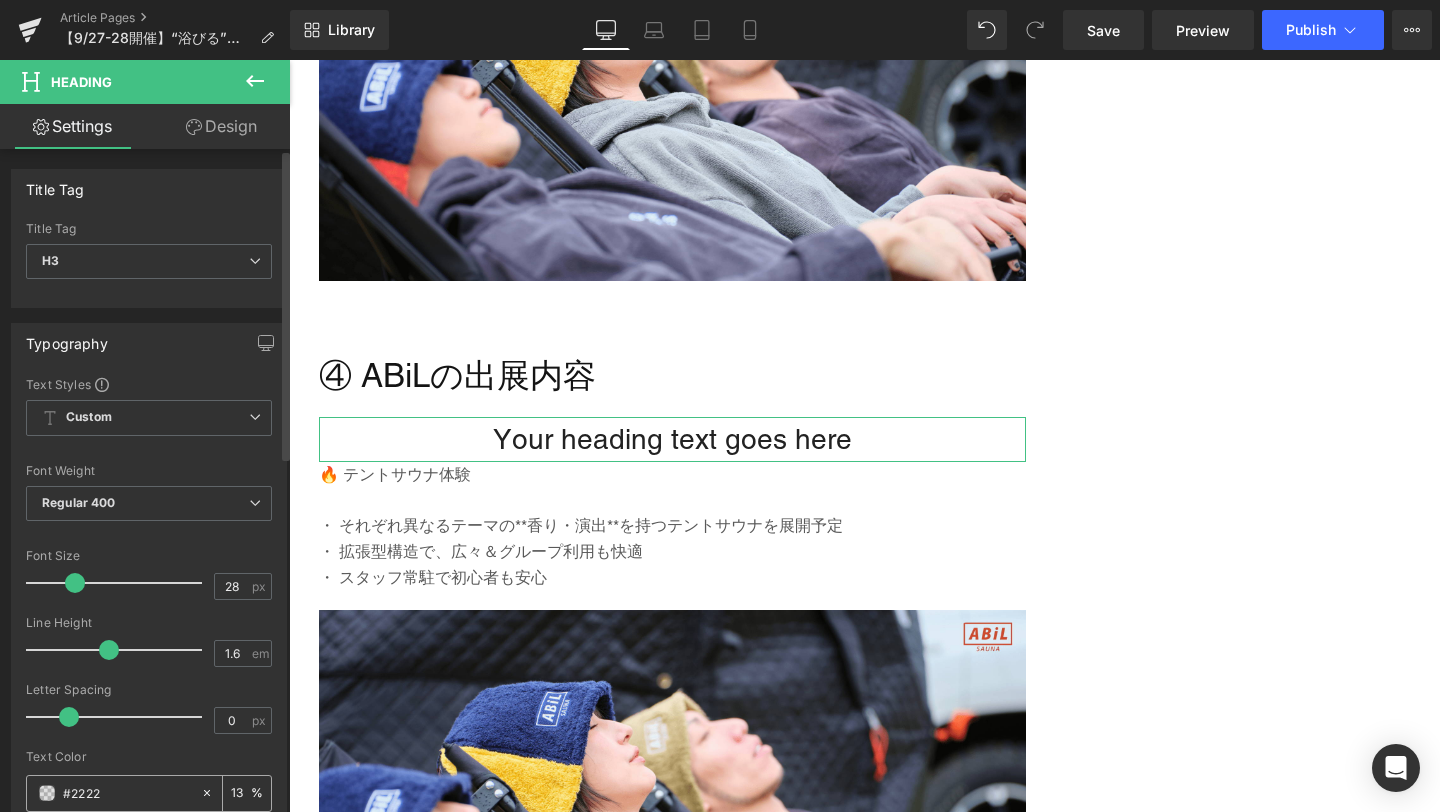 type on "#222" 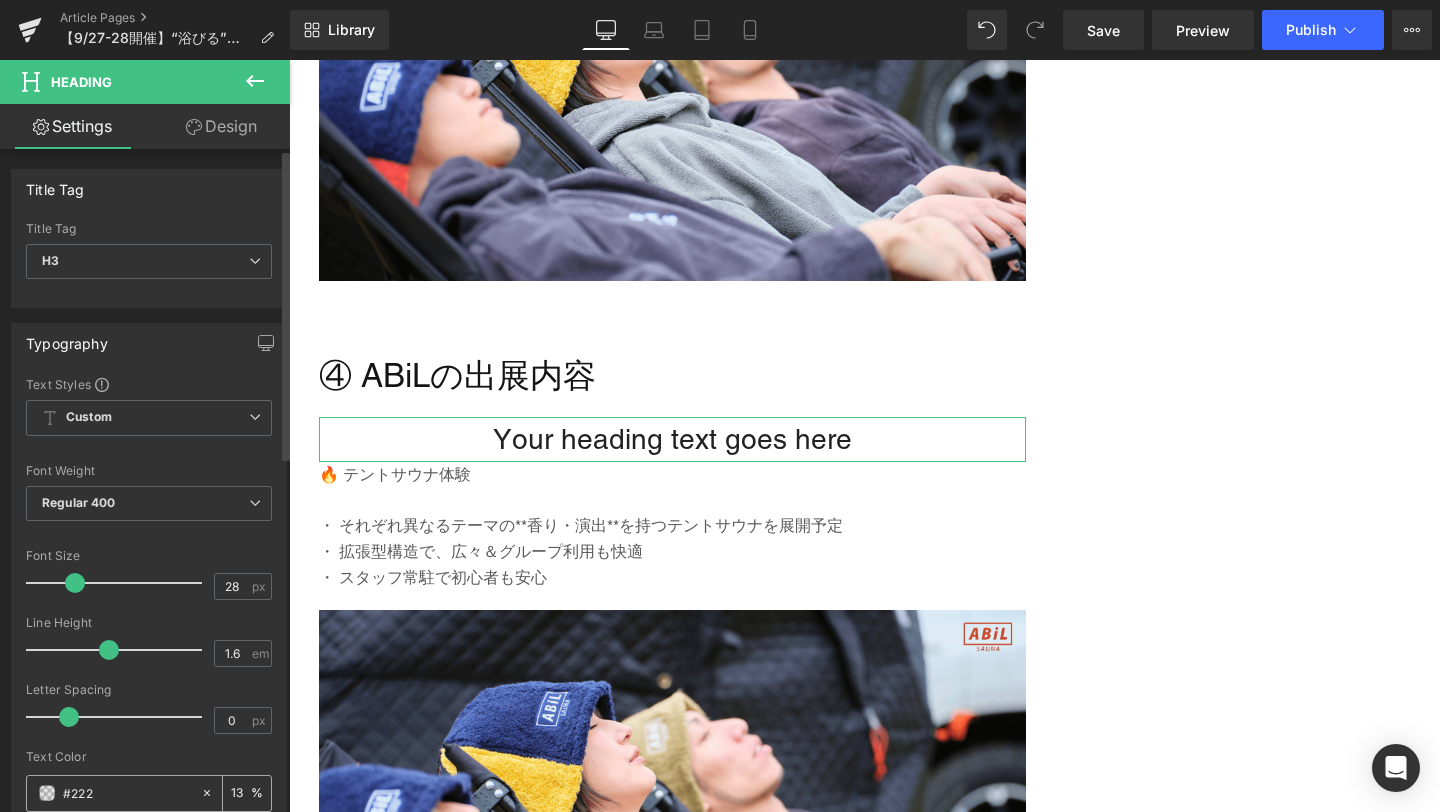 type on "100" 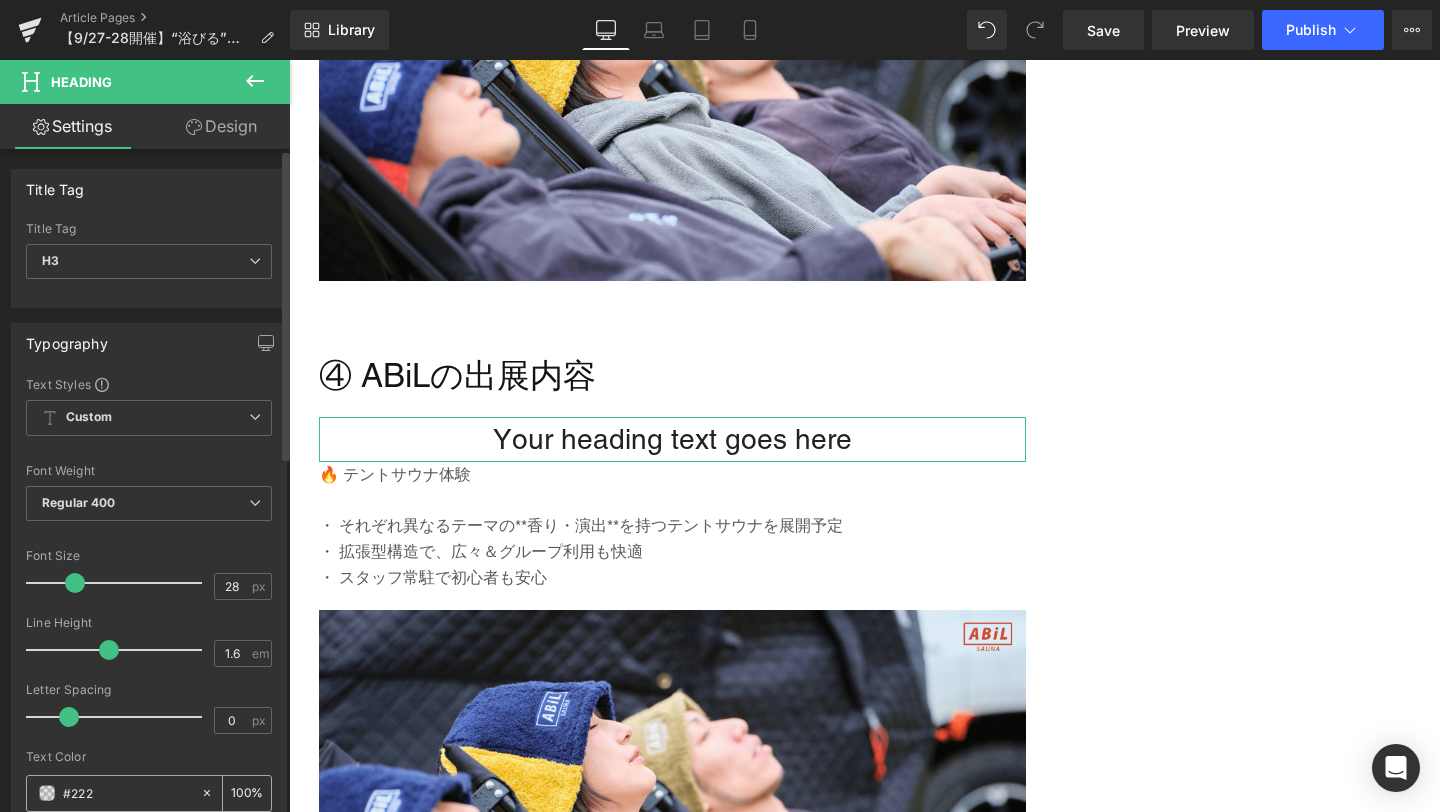type on "#22" 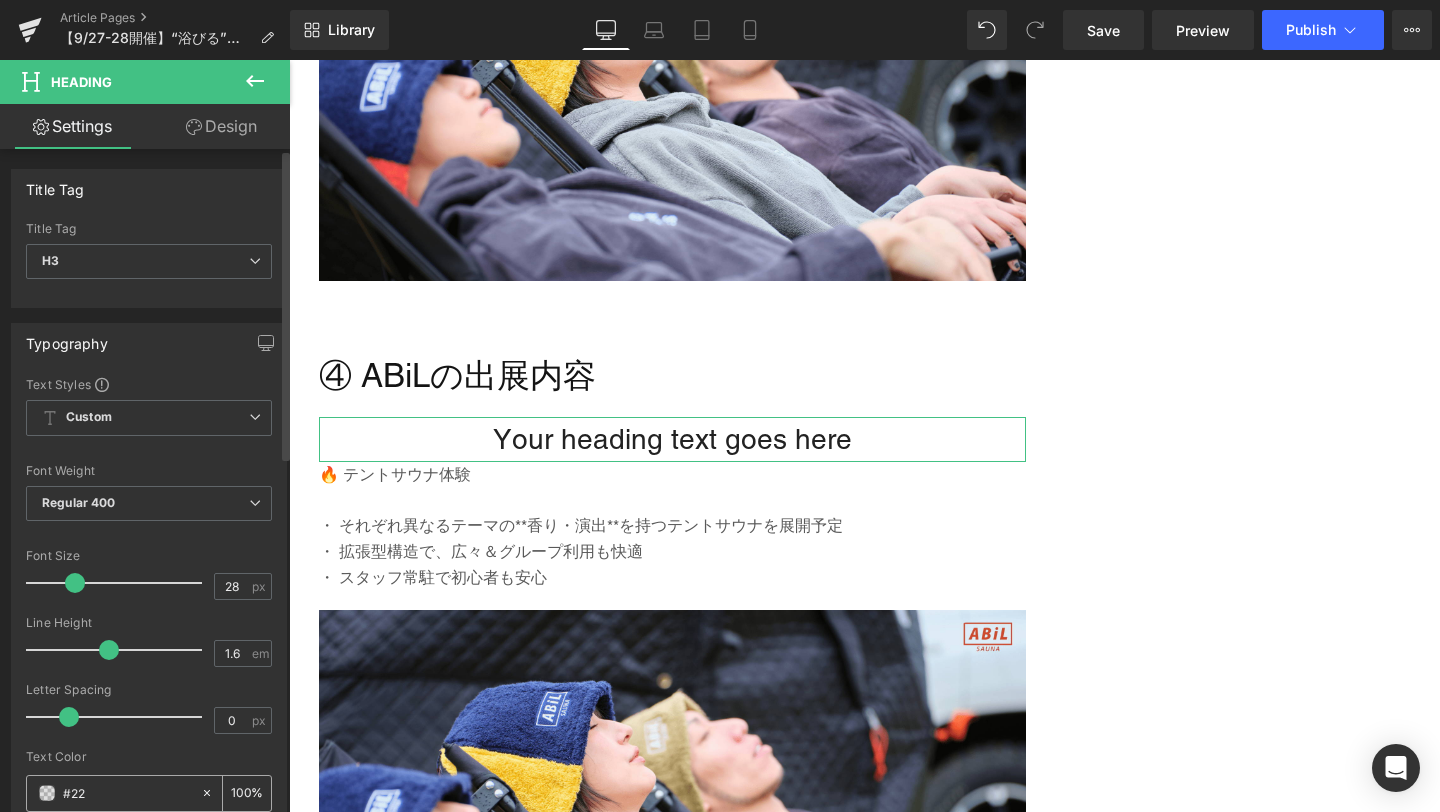 type on "0" 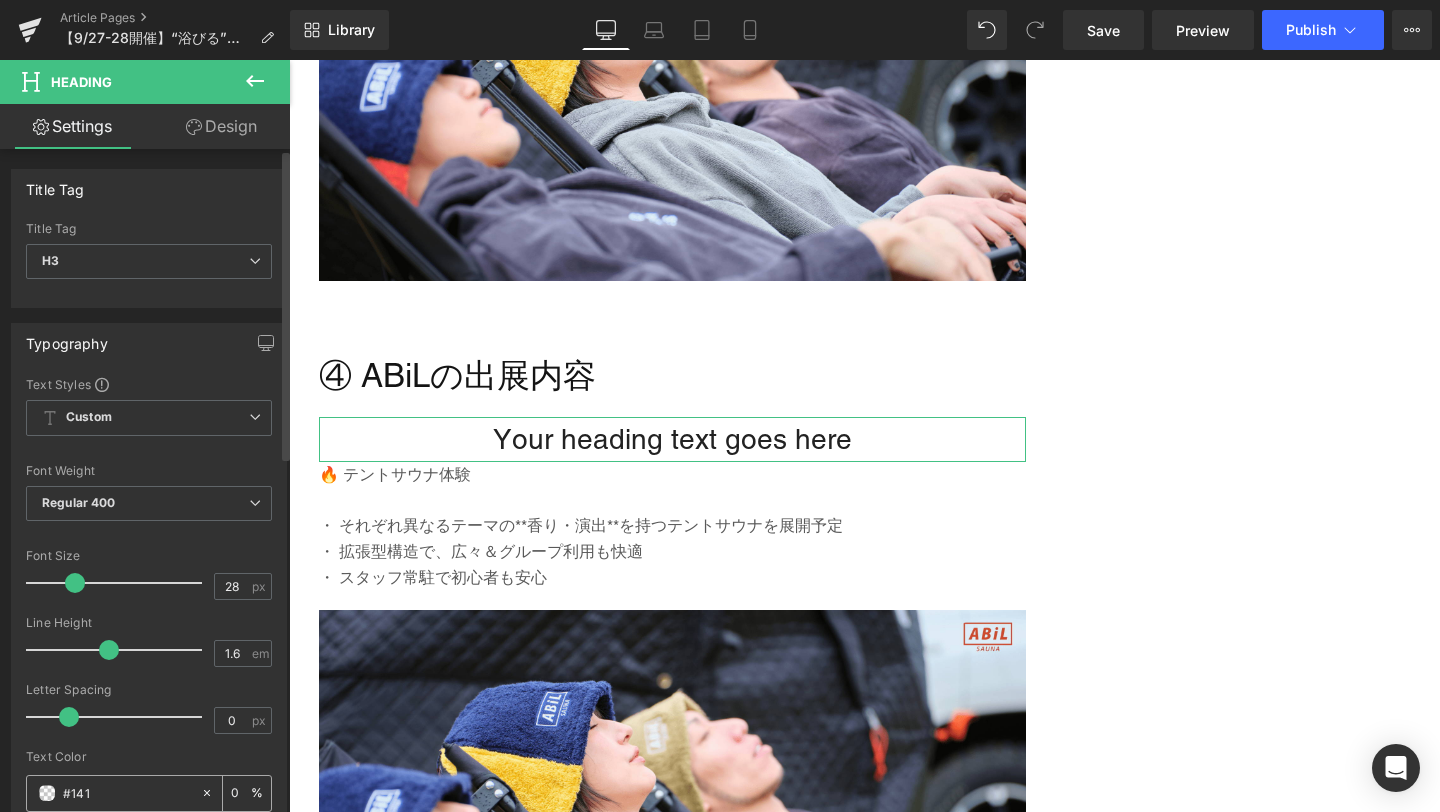 type on "#1414" 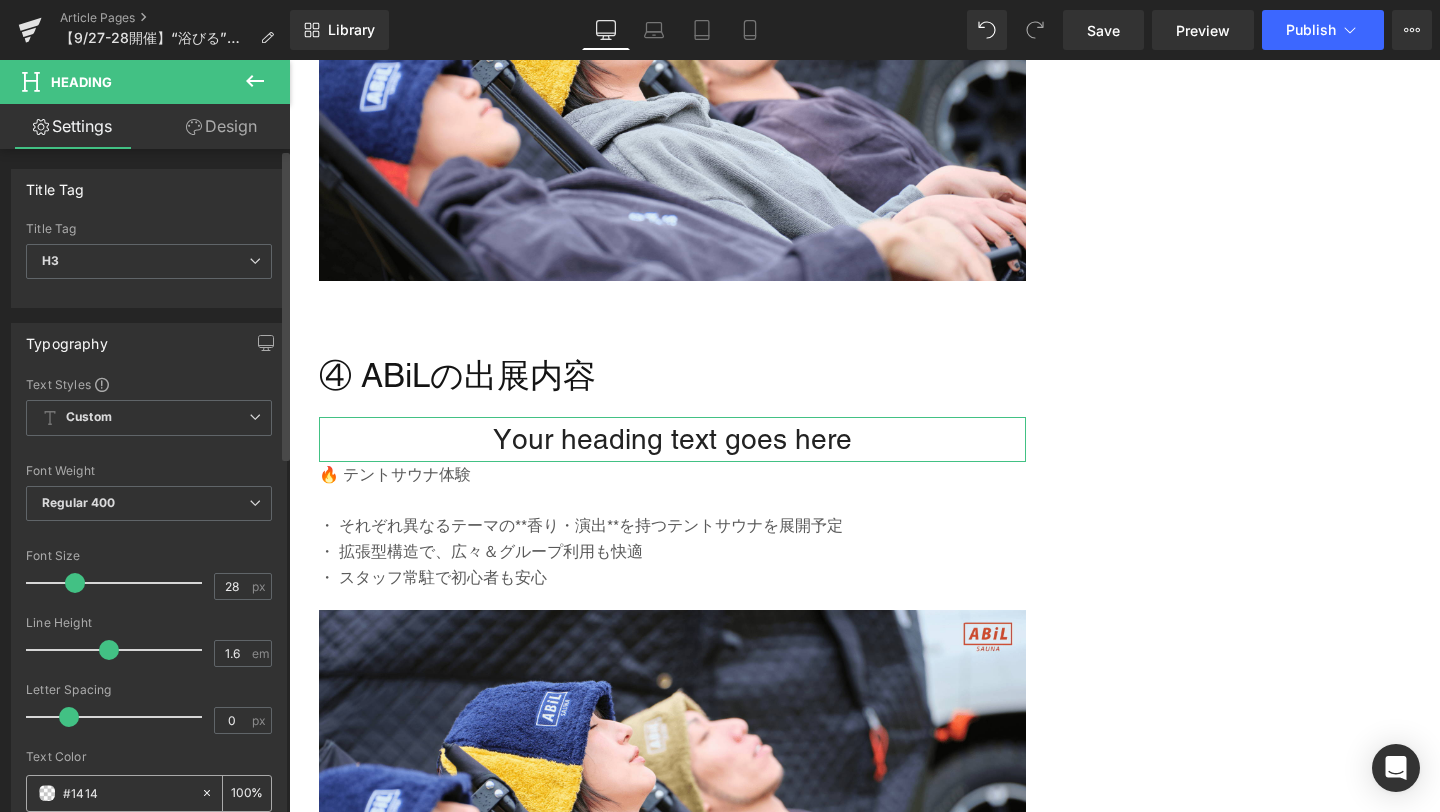 type on "#14141" 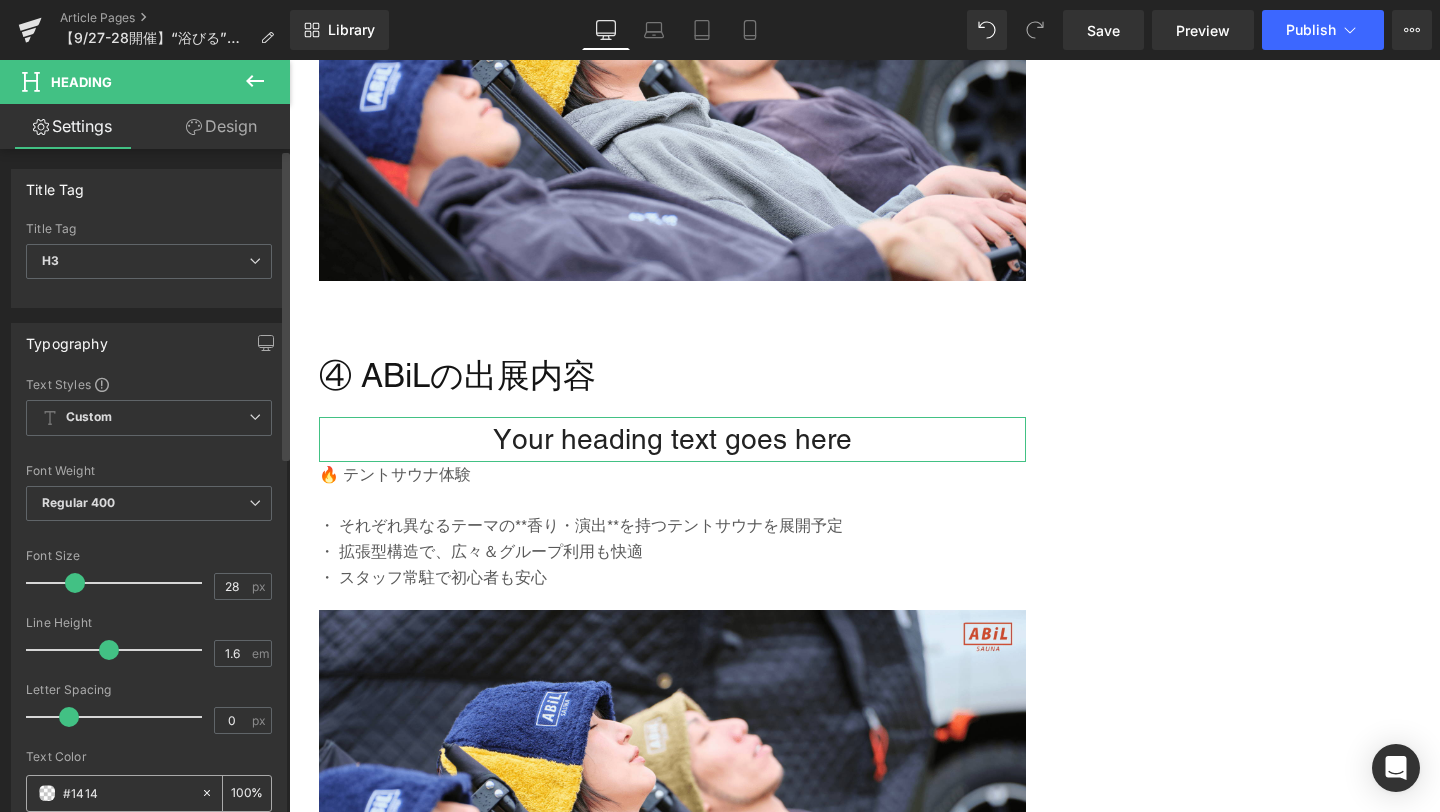 type on "27" 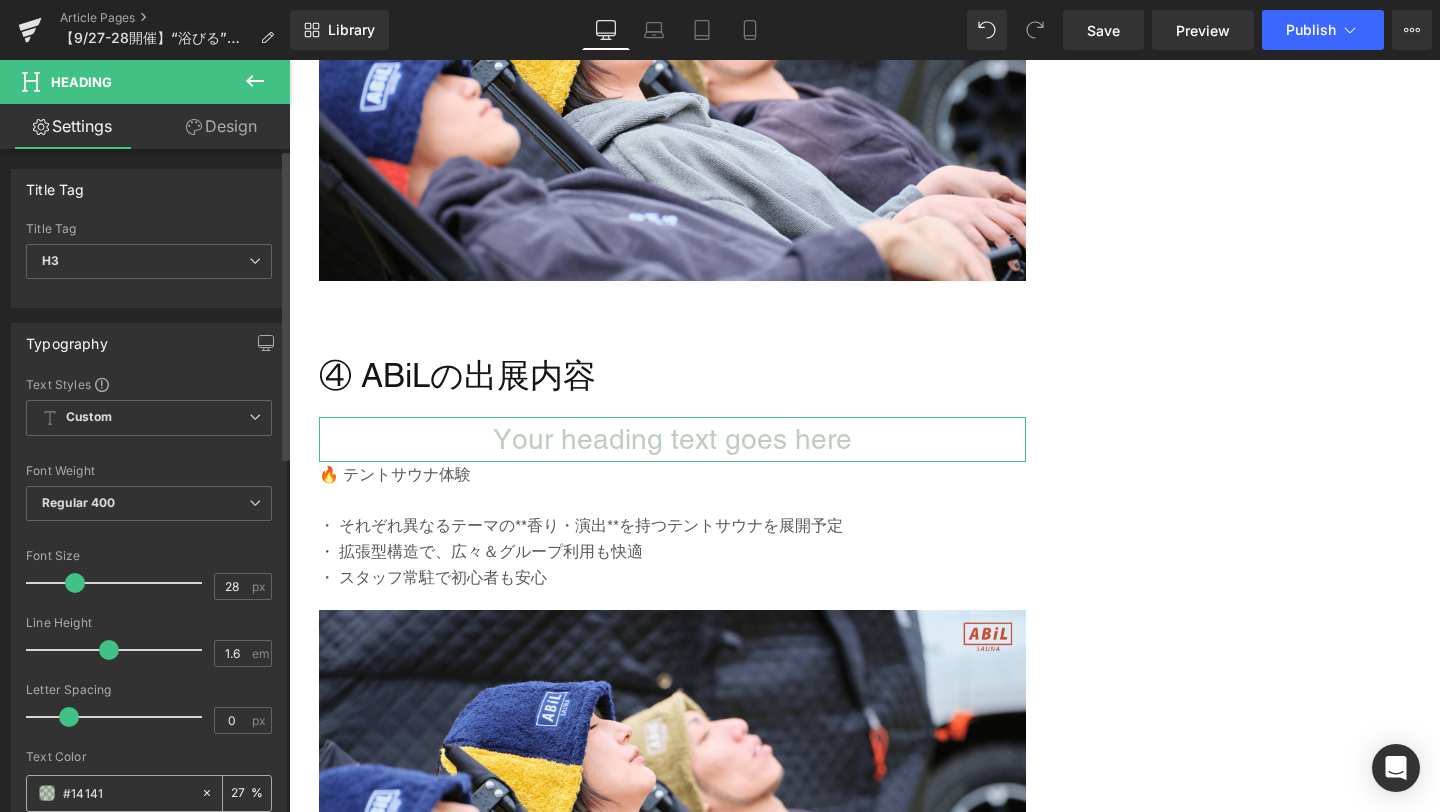 type on "#141414" 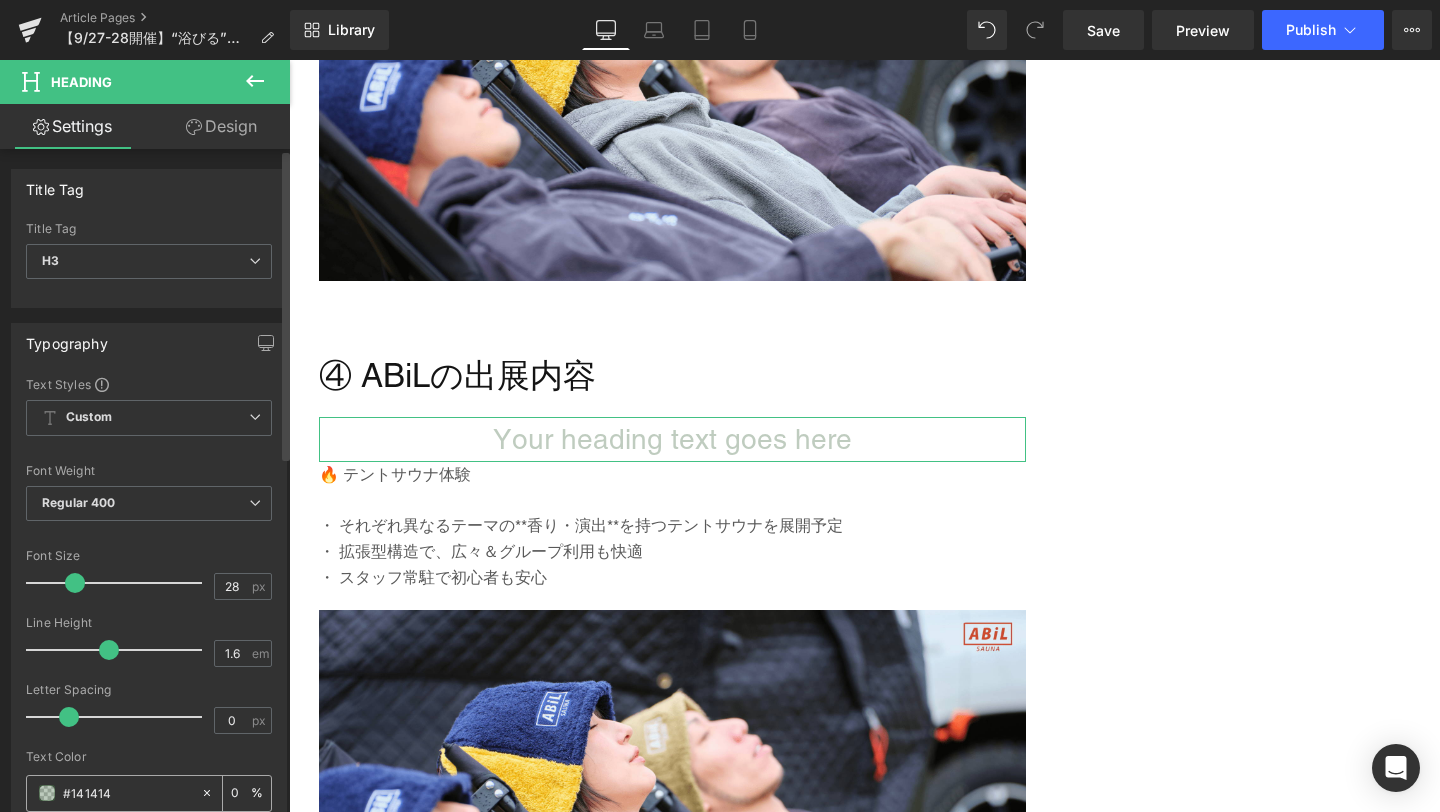 type on "100" 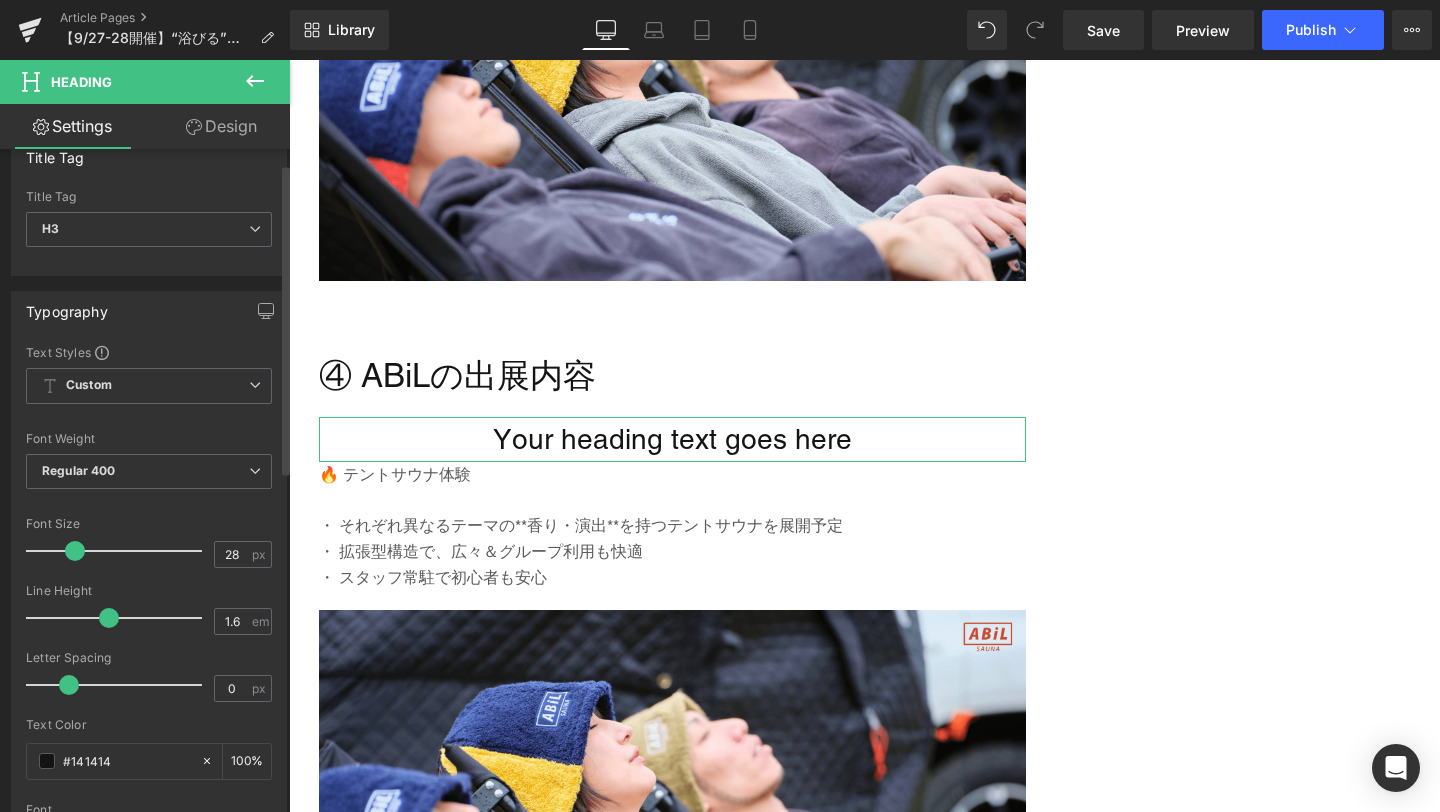 scroll, scrollTop: 0, scrollLeft: 0, axis: both 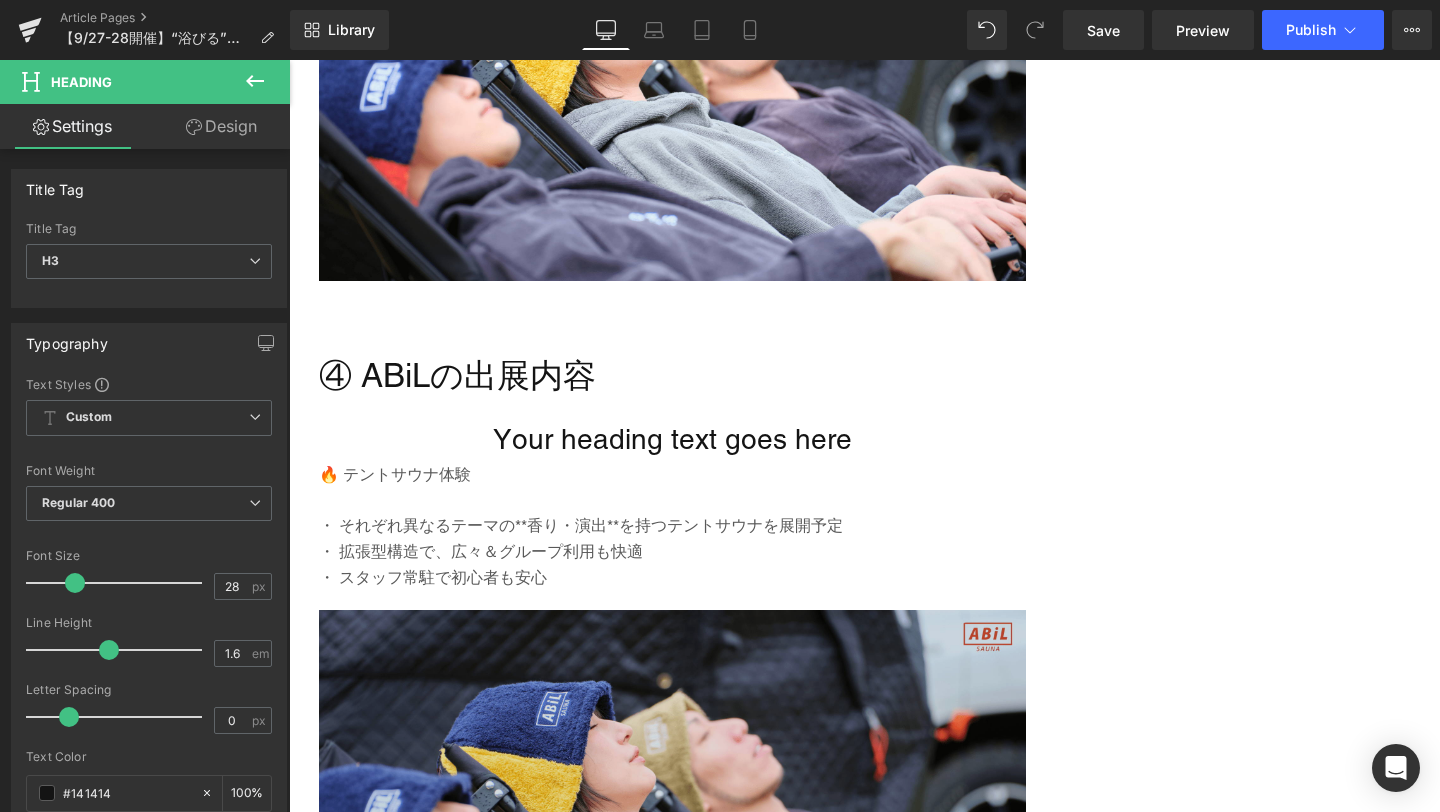 click at bounding box center (672, 809) 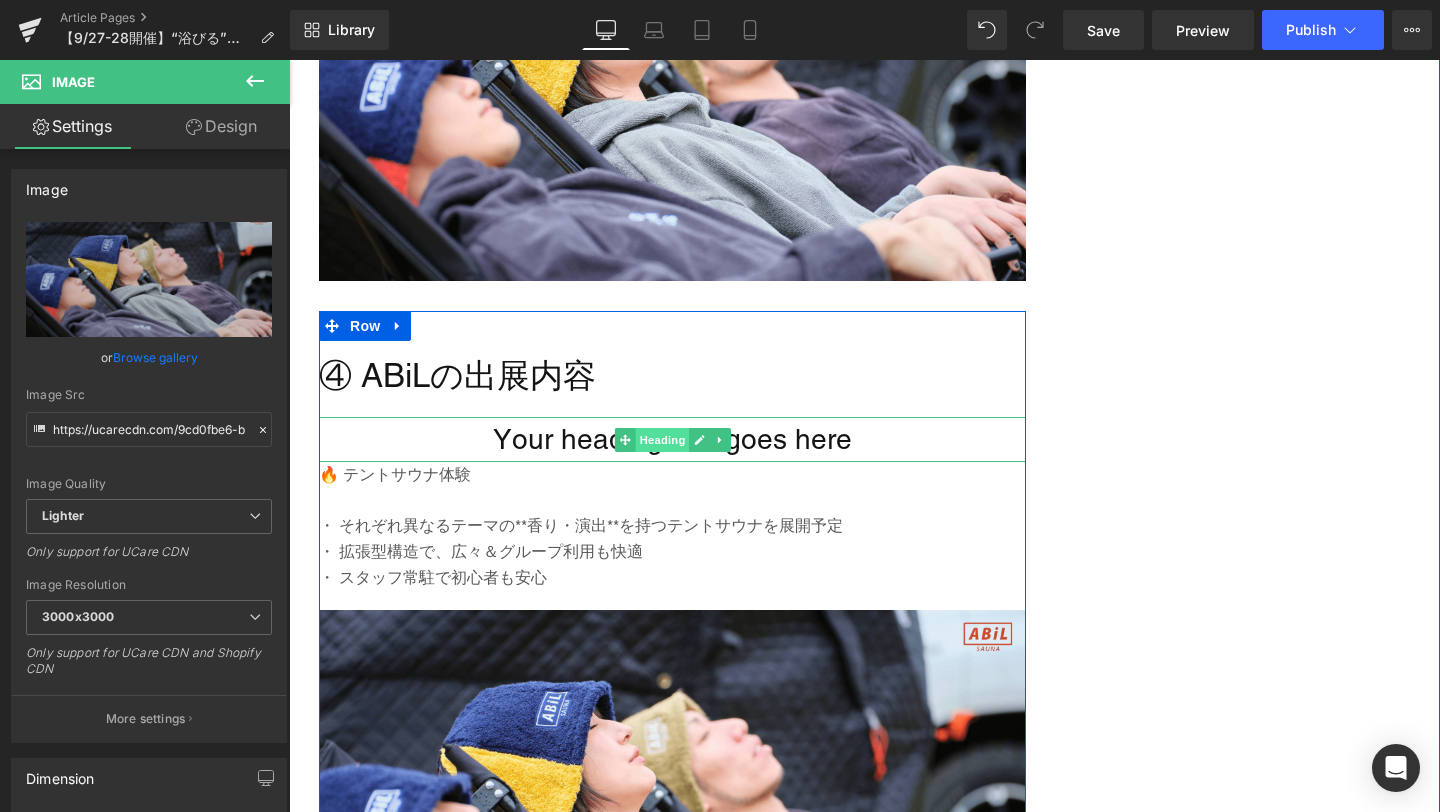 click on "Heading" at bounding box center (662, 440) 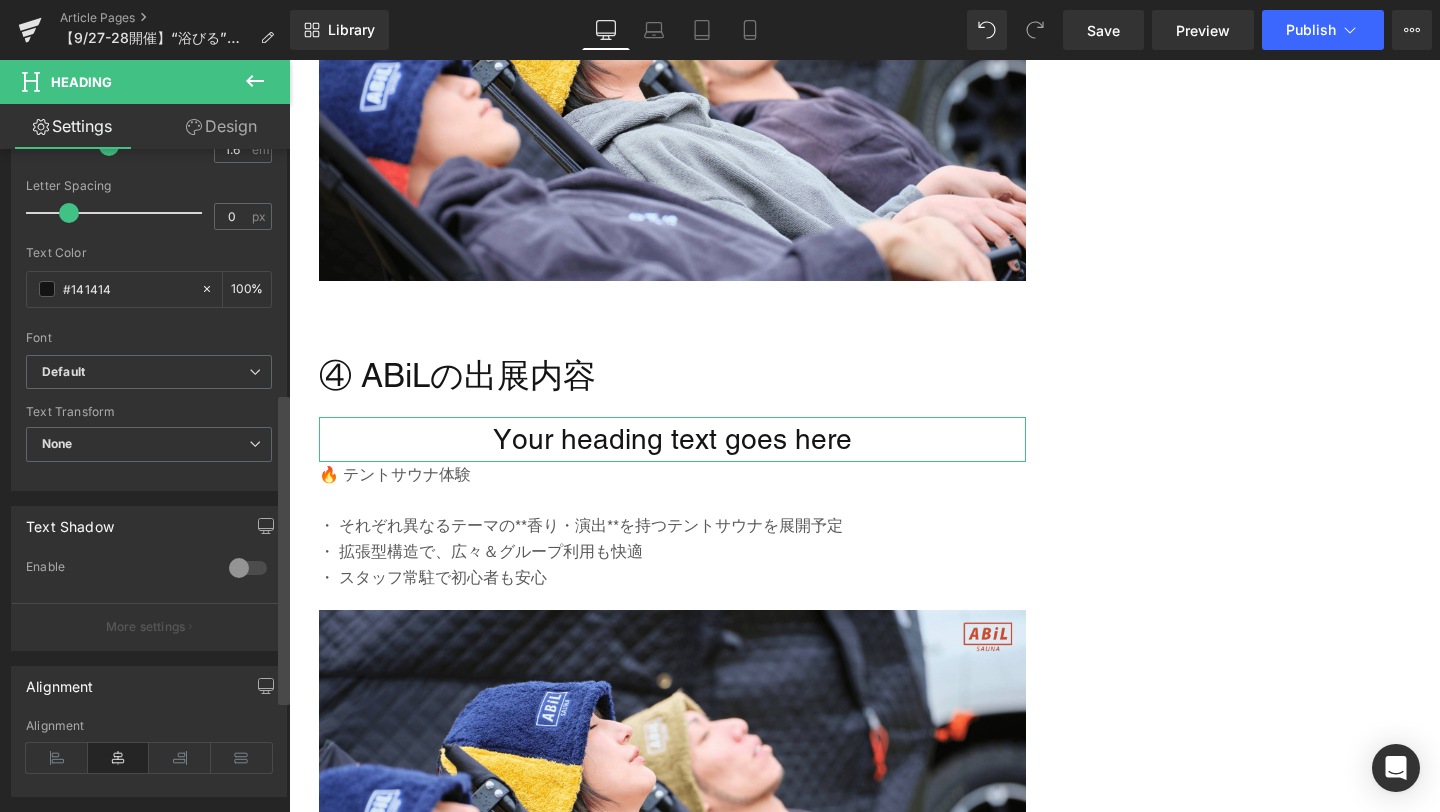 scroll, scrollTop: 519, scrollLeft: 0, axis: vertical 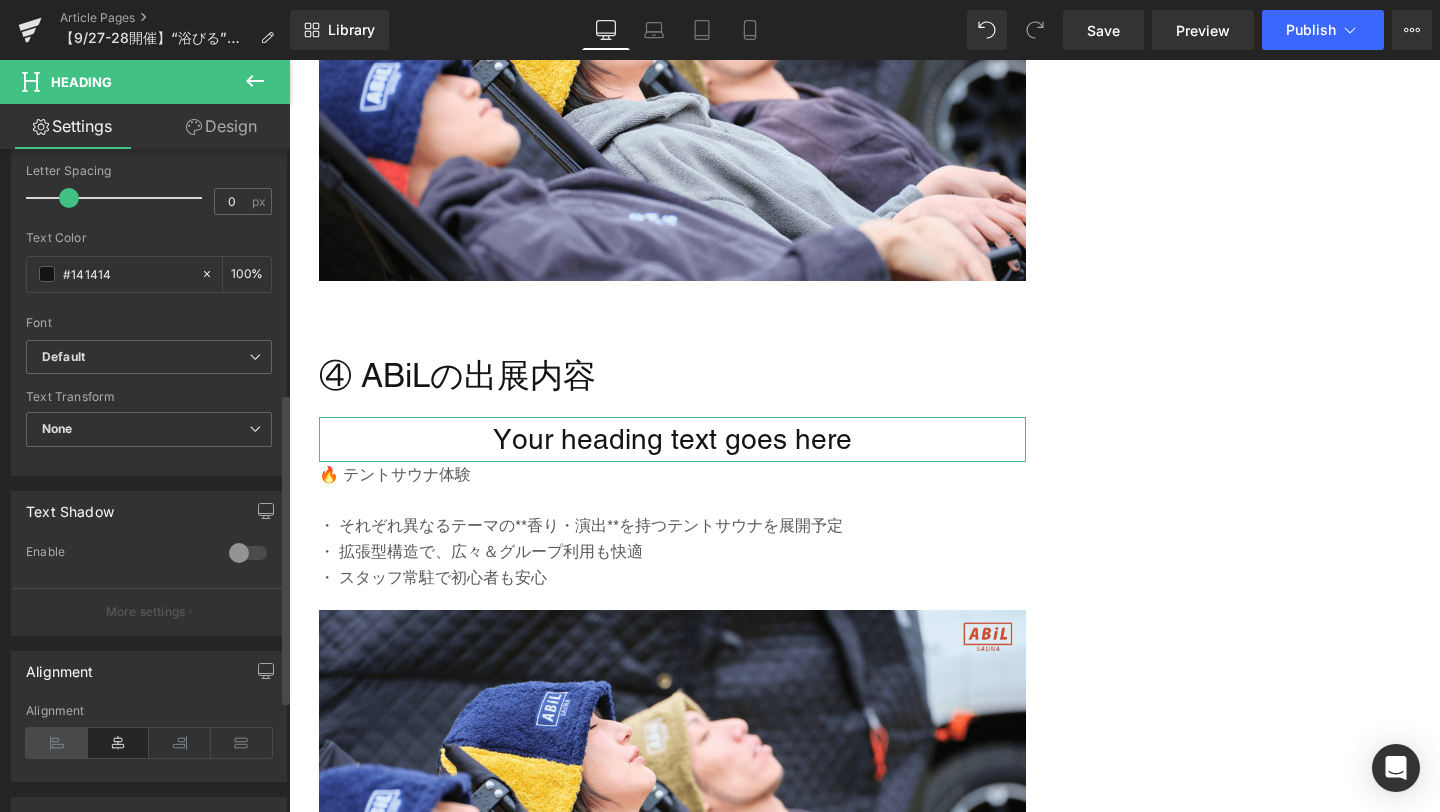 click at bounding box center (57, 743) 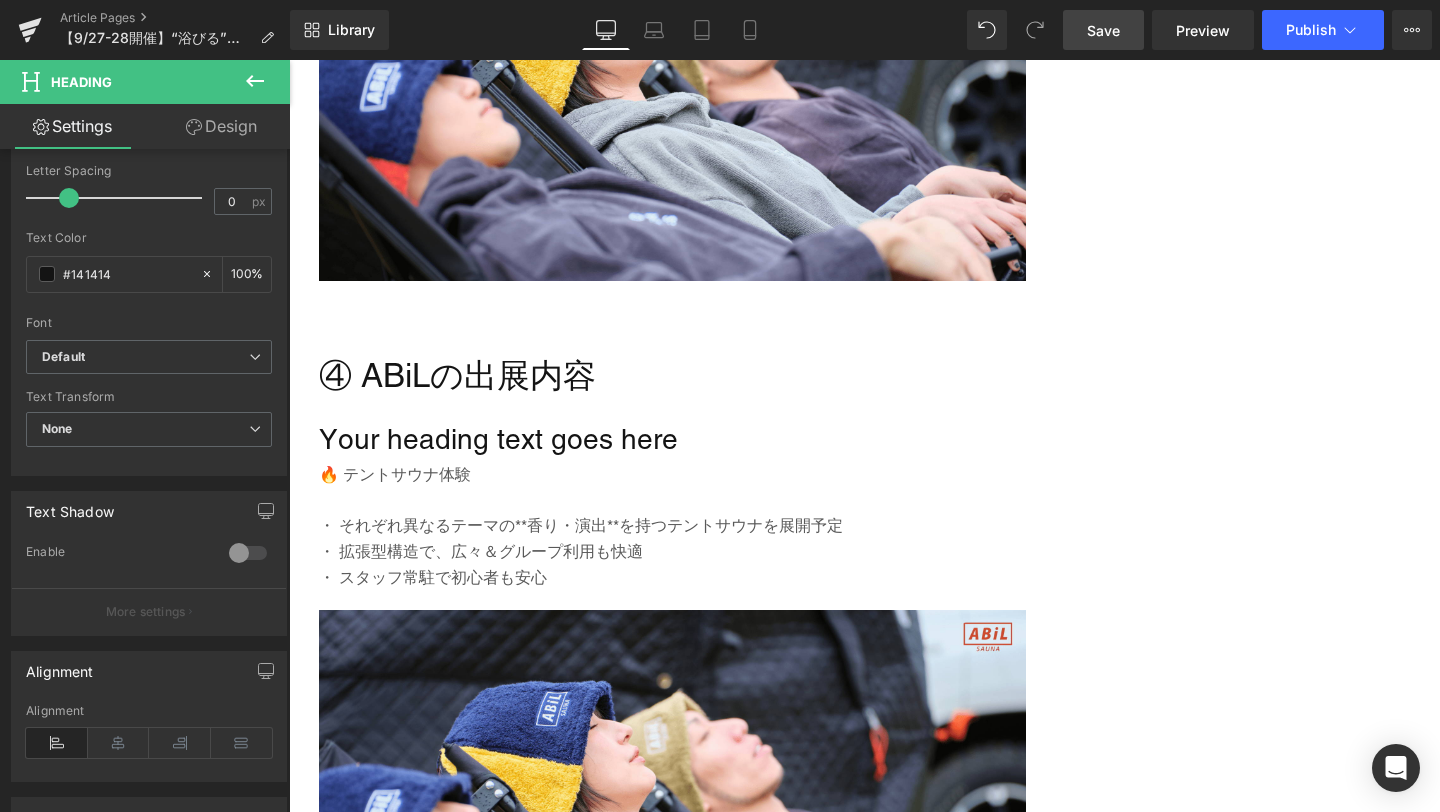 click on "Save" at bounding box center (1103, 30) 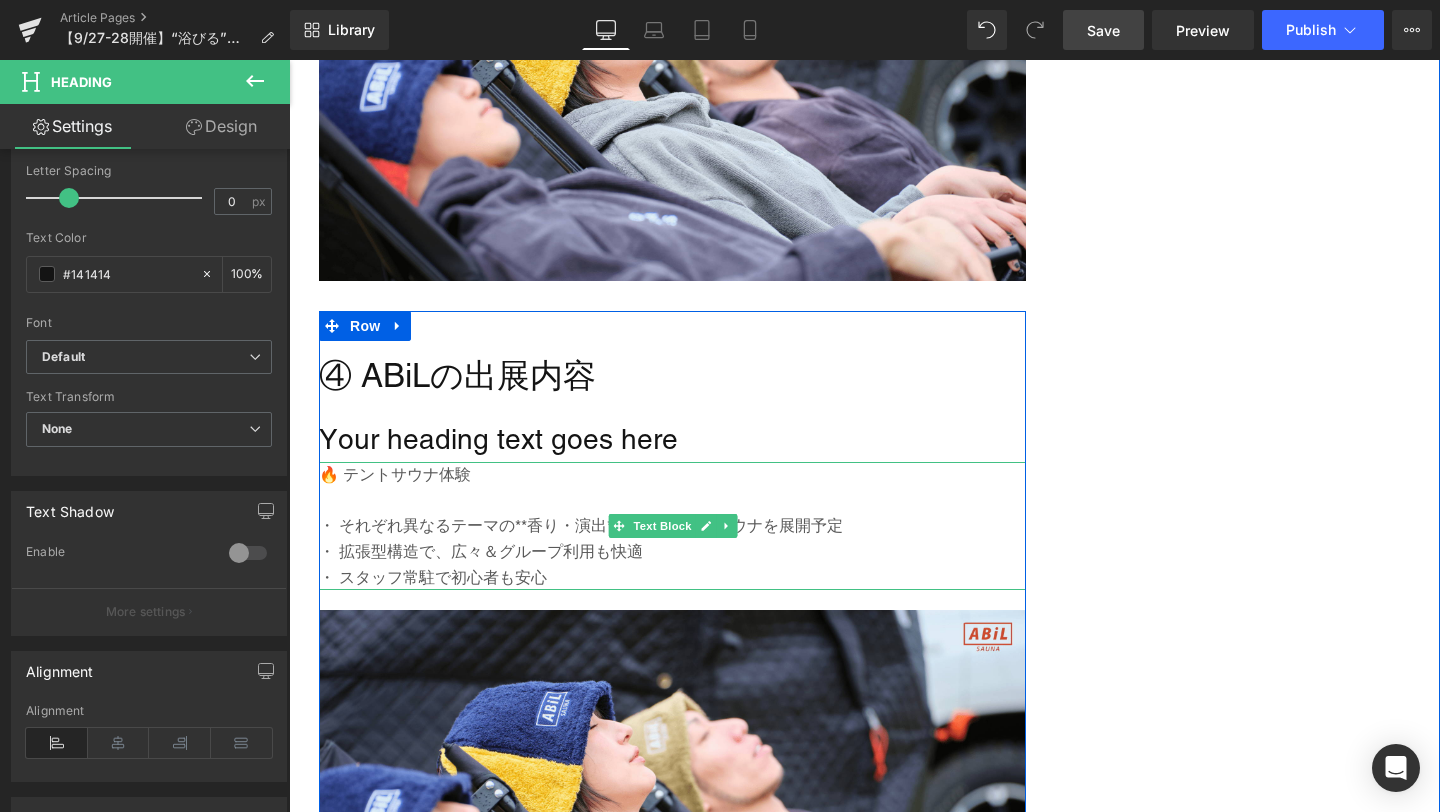click on "🔥 テントサウナ体験" at bounding box center [672, 475] 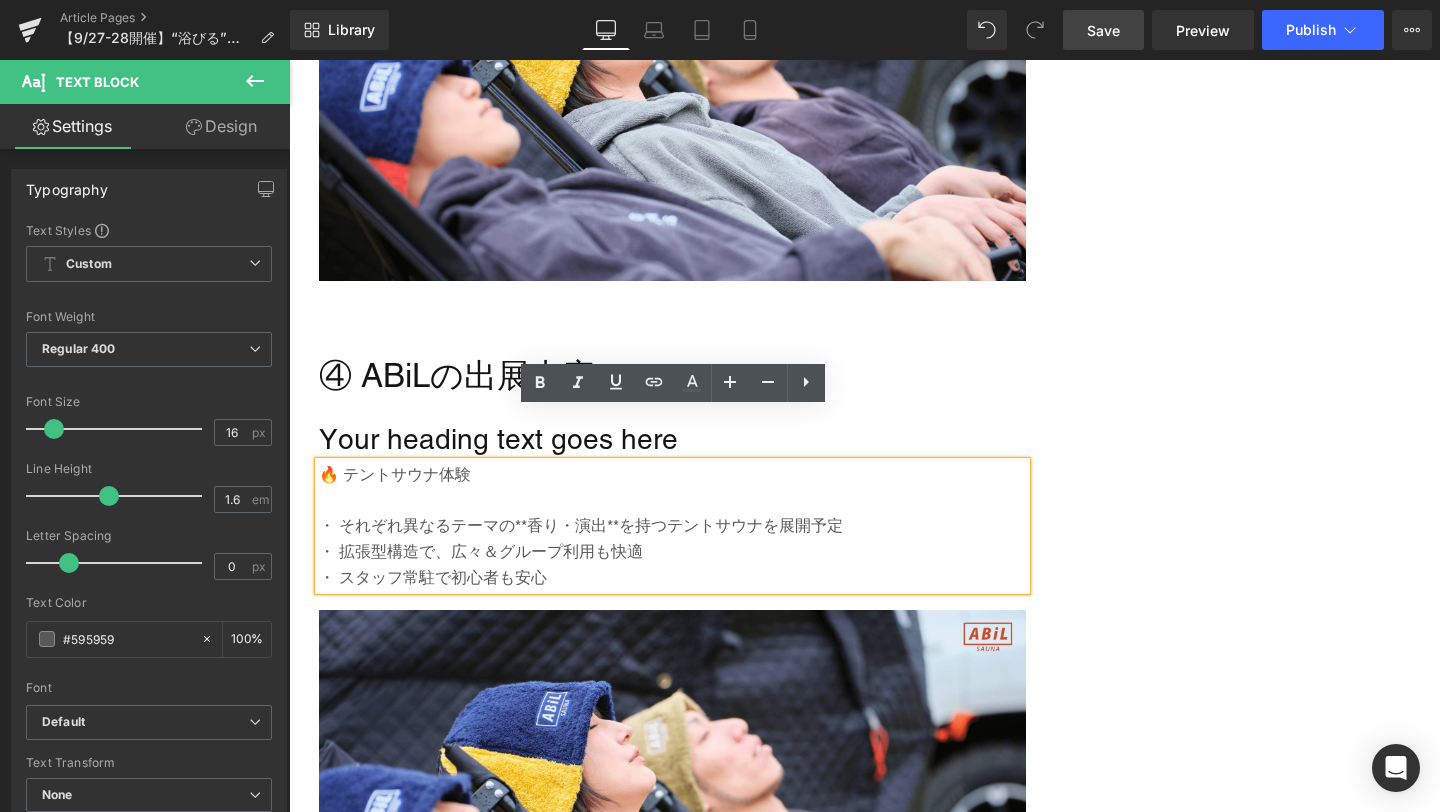 drag, startPoint x: 514, startPoint y: 424, endPoint x: 323, endPoint y: 419, distance: 191.06543 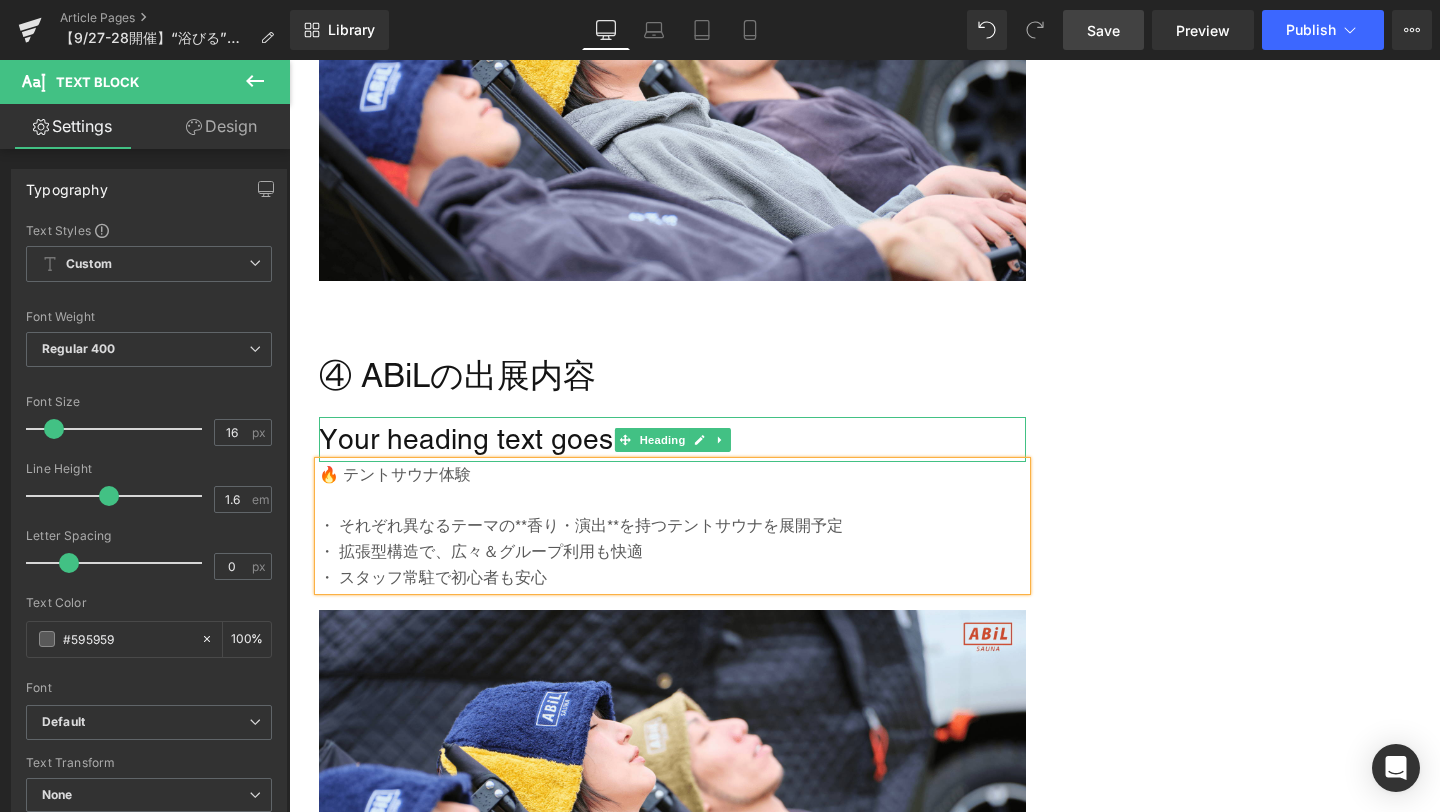 click on "Your heading text goes here" at bounding box center [672, 439] 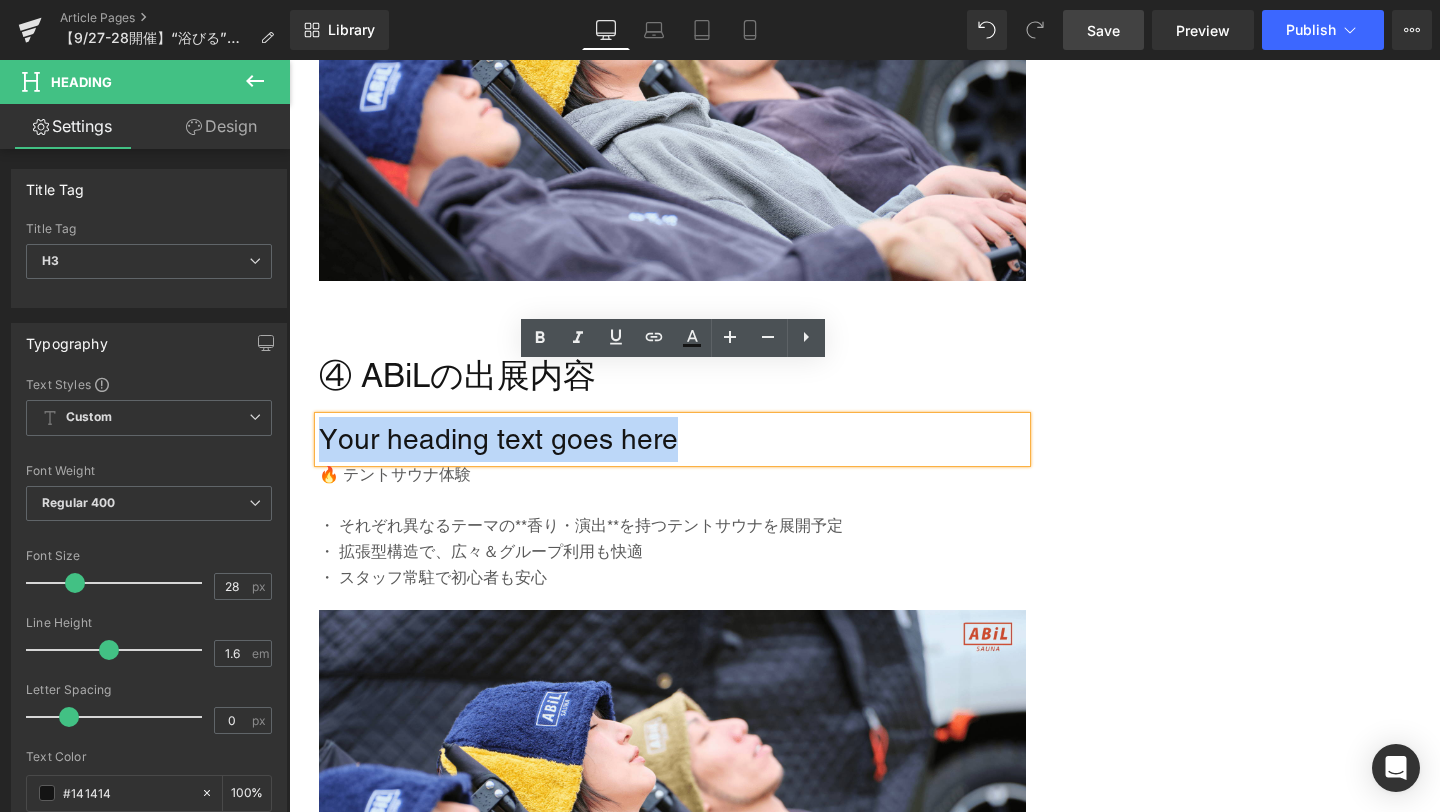 drag, startPoint x: 697, startPoint y: 387, endPoint x: 278, endPoint y: 387, distance: 419 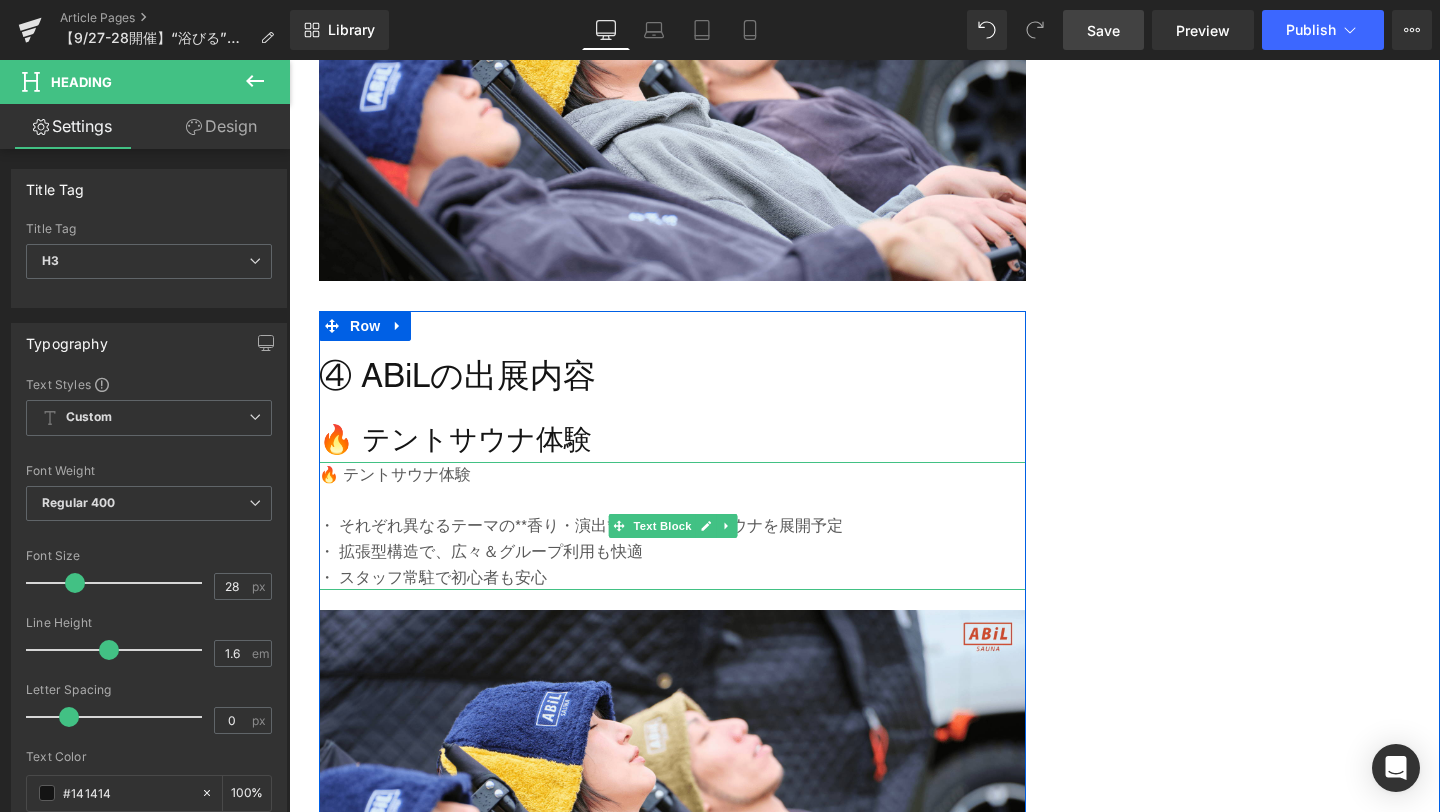 click at bounding box center [672, 501] 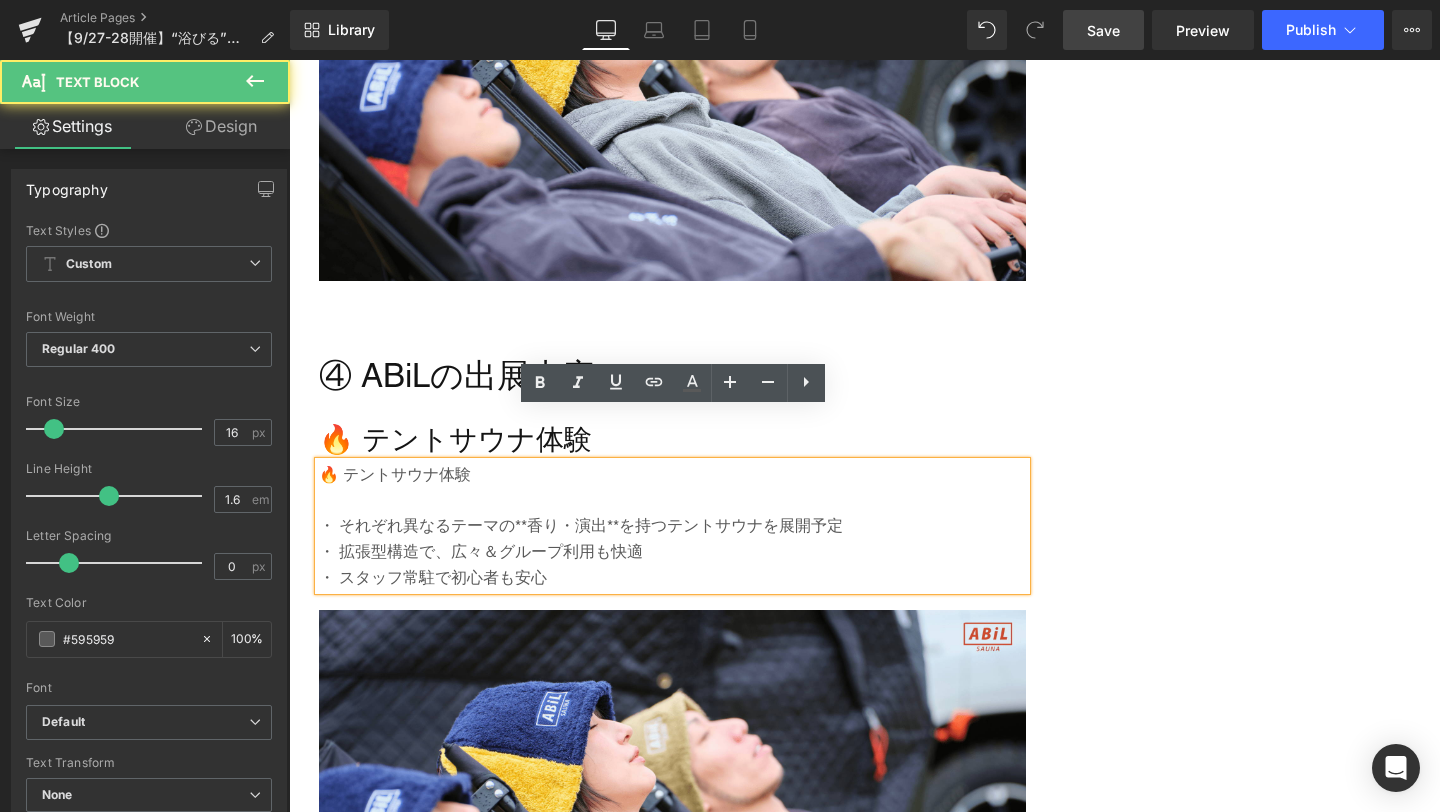 type 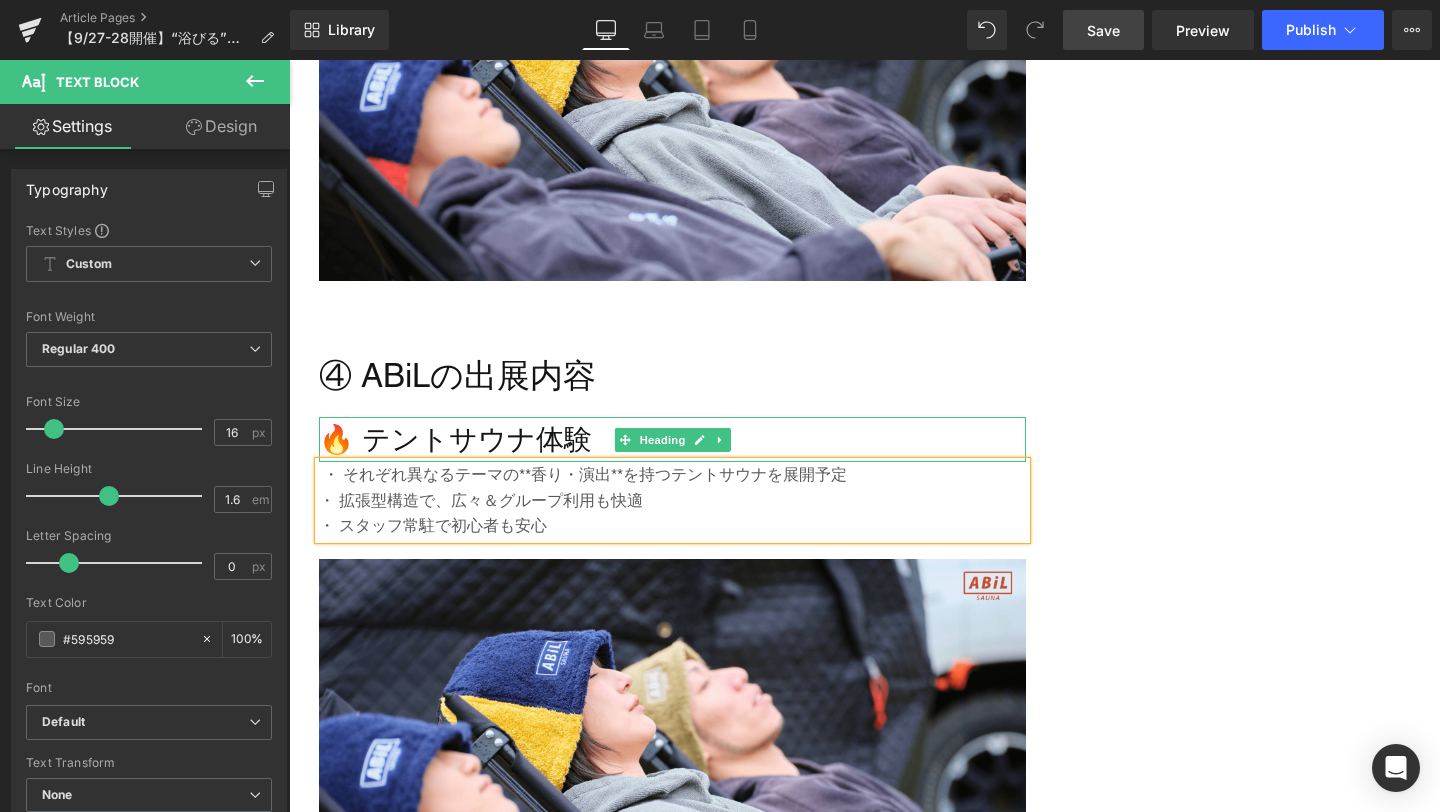 click on "🔥 テントサウナ体験" at bounding box center [672, 439] 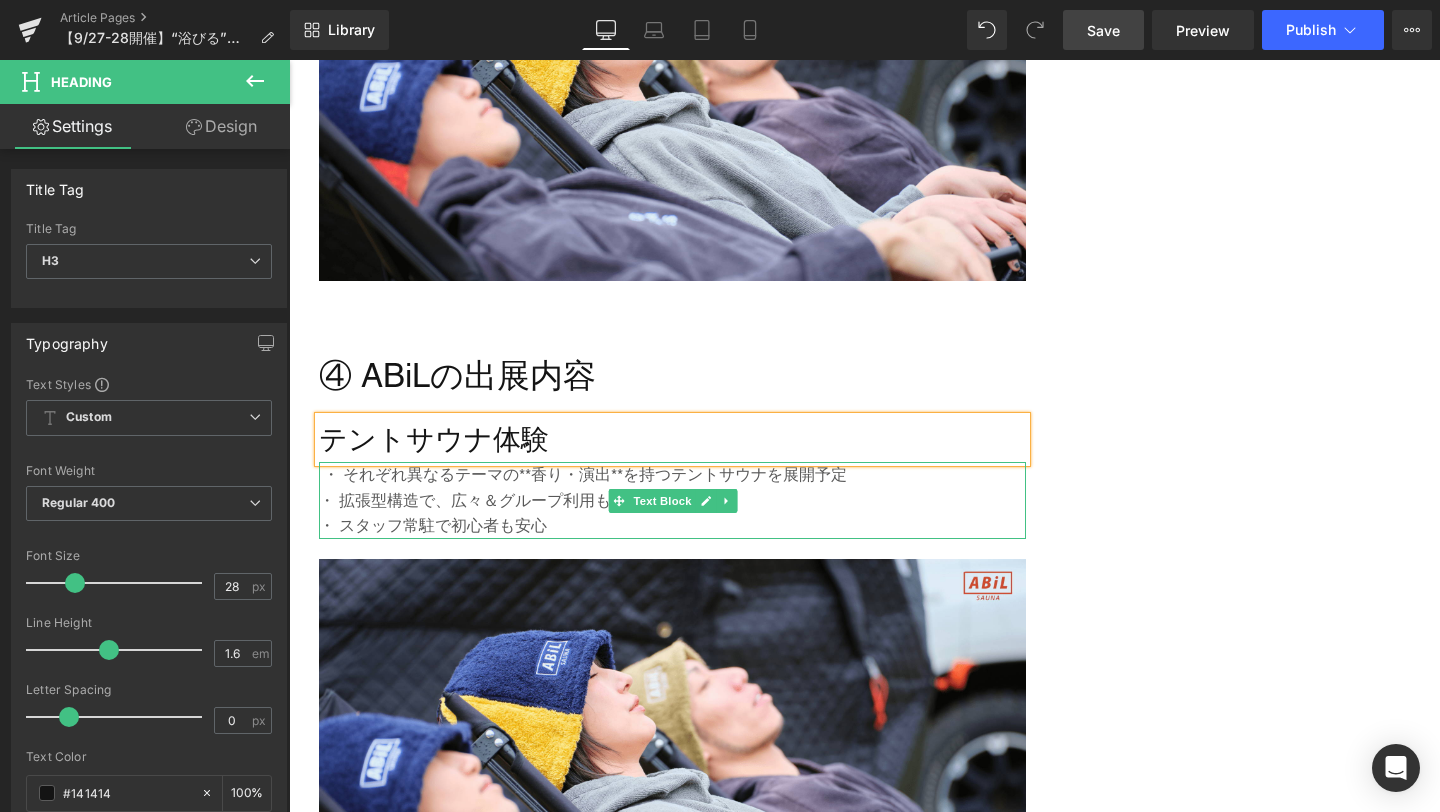 click on "・ 拡張型構造で、広々＆グループ利用も快適" at bounding box center [672, 501] 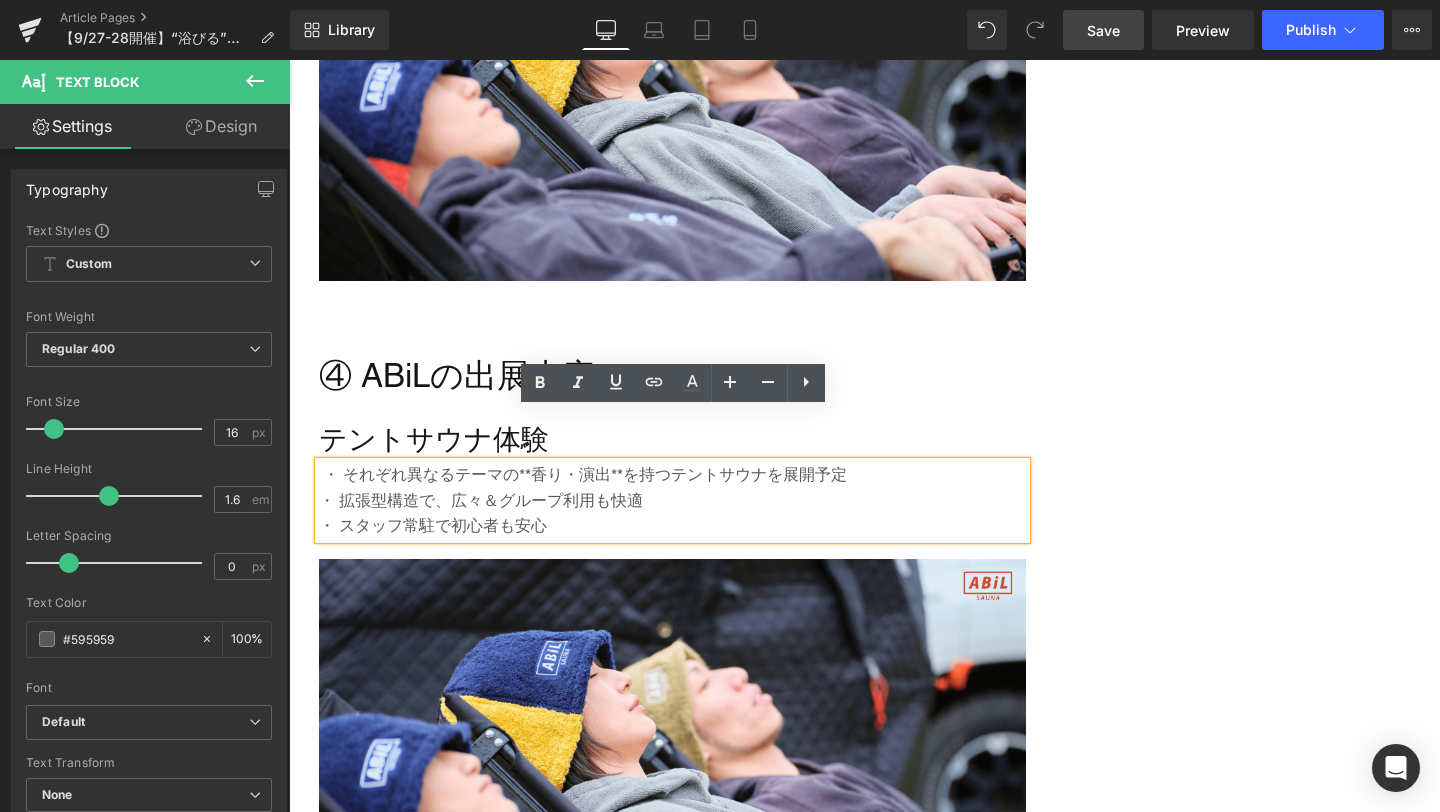 click on "① OSAKA SOUND BARTHEとは？ Heading         Image         ・開催日：2025年9月27日（土）・28日（日） ・会場：名村造船所跡地（[CITY]・[CITY]） ・アクセス：[STATE]メトロ四つ橋線「[CITY]駅」4番出口より徒歩約10分 Text Block         ◆ 浴びる、感じる、新感覚フェス Heading         OSAKA SOUND BARTHEは、 “浴びる体験”をコンセプト にした都市型フェス。 サウナの熱、音楽の波動、アートの光、お笑いの笑い、すべてが “浴びるもの” として体感できる2日間です。 ・ 国内最大級のサウナエリア（30箇所以上） ・ 個性派サウナがずらり！「サバス1号・2号」が同時出展（日本初！） ・ 工場跡地ならではの開放的かつ無骨なロケーション ・ アーティスト／出演者情報は 2025年8月末公開予定 Text Block         Row         ② OSAKA SOUND BARTHEの魅力まとめ Heading         ・  五感すべてで" at bounding box center (864, -219) 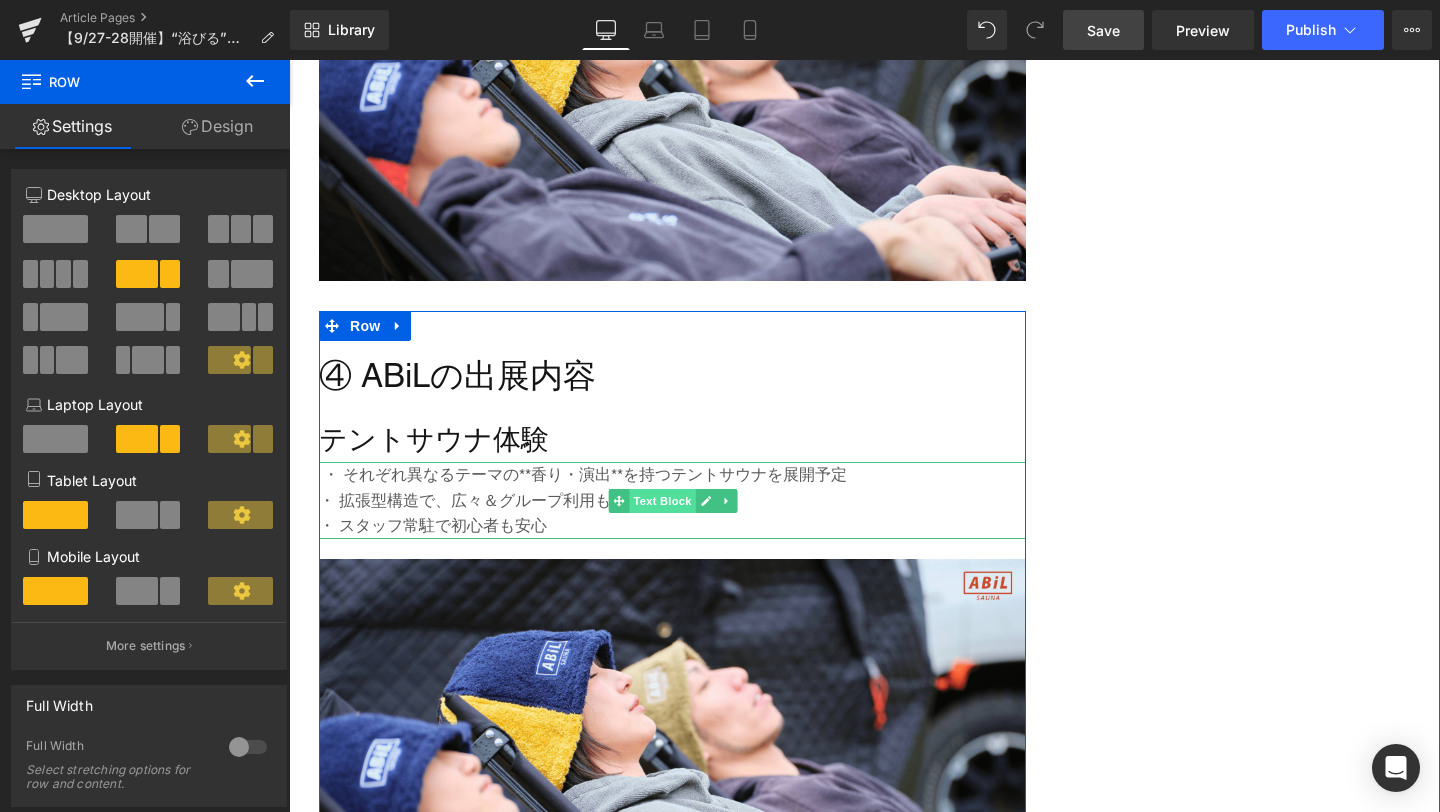 click on "Text Block" at bounding box center (662, 501) 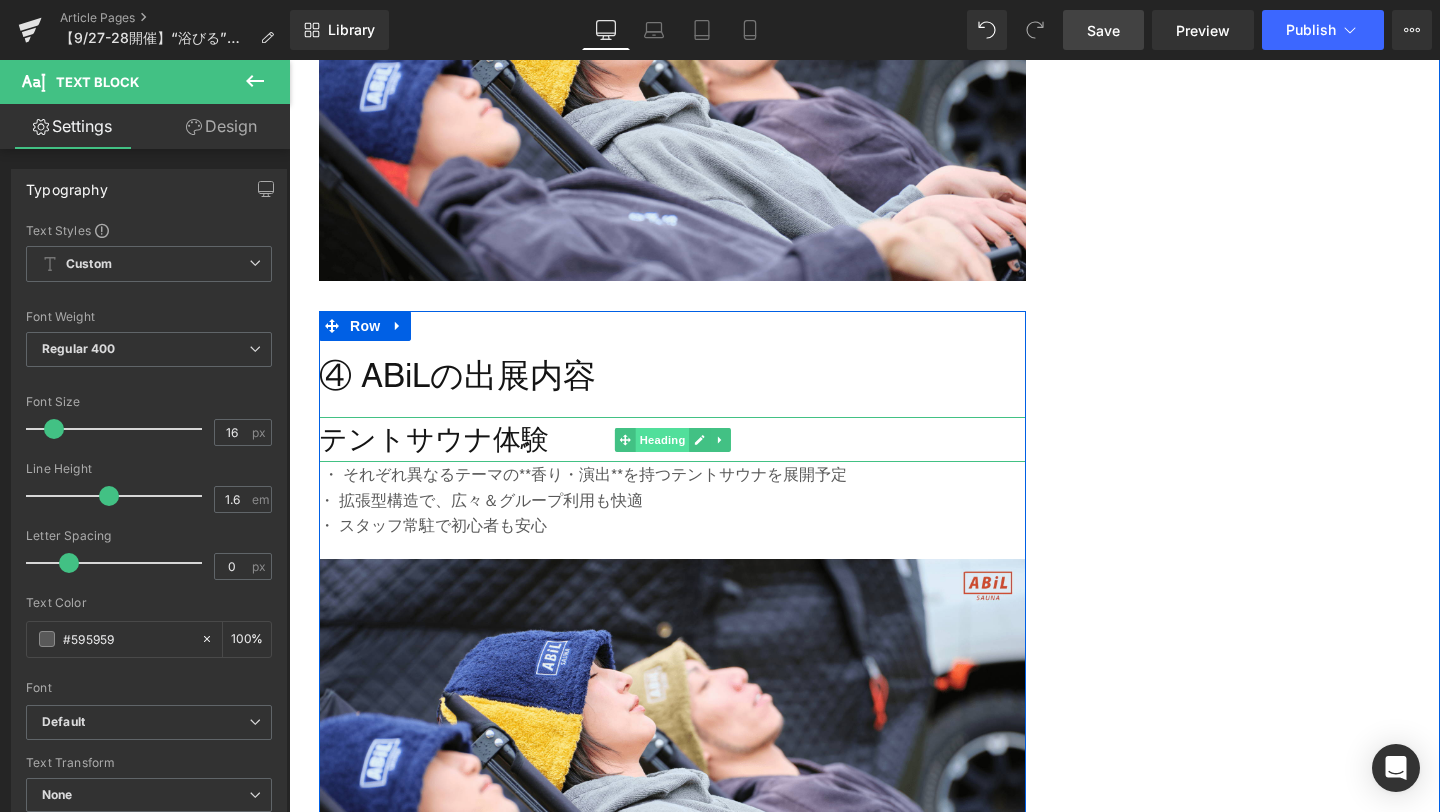 click on "Heading" at bounding box center (662, 440) 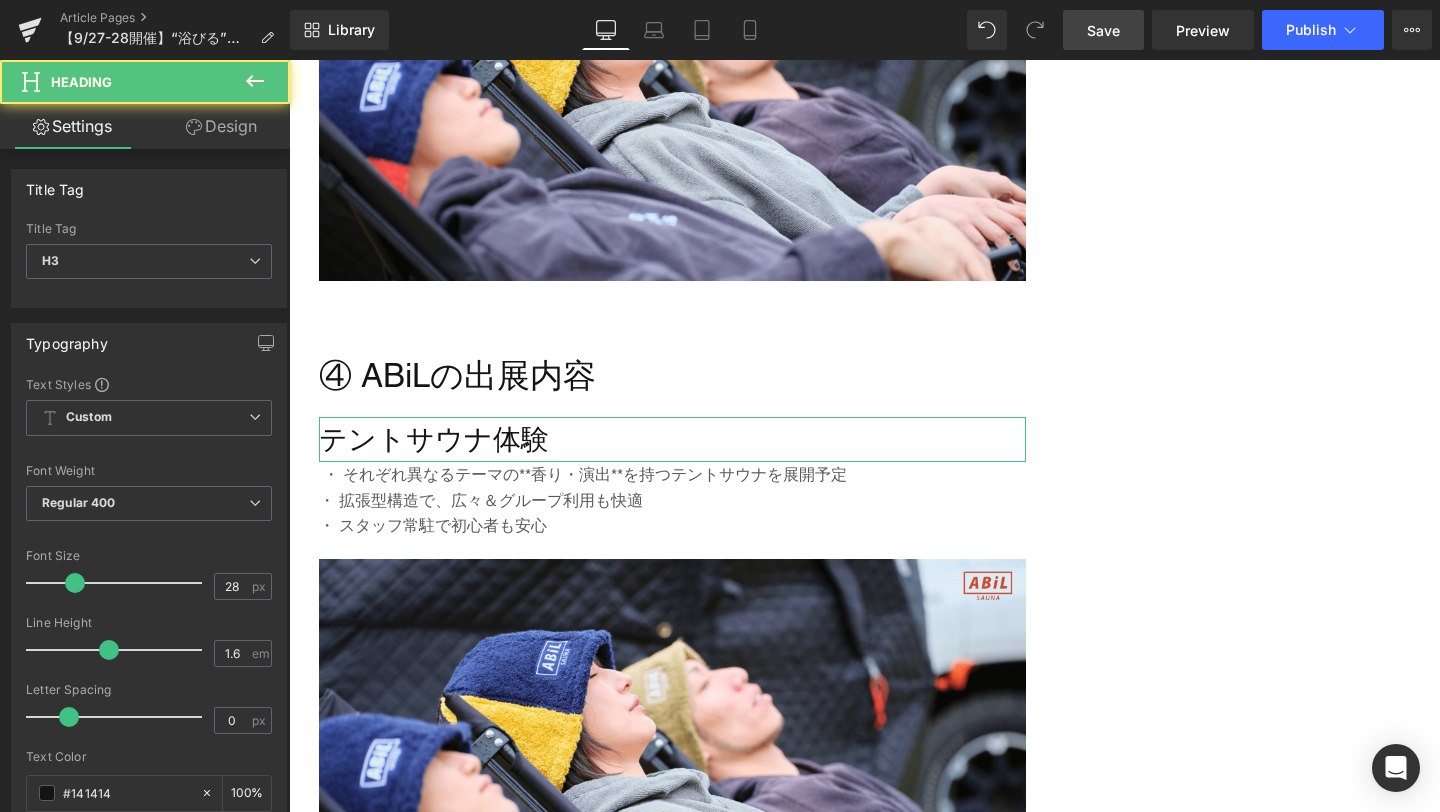 click on "Design" at bounding box center (221, 126) 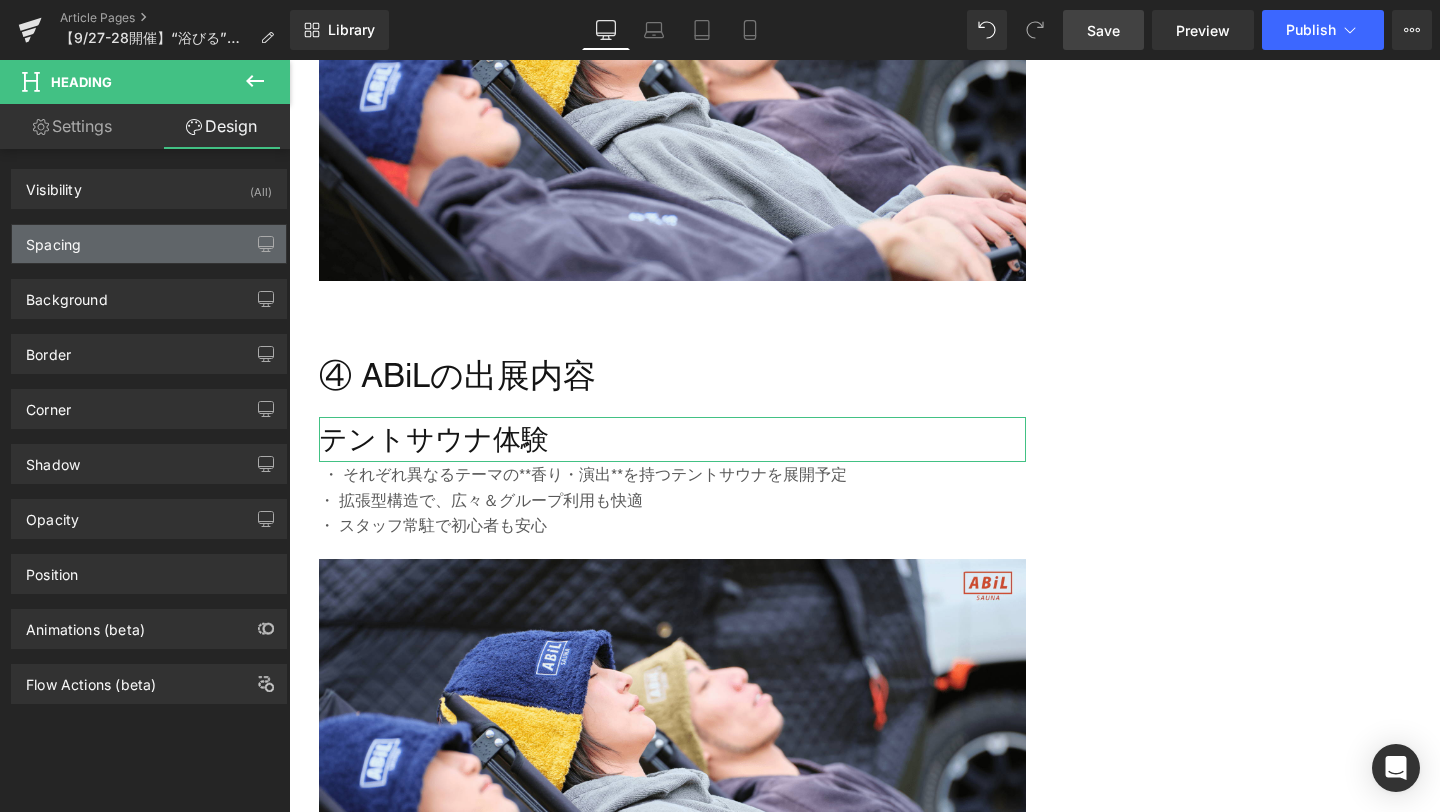 click on "Spacing" at bounding box center (149, 244) 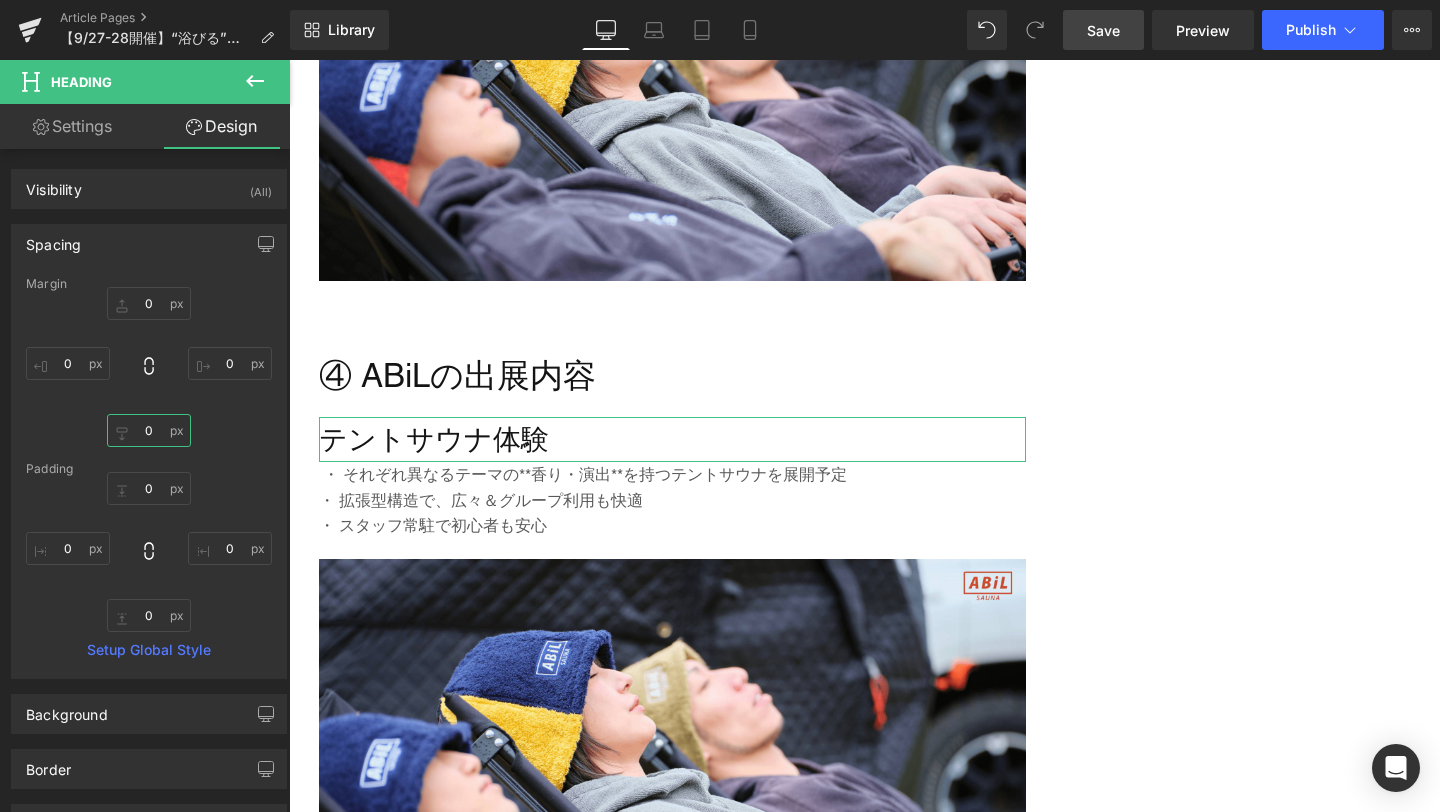 click on "0" at bounding box center (149, 430) 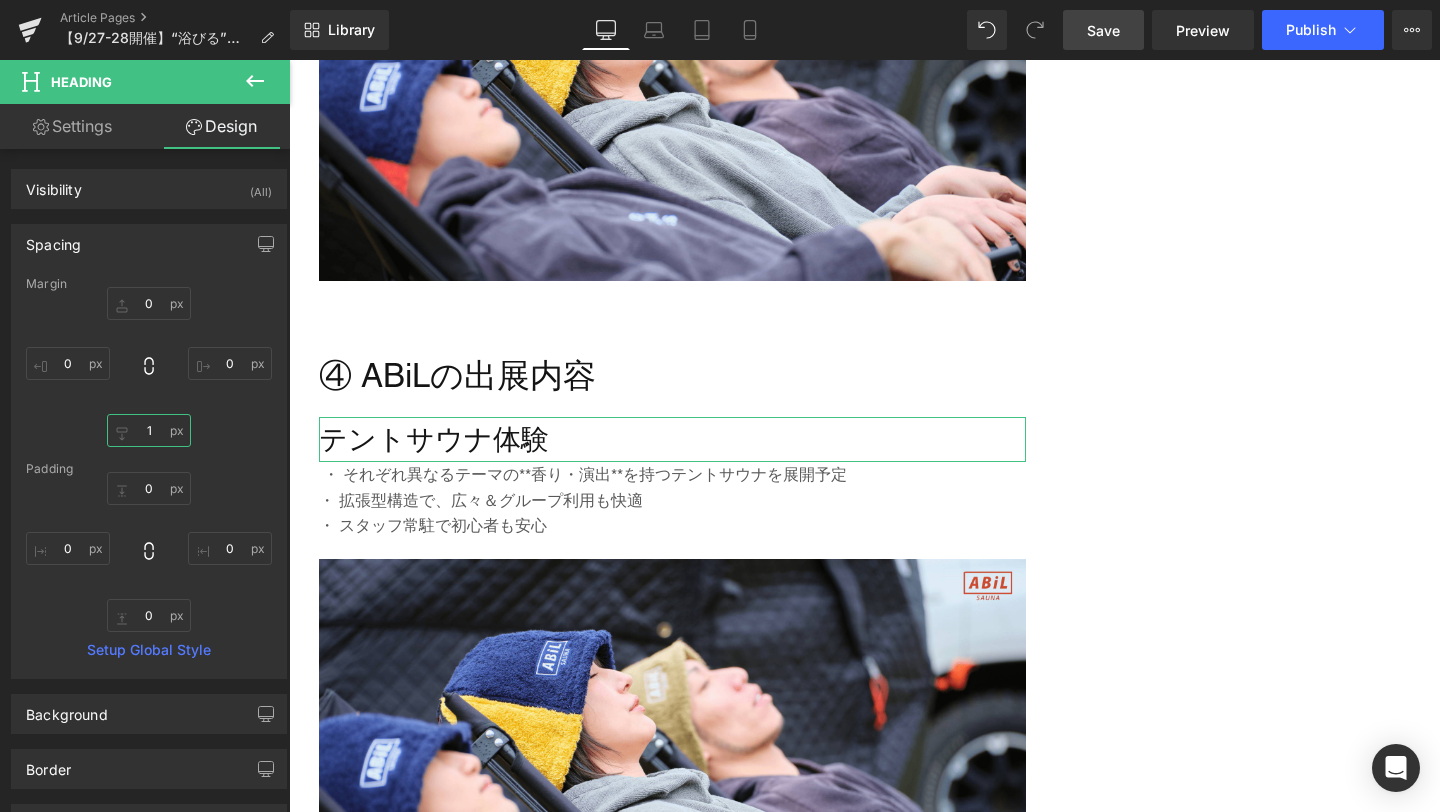 type on "10" 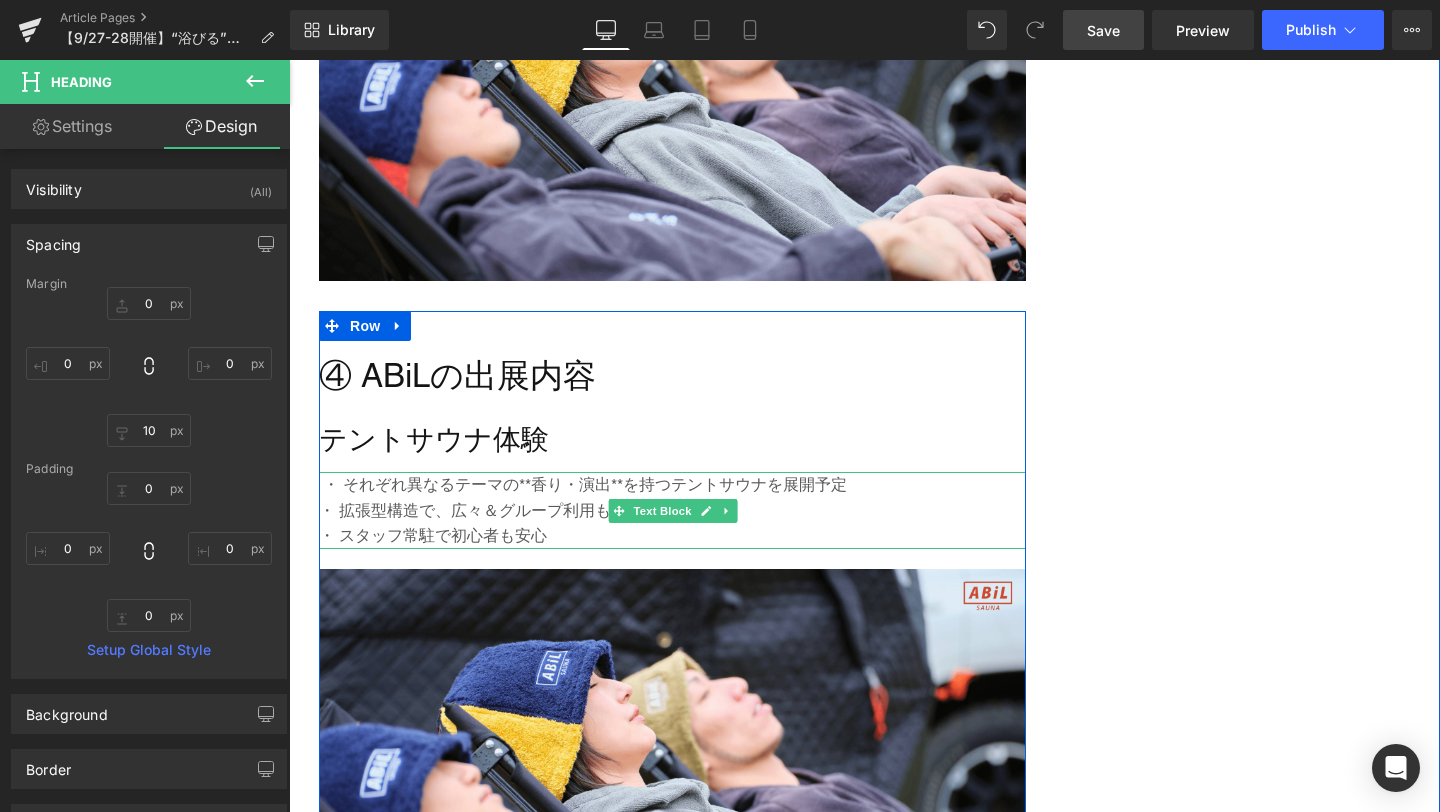 click on "・ それぞれ異なるテーマの**香り・演出**を持つテントサウナを展開予定" at bounding box center [585, 484] 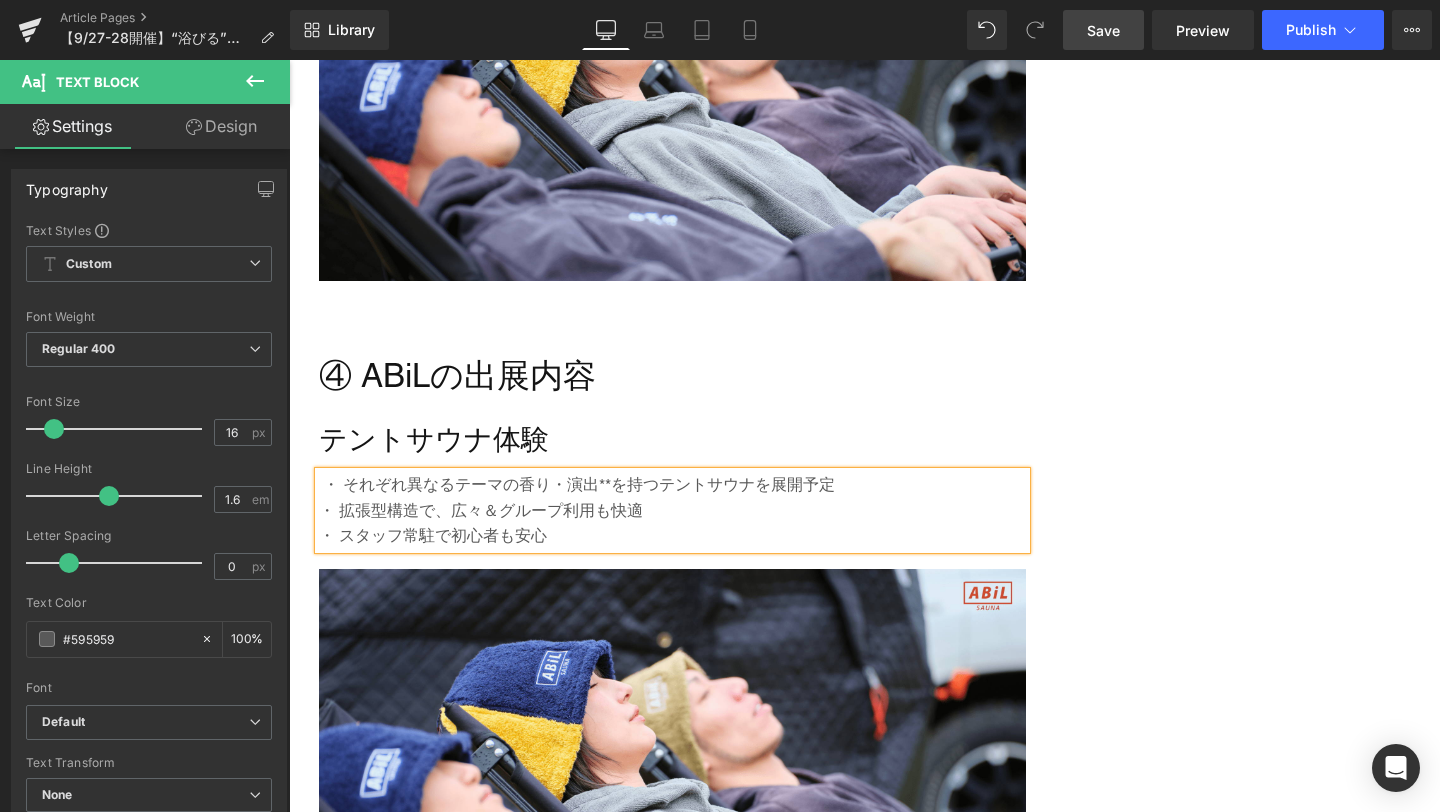 click on "・ それぞれ異なるテーマの香り・演出**を持つテントサウナを展開予定" at bounding box center (579, 484) 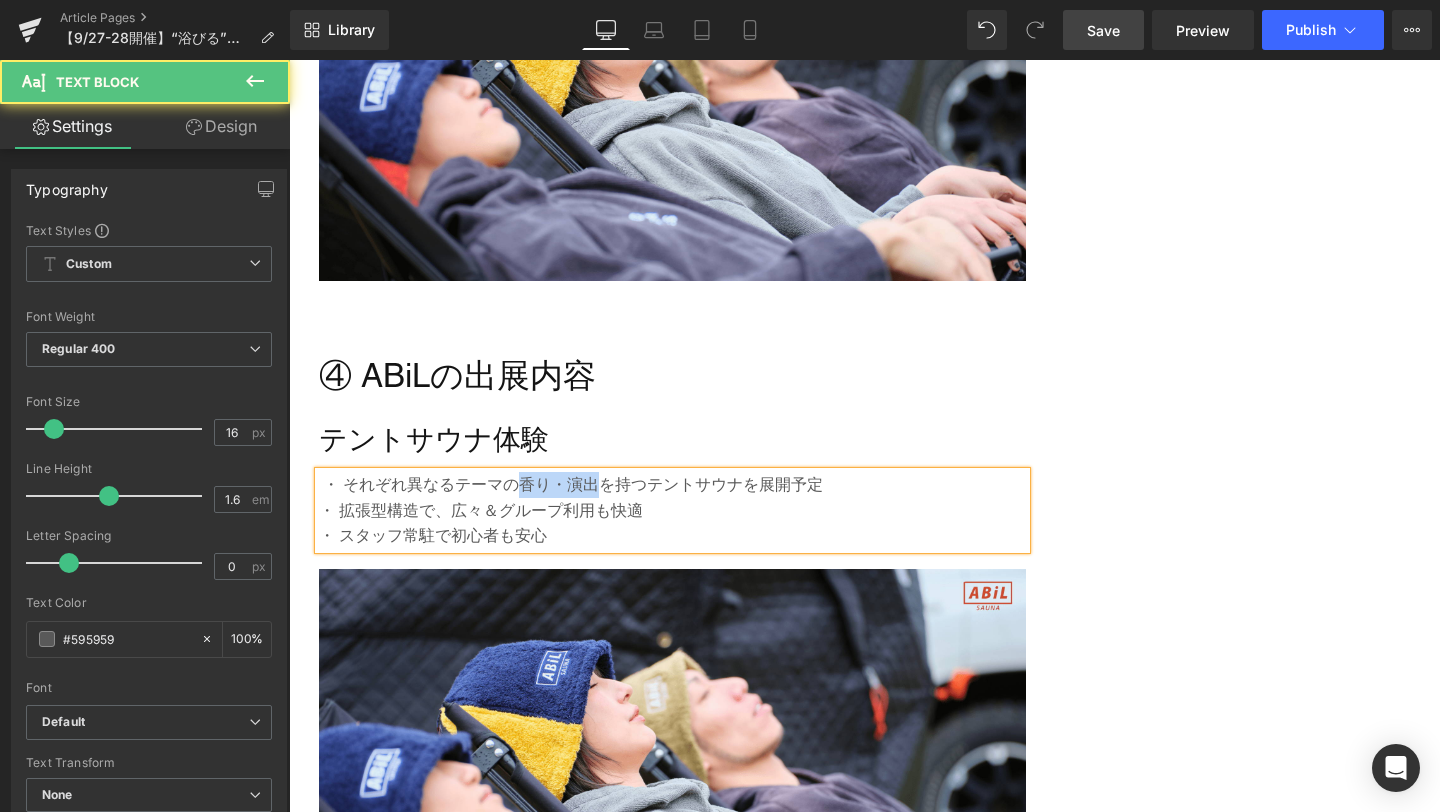 drag, startPoint x: 518, startPoint y: 432, endPoint x: 604, endPoint y: 432, distance: 86 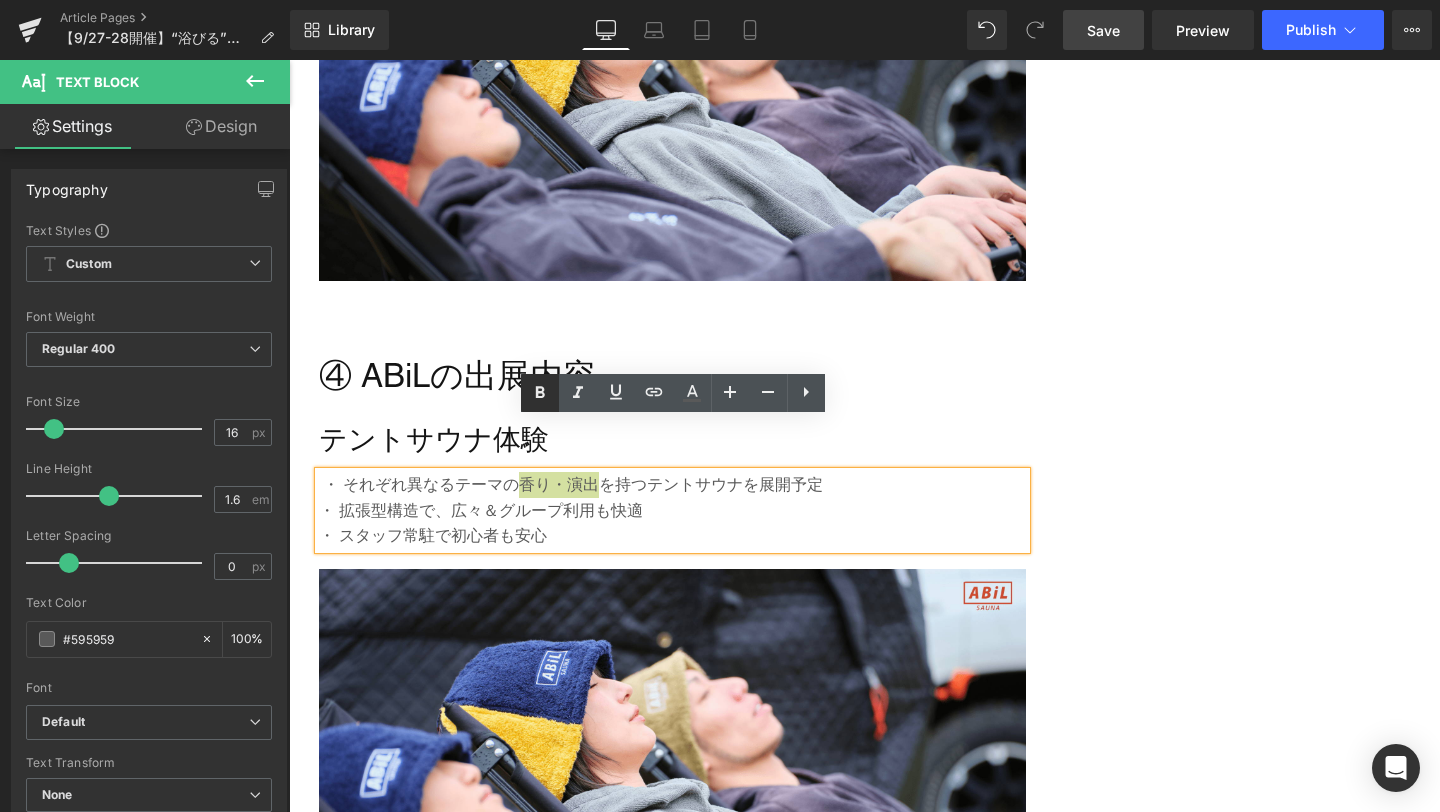 click 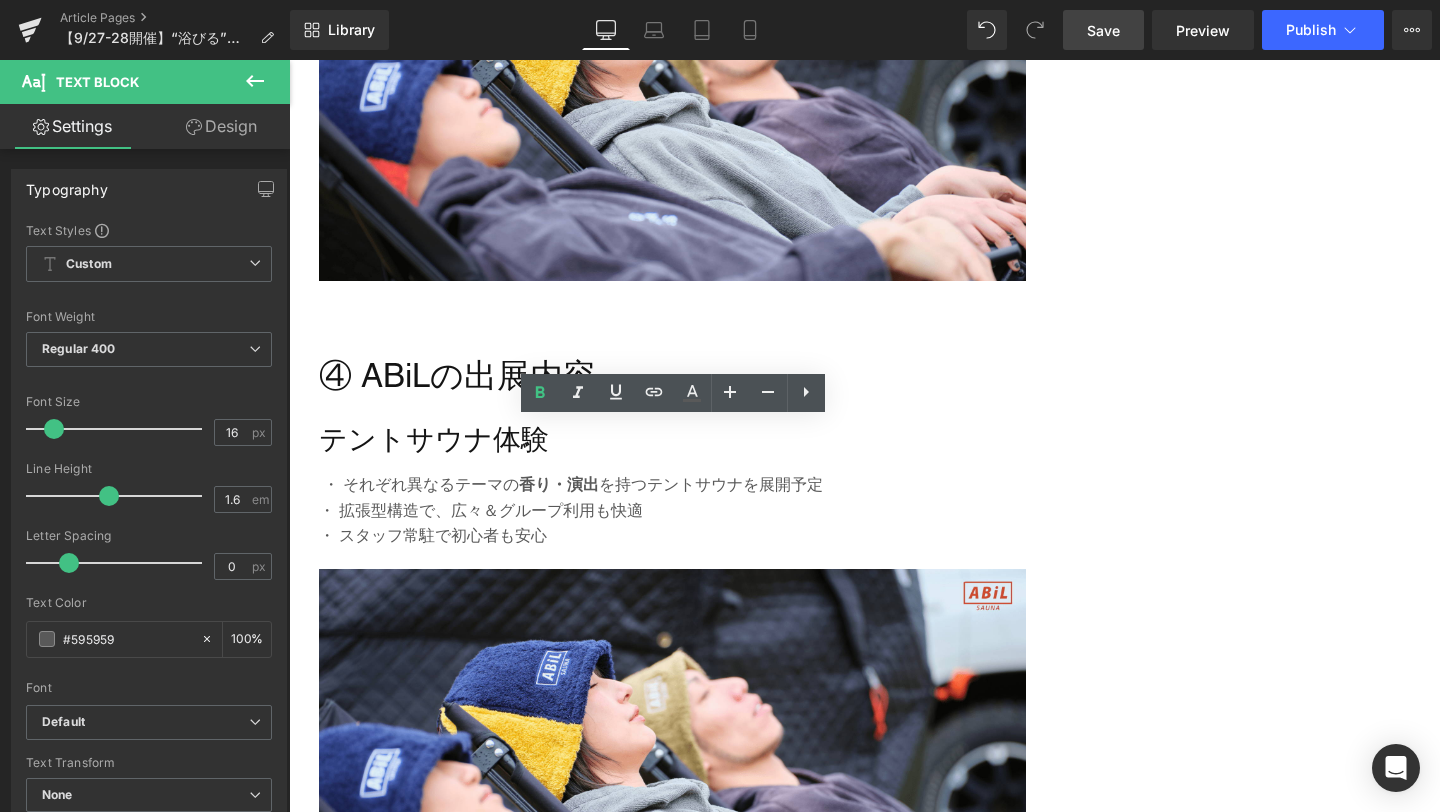 click on "Save" at bounding box center (1103, 30) 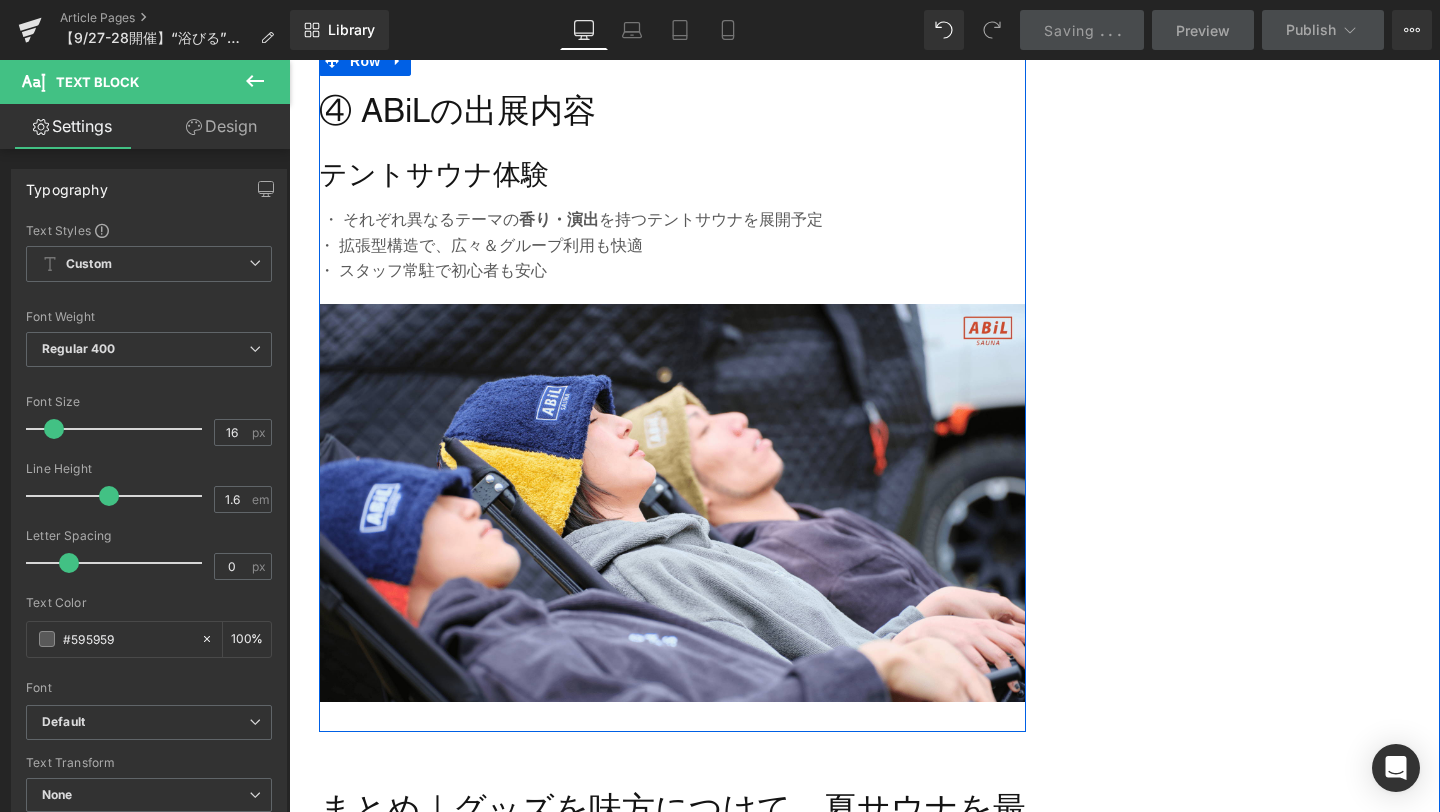 scroll, scrollTop: 3932, scrollLeft: 0, axis: vertical 